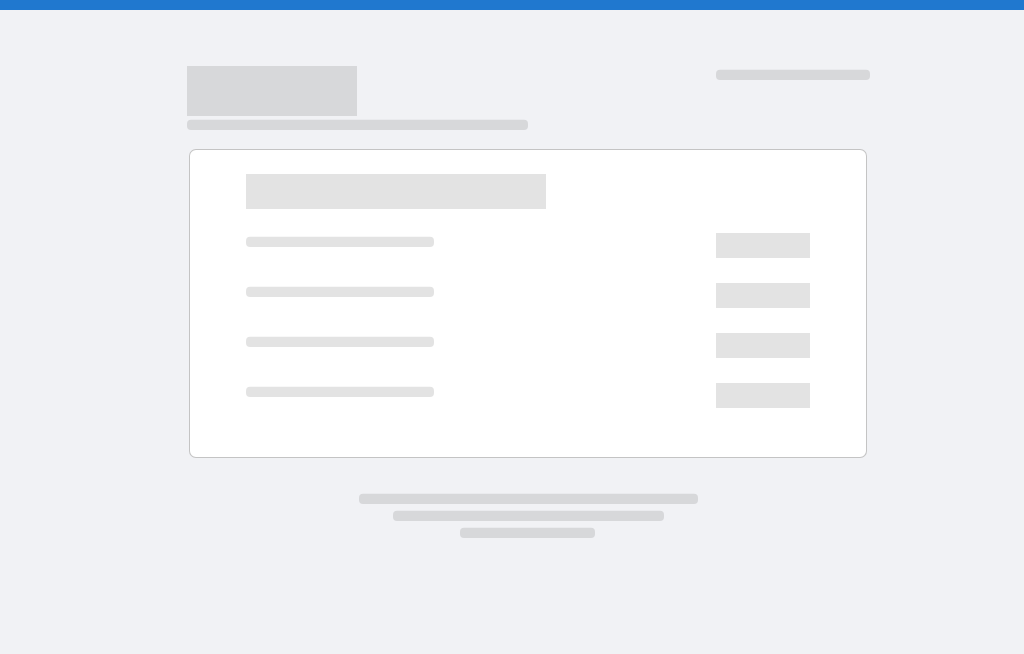 scroll, scrollTop: 0, scrollLeft: 0, axis: both 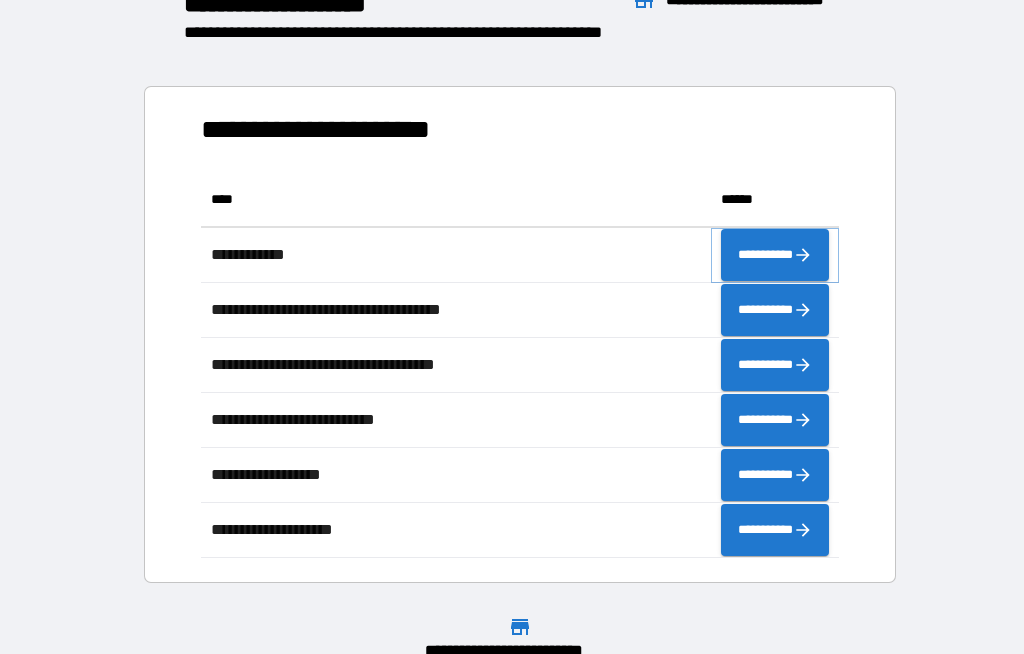click on "**********" at bounding box center [775, 255] 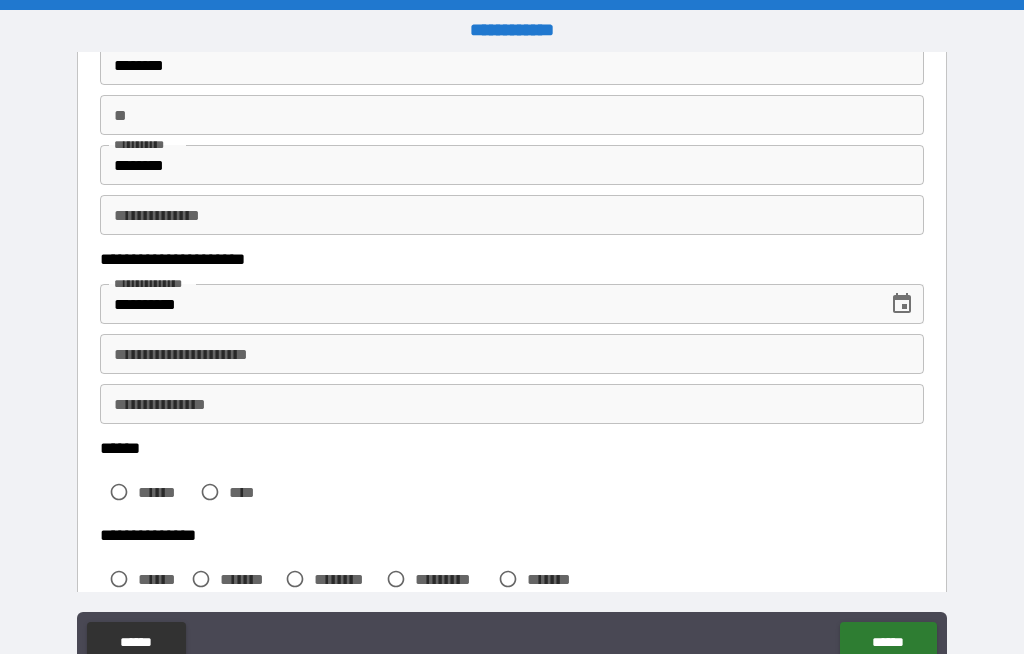 scroll, scrollTop: 156, scrollLeft: 0, axis: vertical 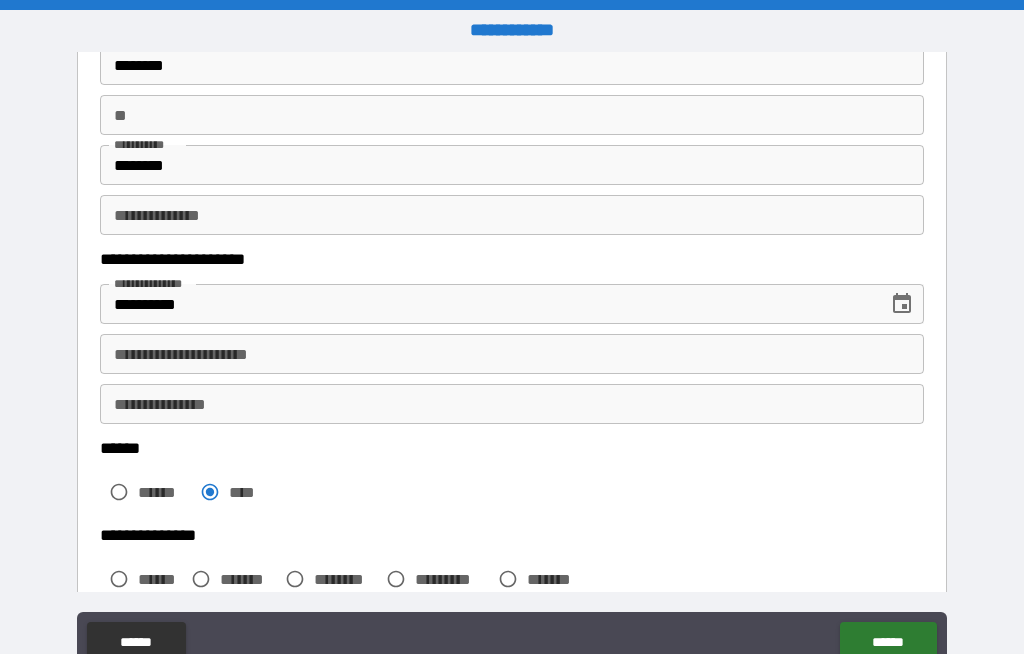 click on "**********" at bounding box center (512, 354) 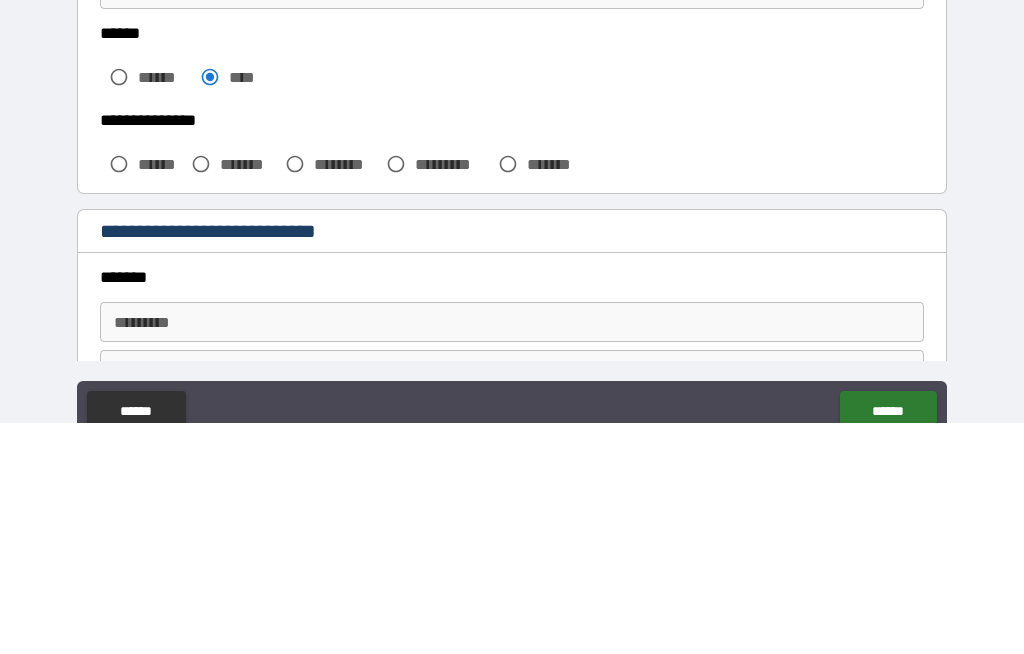 scroll, scrollTop: 358, scrollLeft: 0, axis: vertical 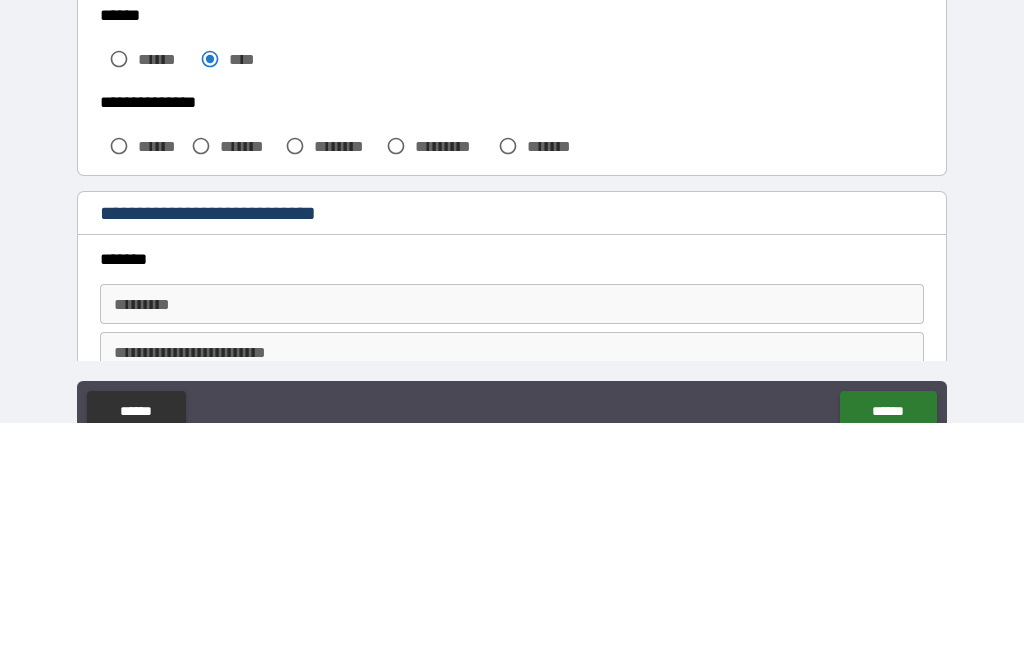 type on "**********" 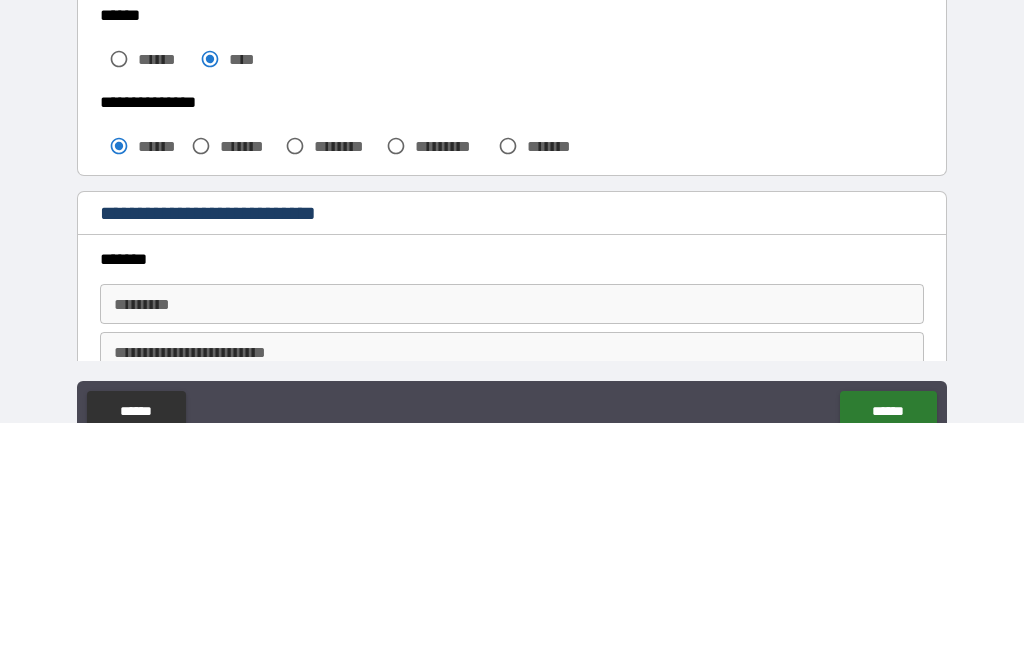 scroll, scrollTop: 69, scrollLeft: 0, axis: vertical 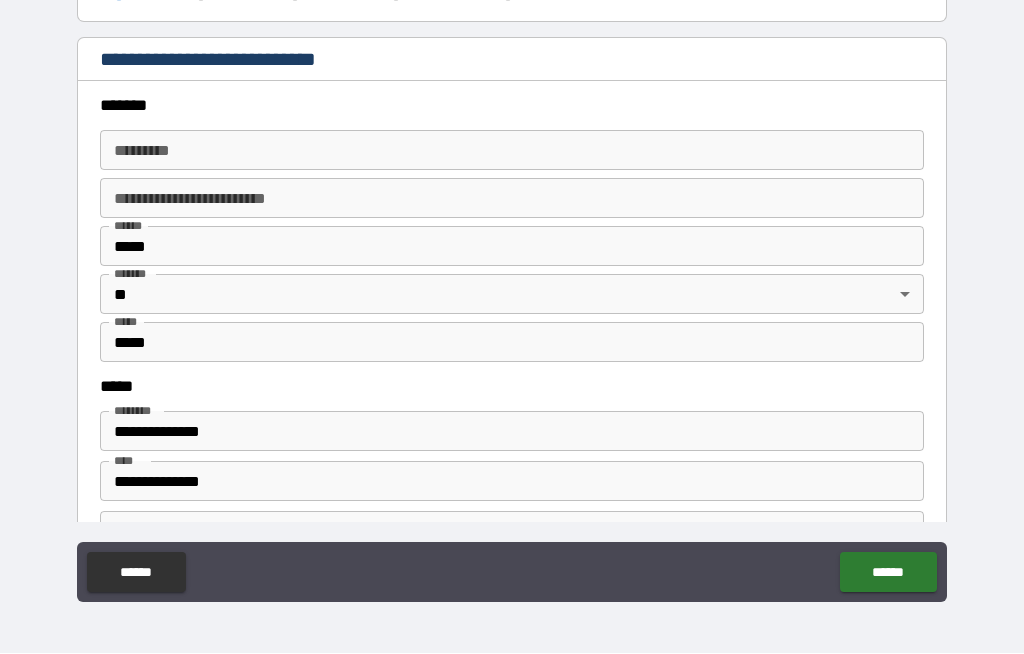 click on "*****" at bounding box center [512, 247] 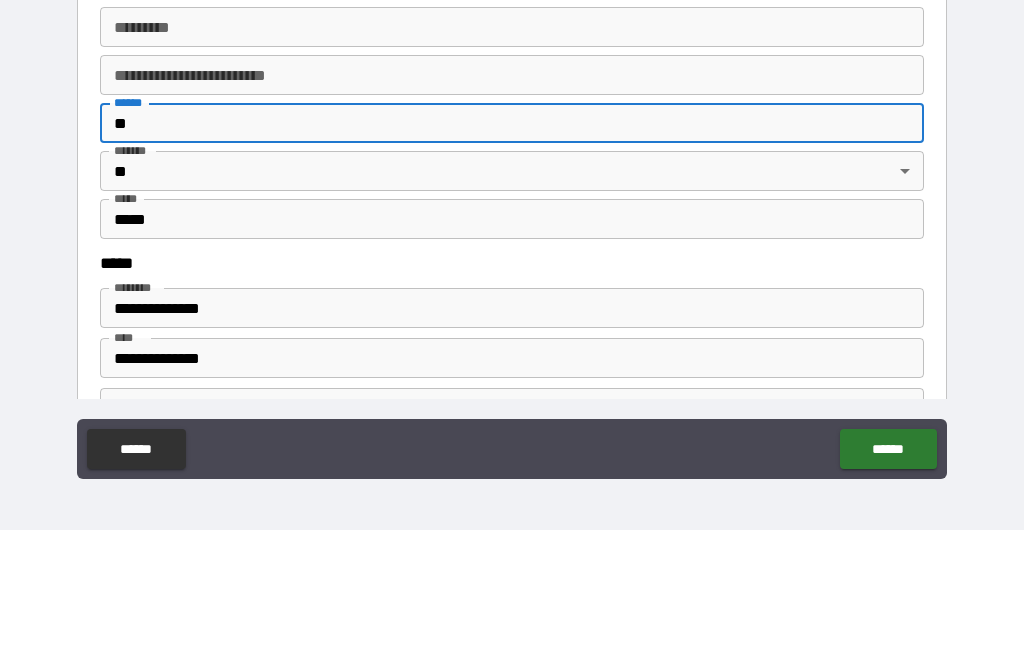 type on "*" 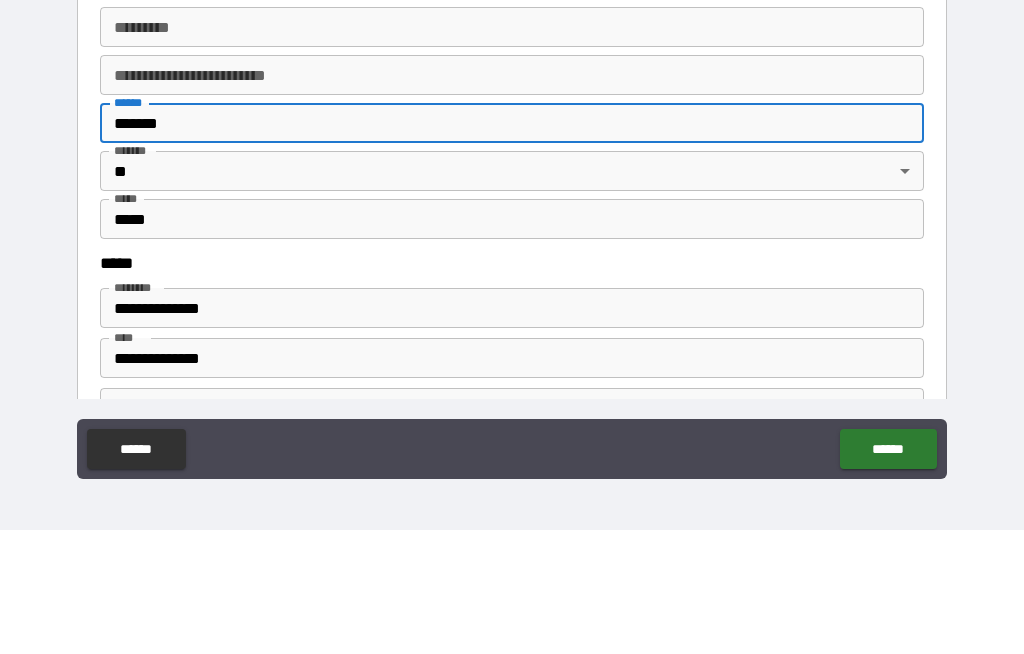 type on "*******" 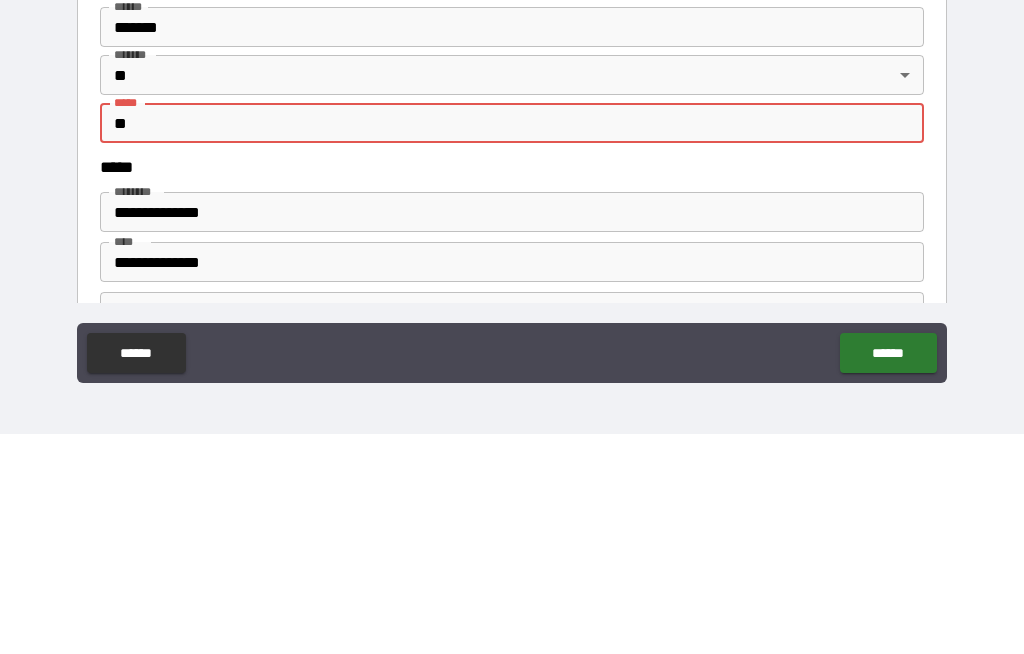 type on "*" 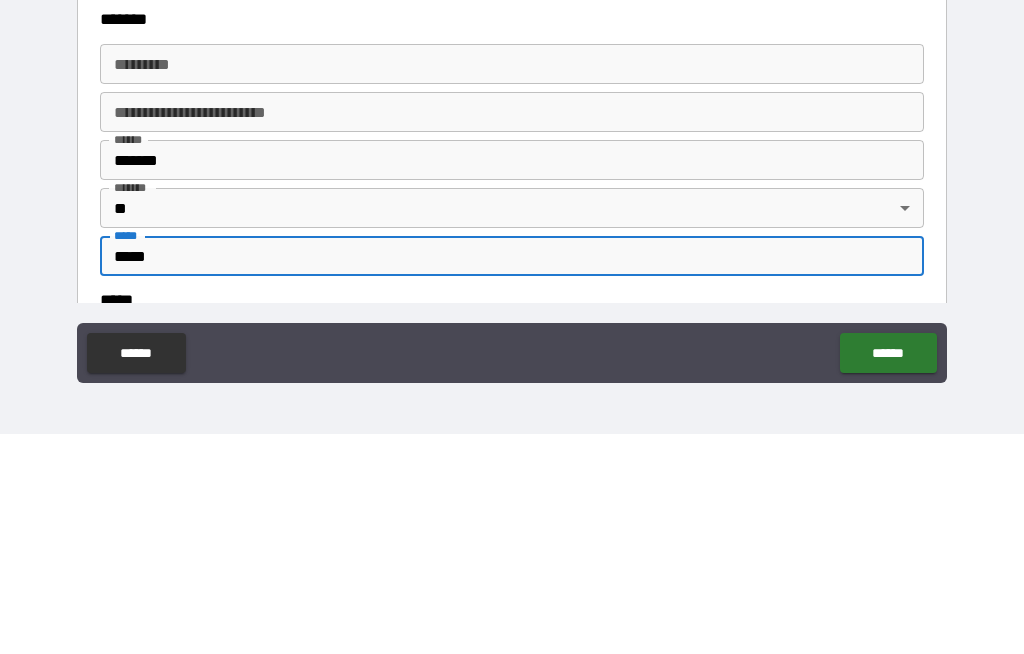 scroll, scrollTop: 496, scrollLeft: 0, axis: vertical 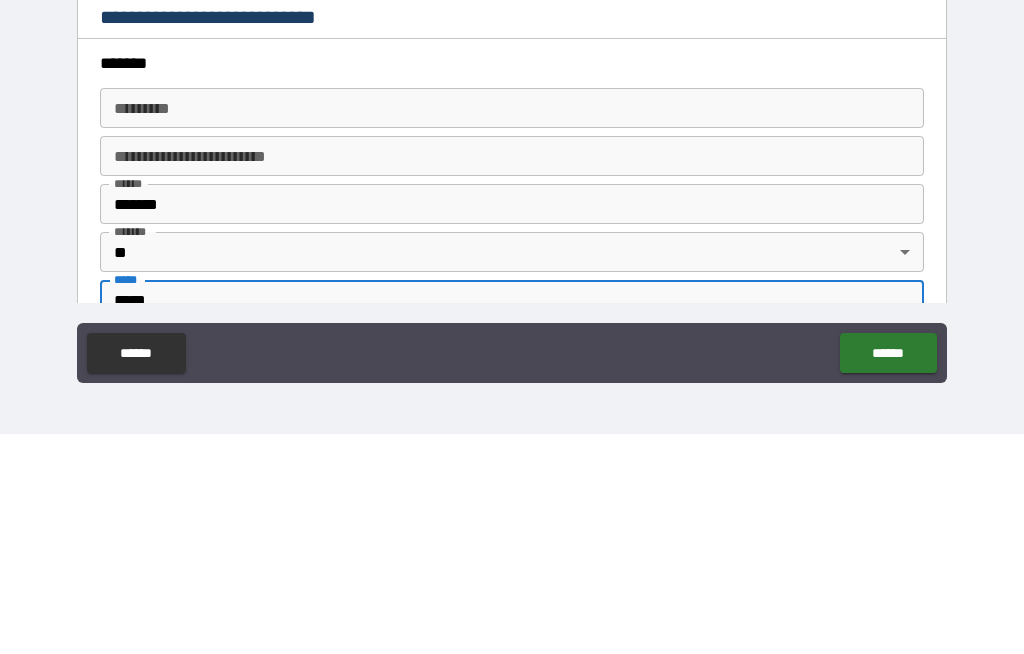 type on "*****" 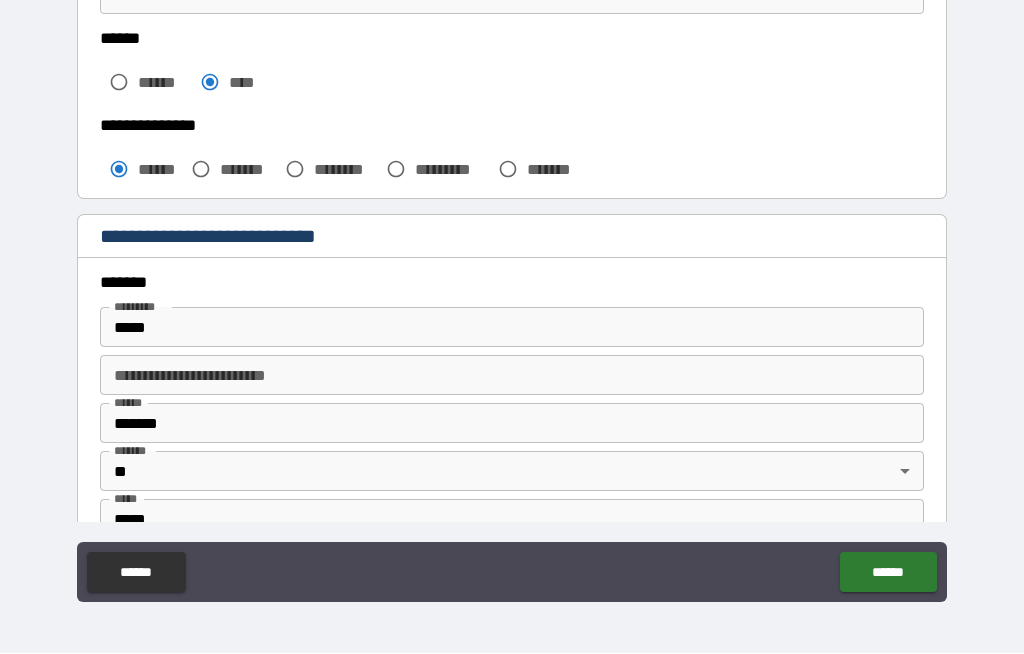 type on "**********" 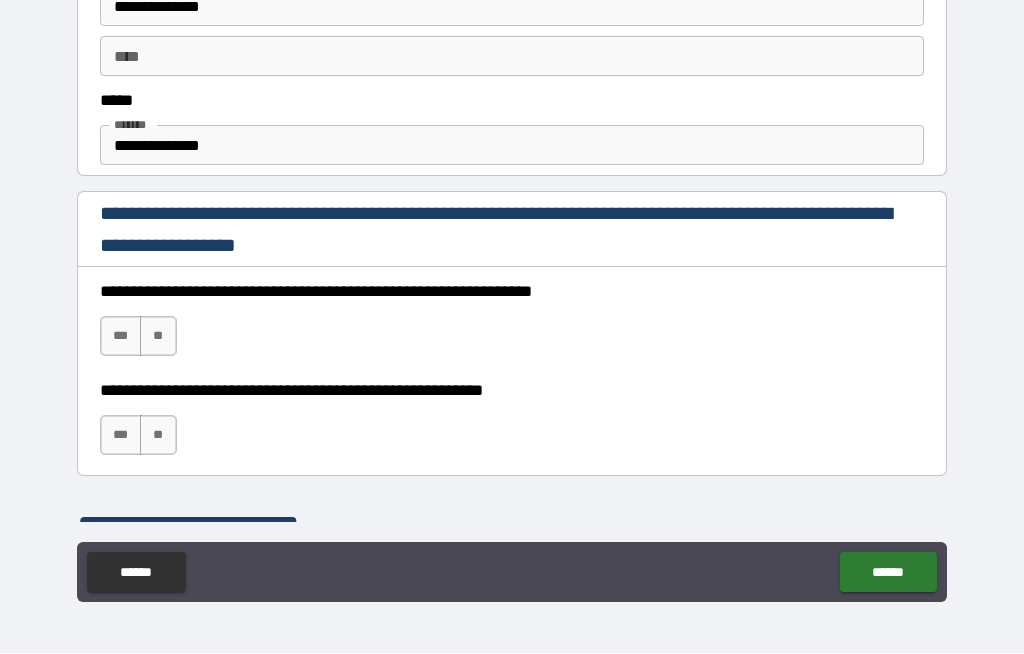 scroll, scrollTop: 1157, scrollLeft: 0, axis: vertical 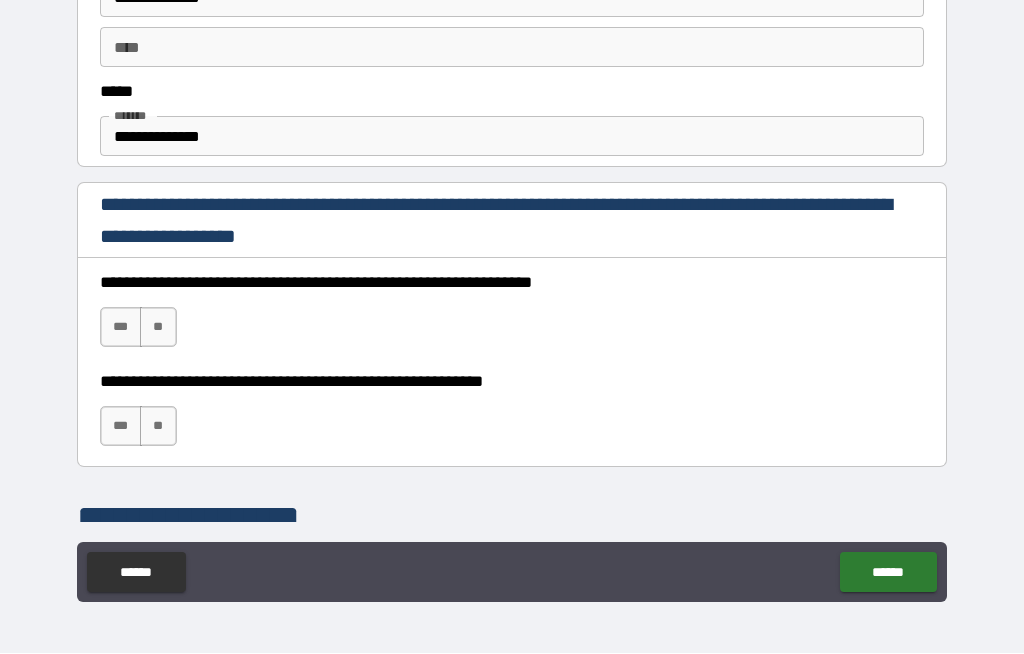 click on "***" at bounding box center (121, 328) 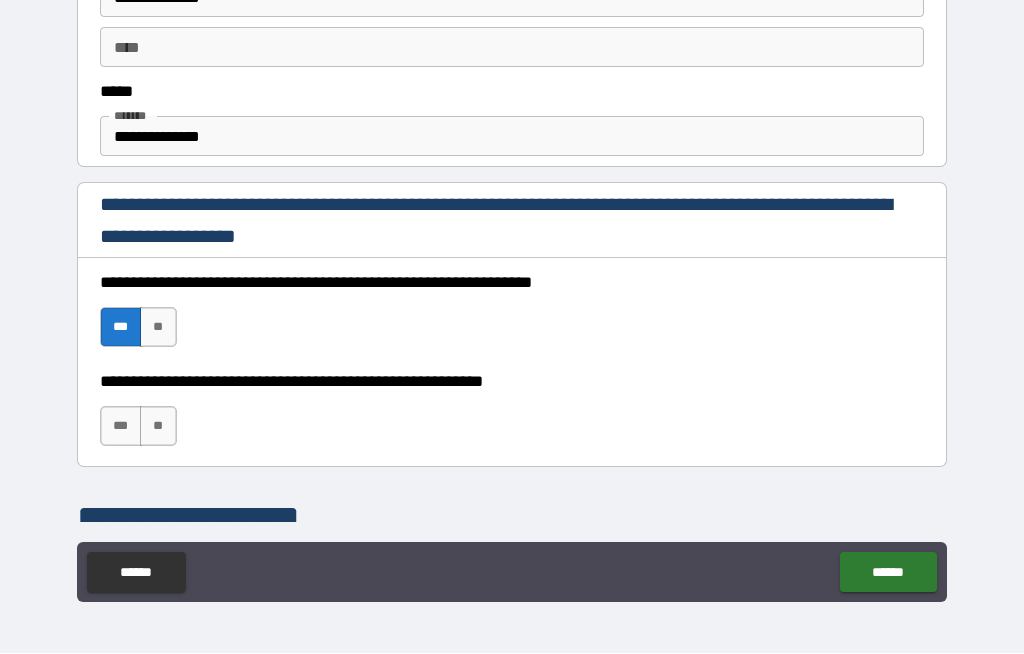 click on "**" at bounding box center (158, 427) 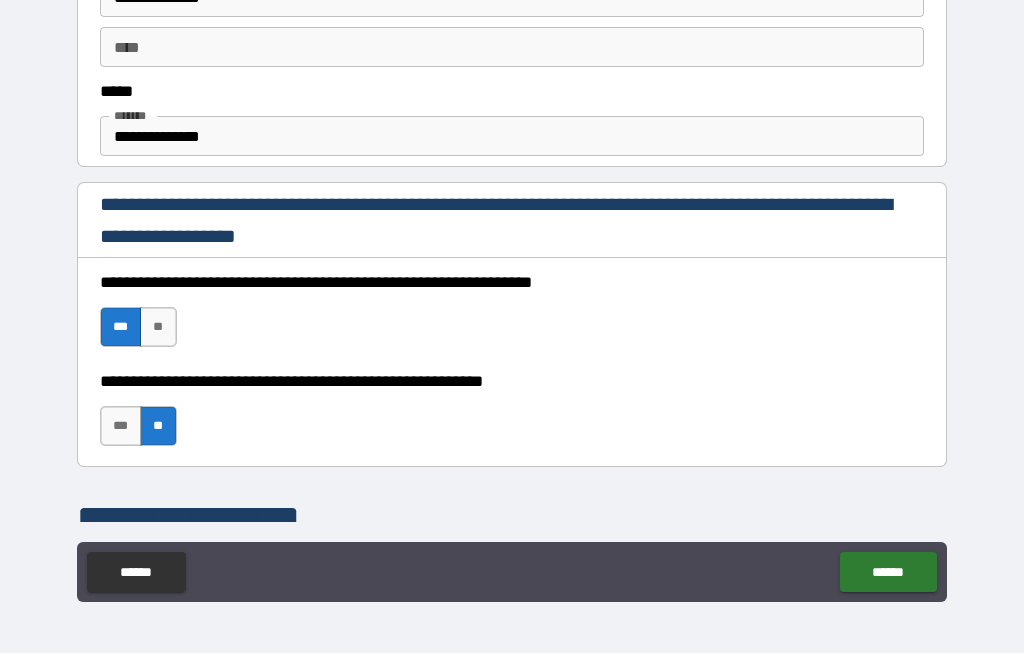 click on "******" at bounding box center [888, 573] 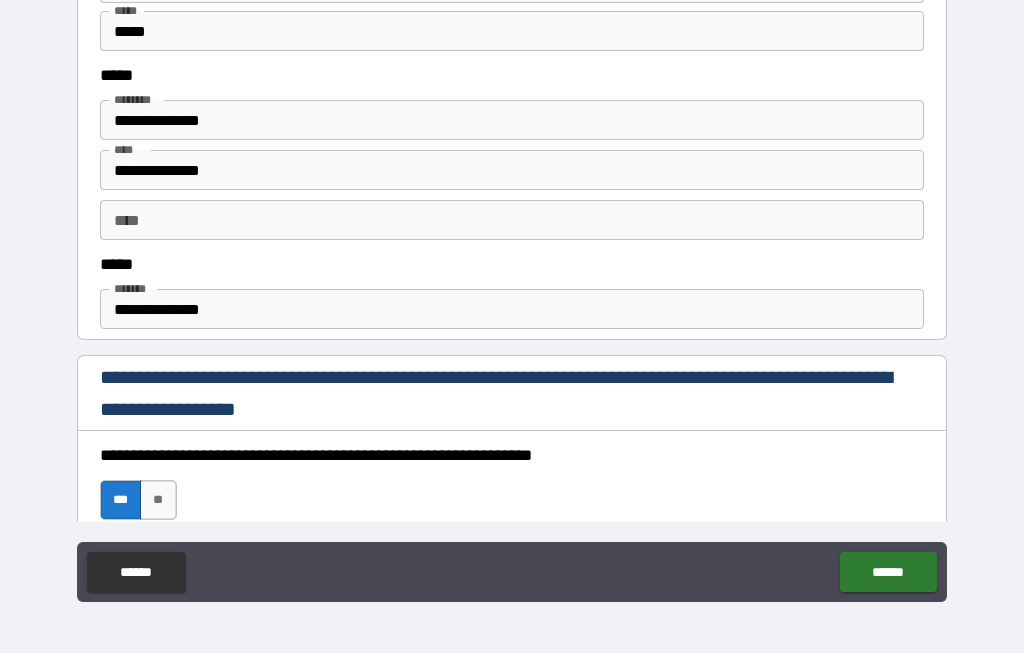scroll, scrollTop: 981, scrollLeft: 0, axis: vertical 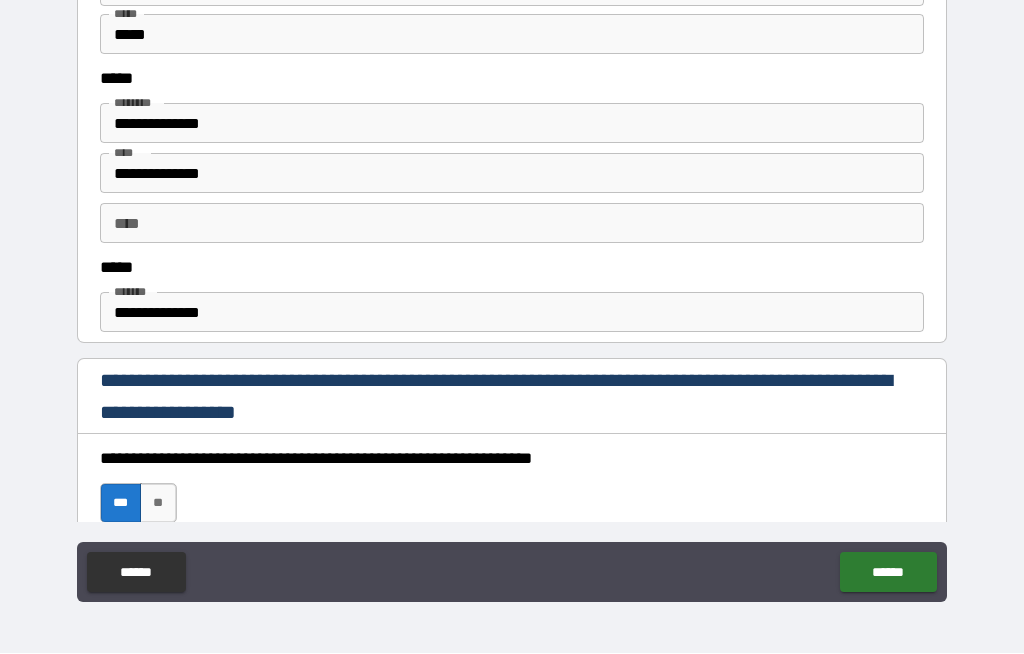 click on "**********" at bounding box center [512, 313] 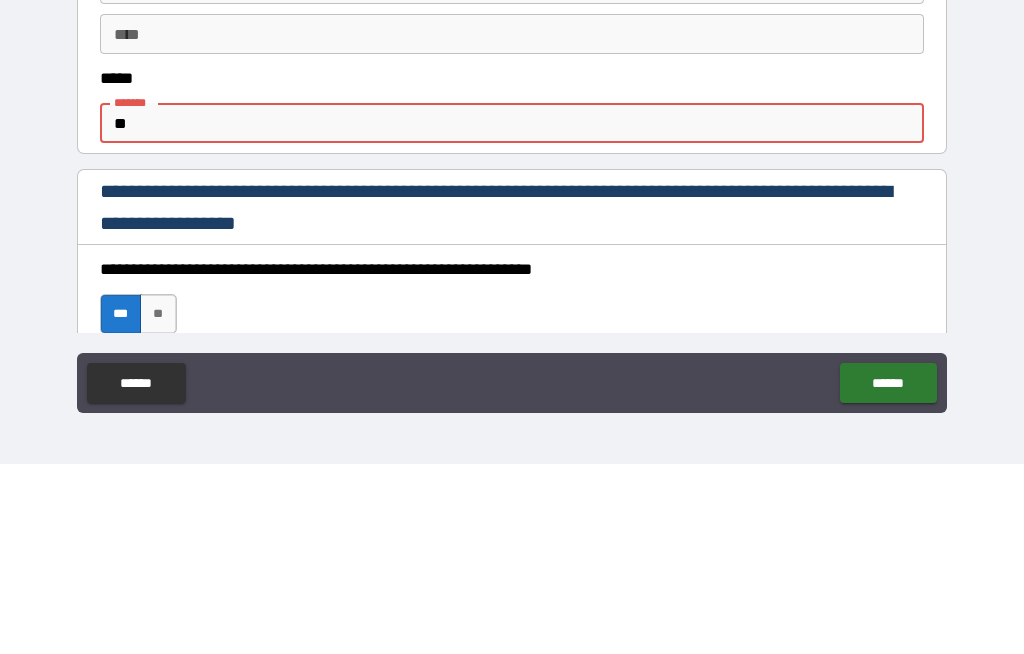 type on "*" 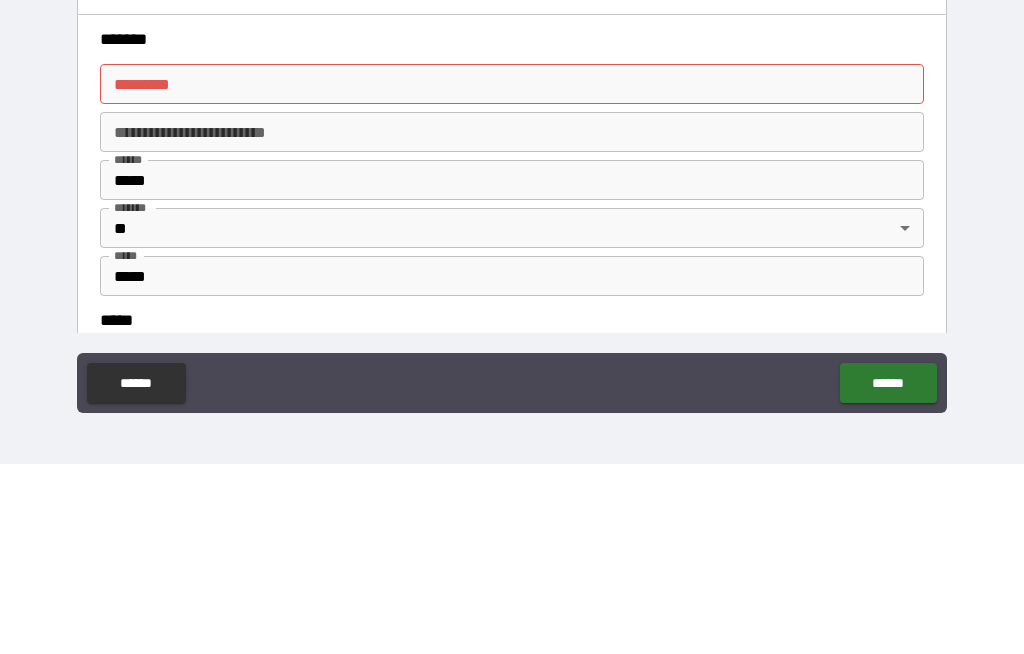 scroll, scrollTop: 2172, scrollLeft: 0, axis: vertical 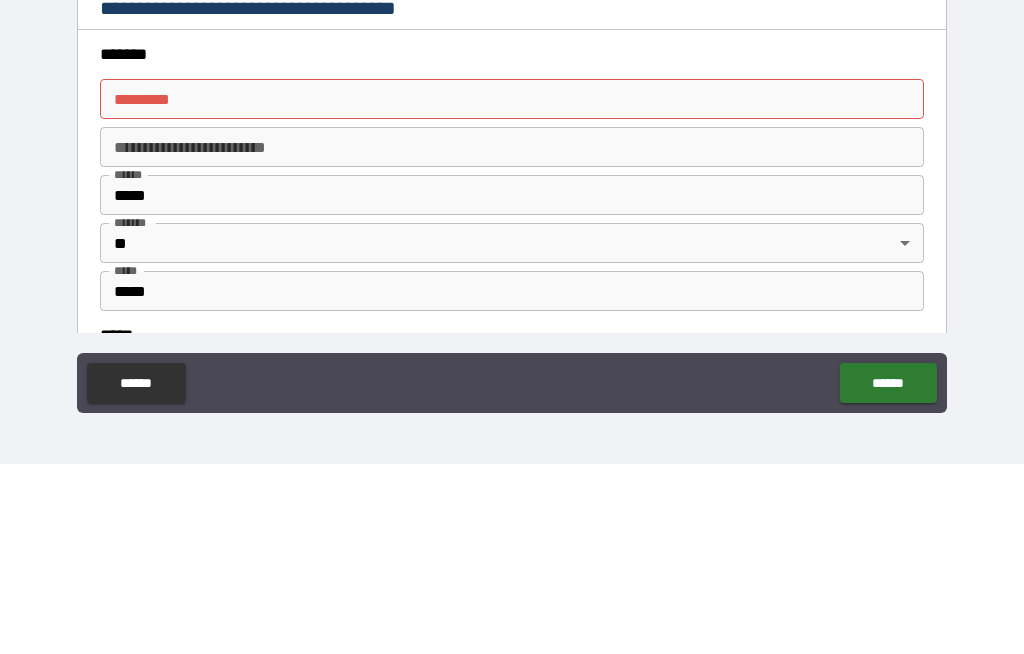 type on "**********" 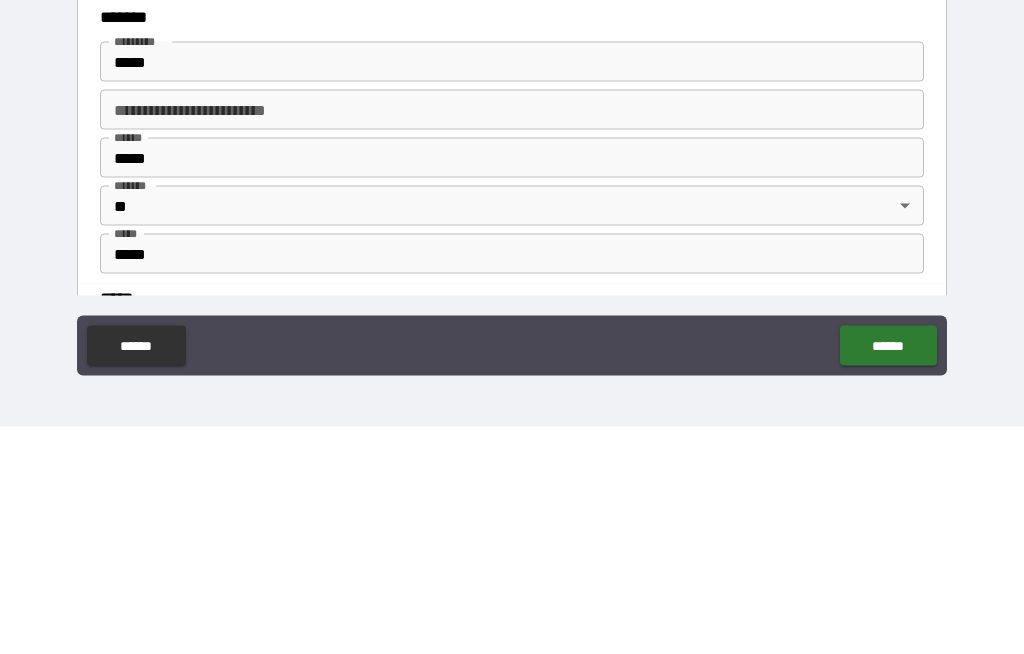 type on "**********" 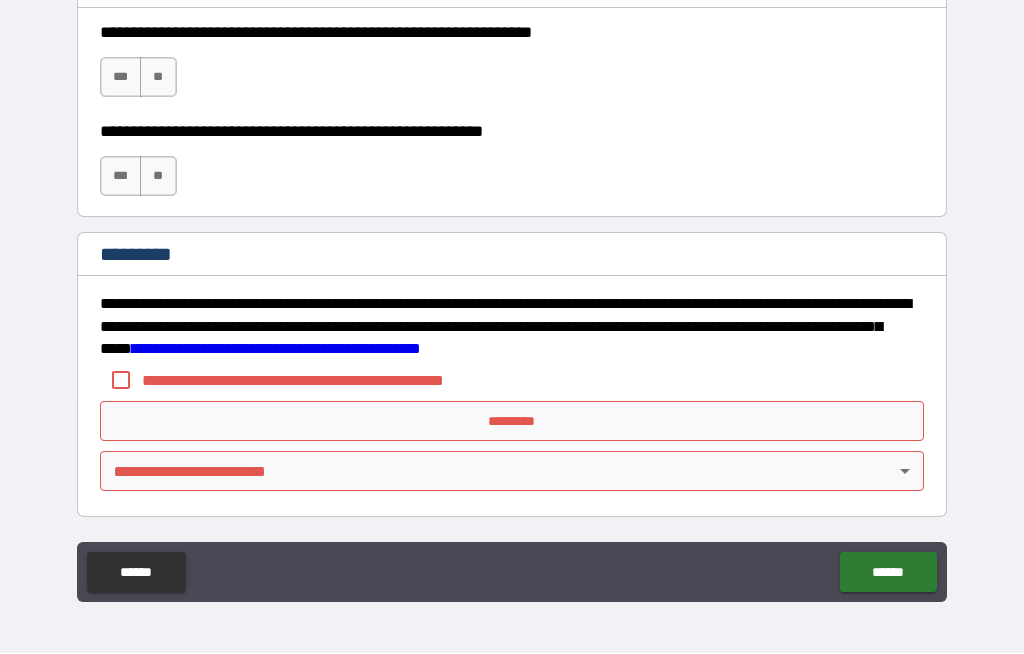 scroll, scrollTop: 3044, scrollLeft: 0, axis: vertical 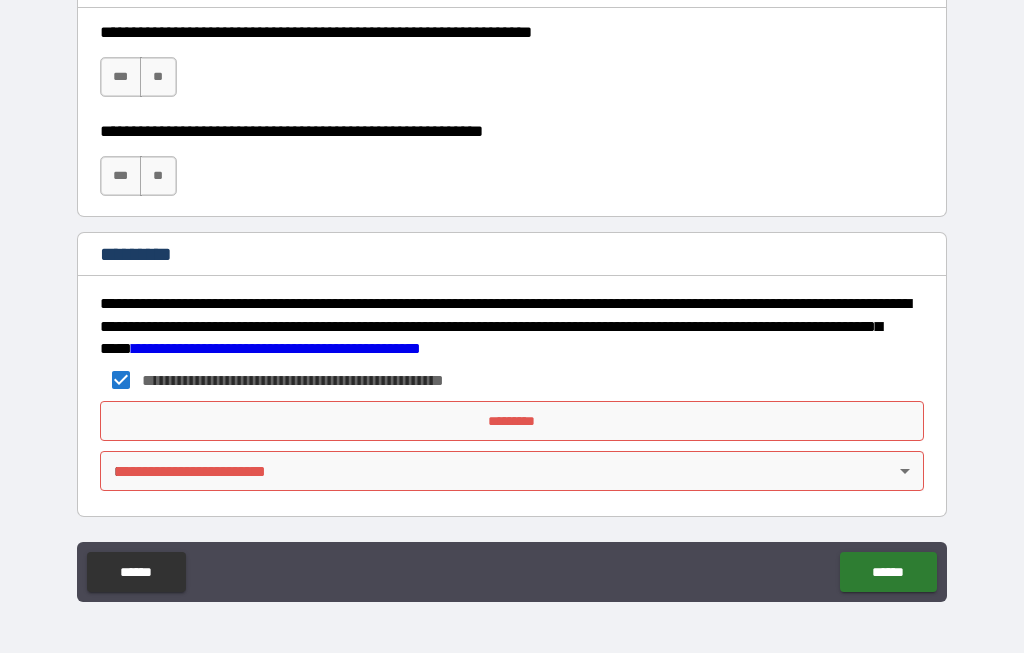 click on "*********" at bounding box center [512, 422] 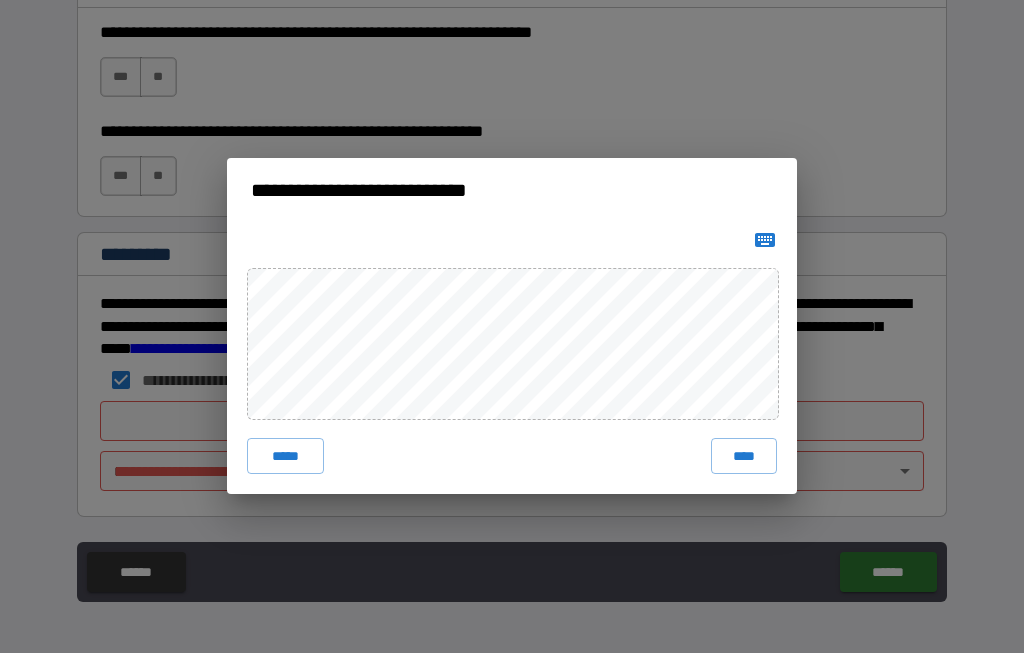 click on "****" at bounding box center [744, 457] 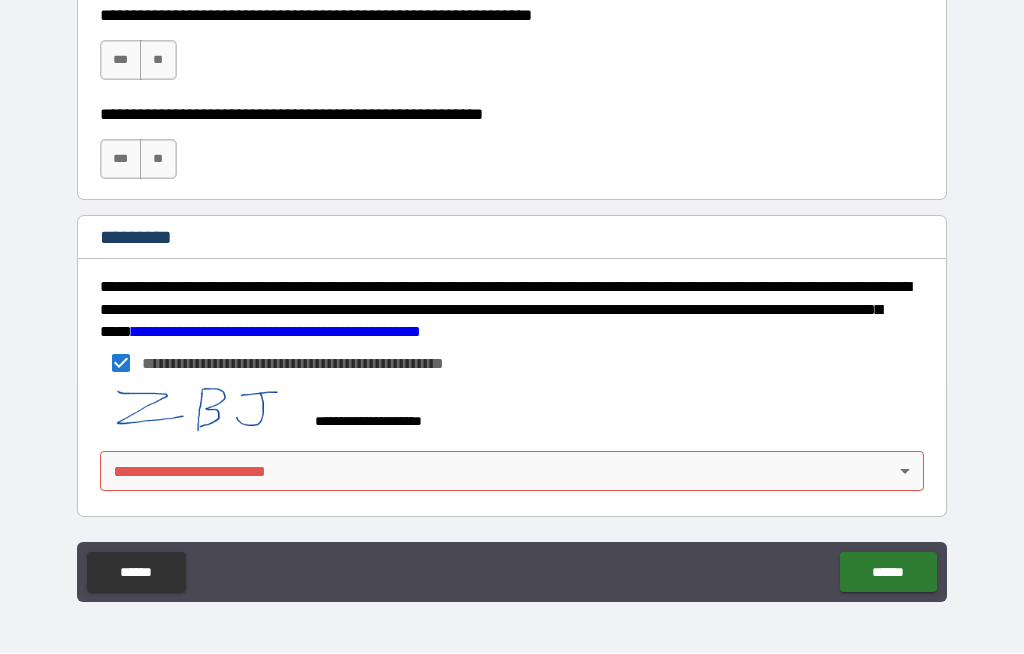 scroll, scrollTop: 3061, scrollLeft: 0, axis: vertical 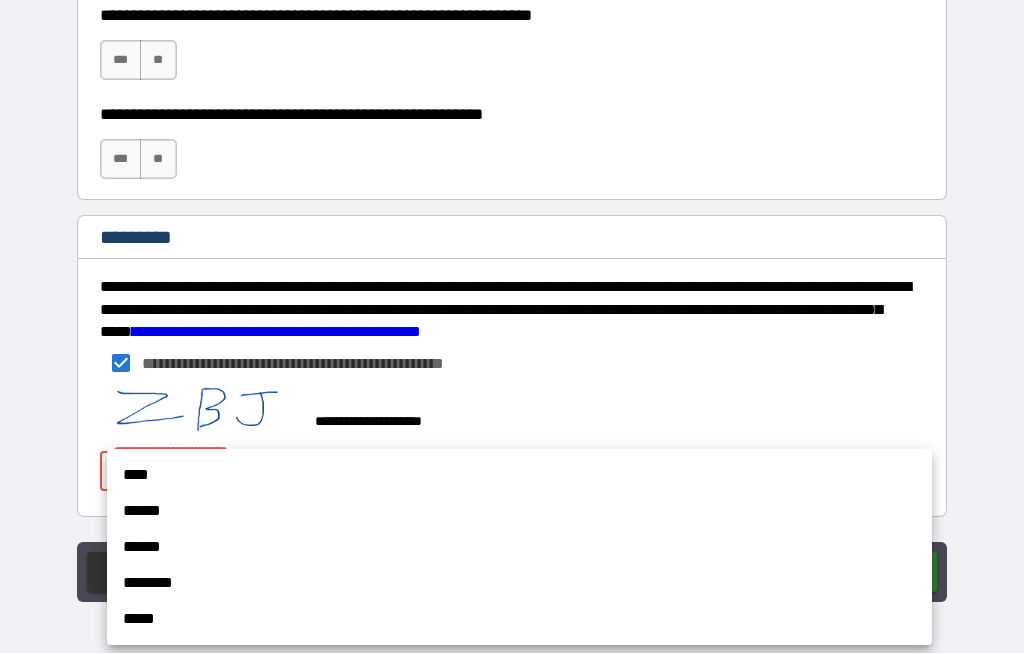 click on "****" at bounding box center [519, 476] 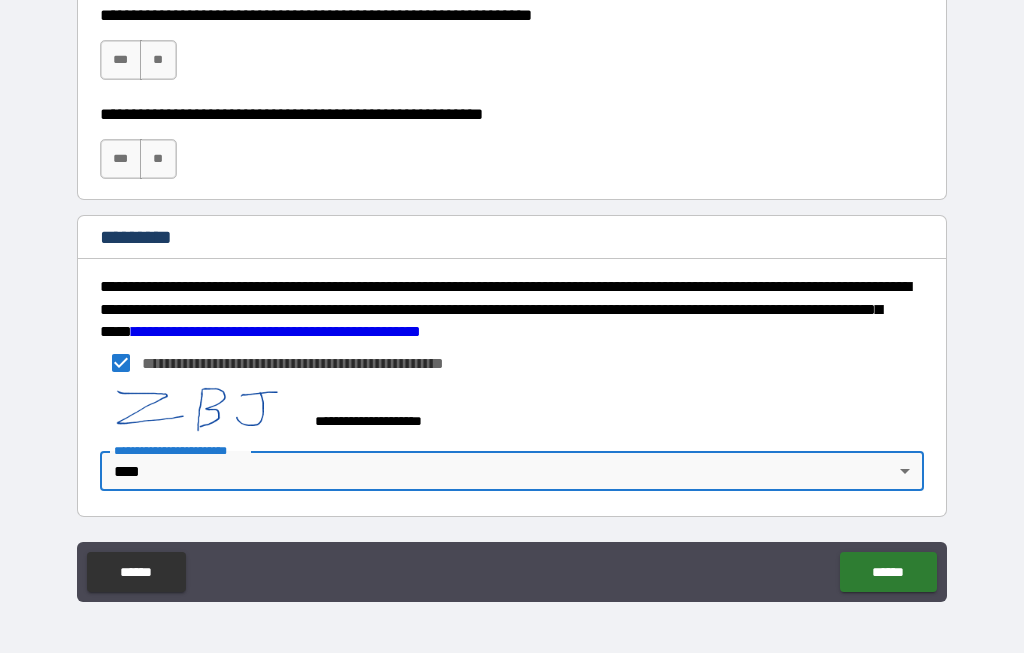 click on "******" at bounding box center [888, 573] 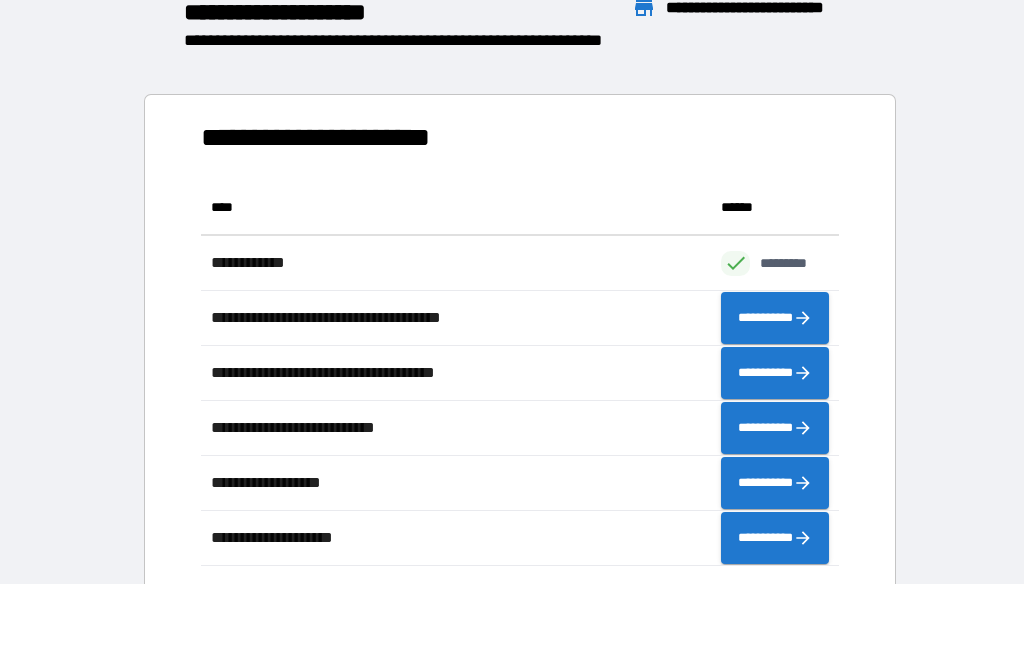 scroll, scrollTop: 1, scrollLeft: 1, axis: both 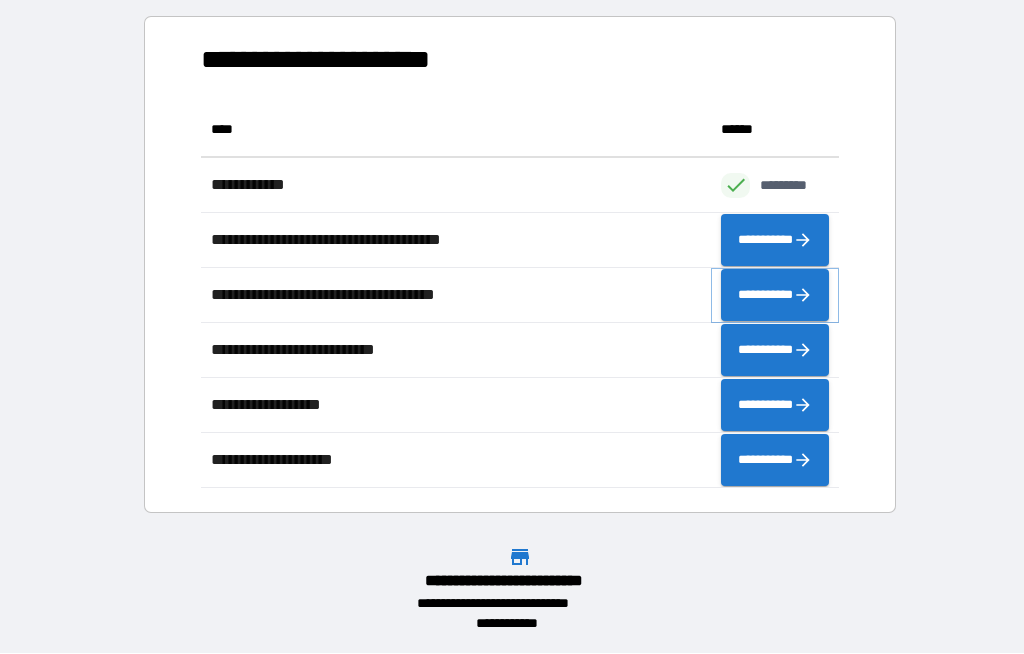 click 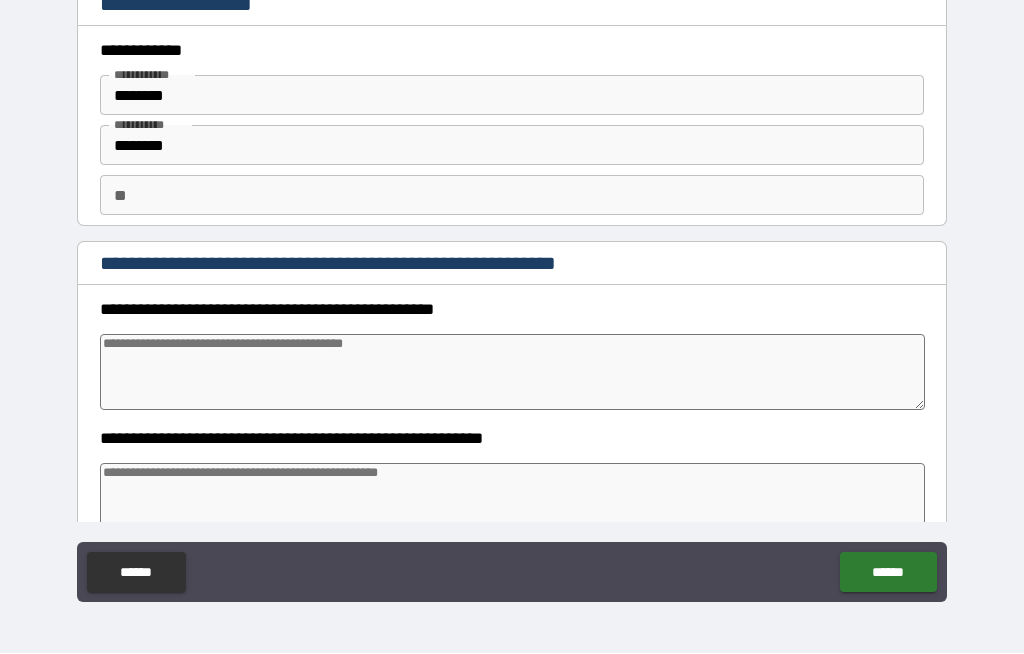 type on "*" 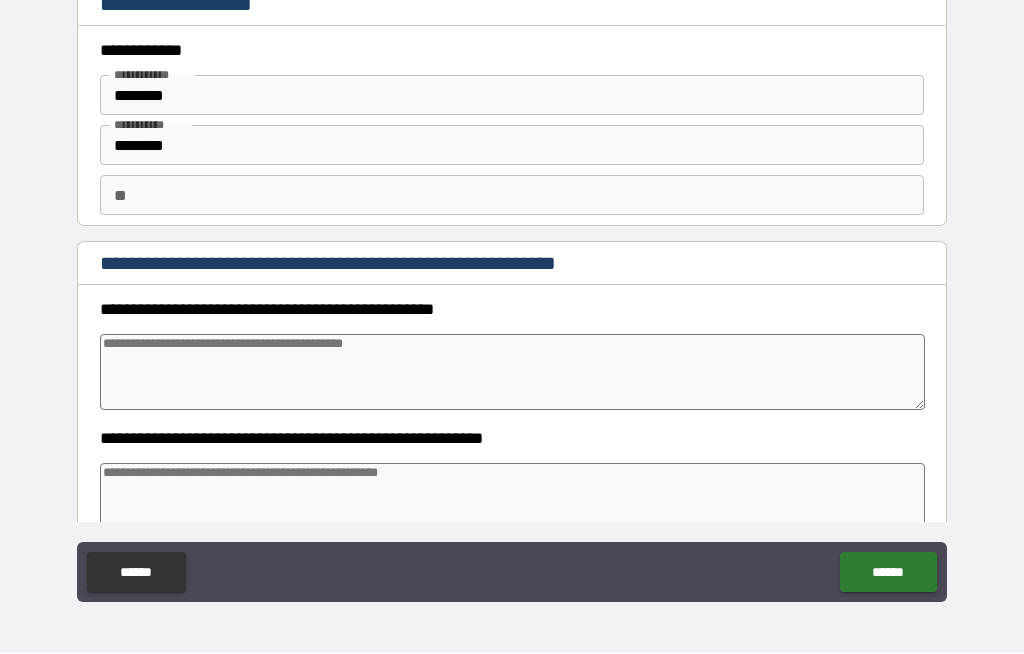 type on "*" 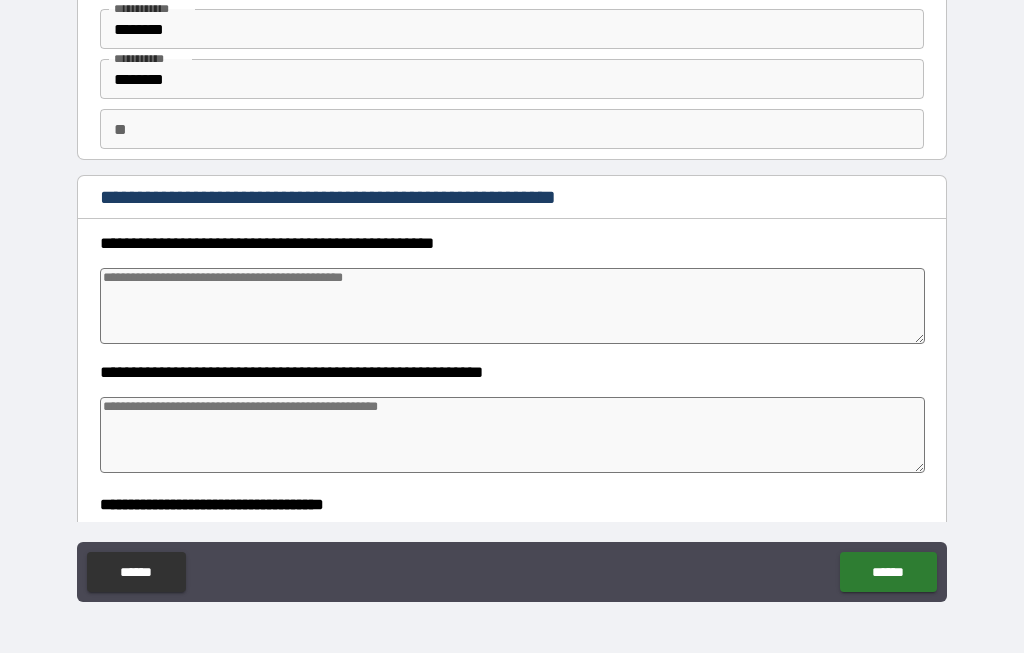 scroll, scrollTop: 72, scrollLeft: 0, axis: vertical 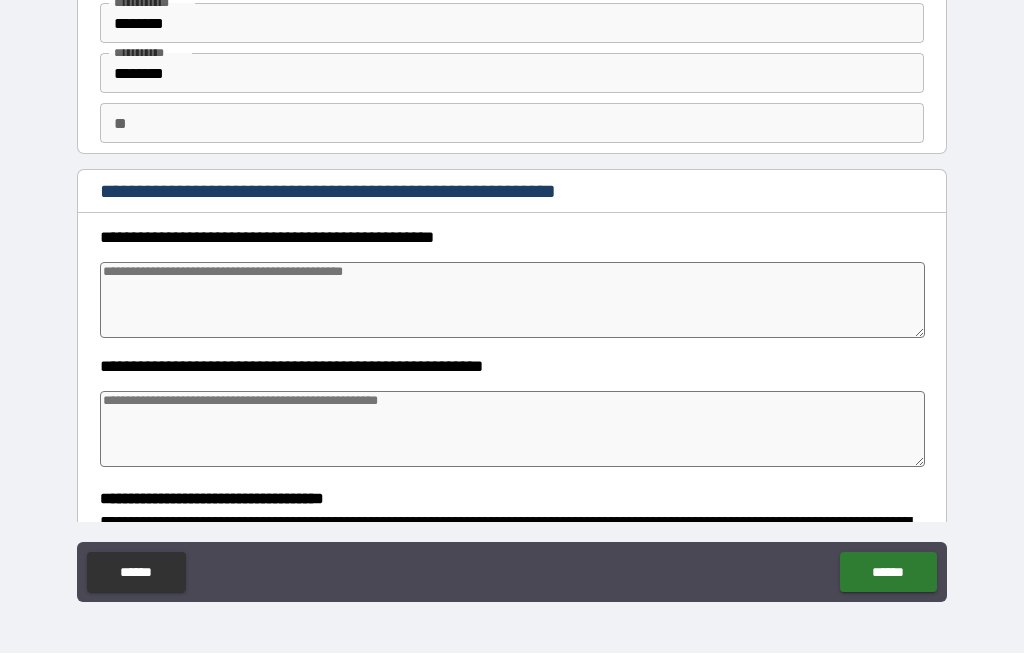 click at bounding box center (513, 301) 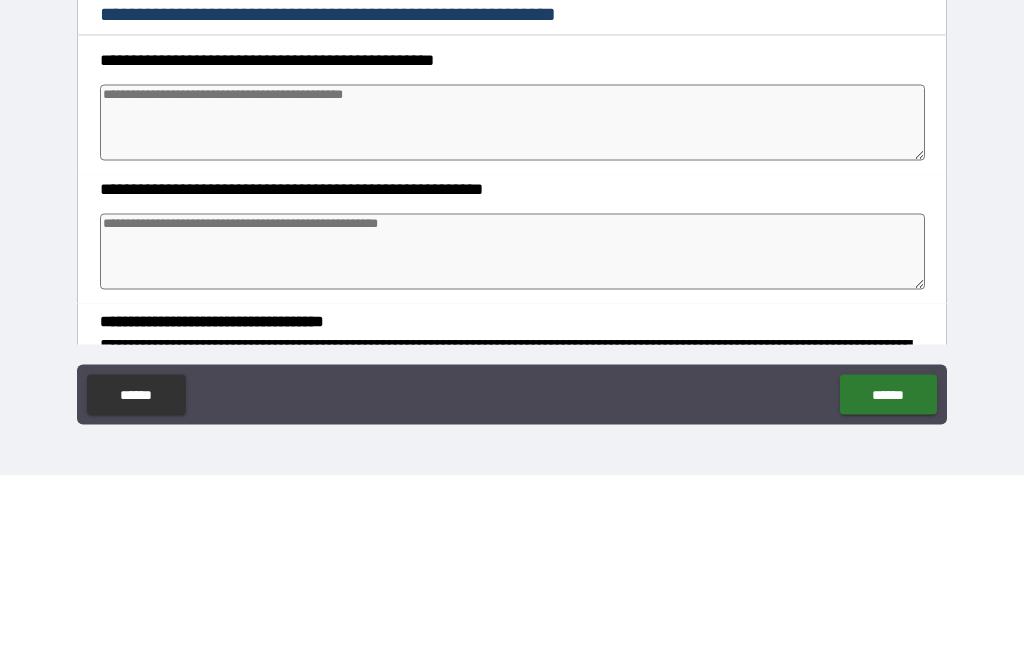 type on "*" 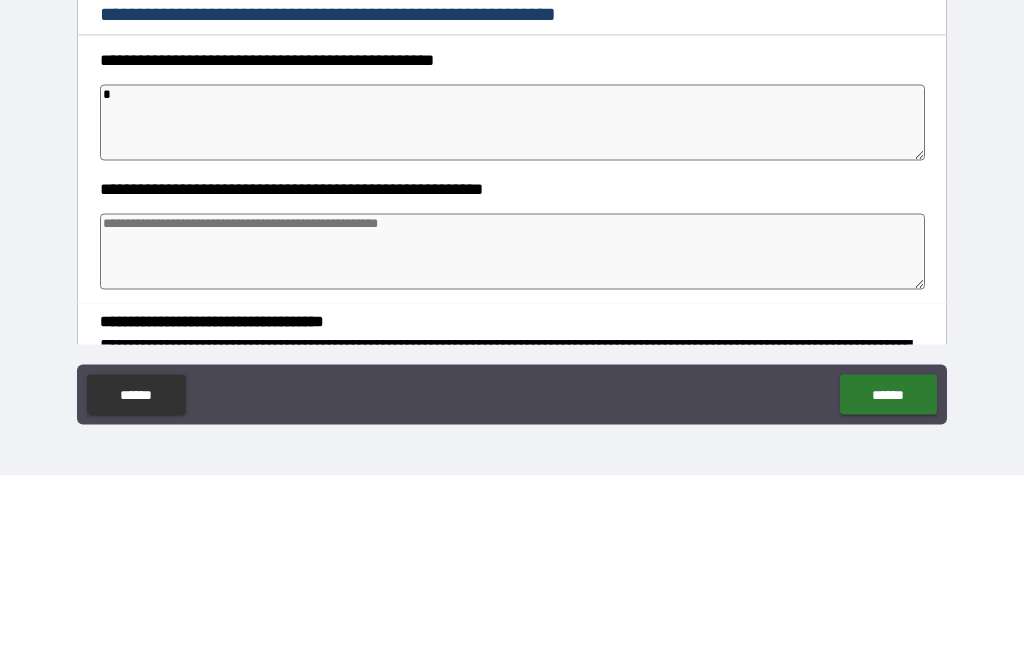type on "*" 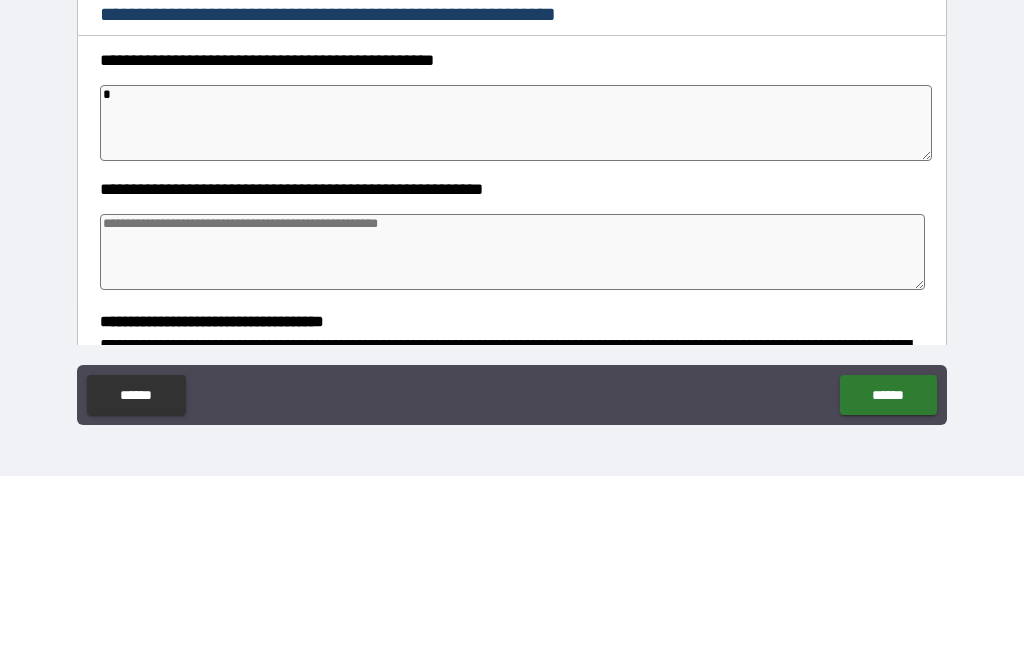 type on "*" 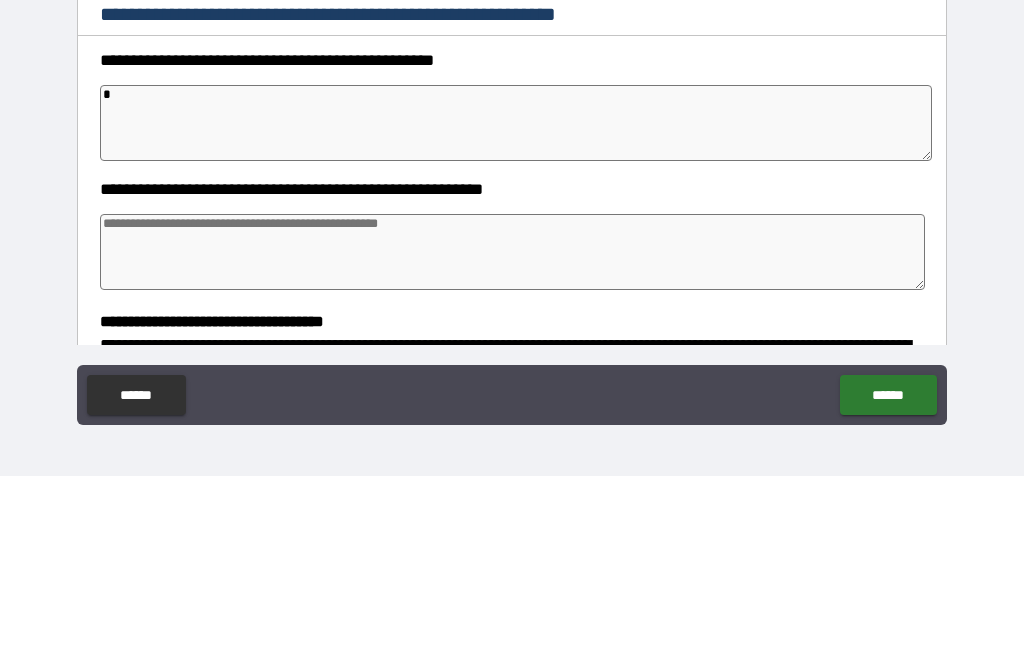 type on "*" 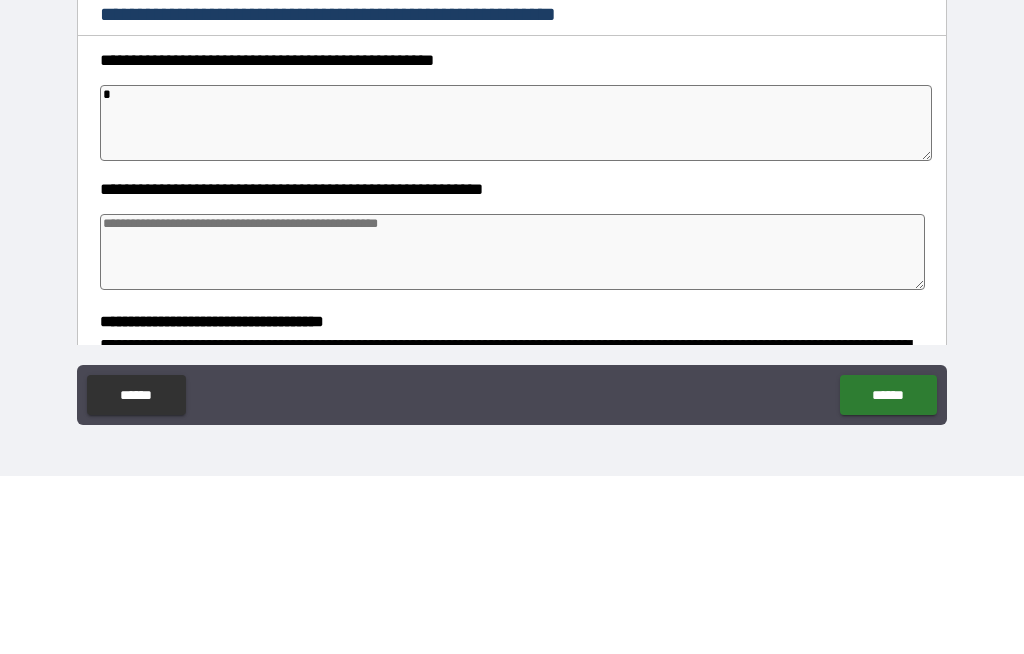 type on "**" 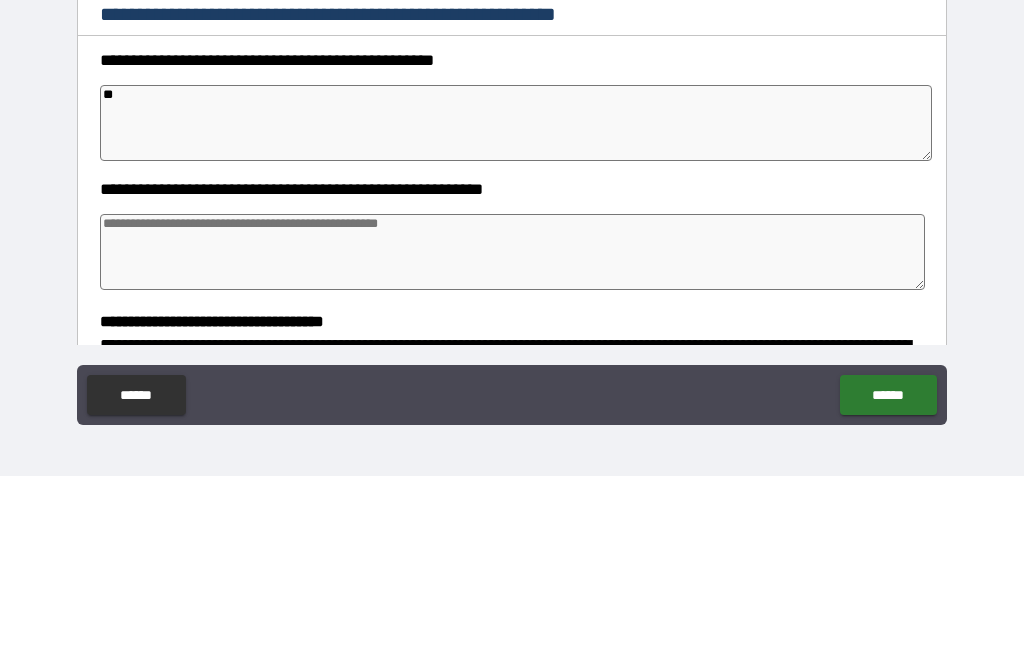 type on "*" 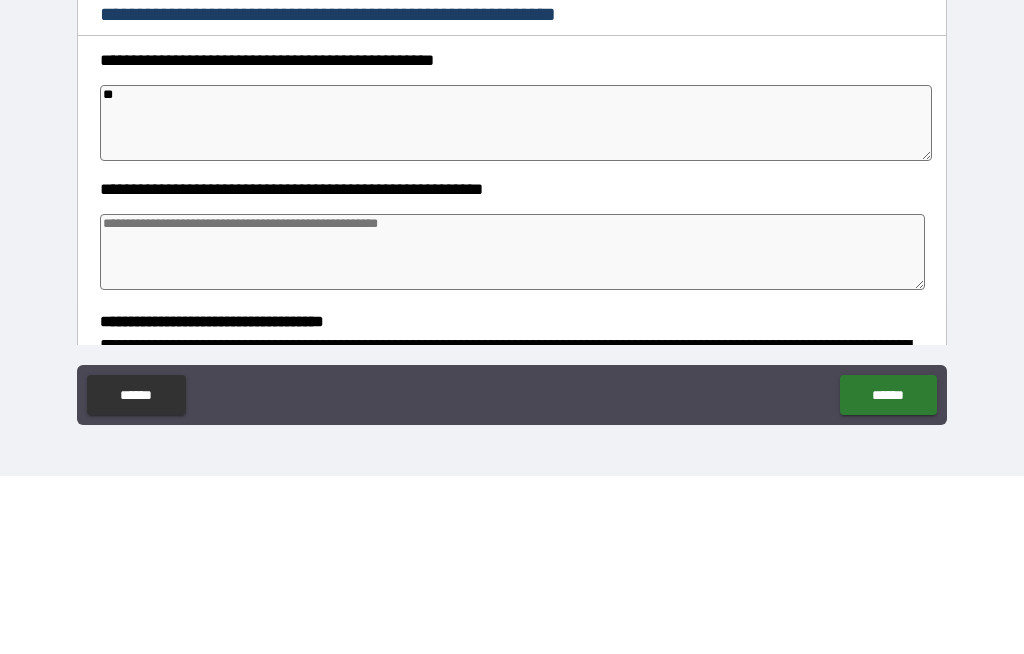 type on "*" 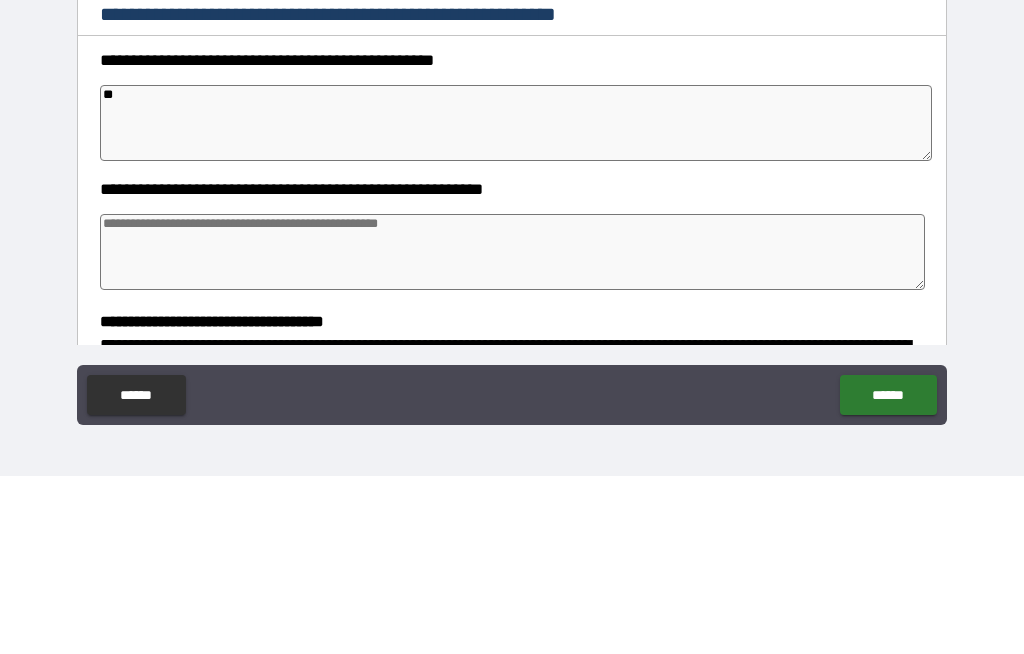 type on "*" 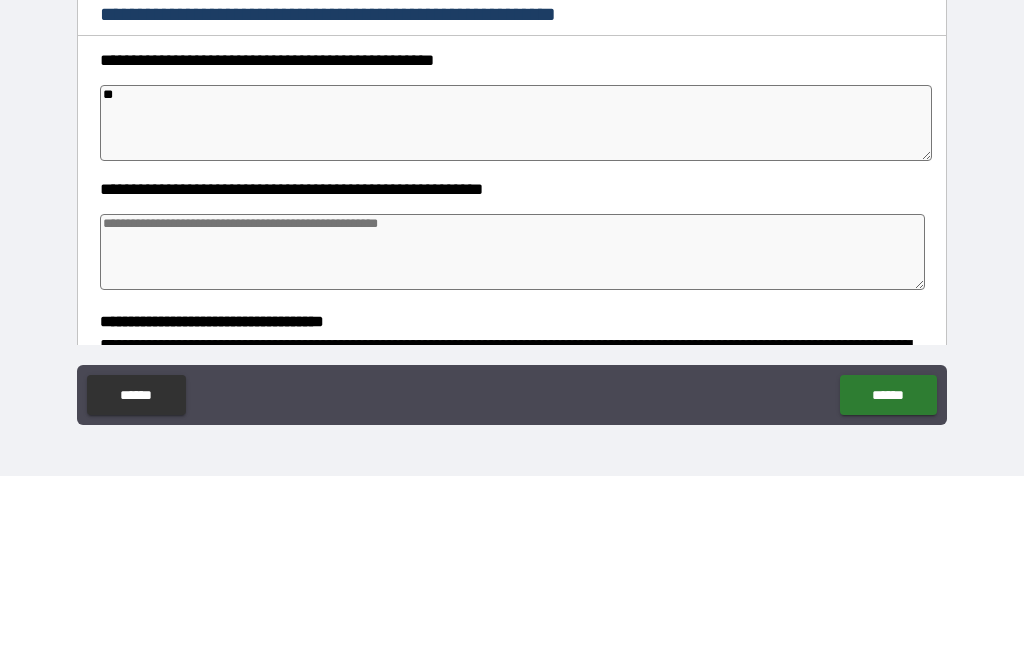 type on "***" 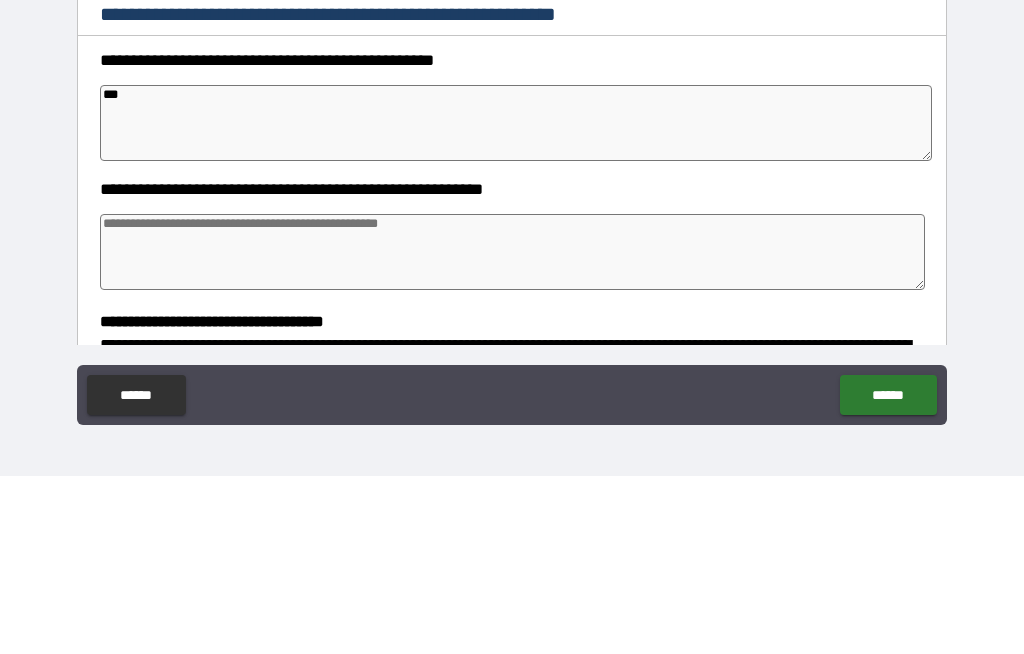 type on "*" 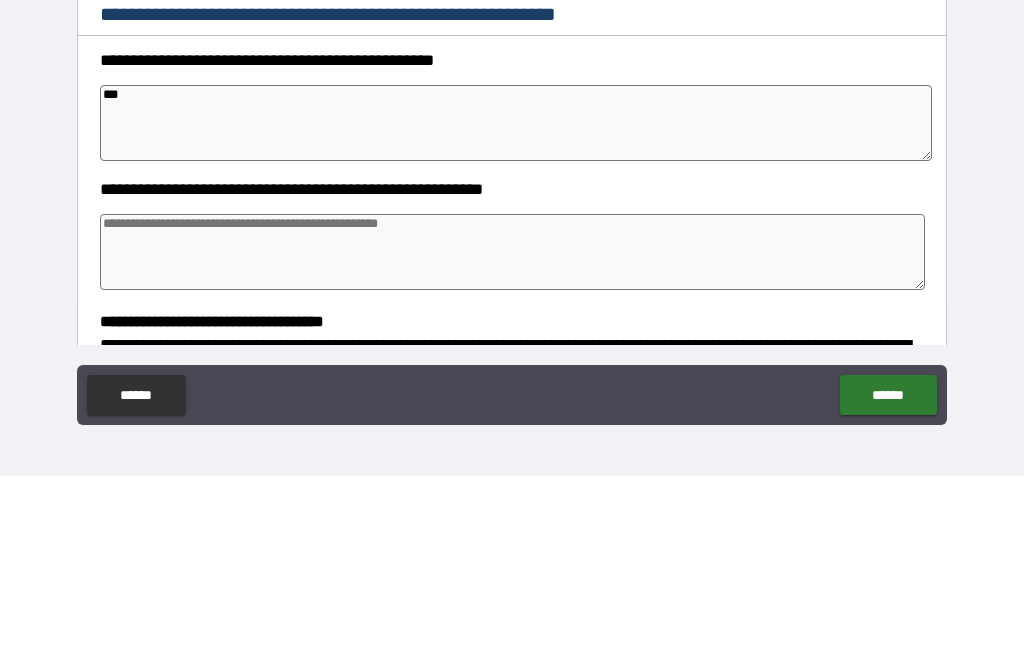 type on "*" 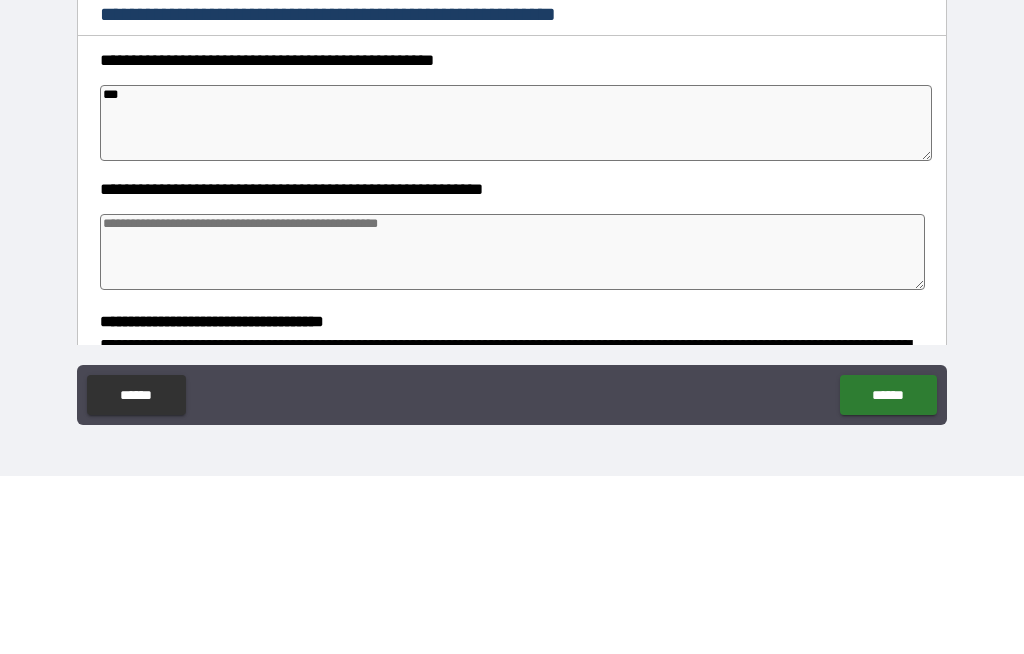 type on "*" 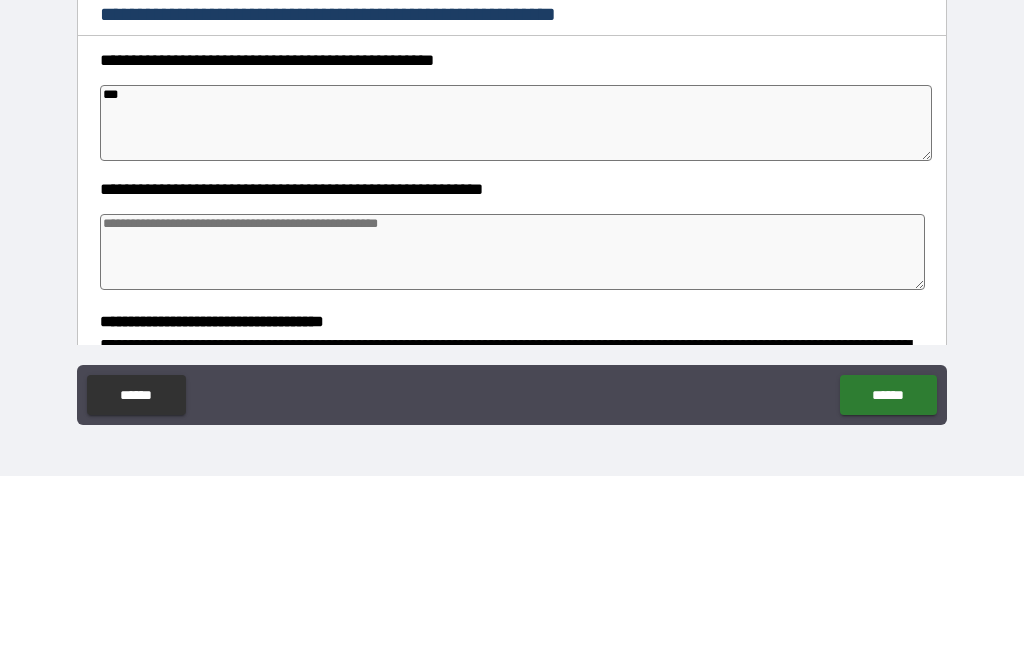 type on "**" 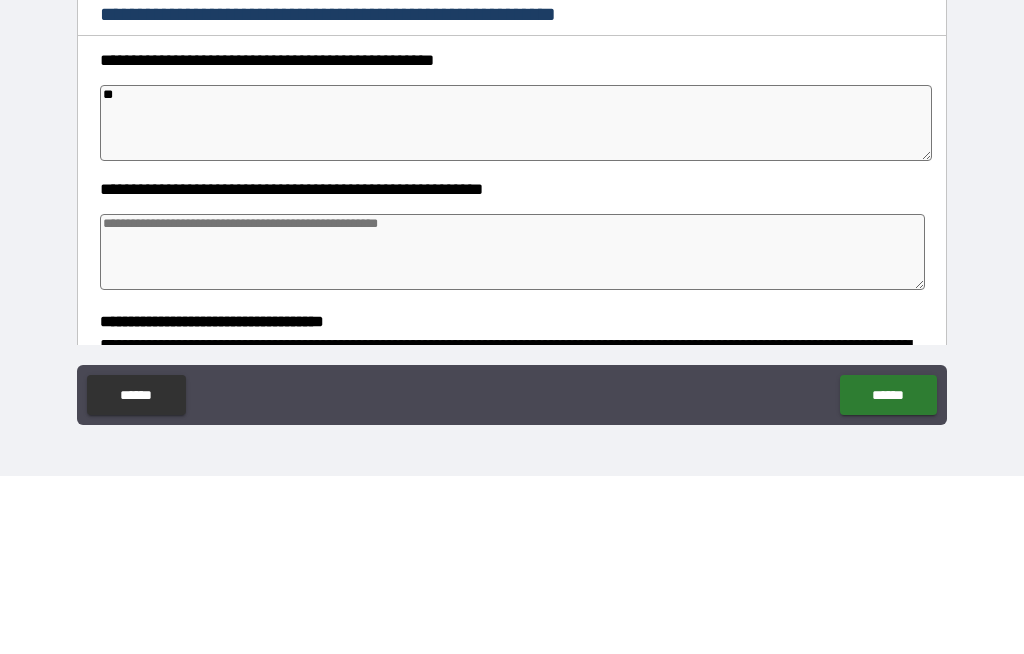 type on "*" 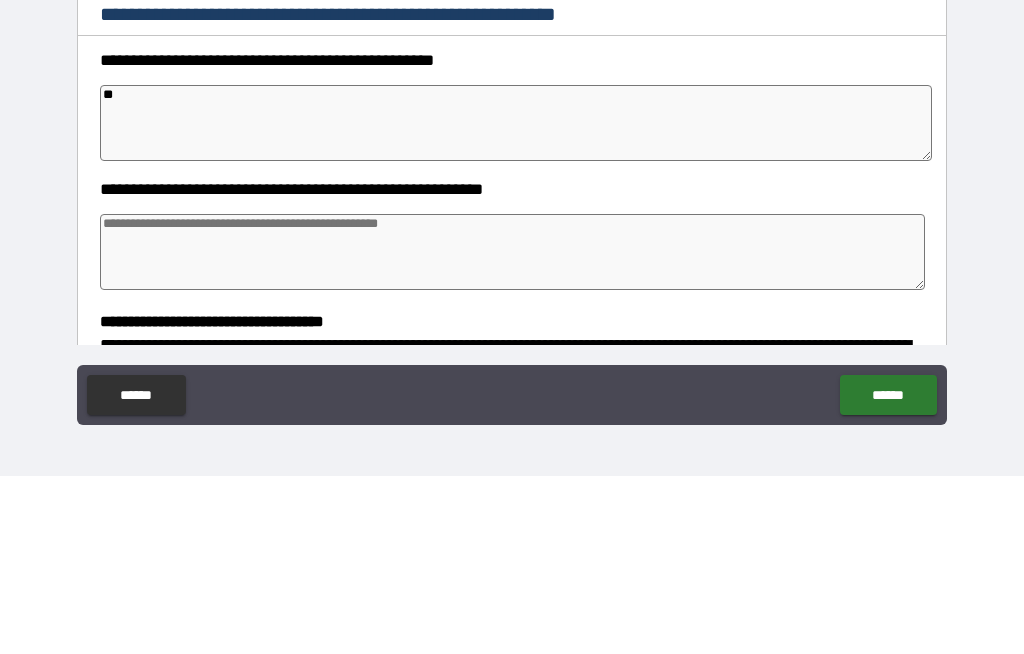 type on "*" 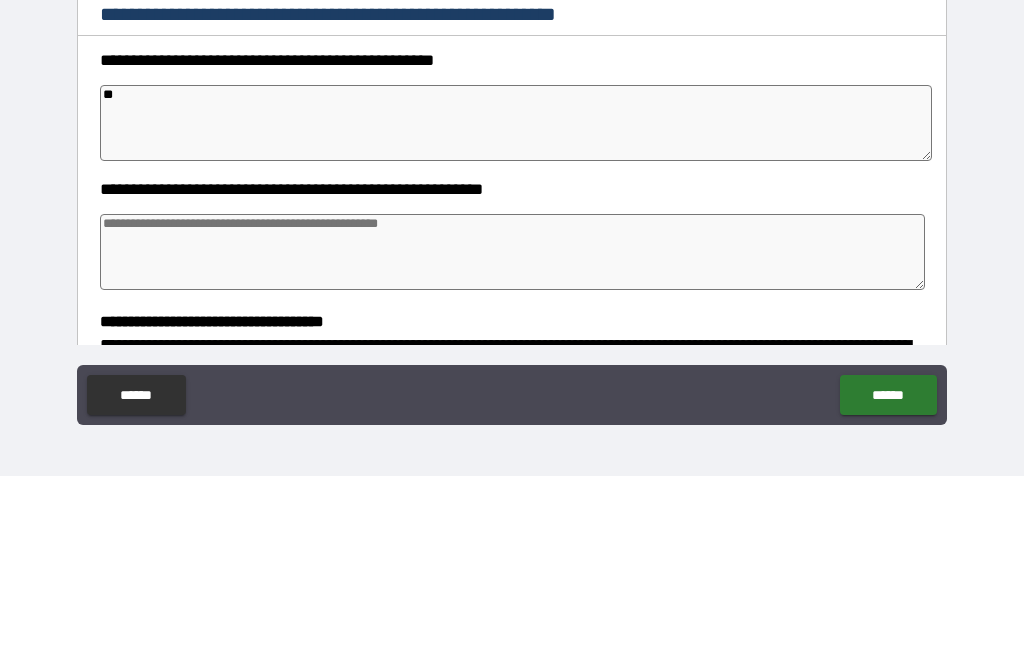 type on "*" 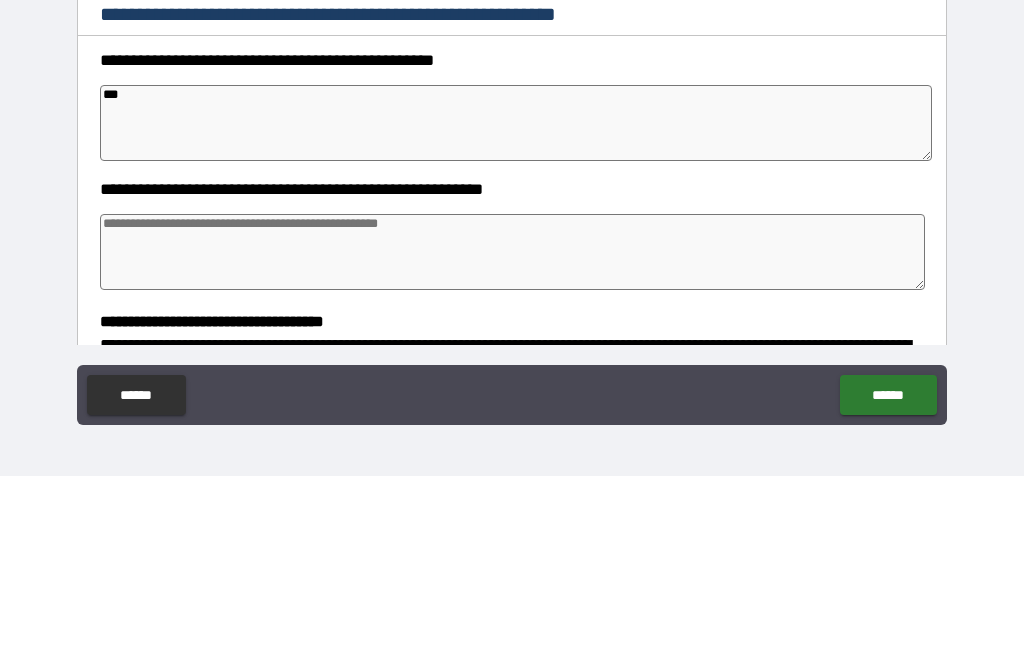 type on "*" 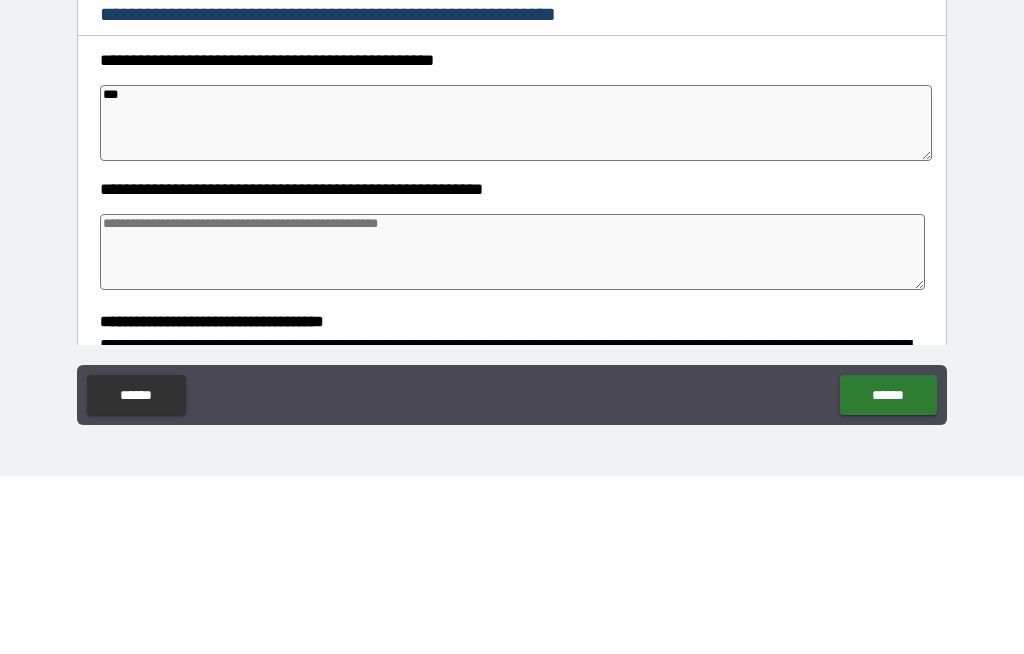 type on "*" 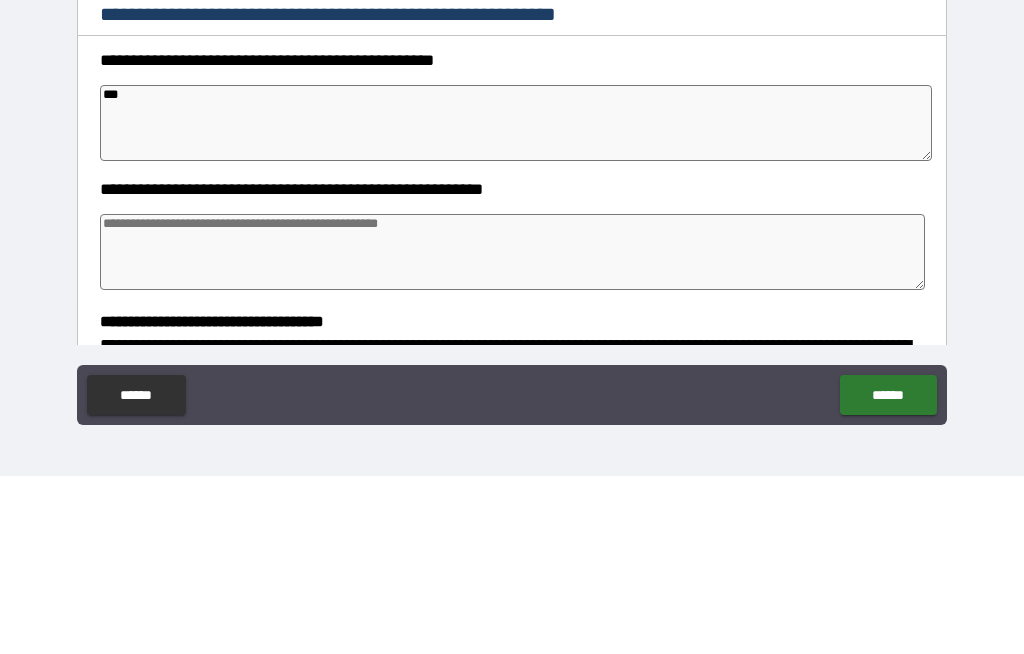 type on "*" 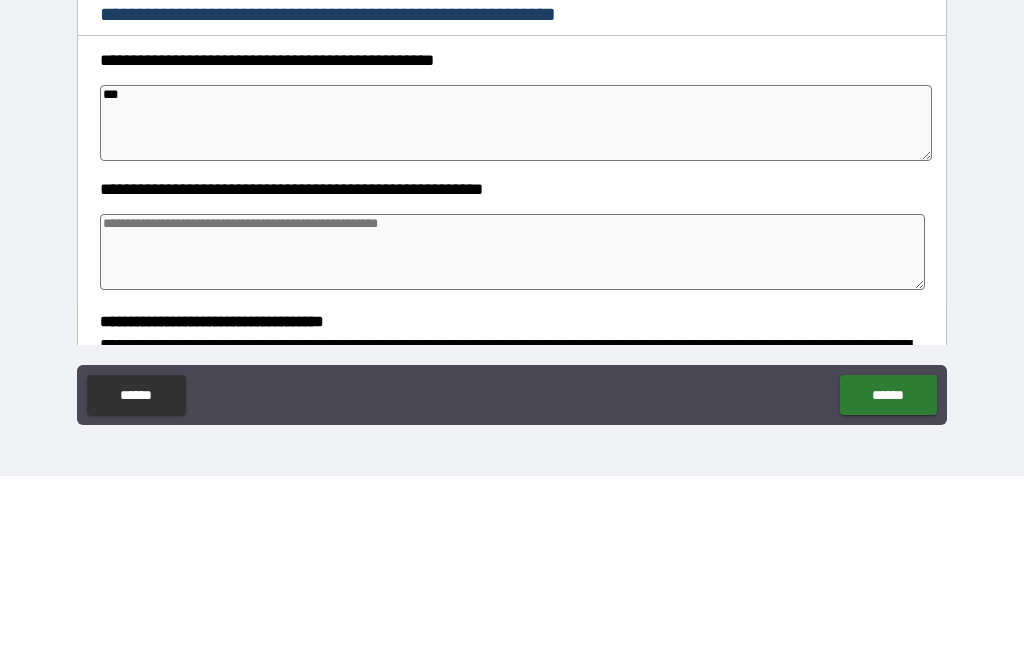 type on "****" 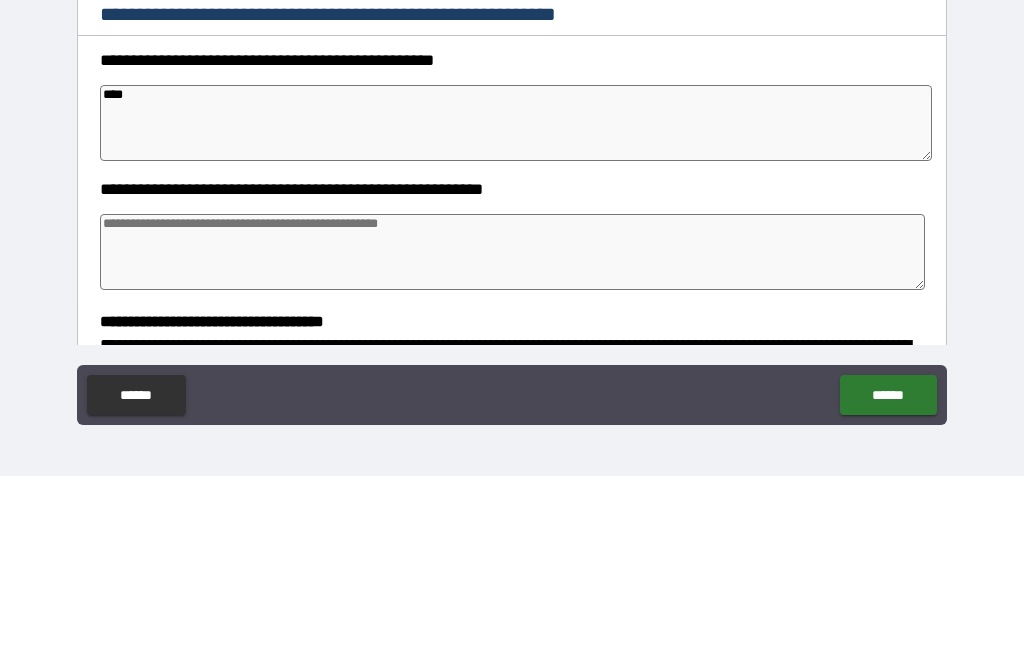 type on "*" 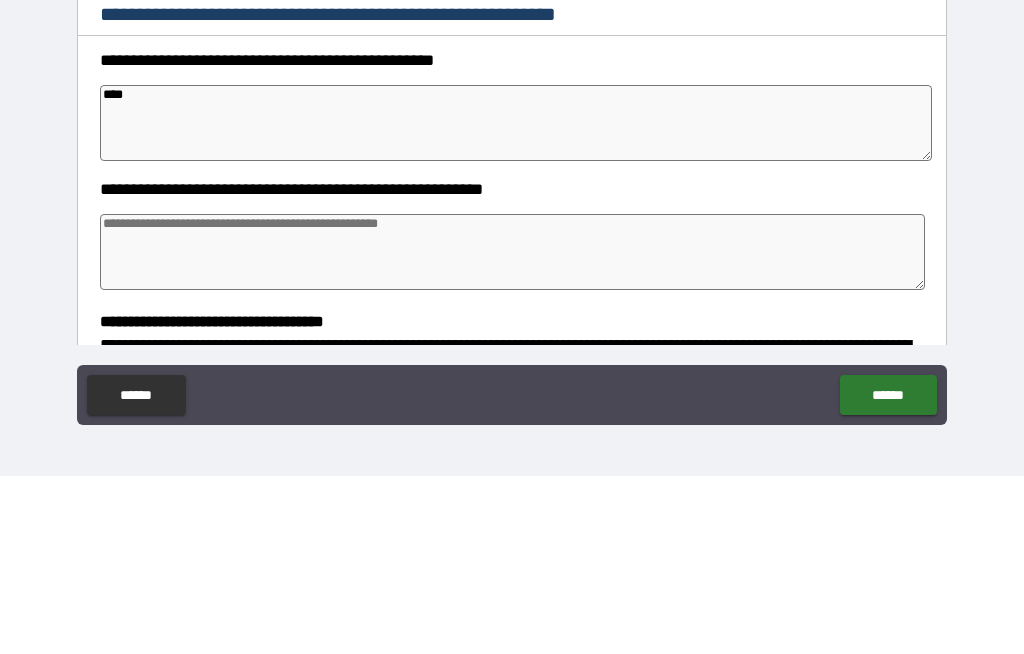 type on "*" 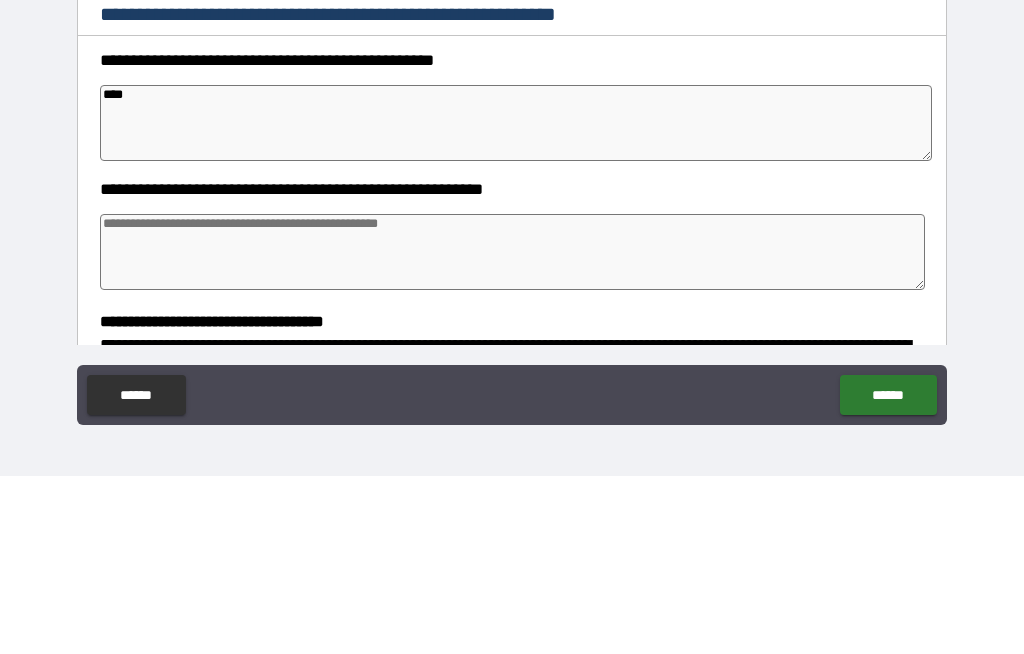 type on "*" 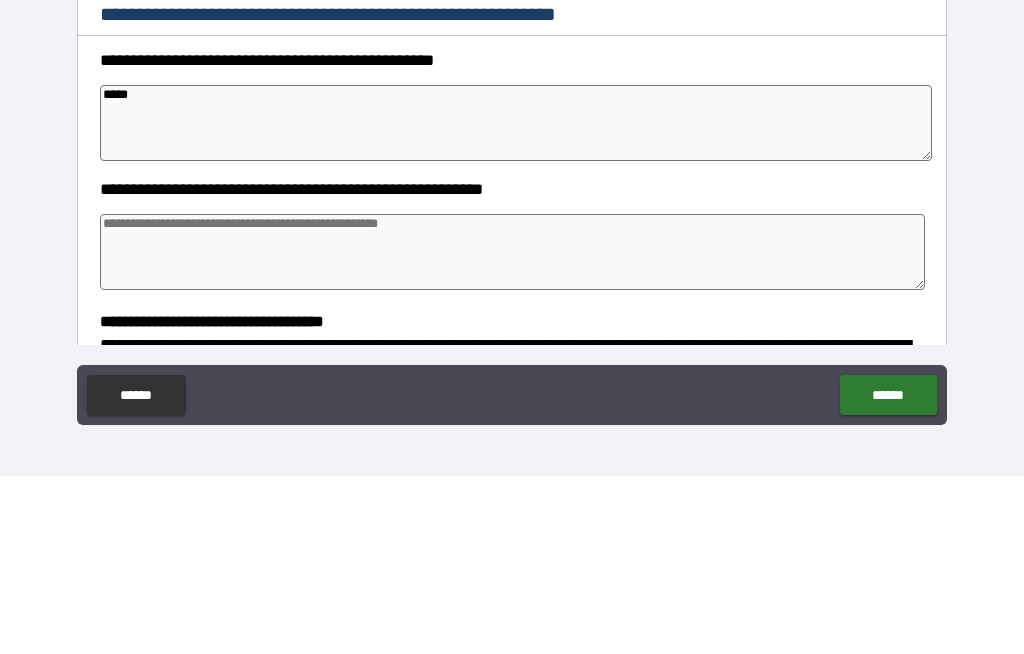 type on "*" 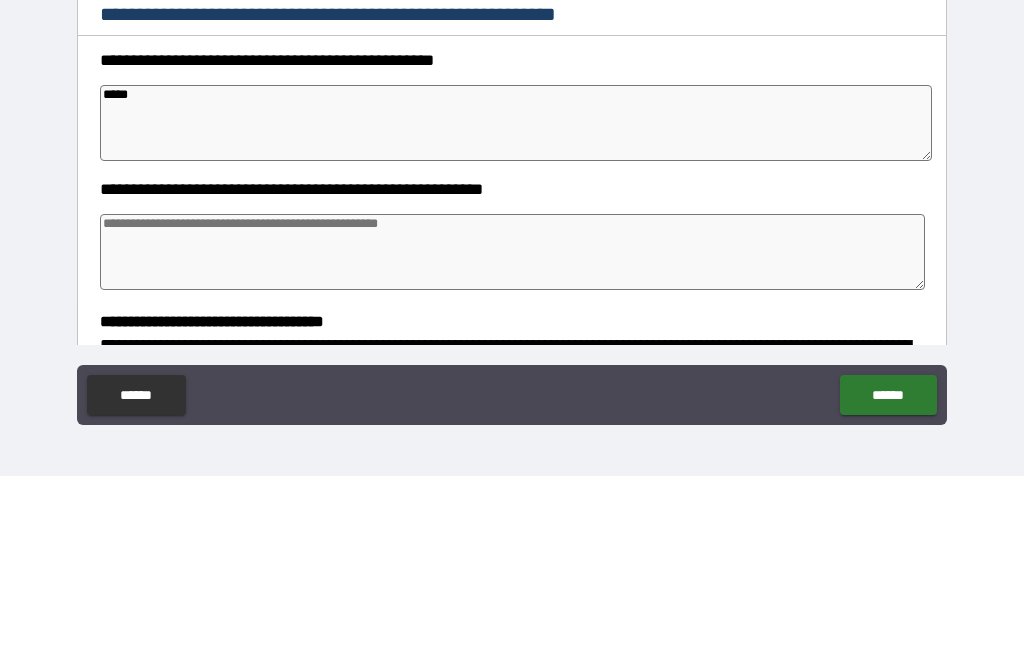 type on "*" 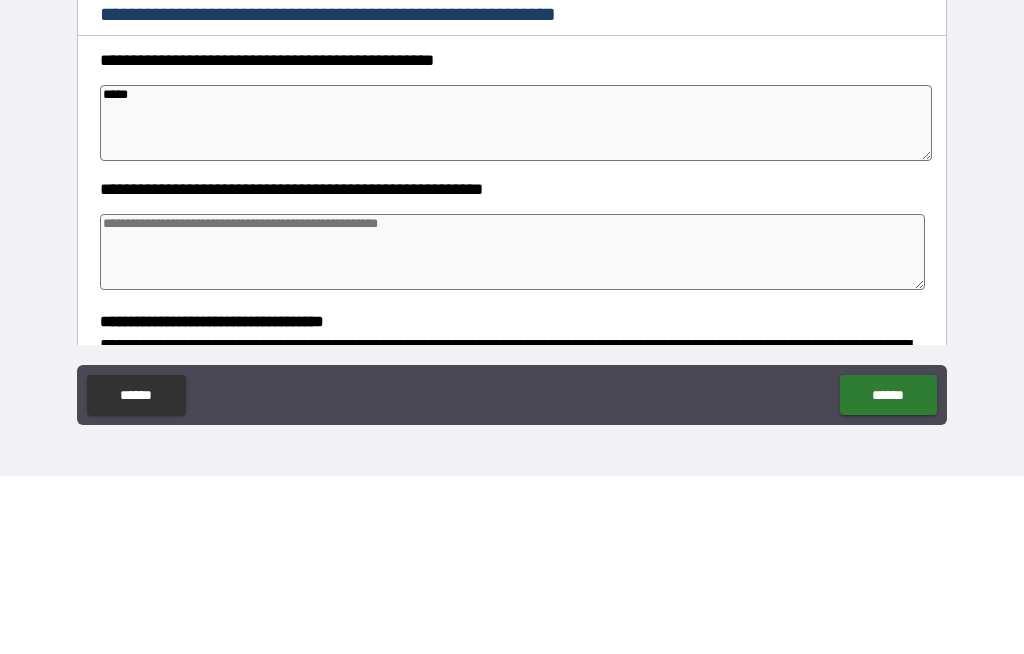 type on "*" 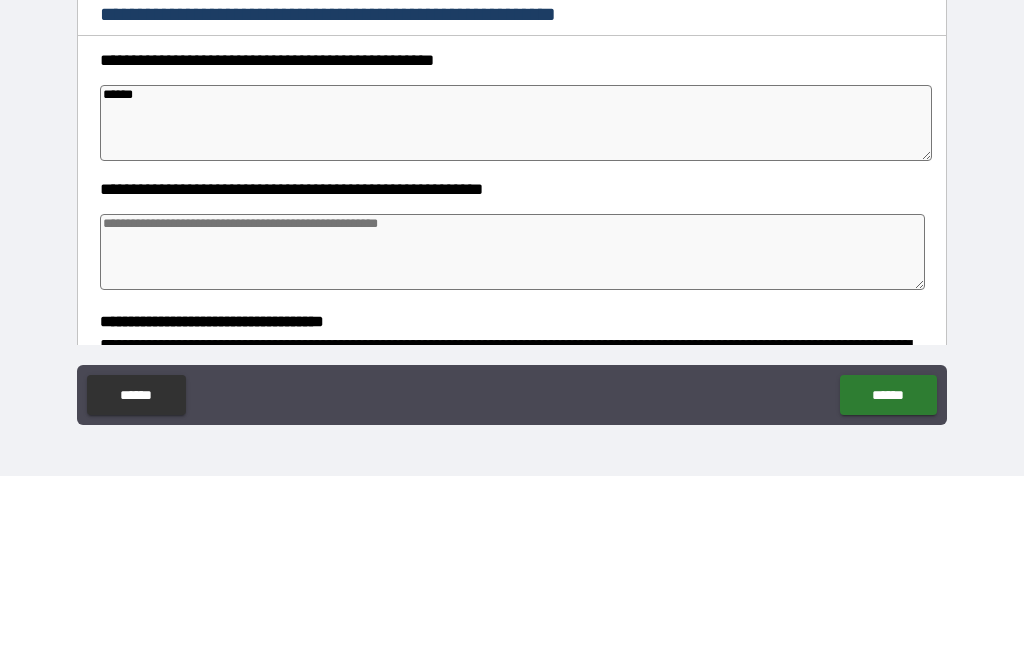 type on "*" 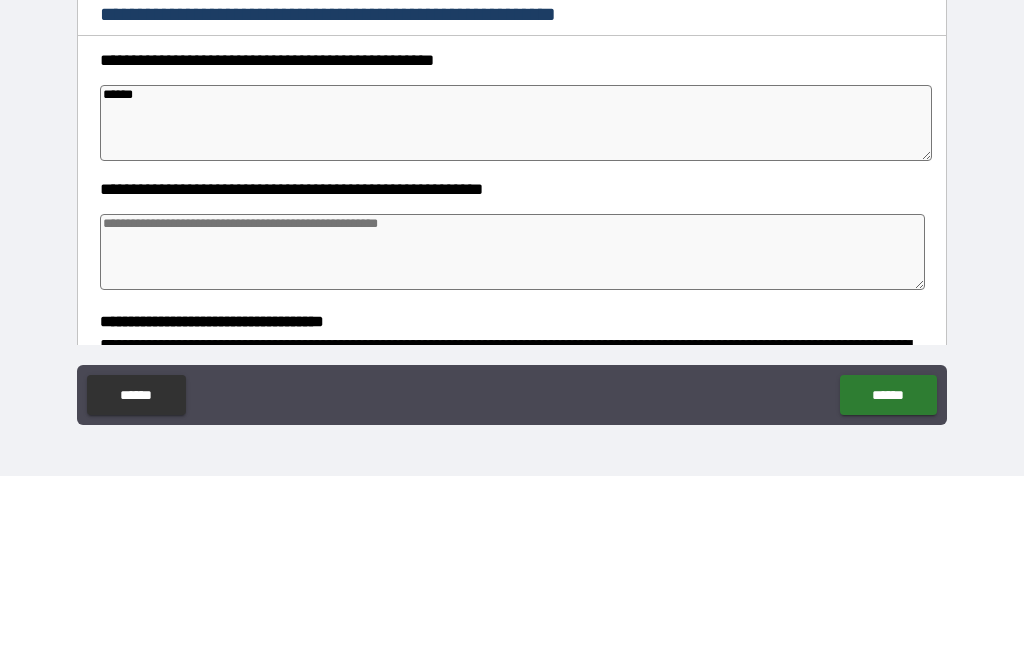 type on "*" 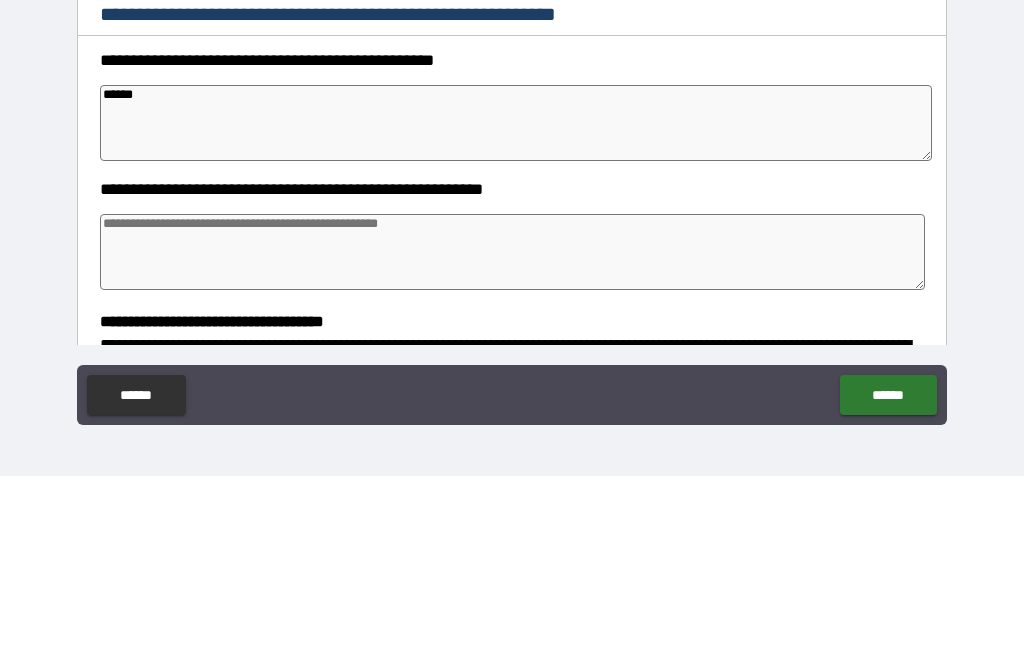 type on "*" 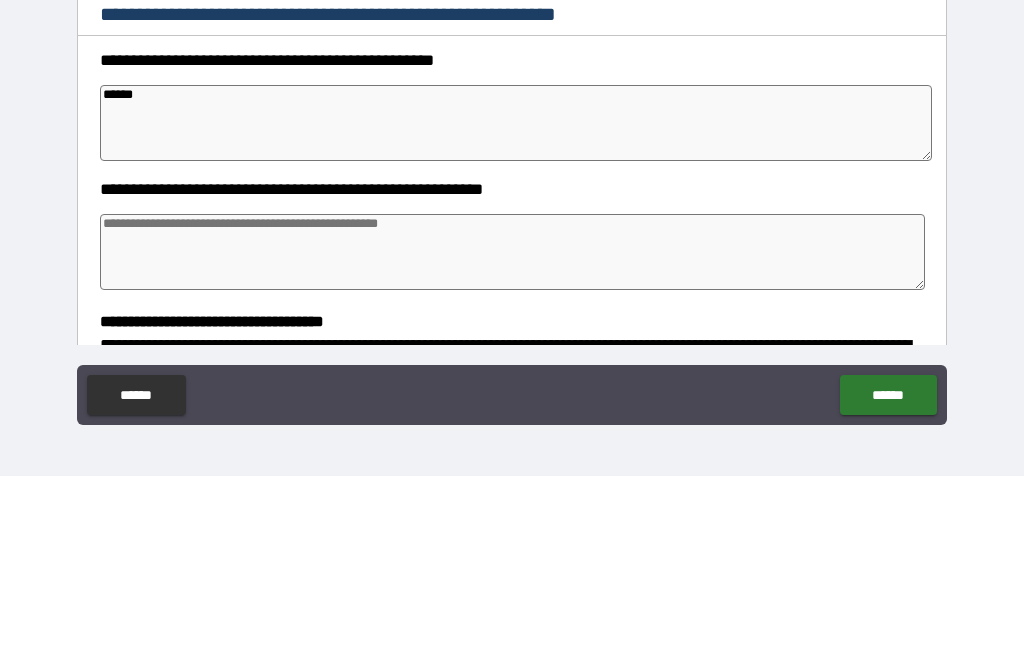 type on "******" 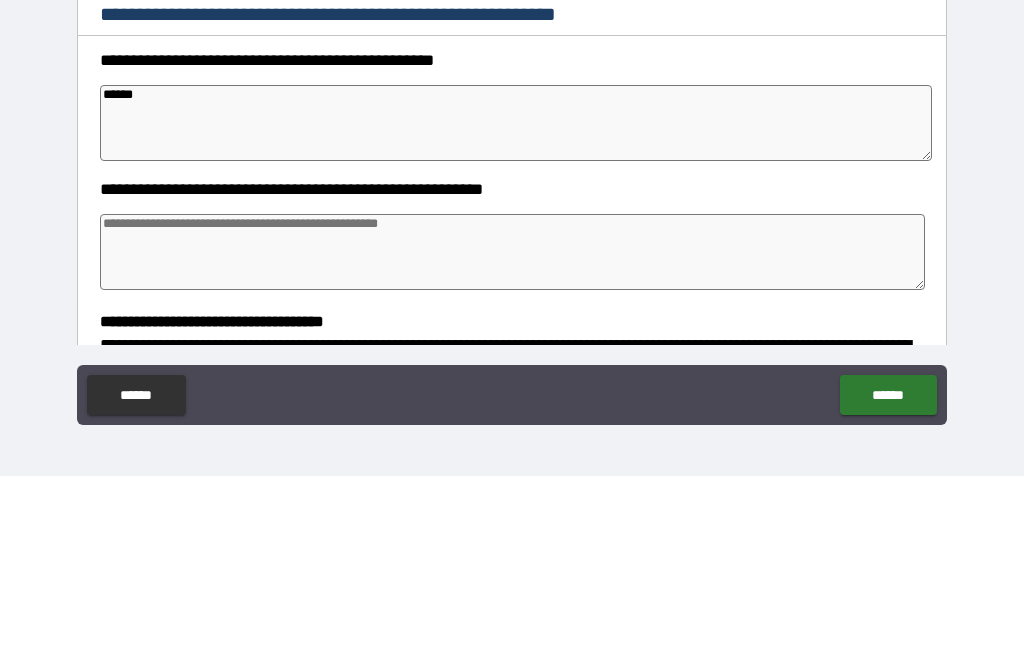 type on "*" 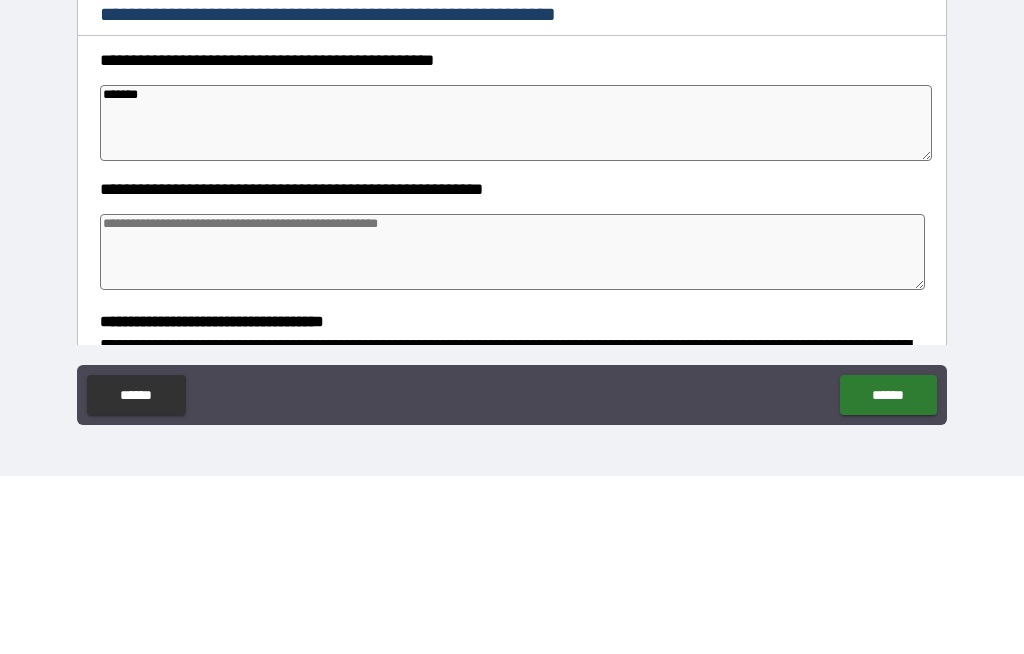 type on "*" 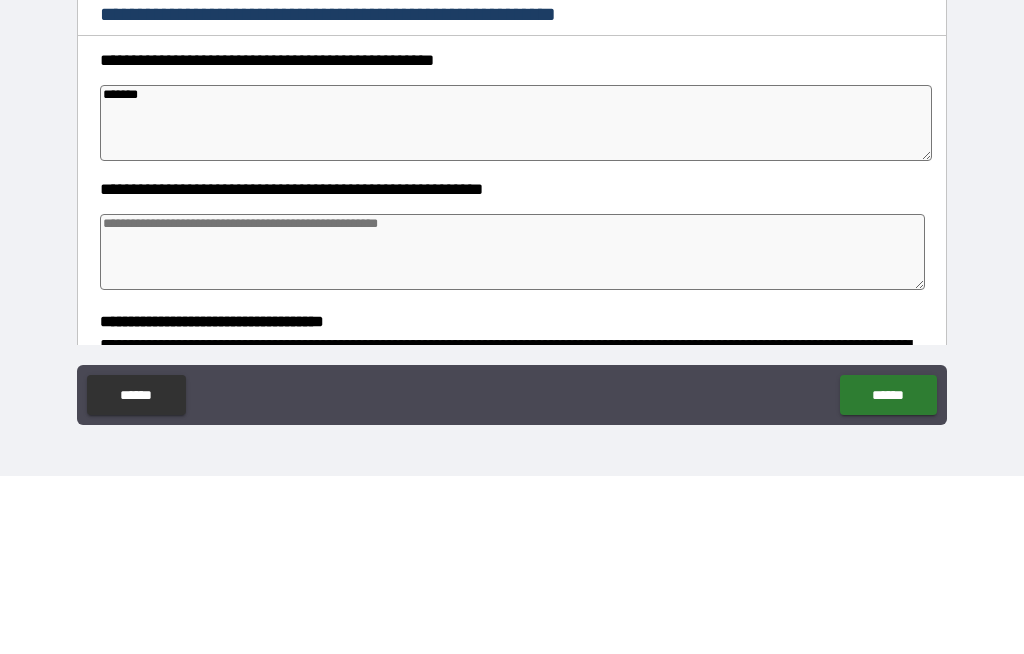 type on "*" 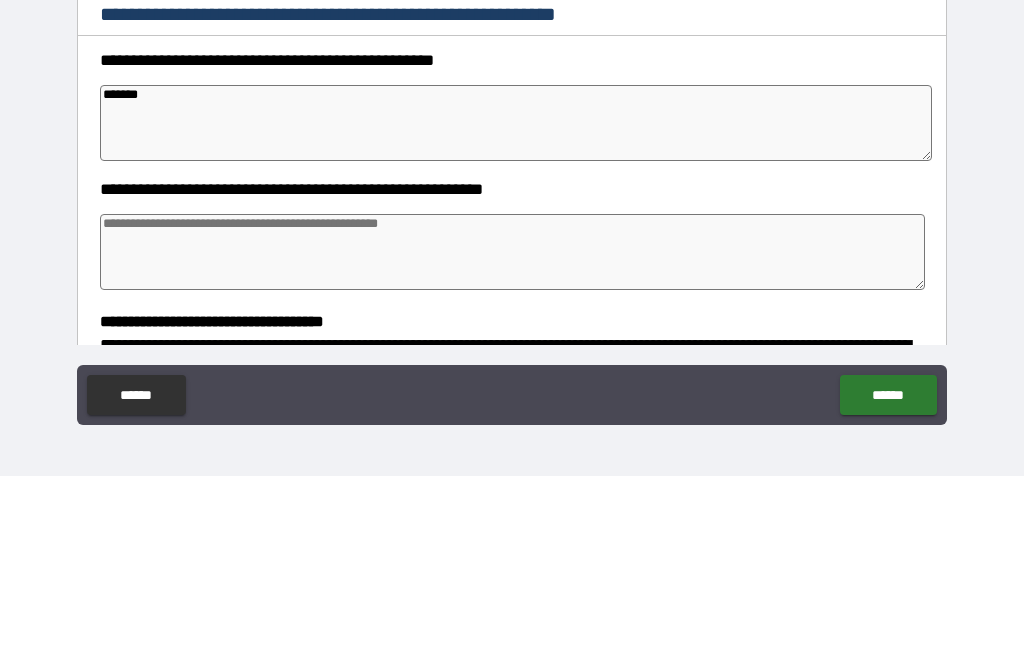 type on "********" 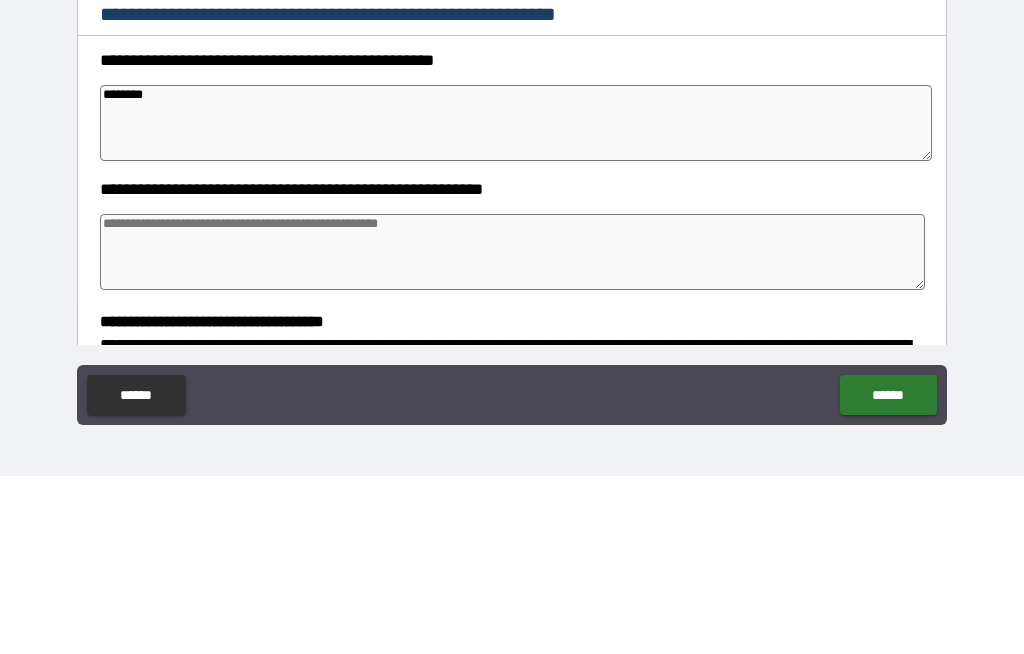 type on "*" 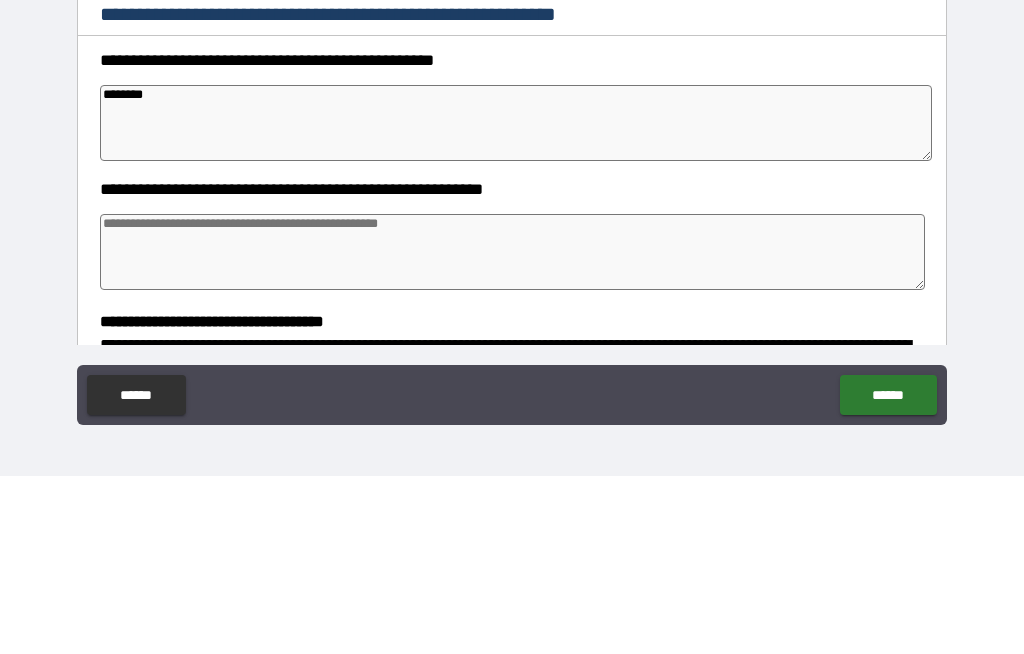 type on "*********" 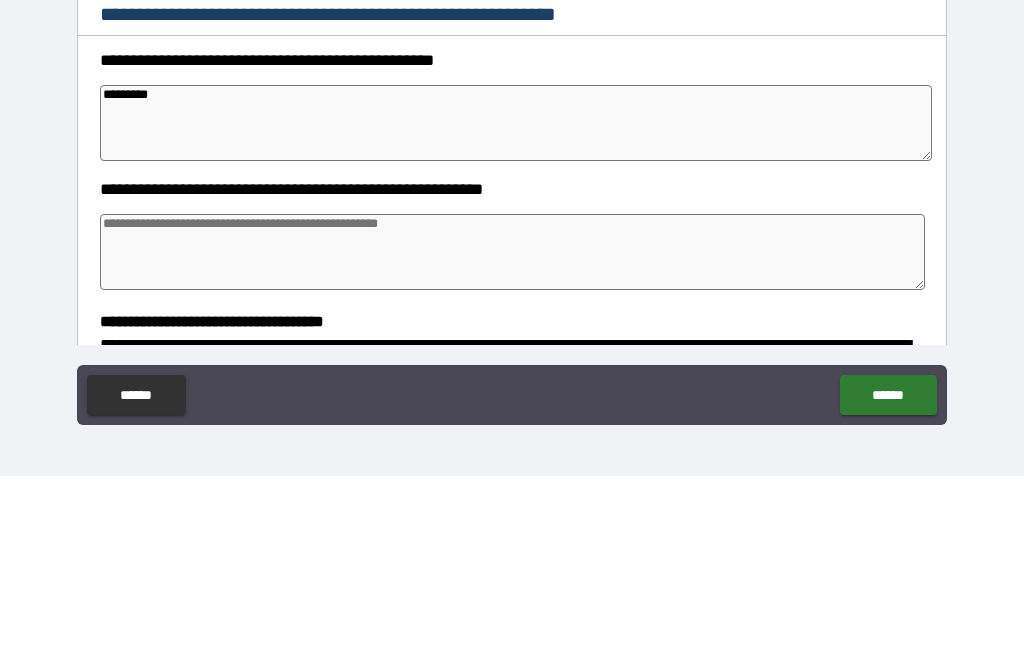 type on "*" 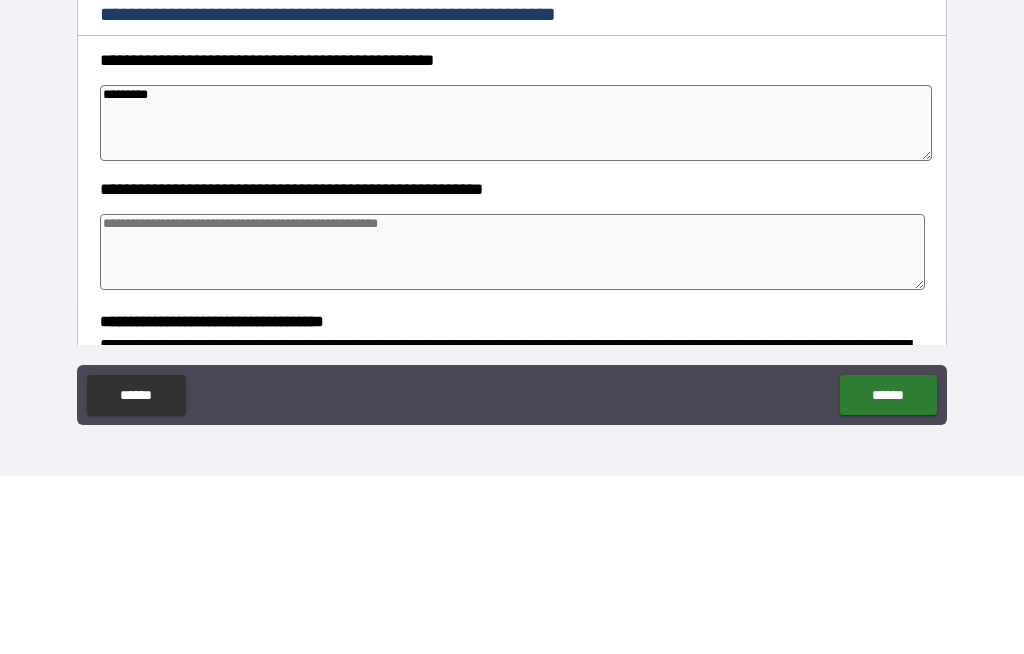 type on "*" 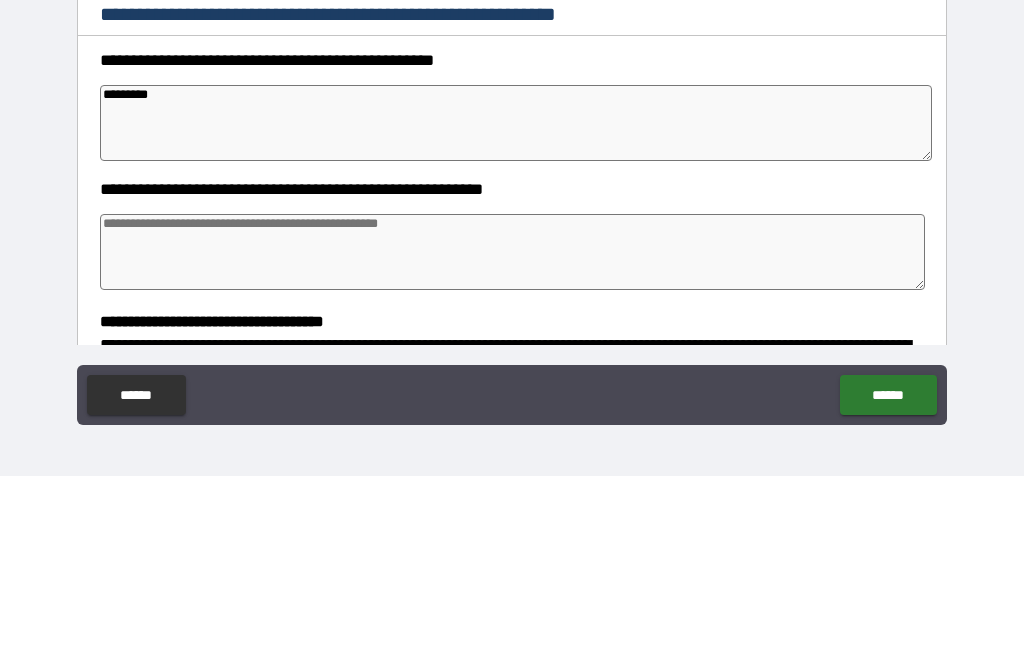 type on "*" 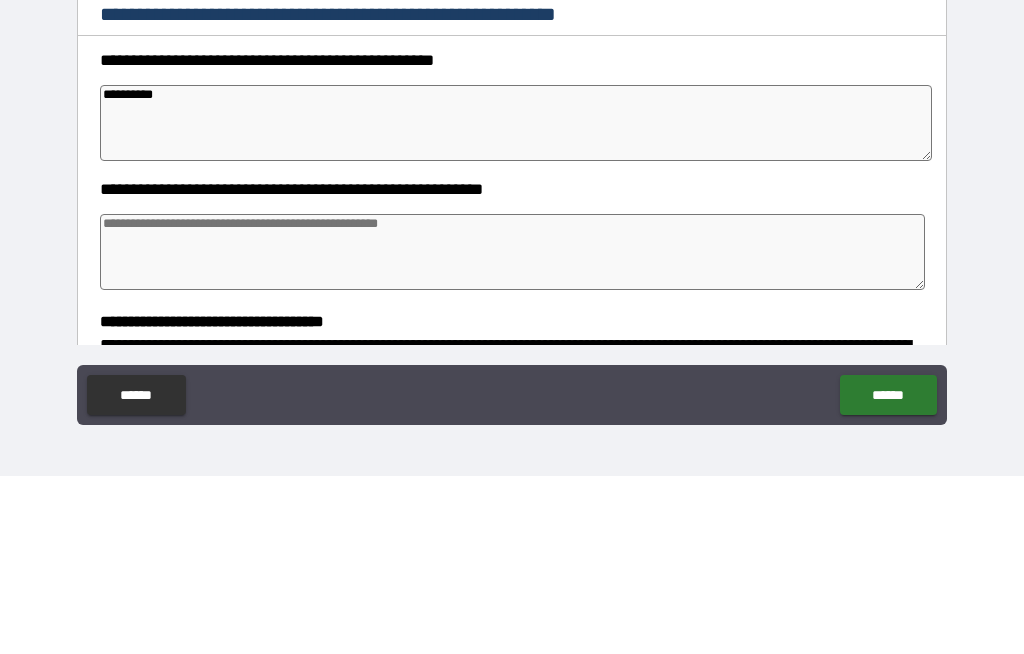 type on "*" 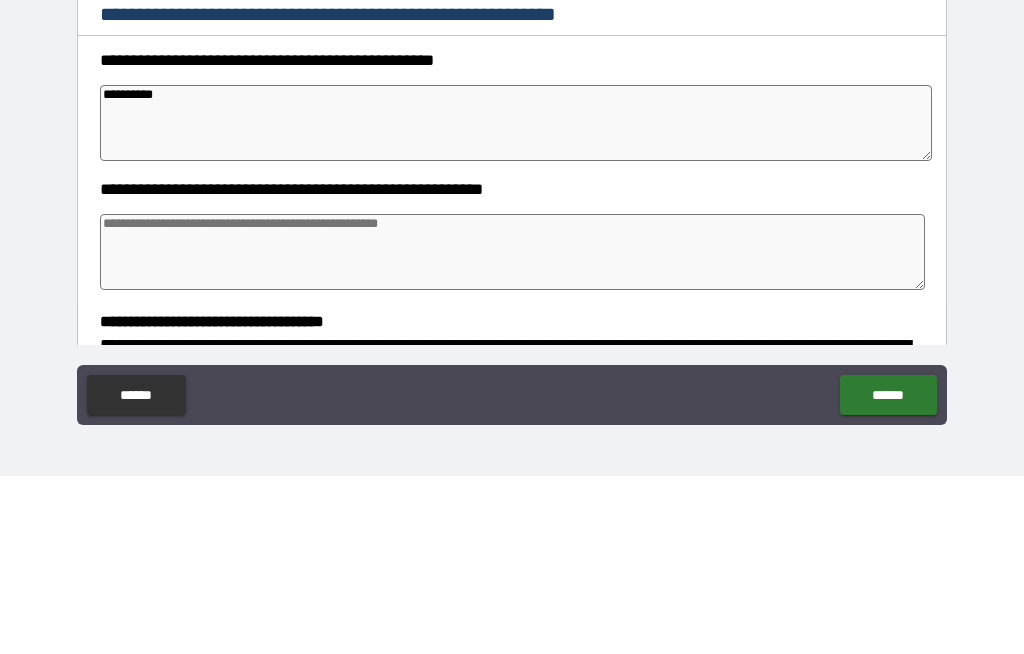 type on "**********" 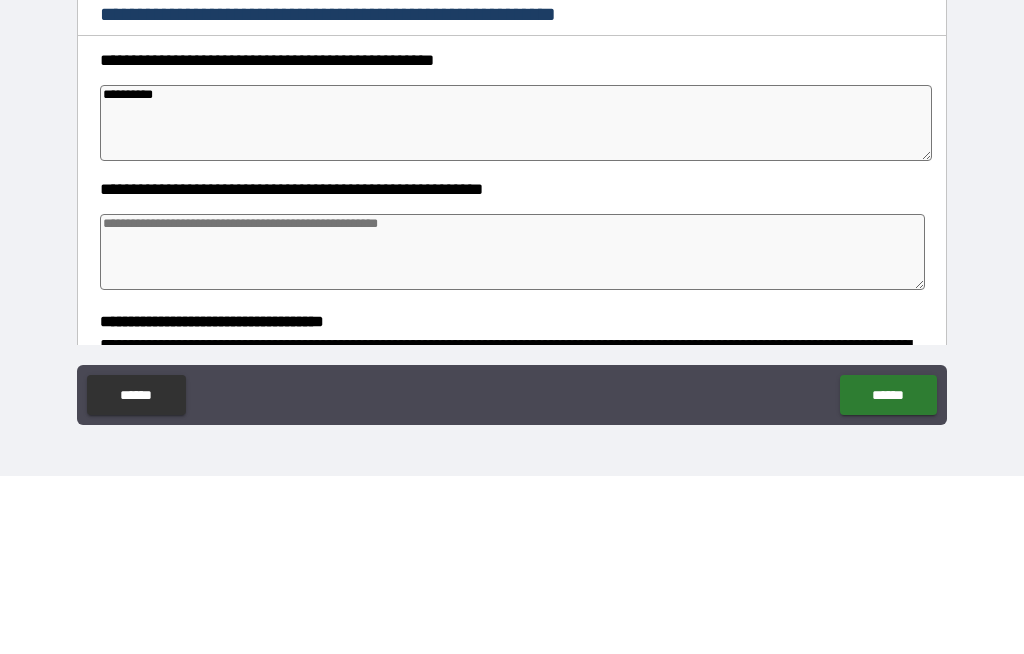 type on "*" 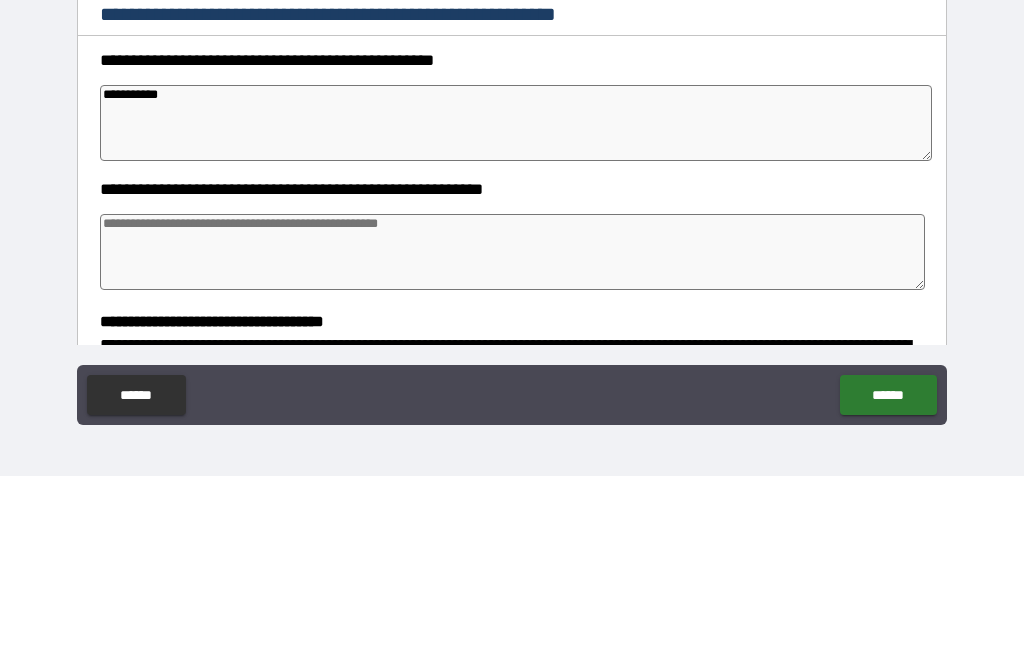 type on "*" 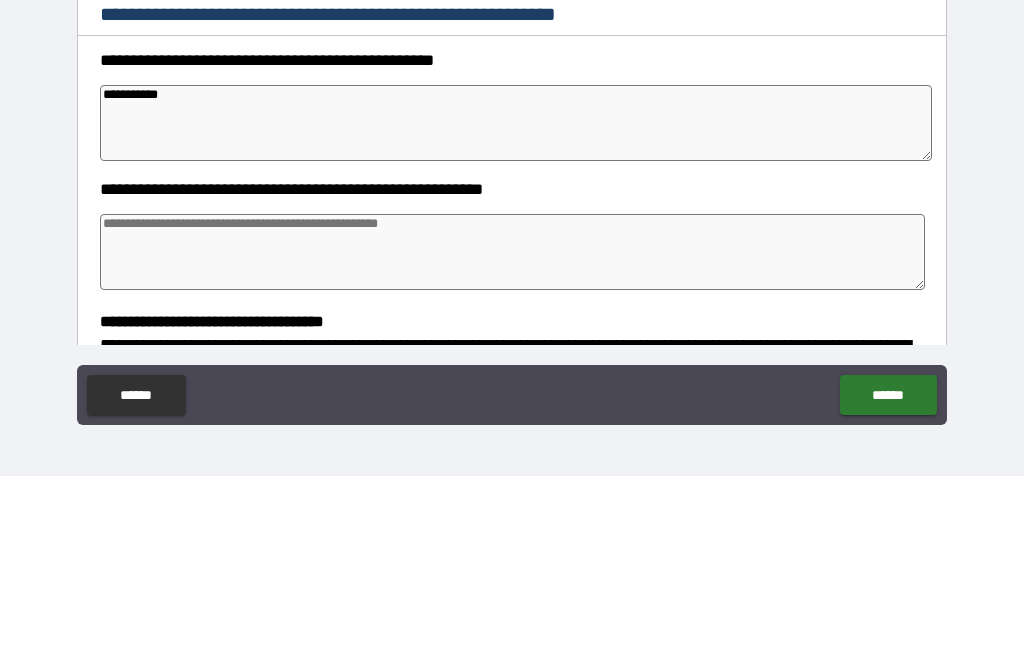 type on "**********" 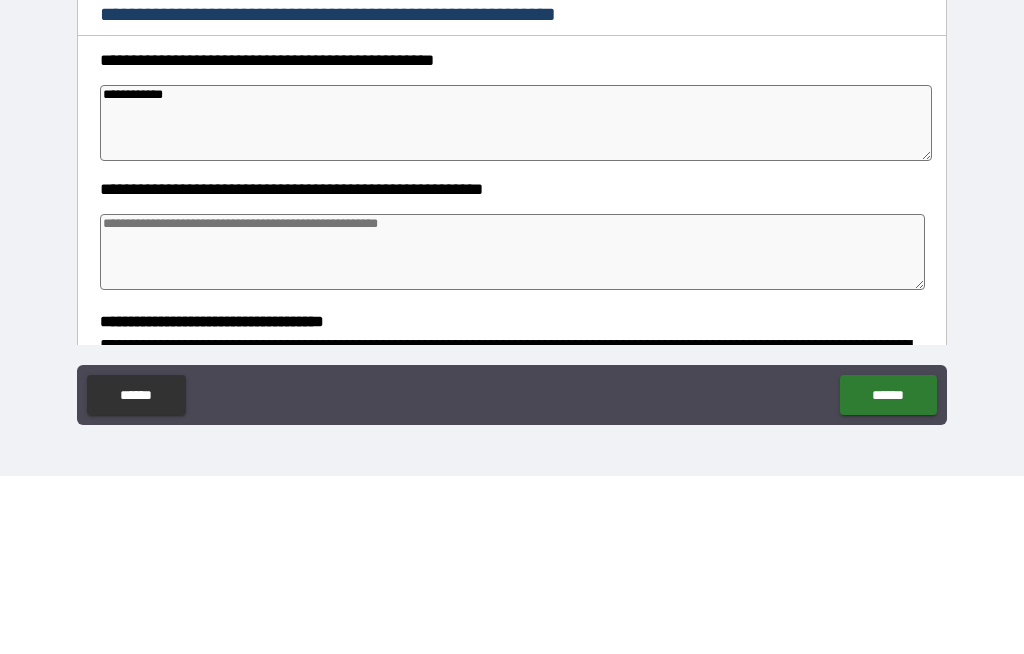type on "*" 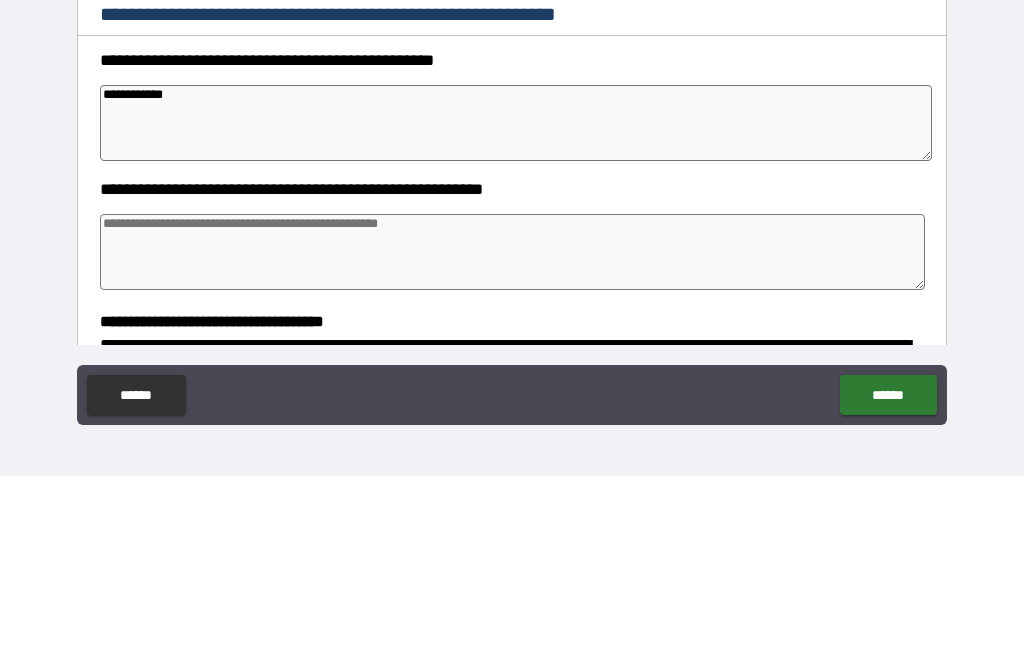 type on "**********" 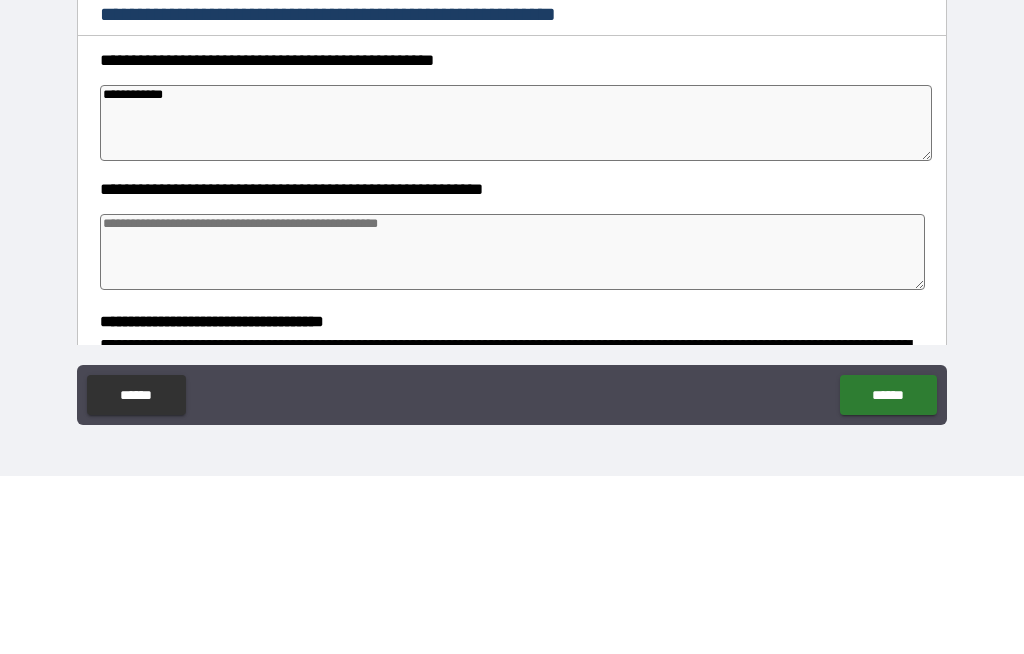 type on "*" 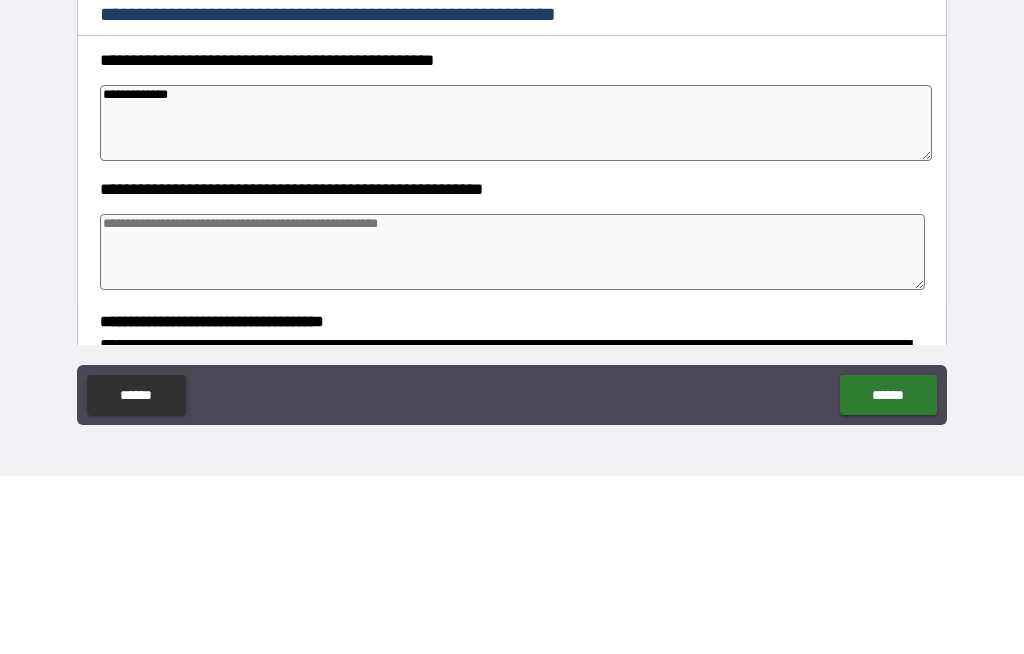 type on "*" 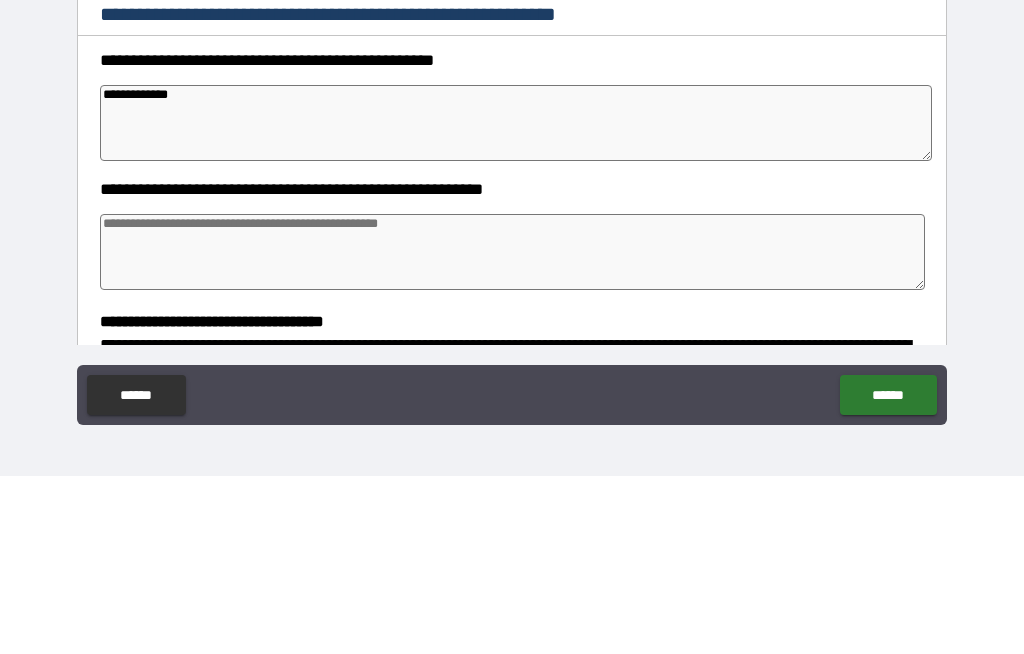 type on "*" 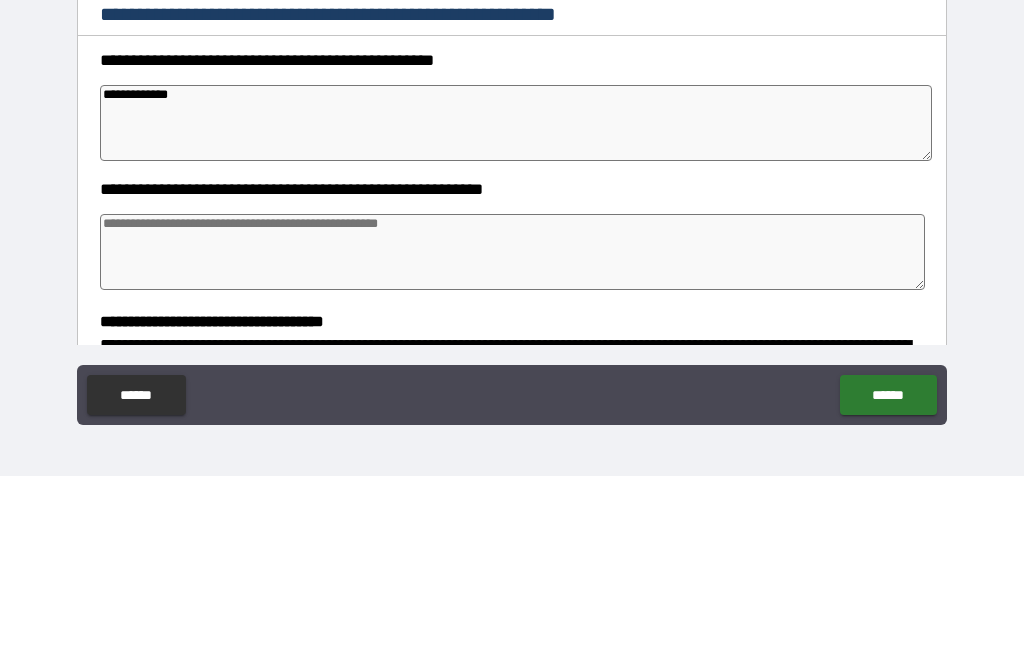 type on "**********" 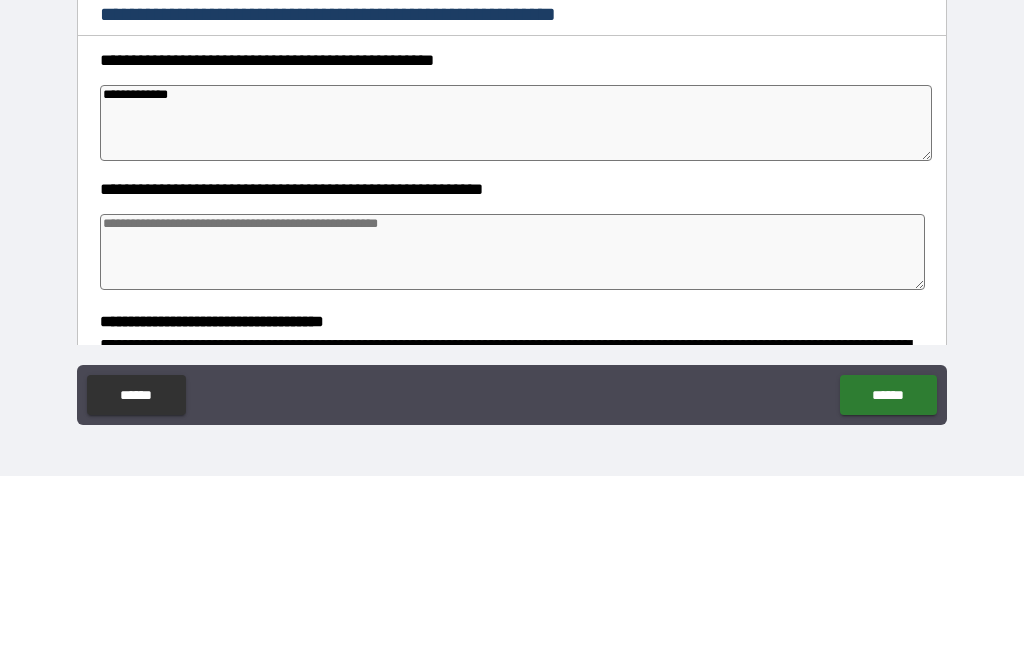 type on "*" 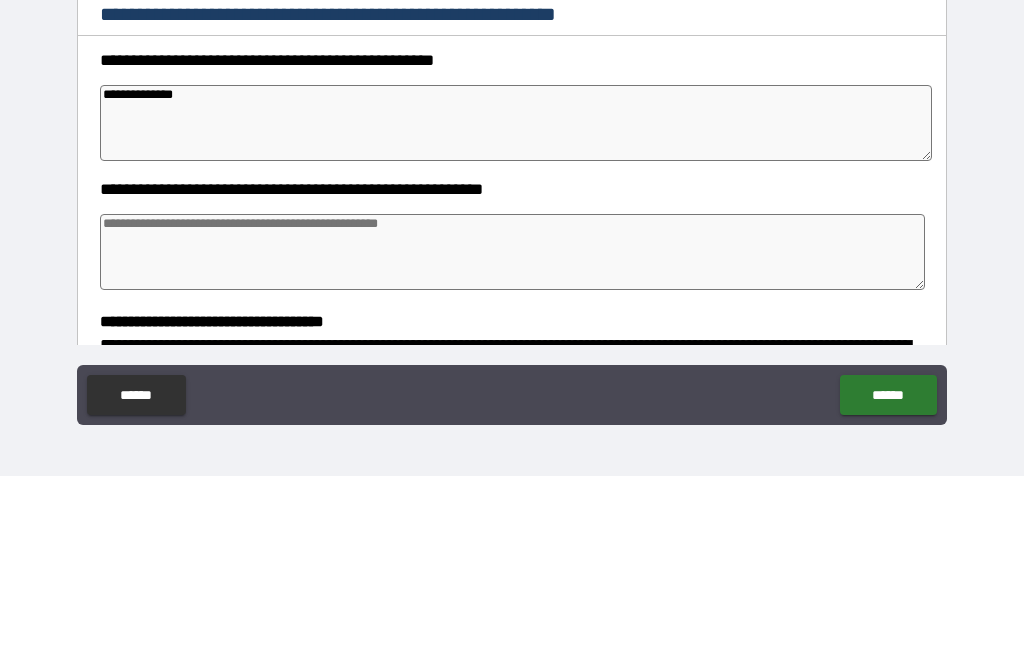 type on "*" 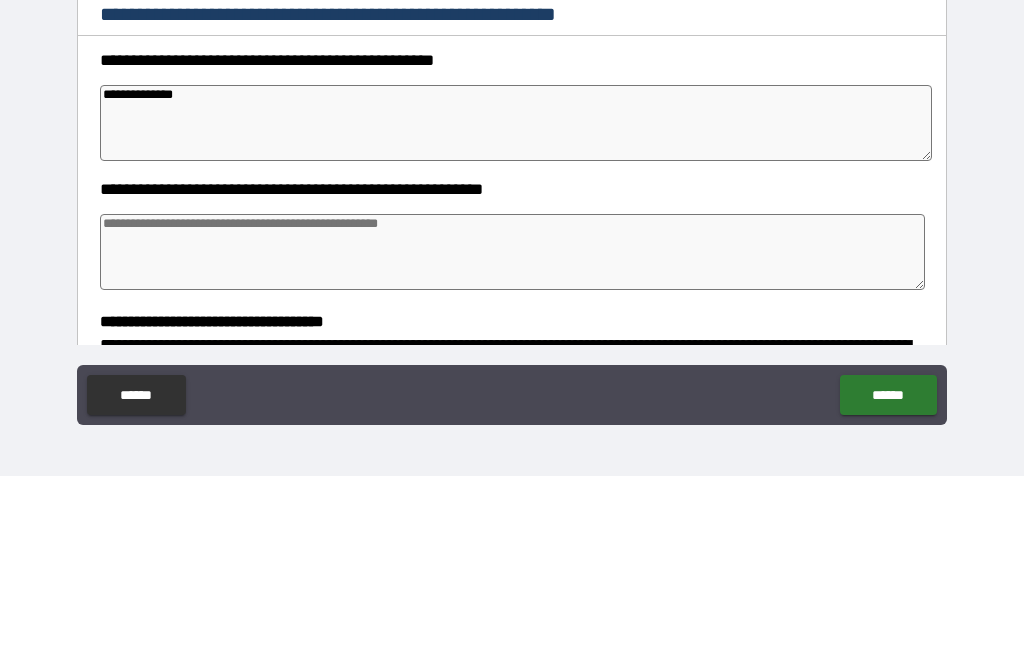 type on "*" 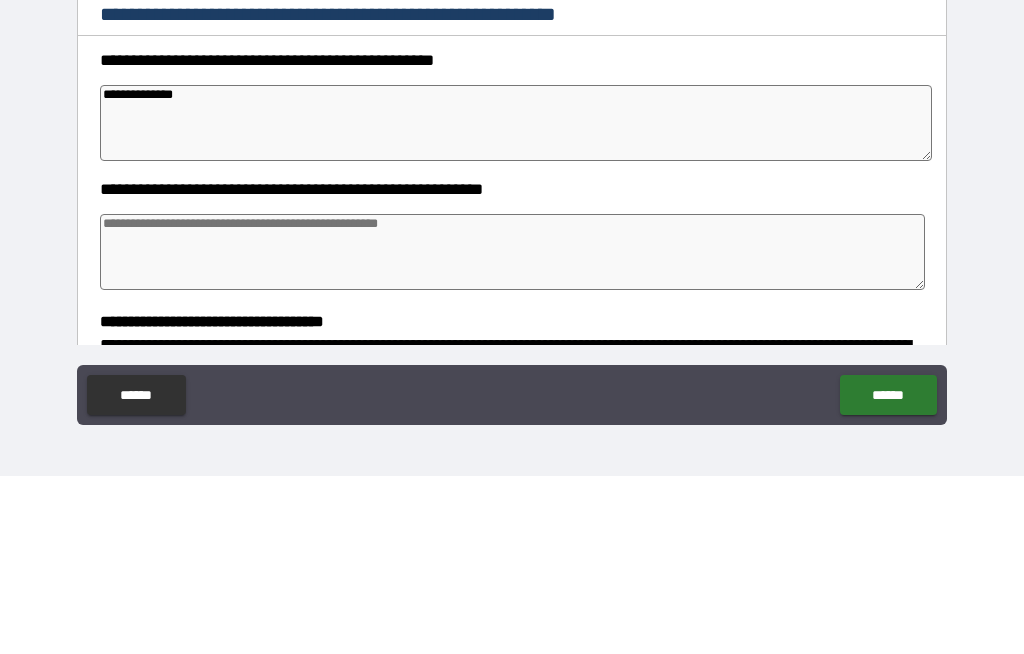 type on "*" 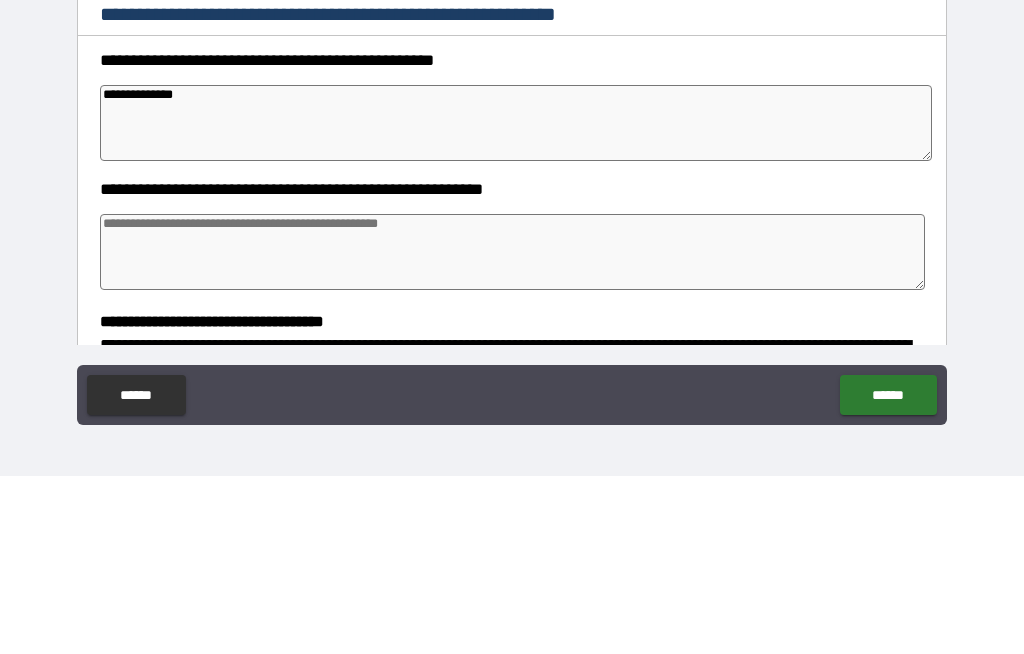 type on "**********" 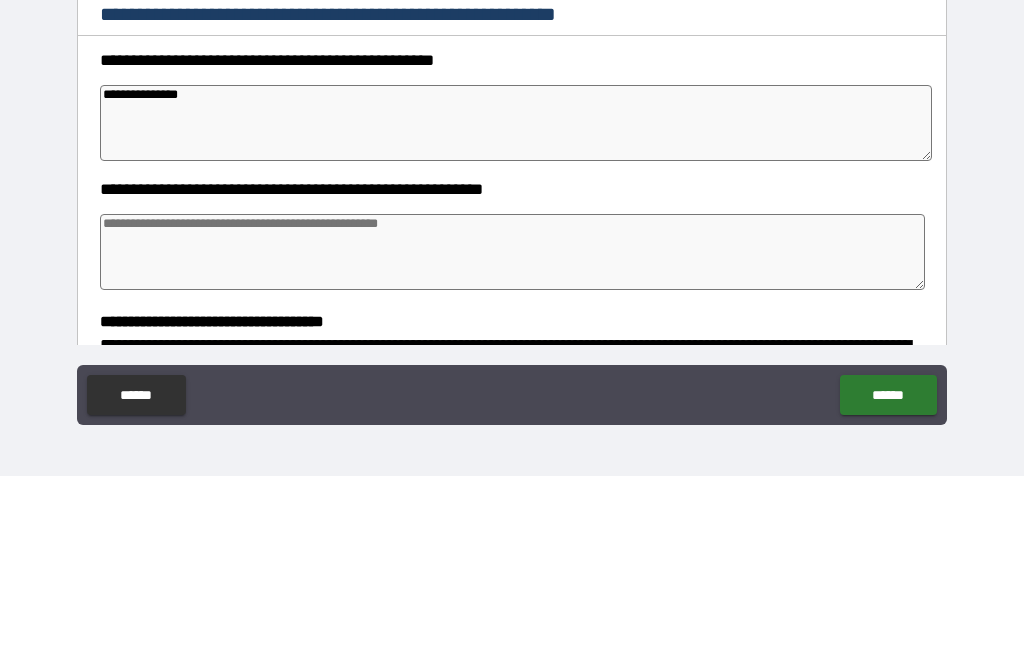 type on "*" 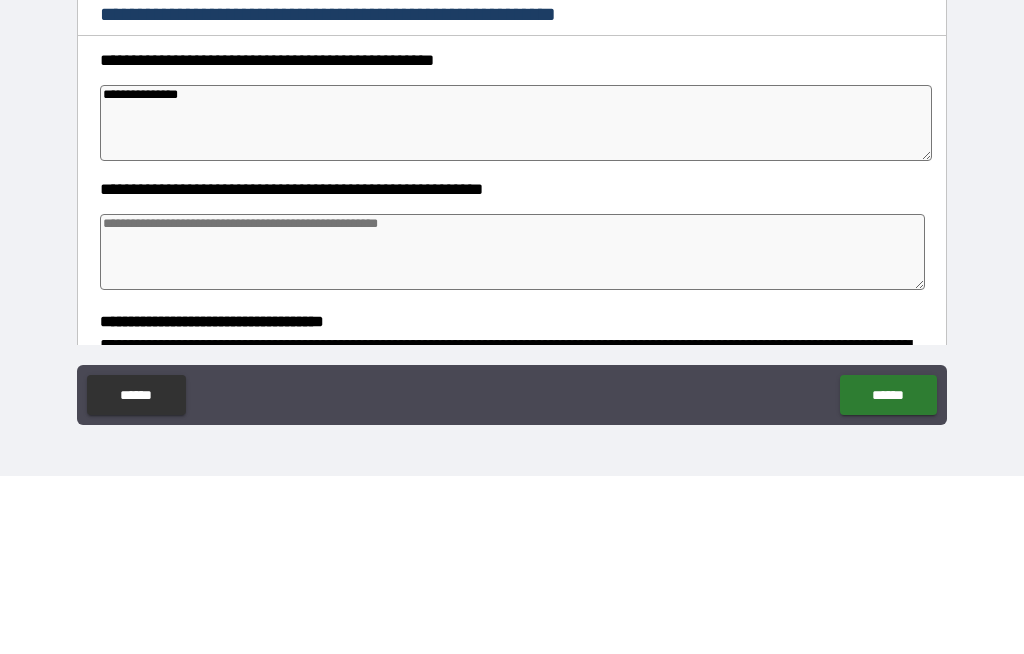type on "*" 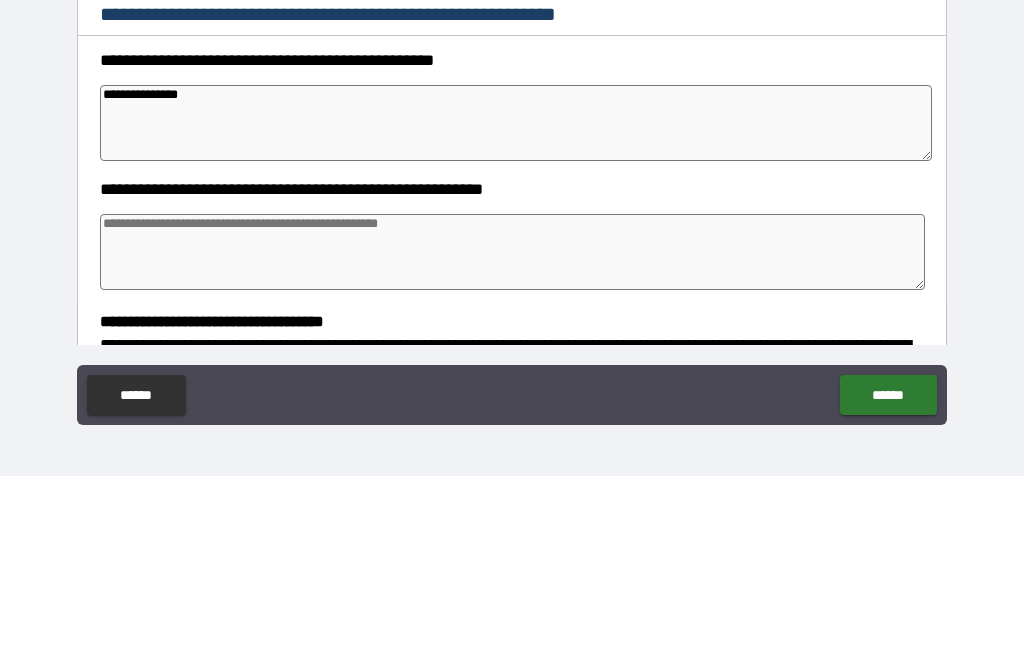 type on "*" 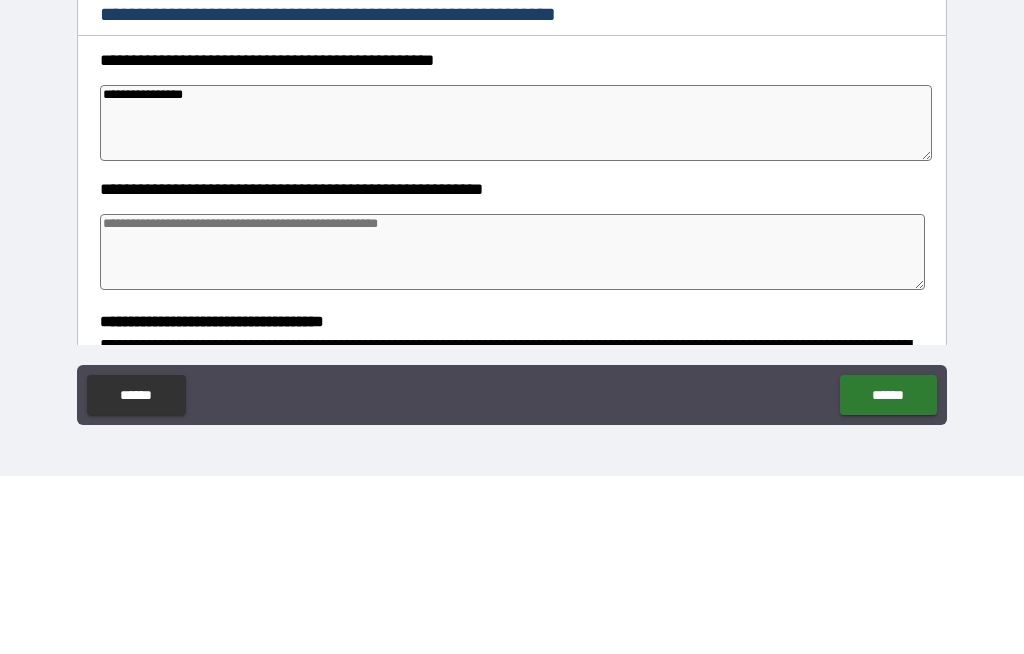 type on "*" 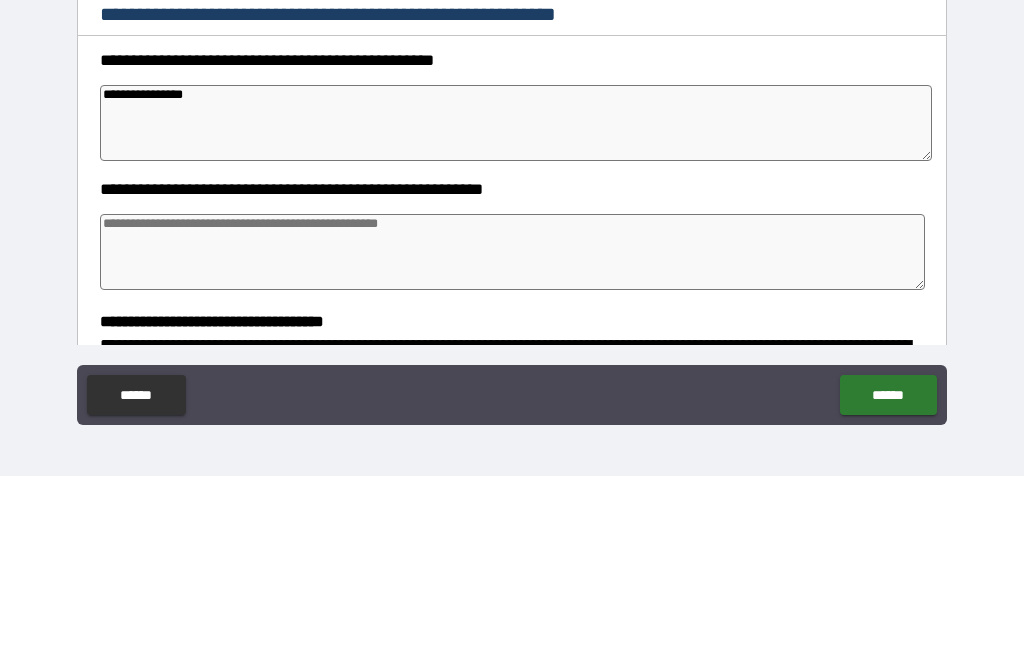 type on "*" 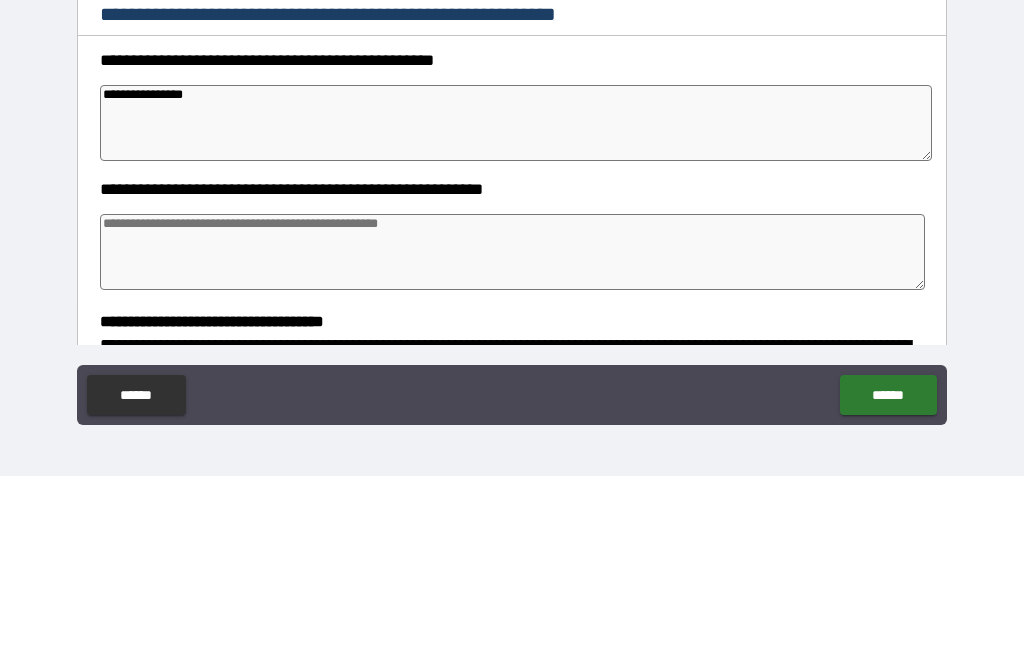 type on "*" 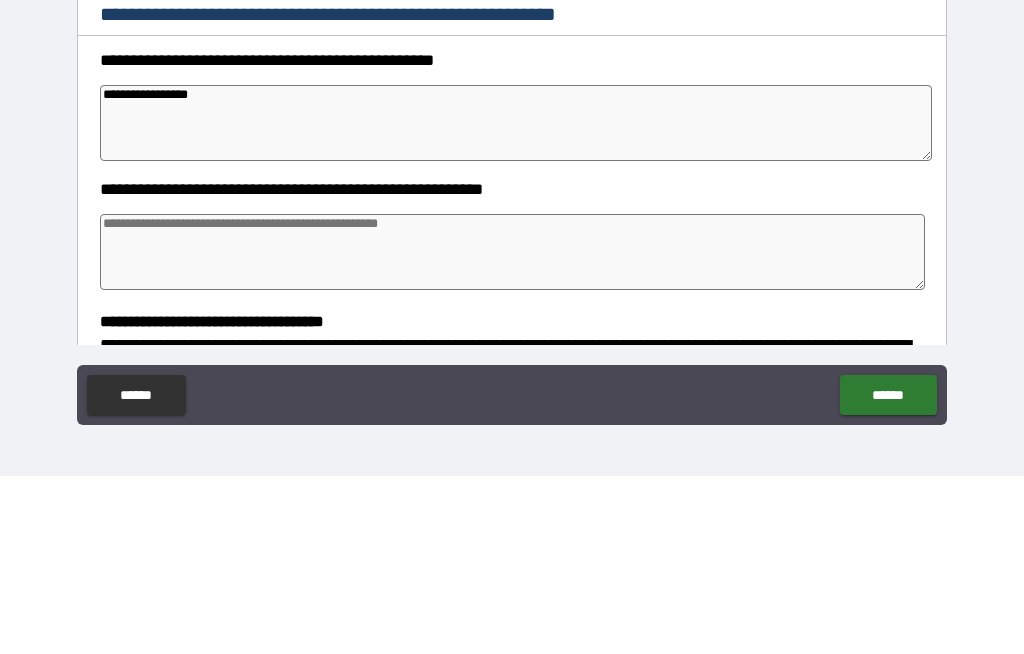 type on "*" 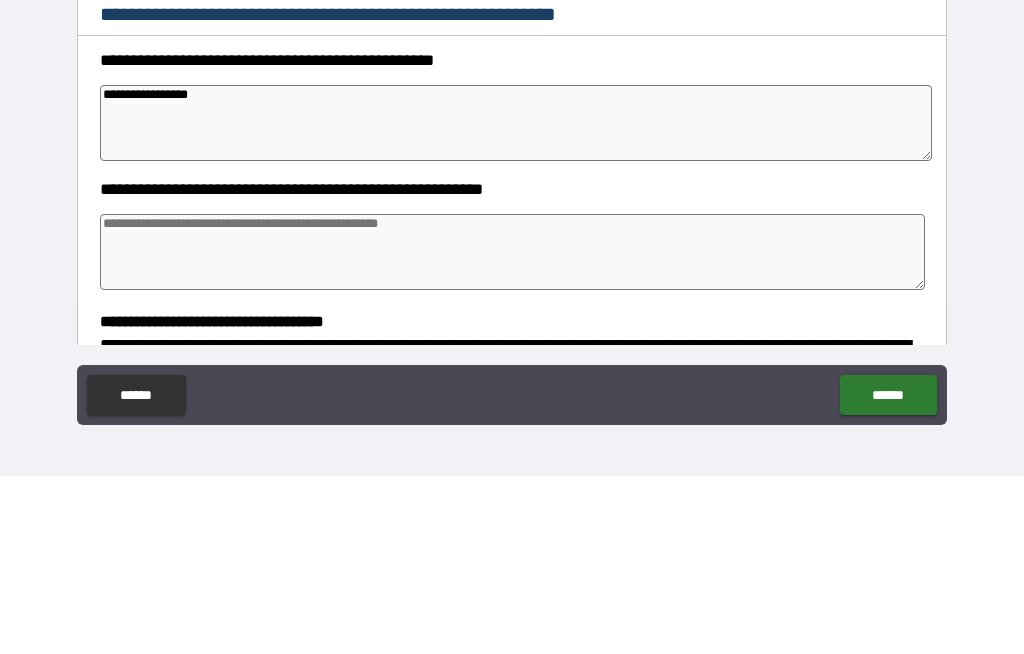type on "*" 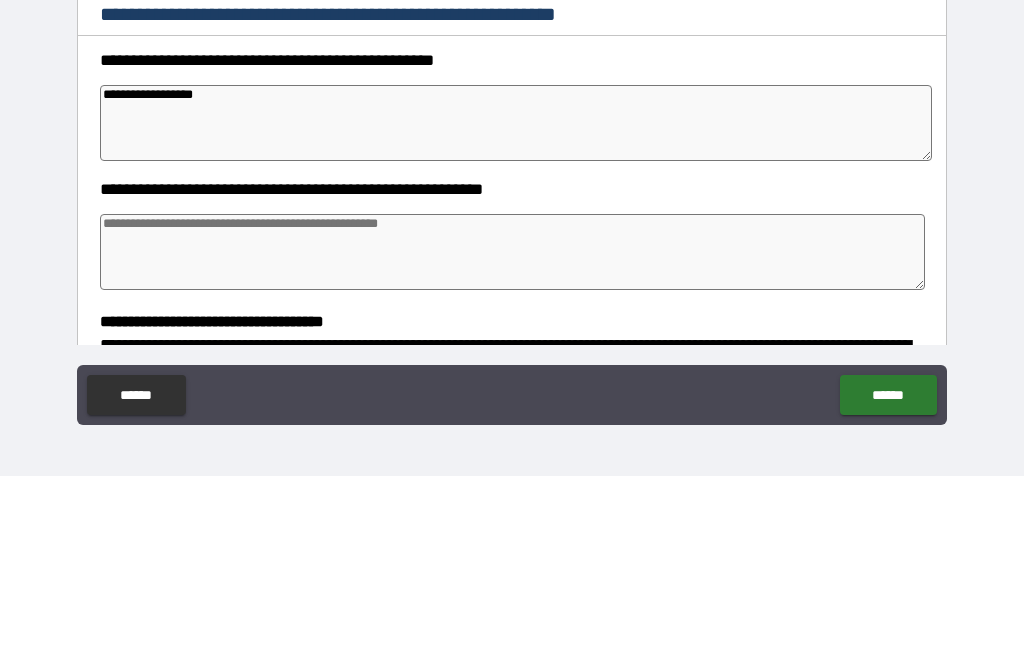 type on "*" 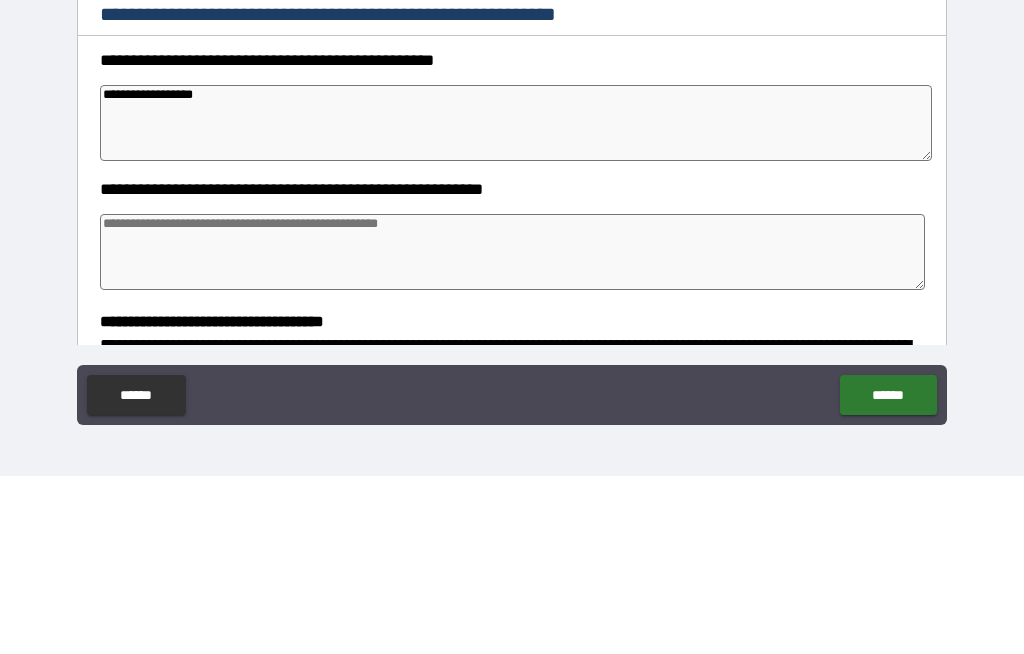 type on "*" 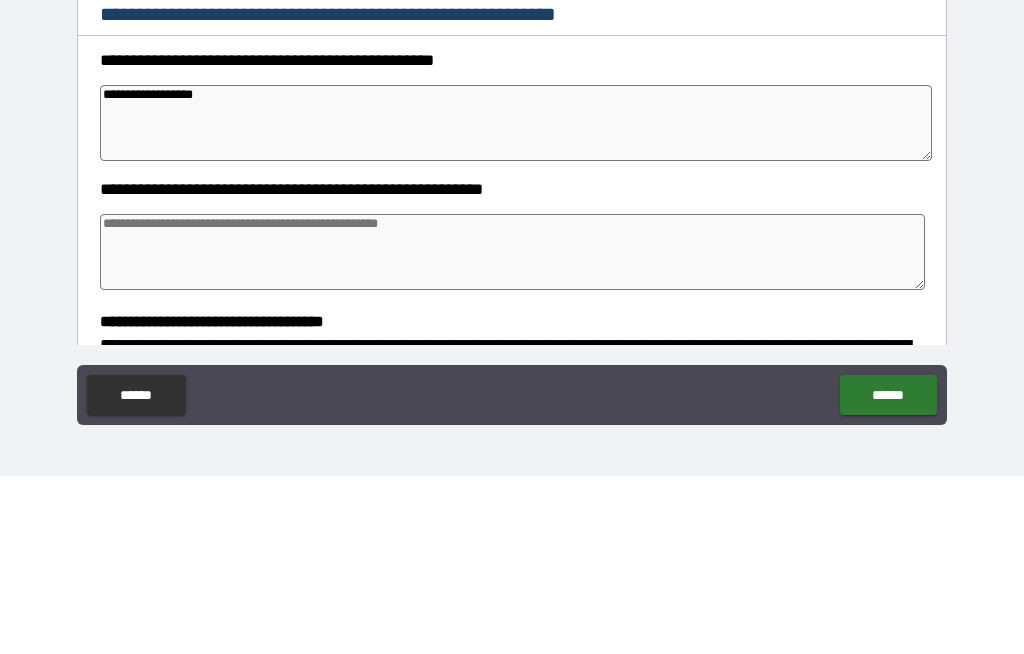 type on "*" 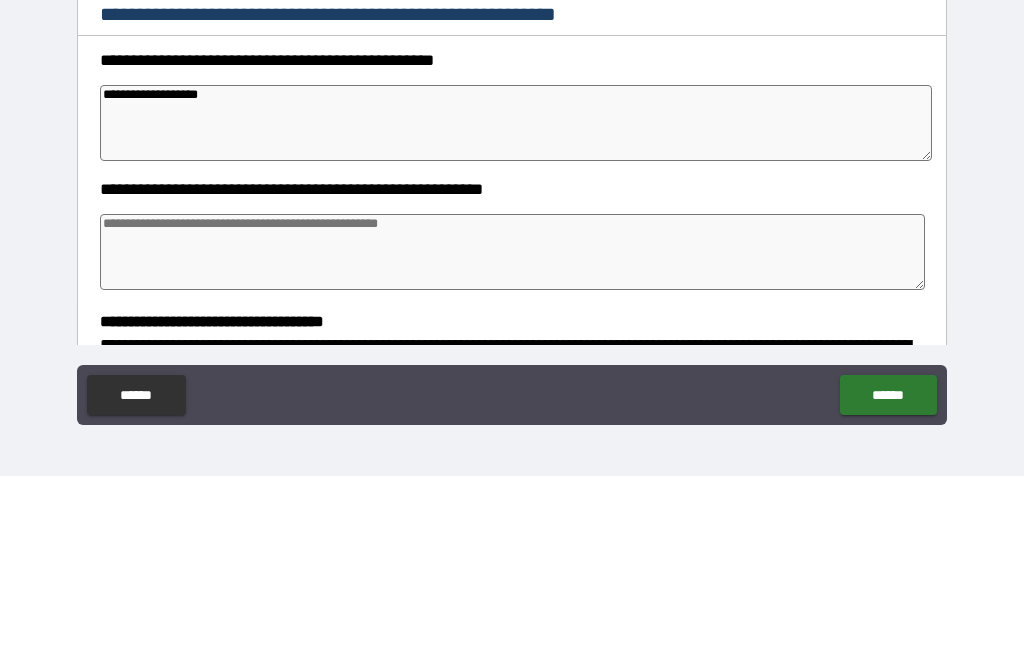 type on "*" 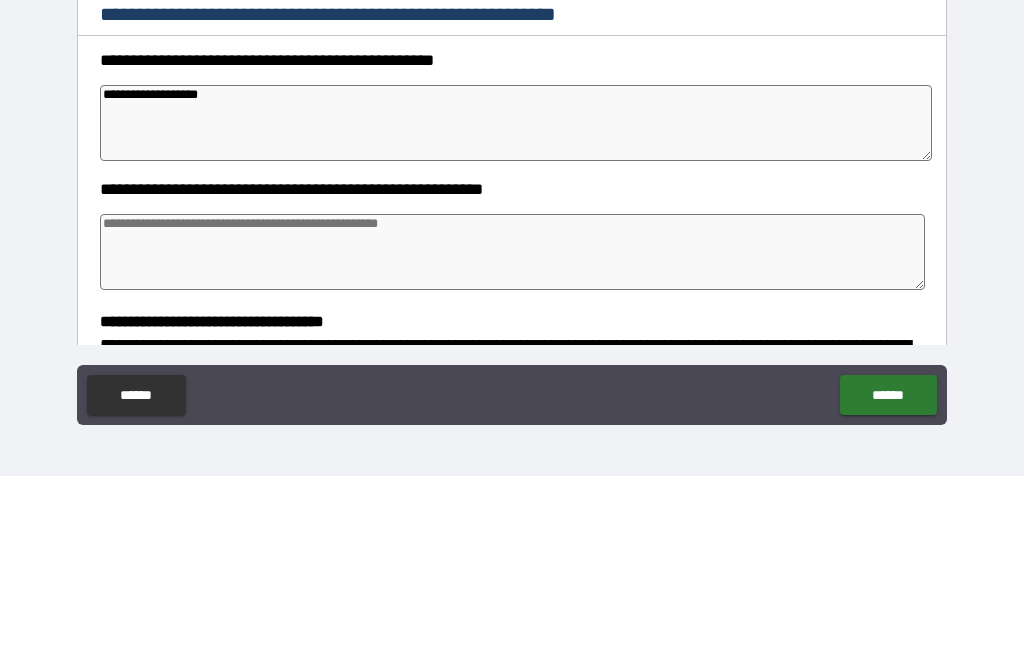 type on "*" 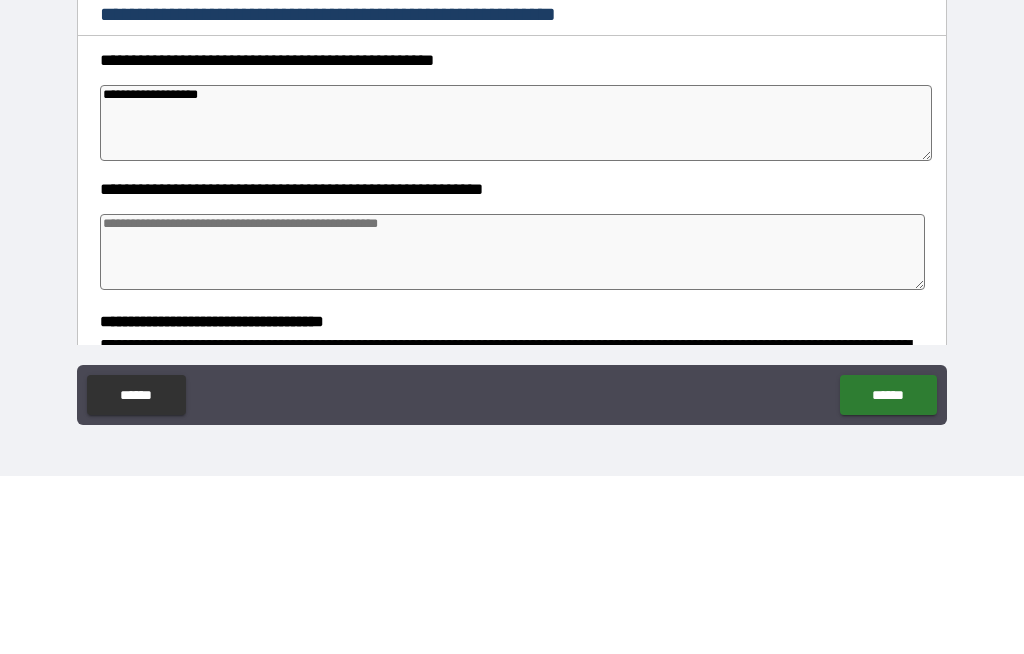 type on "*" 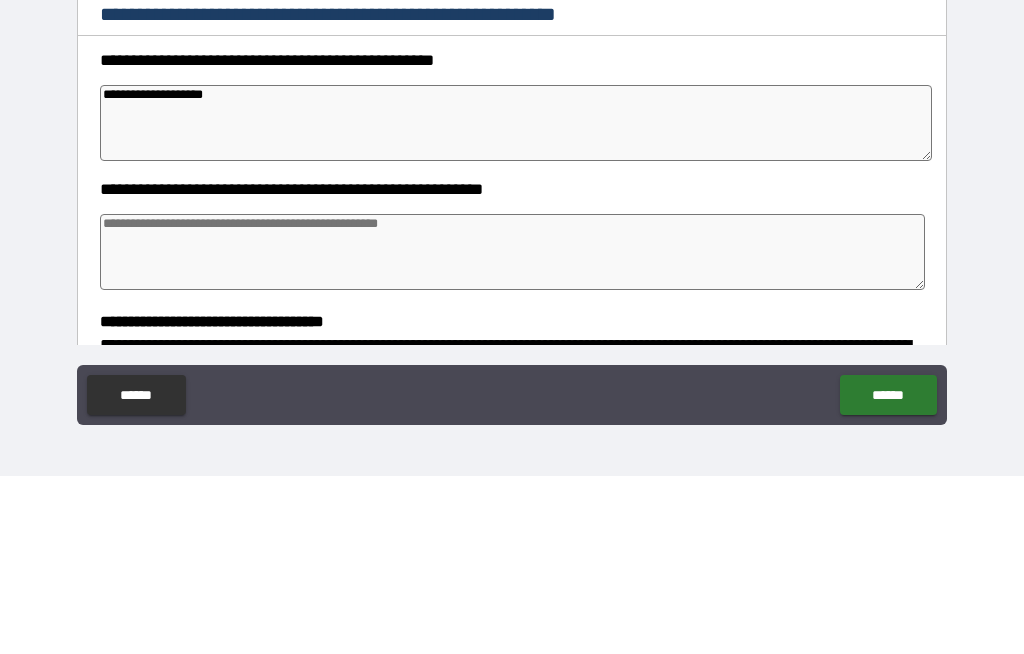type on "*" 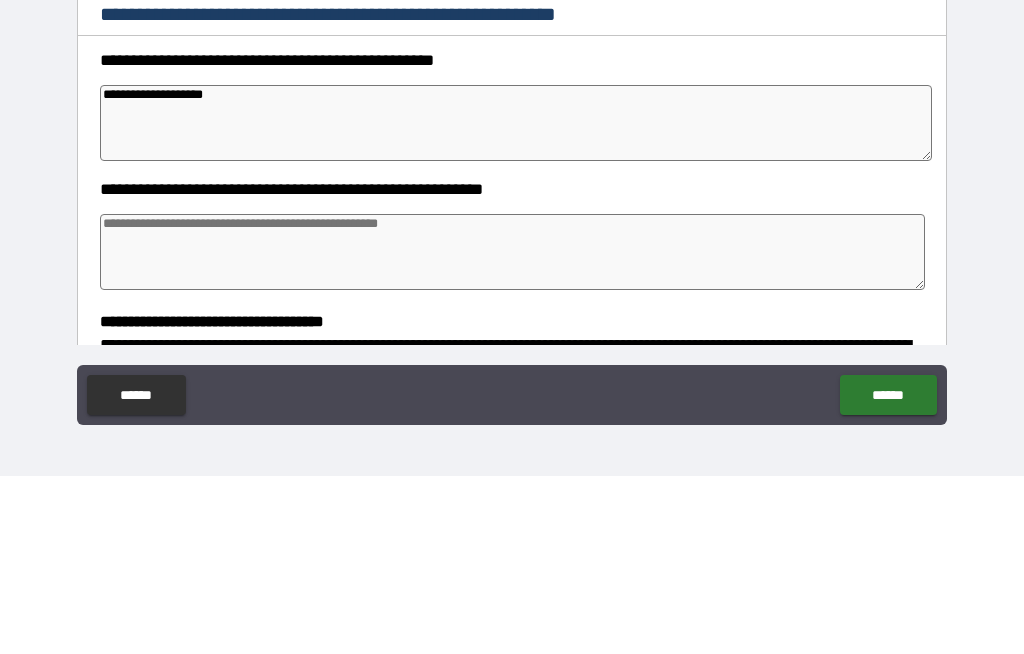 type on "*" 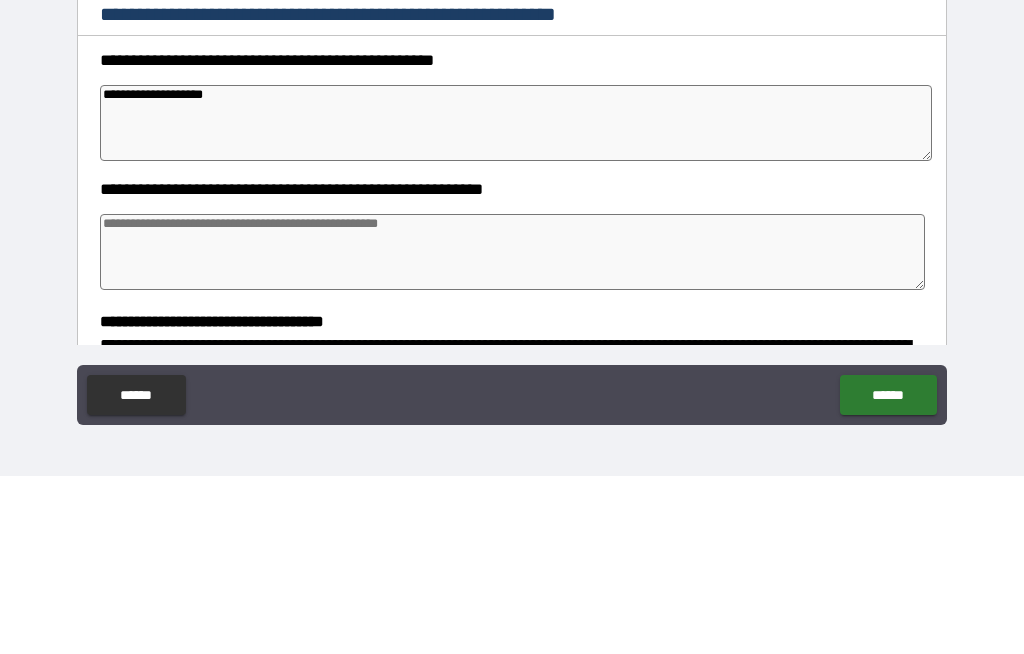 type on "*" 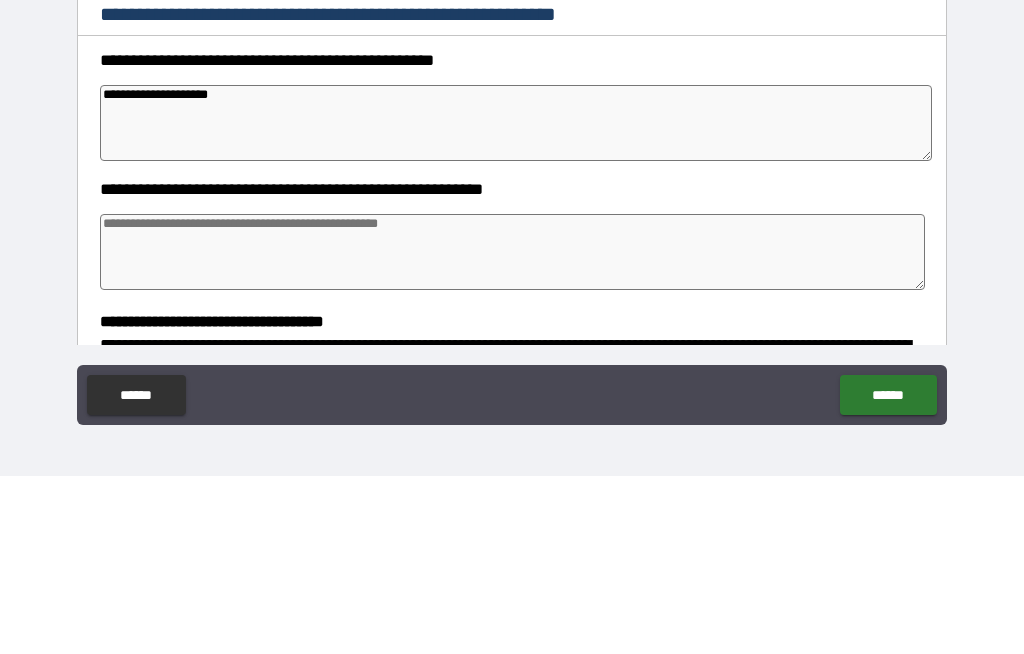 type on "*" 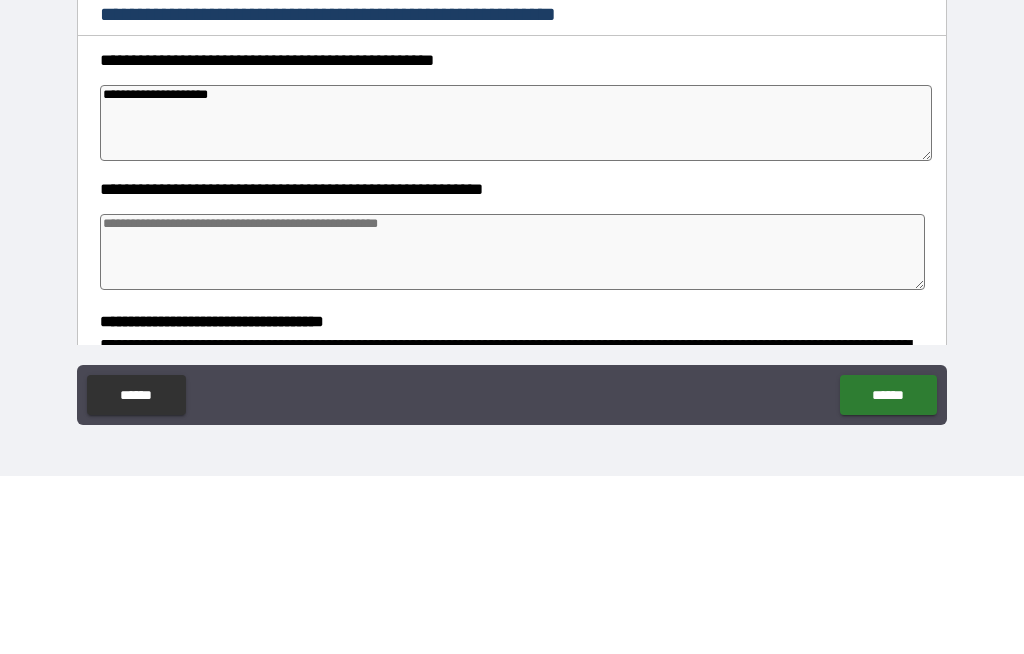 type on "**********" 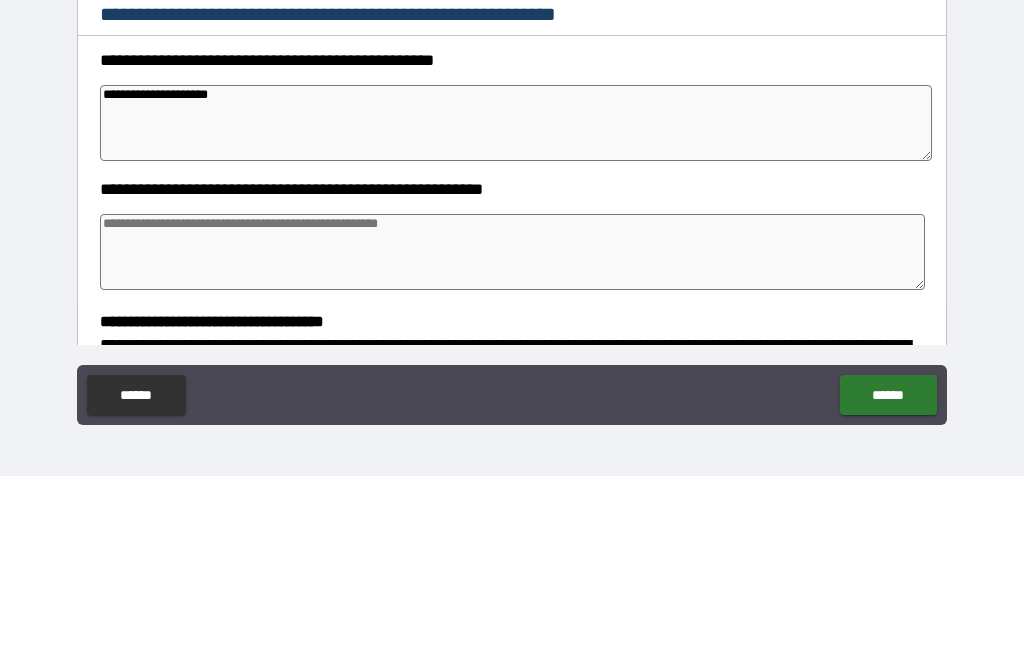 type on "*" 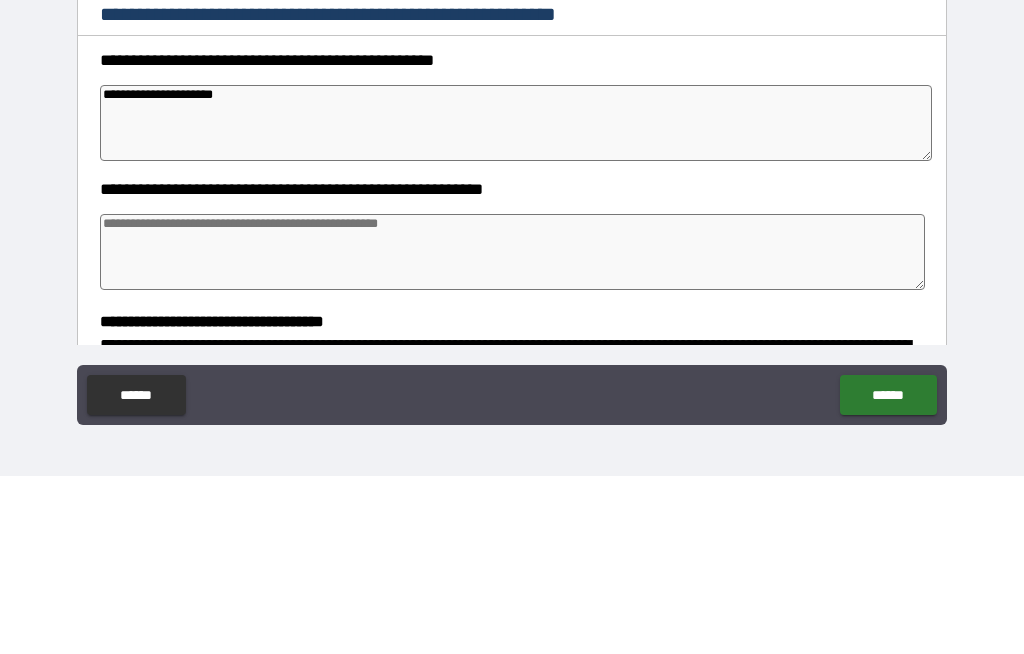 type on "*" 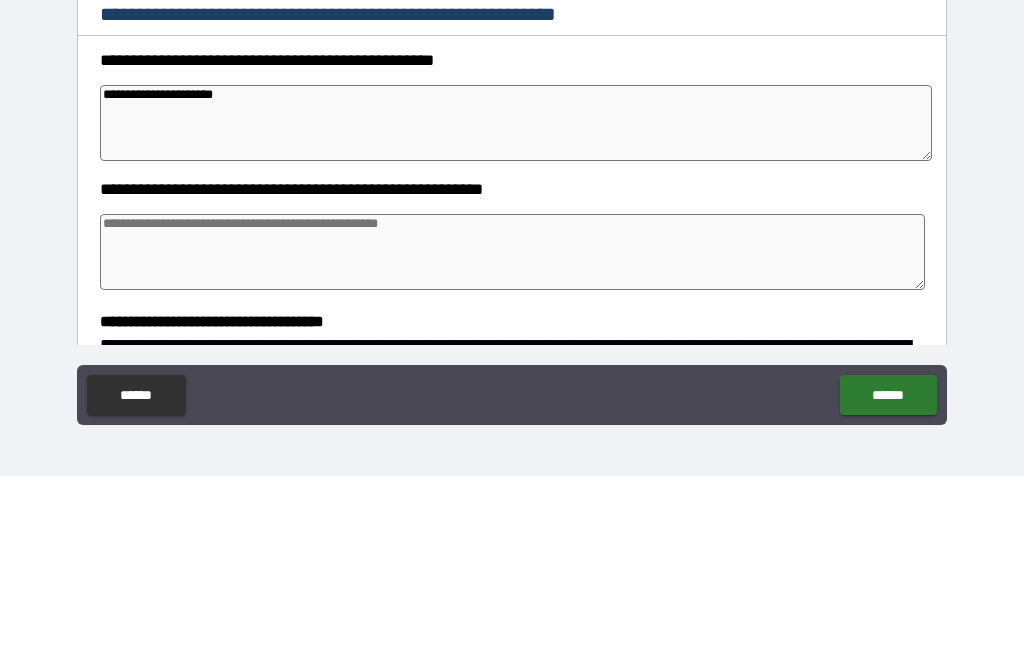 type on "**********" 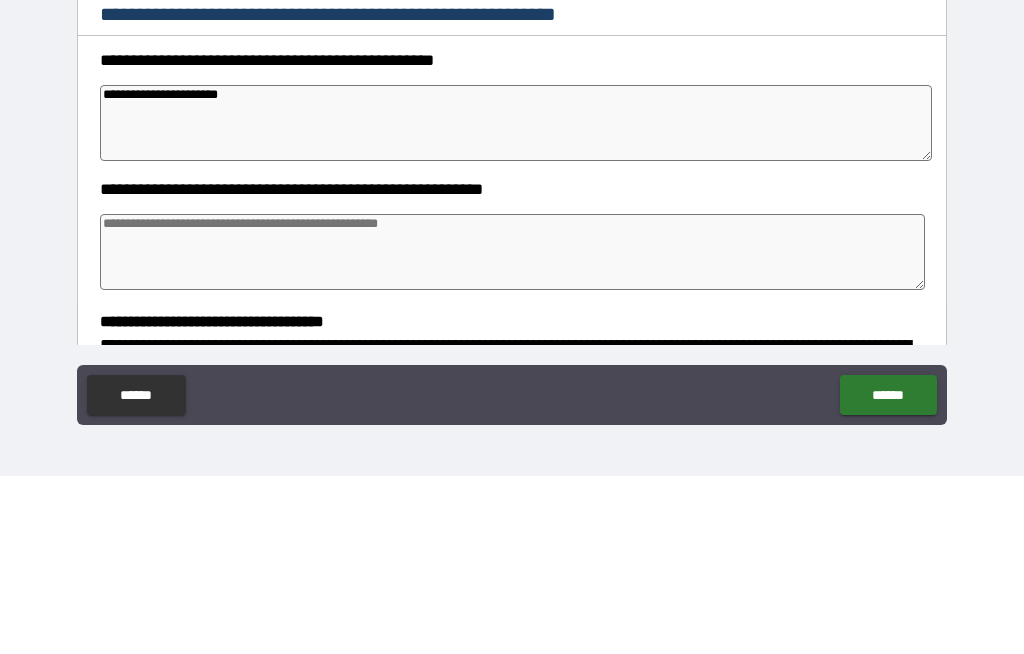 type on "*" 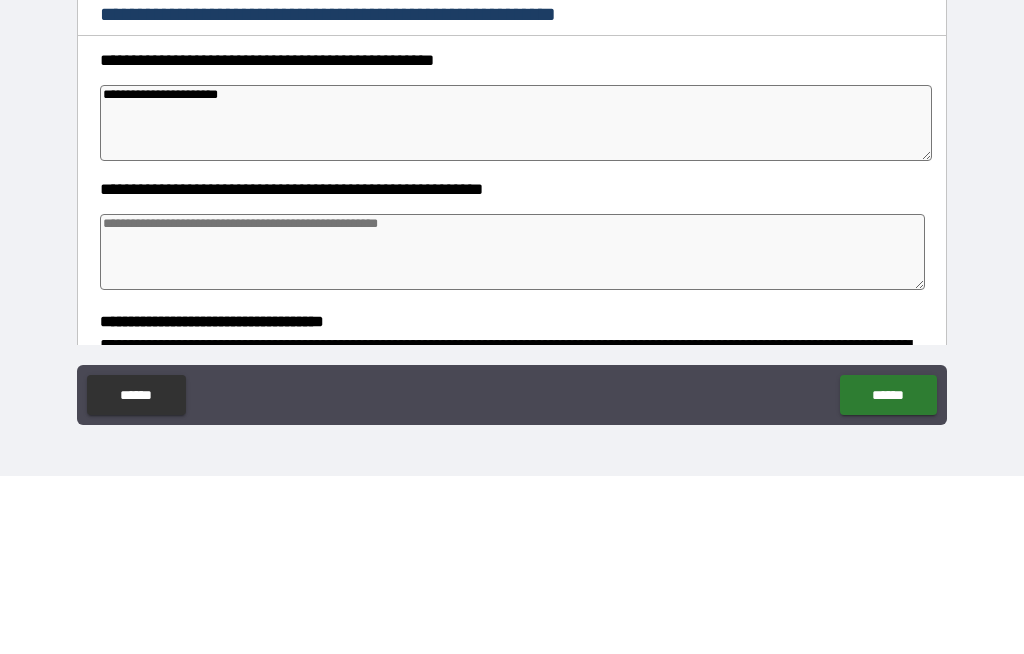 type on "*" 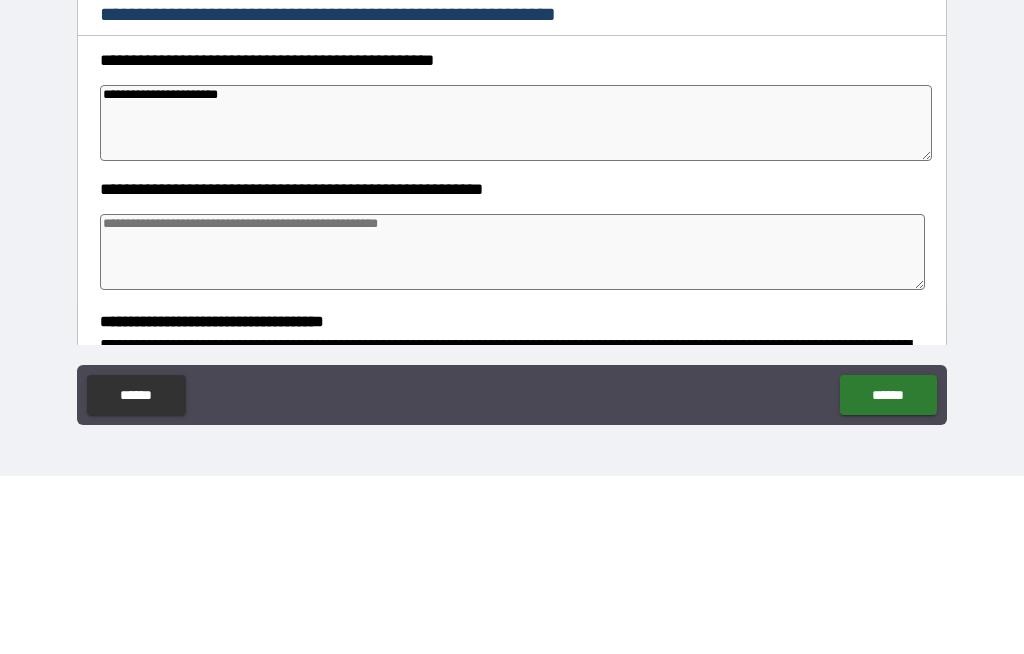 type on "*" 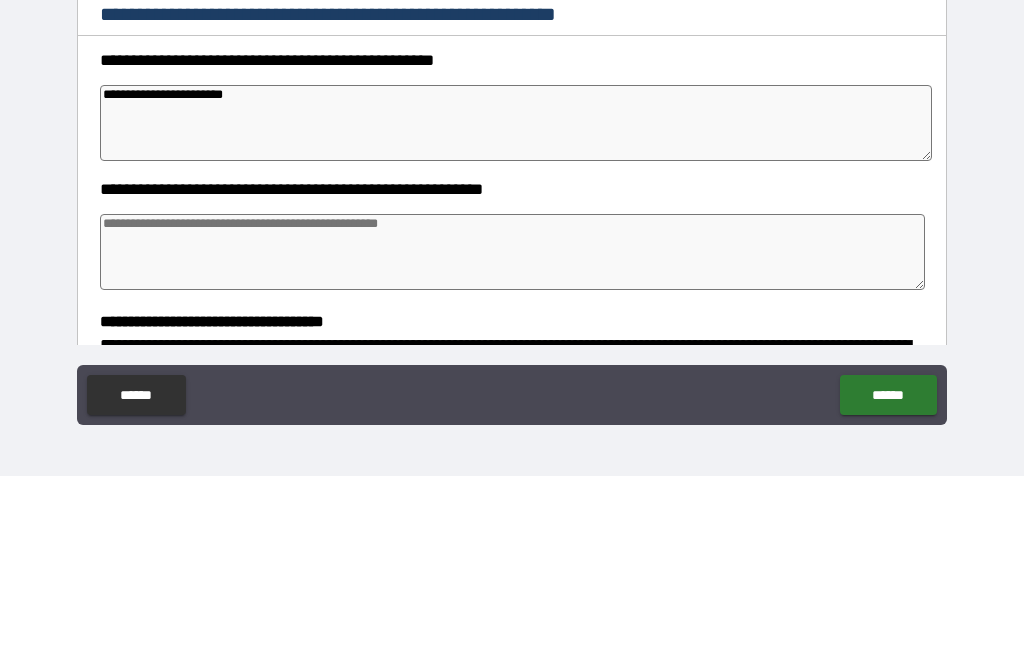 type on "*" 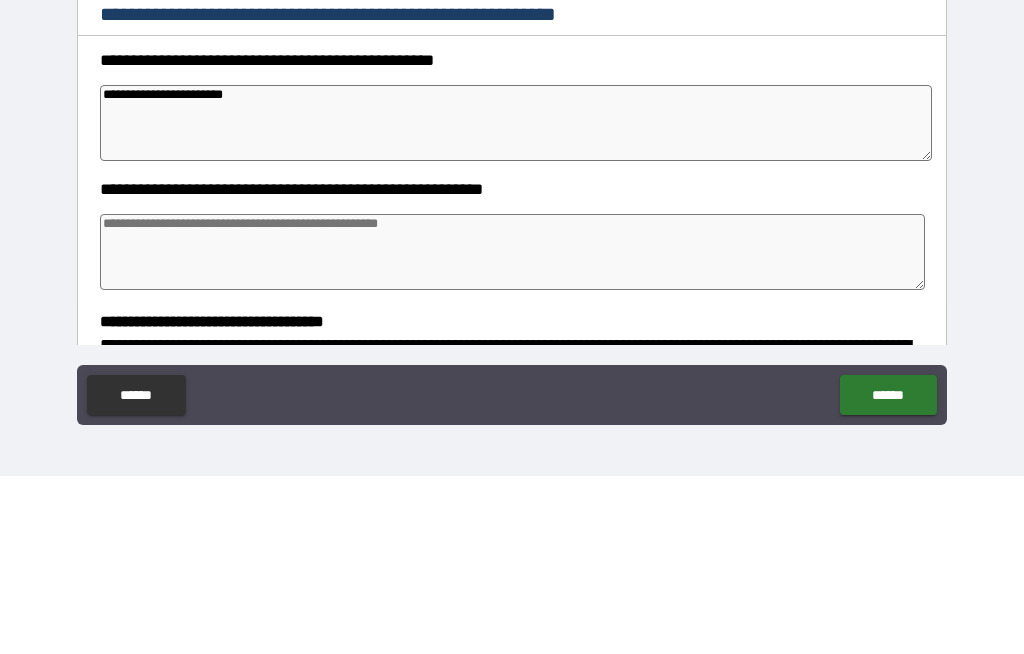type on "*" 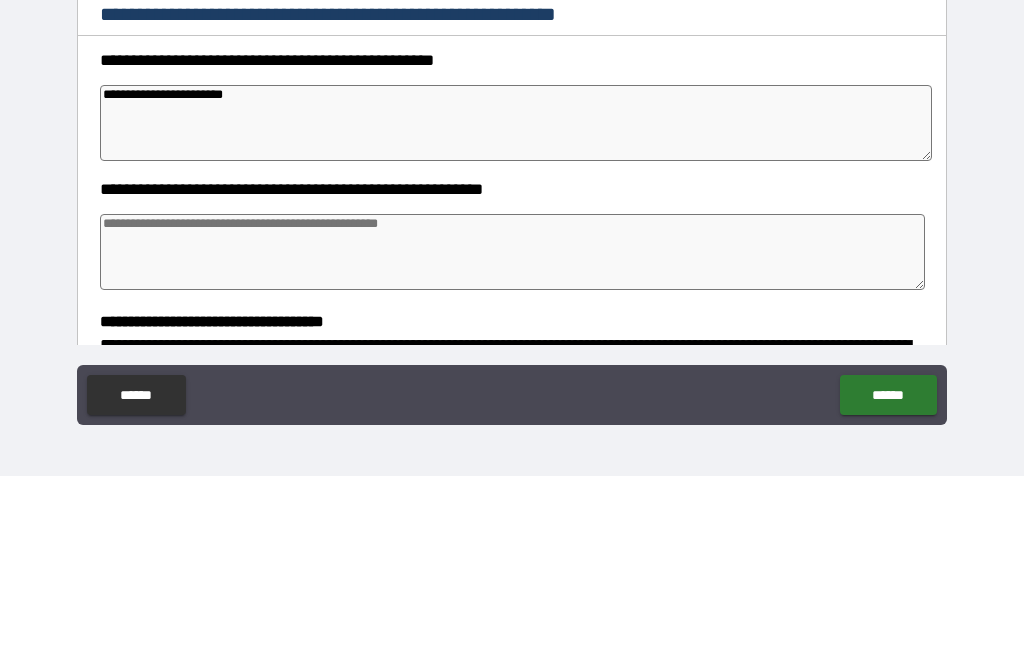 type on "*" 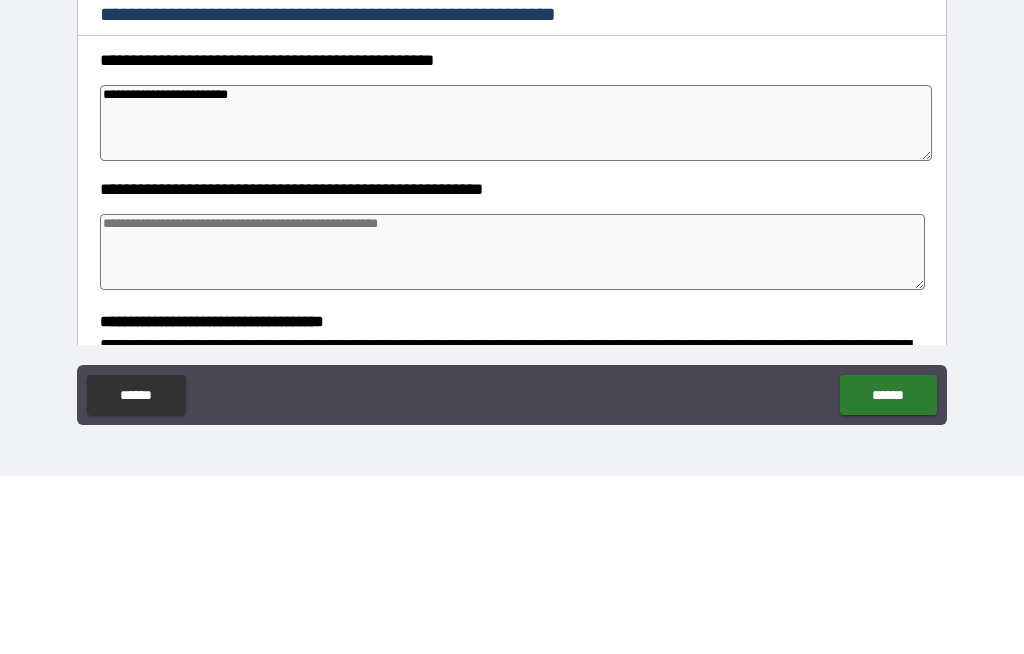 type on "*" 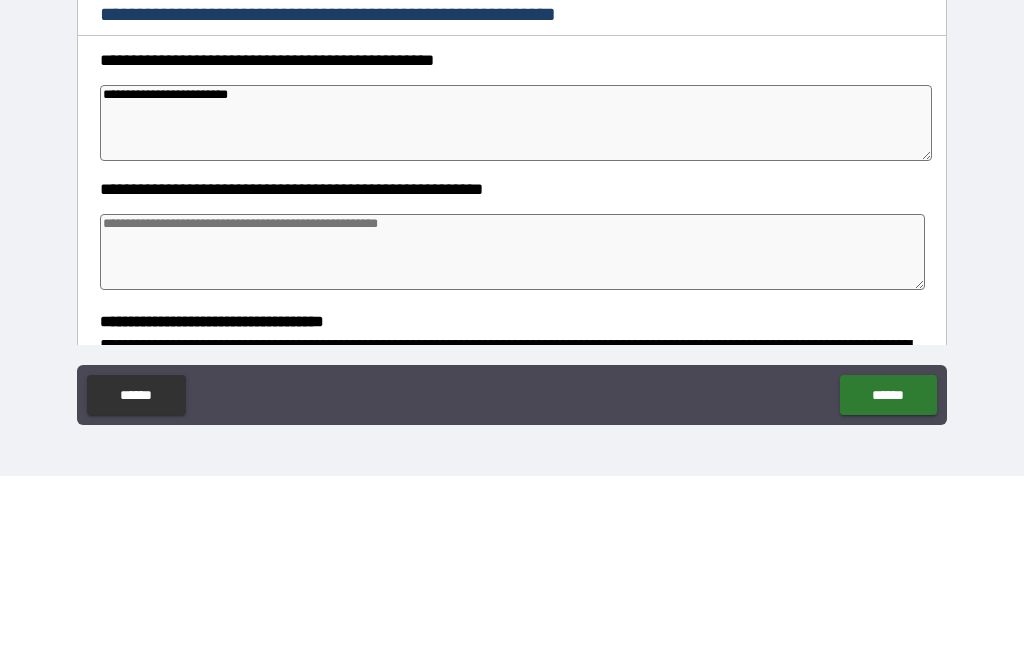 type on "*" 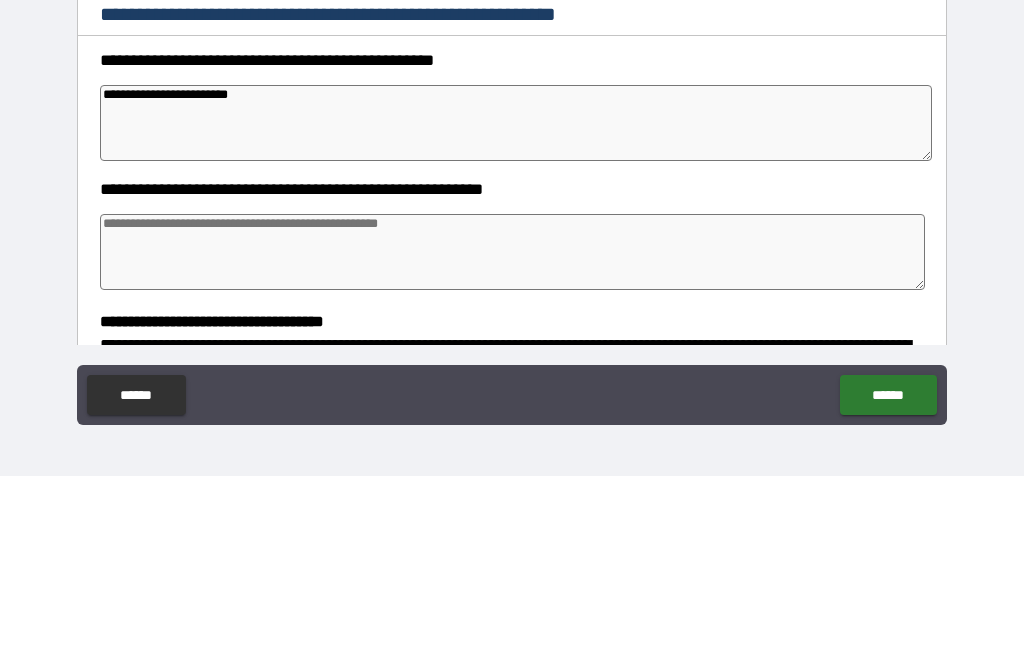 type on "*" 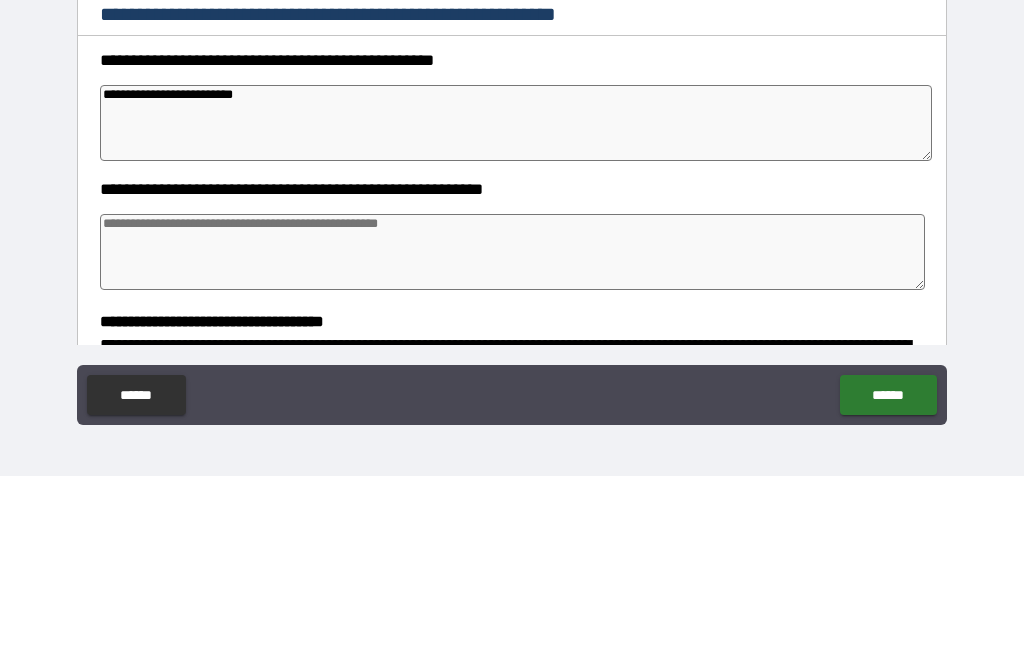 type on "*" 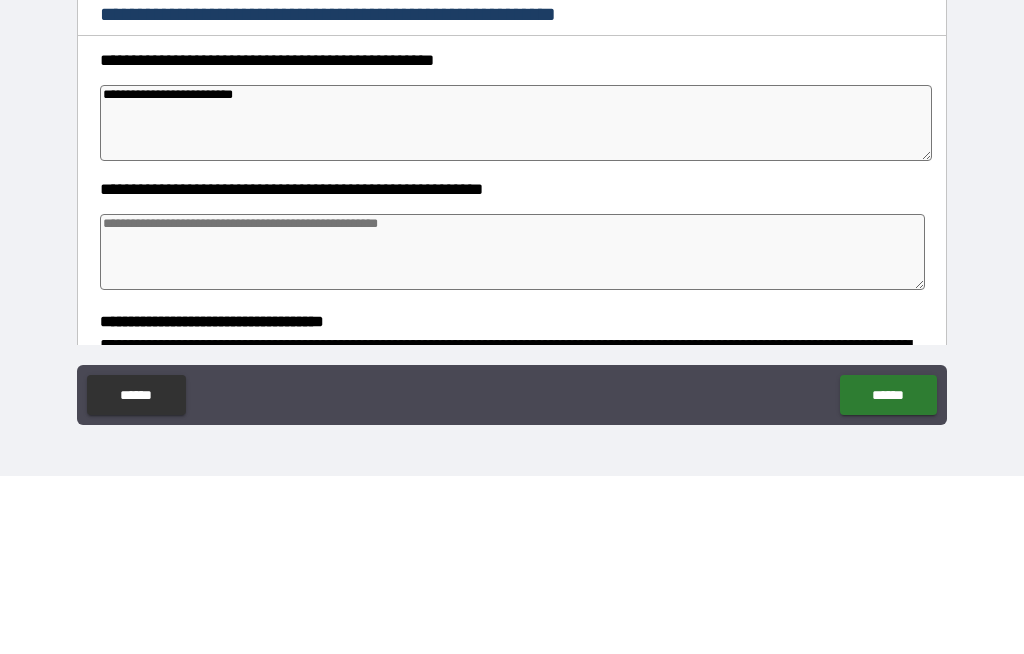 type on "**********" 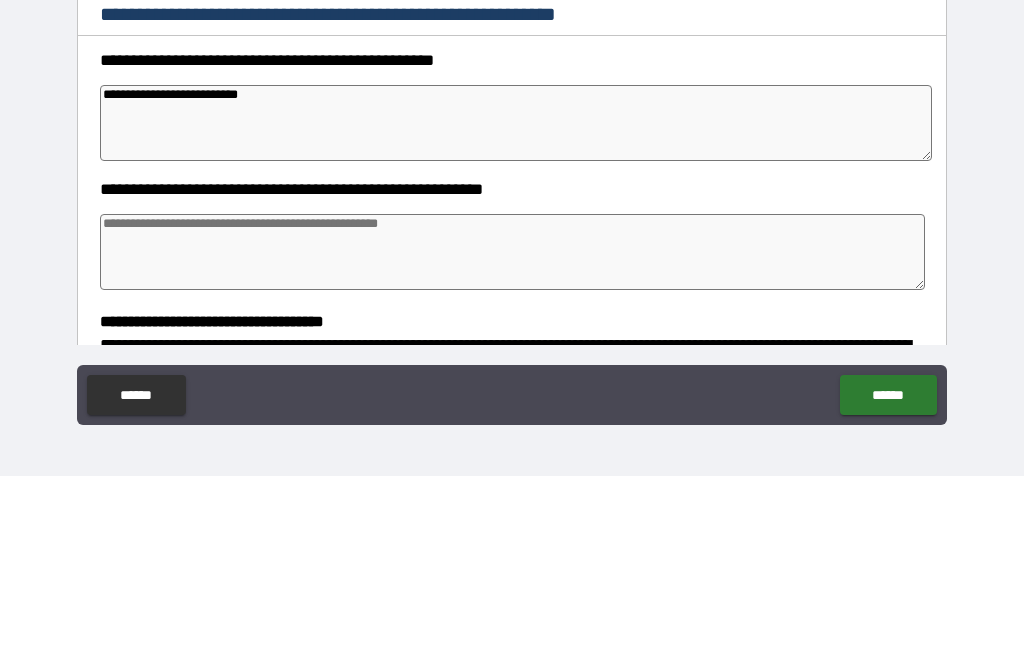 type on "*" 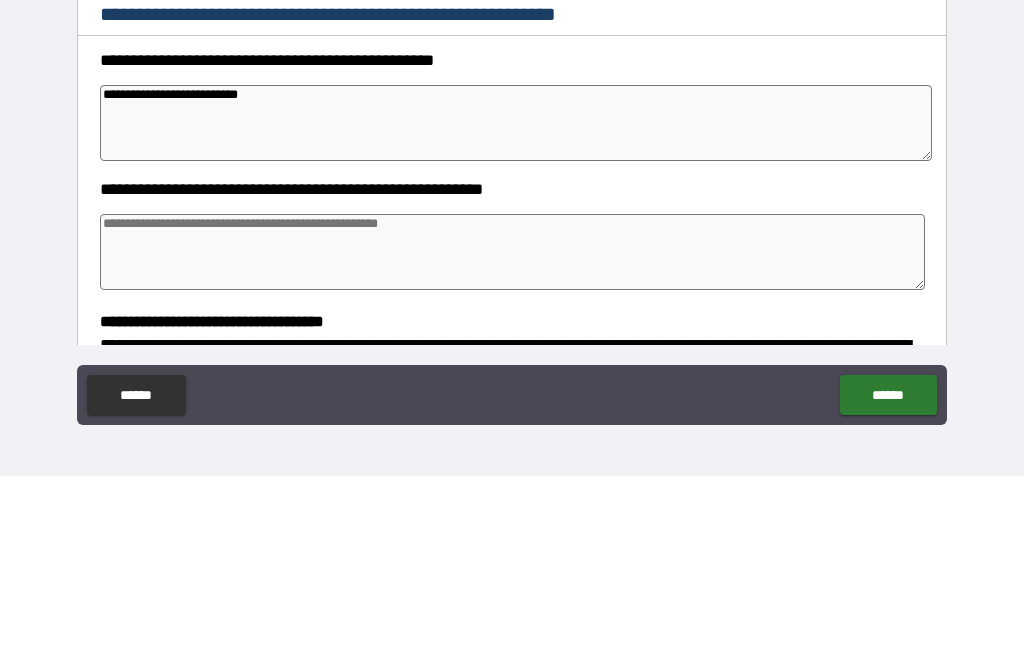 type on "*" 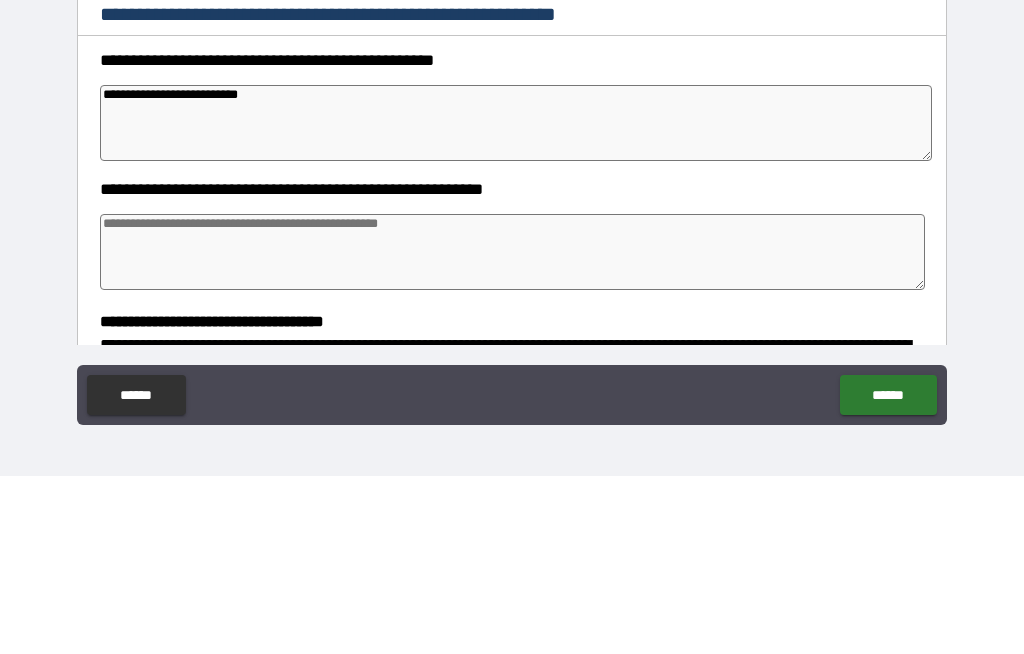 type on "*" 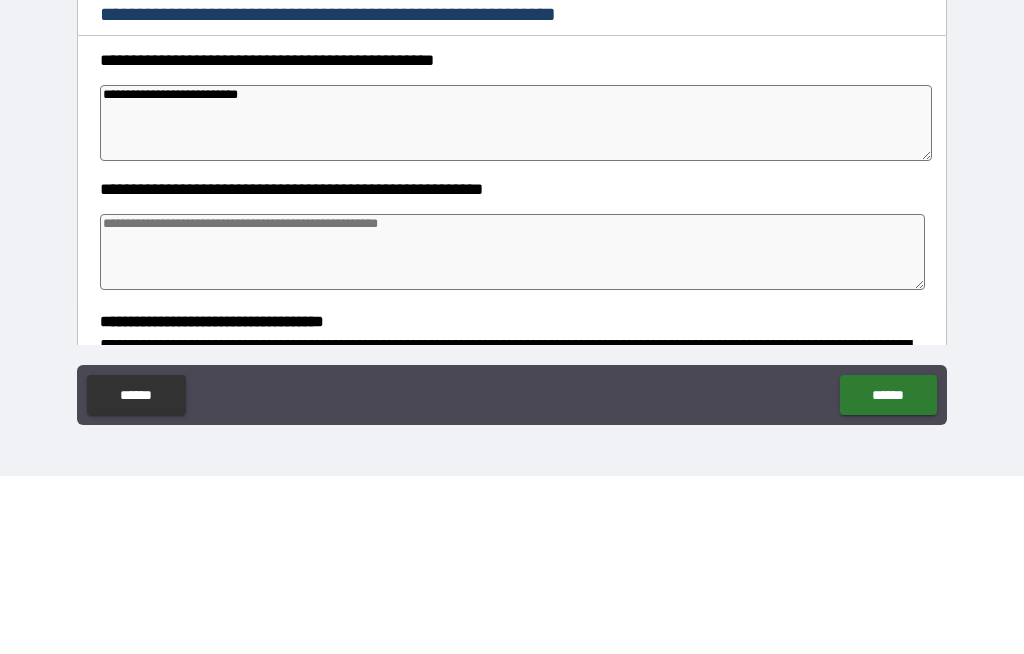 type on "**********" 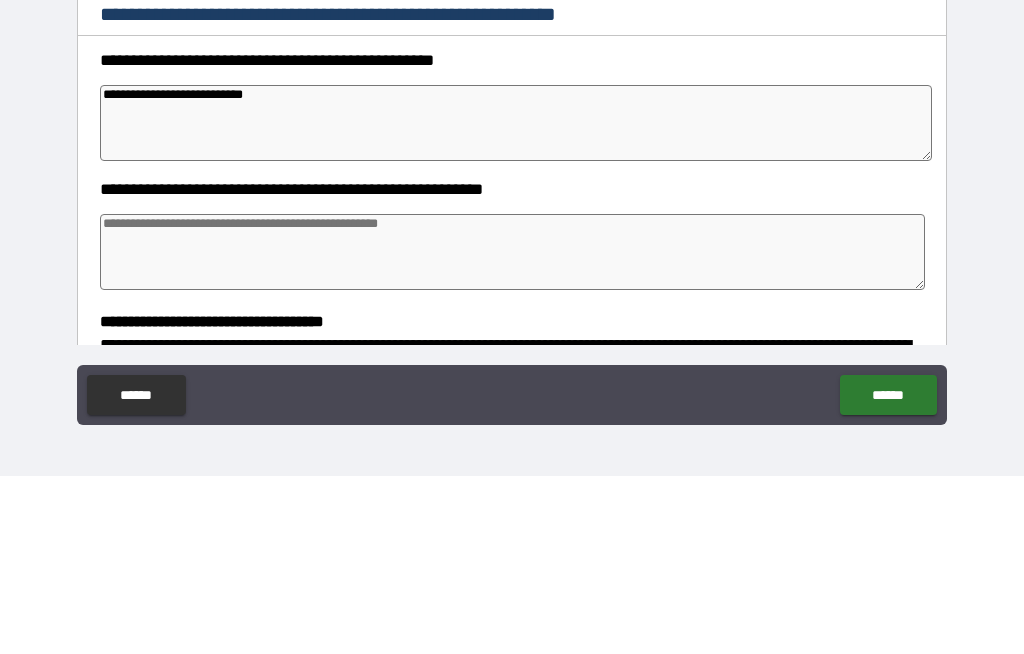 type on "*" 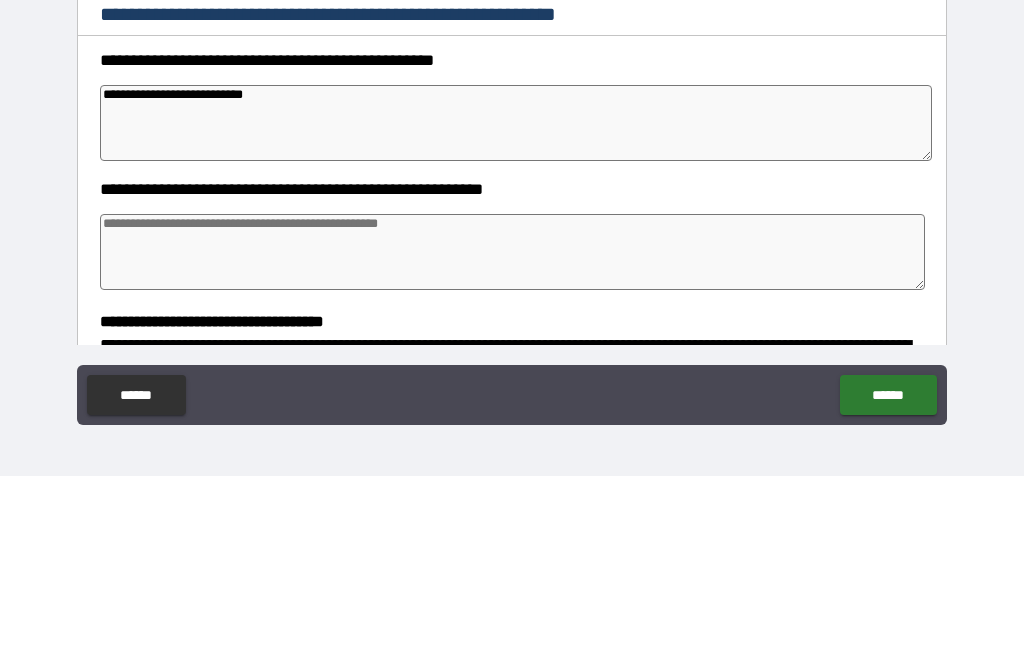 type on "**********" 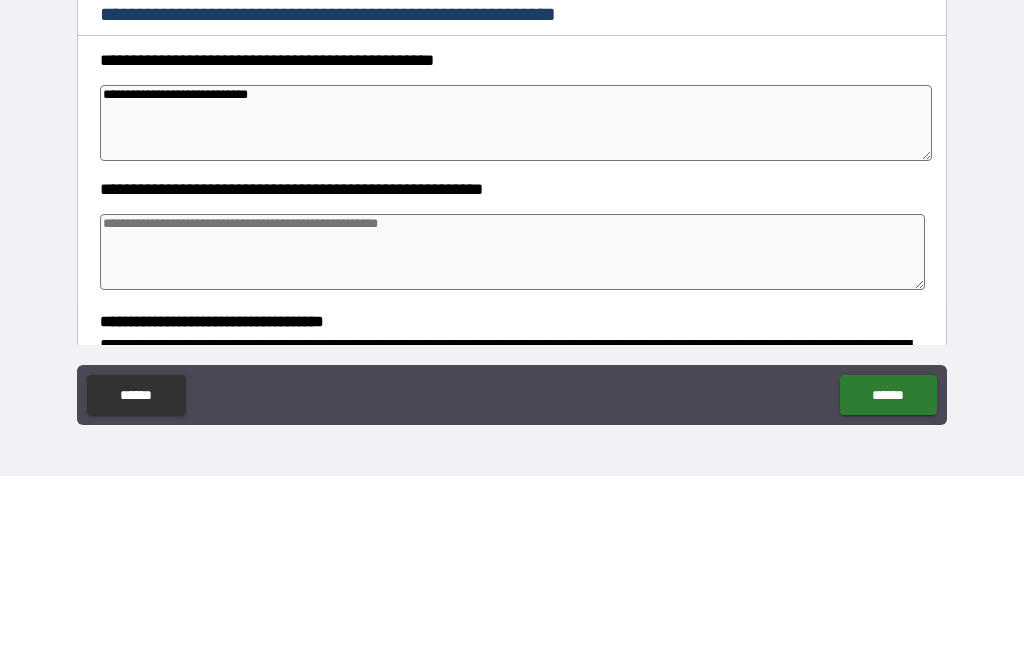 type on "*" 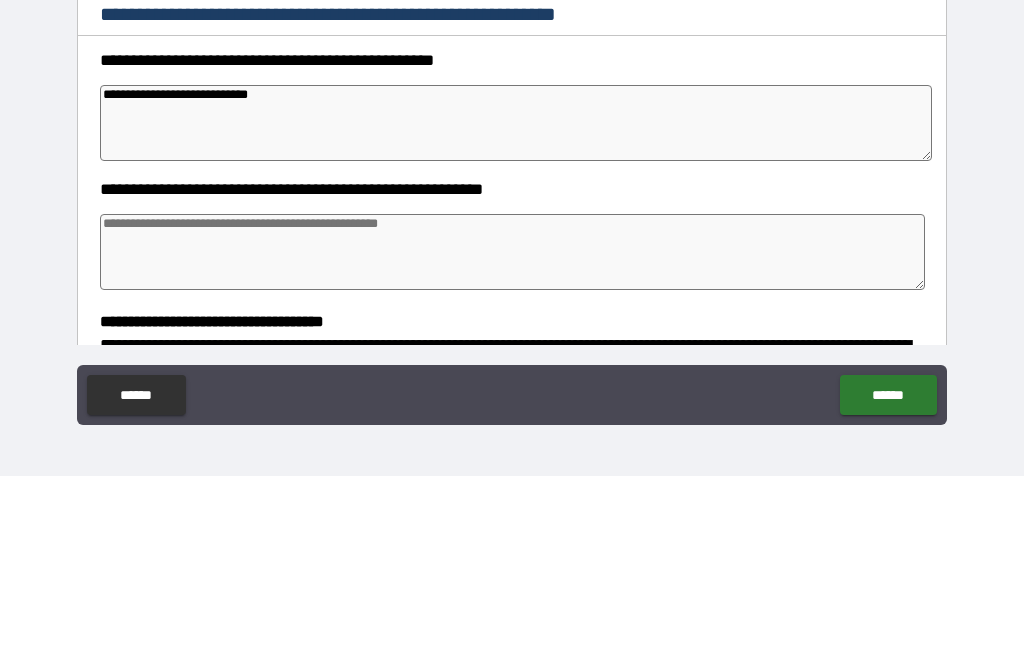type on "*" 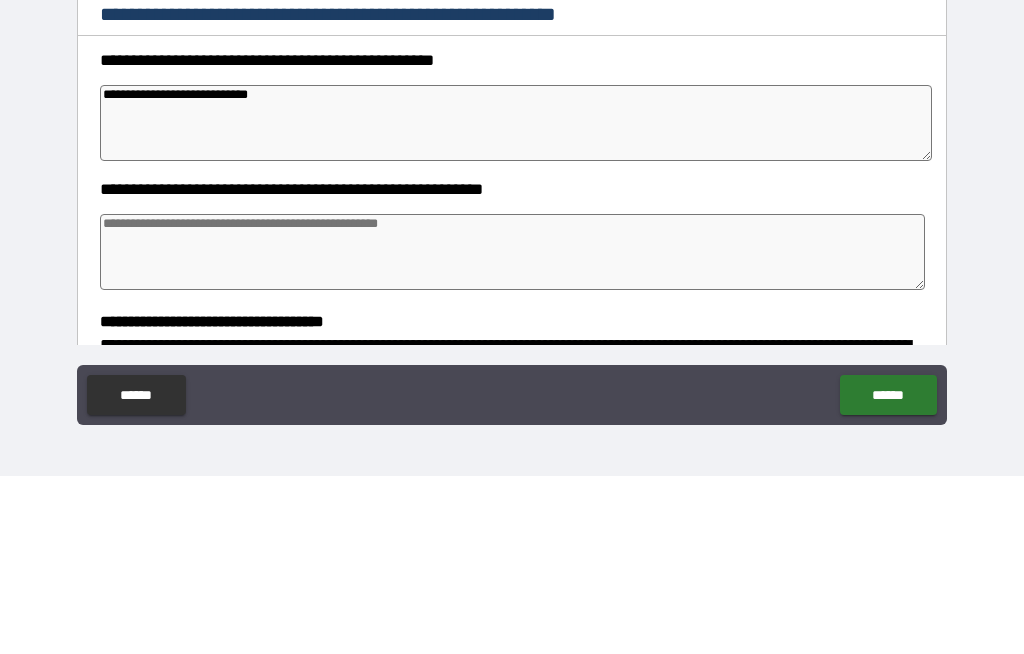 type on "*" 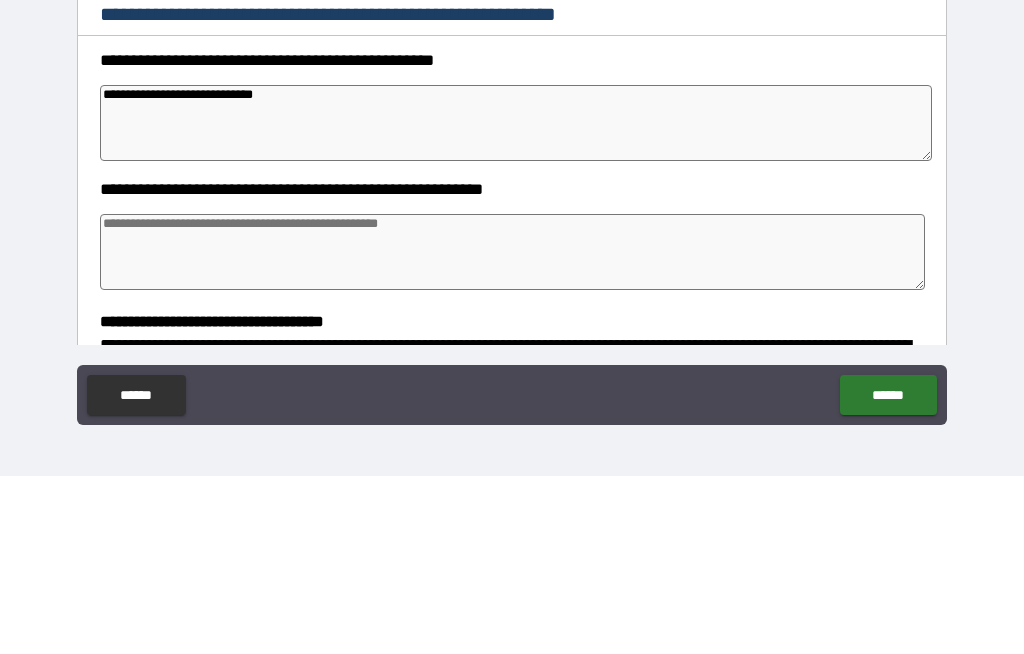type on "*" 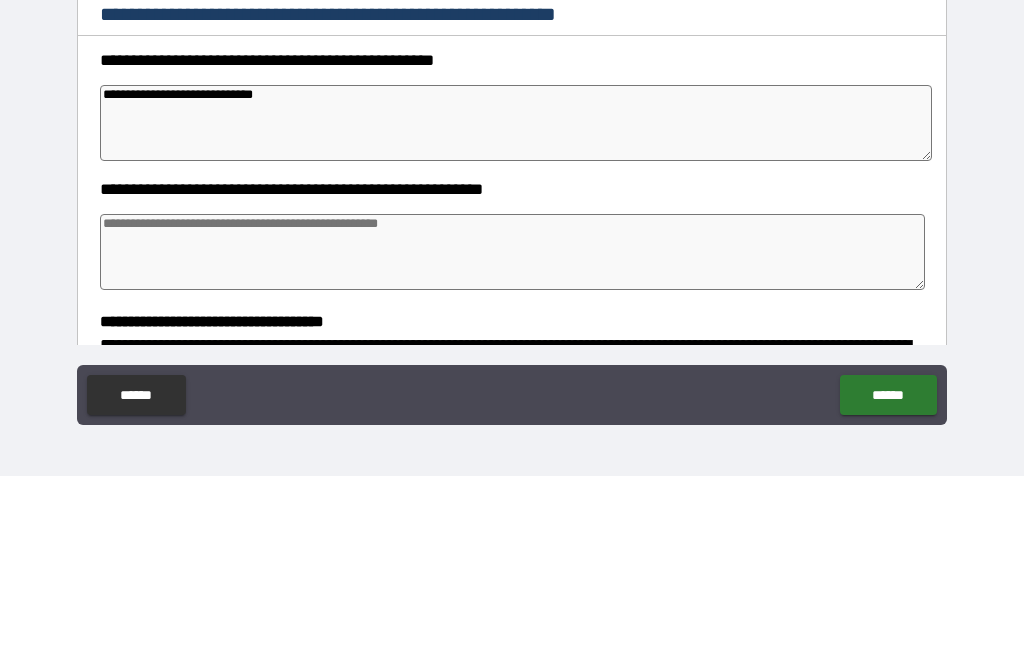 type on "*" 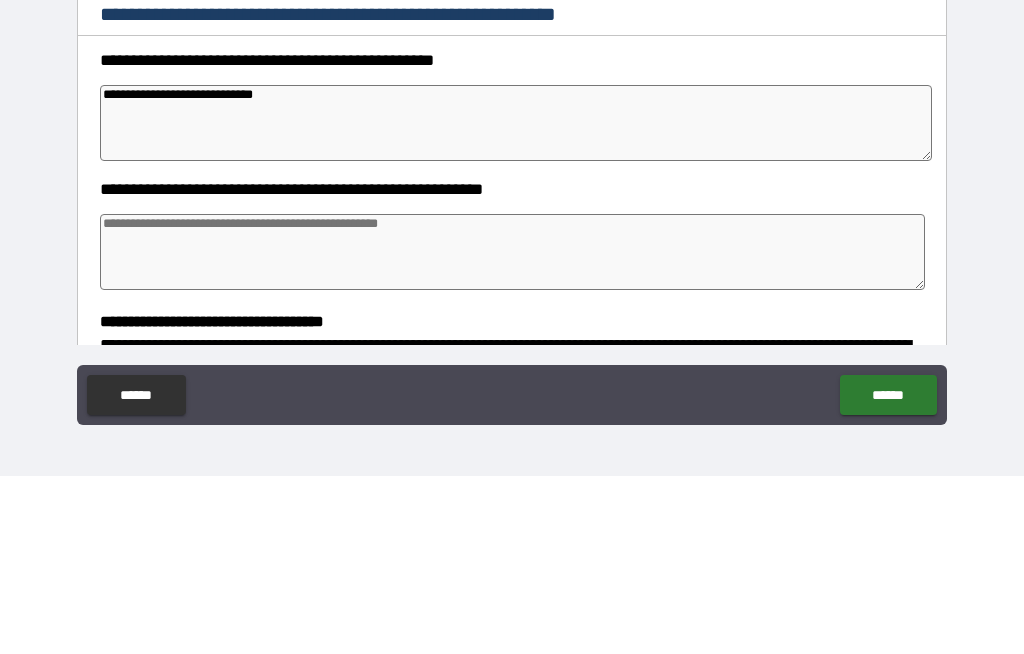 type on "*" 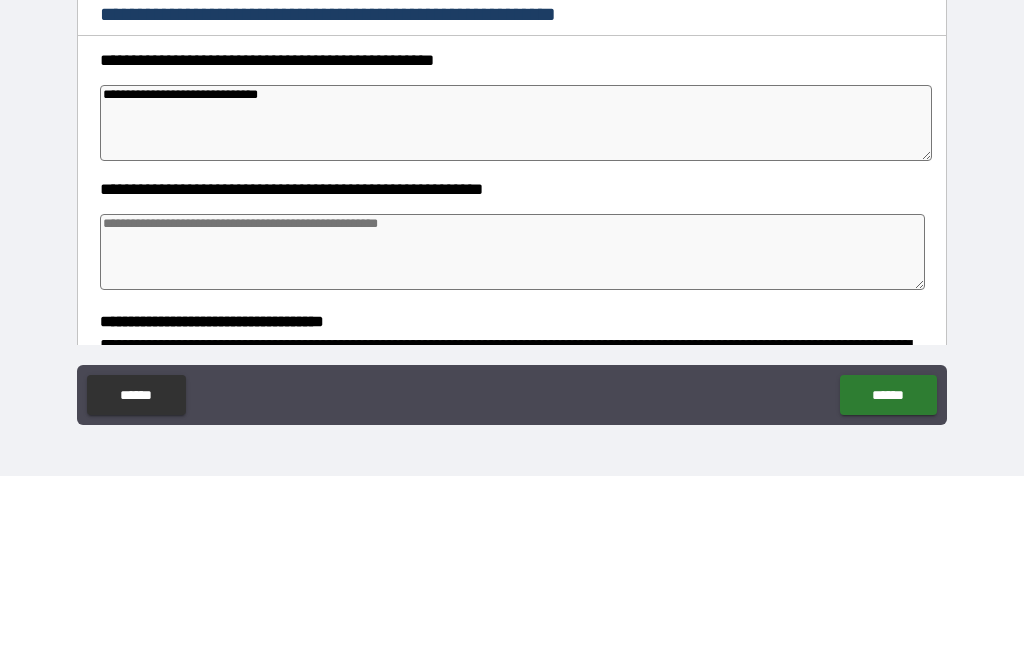 type on "*" 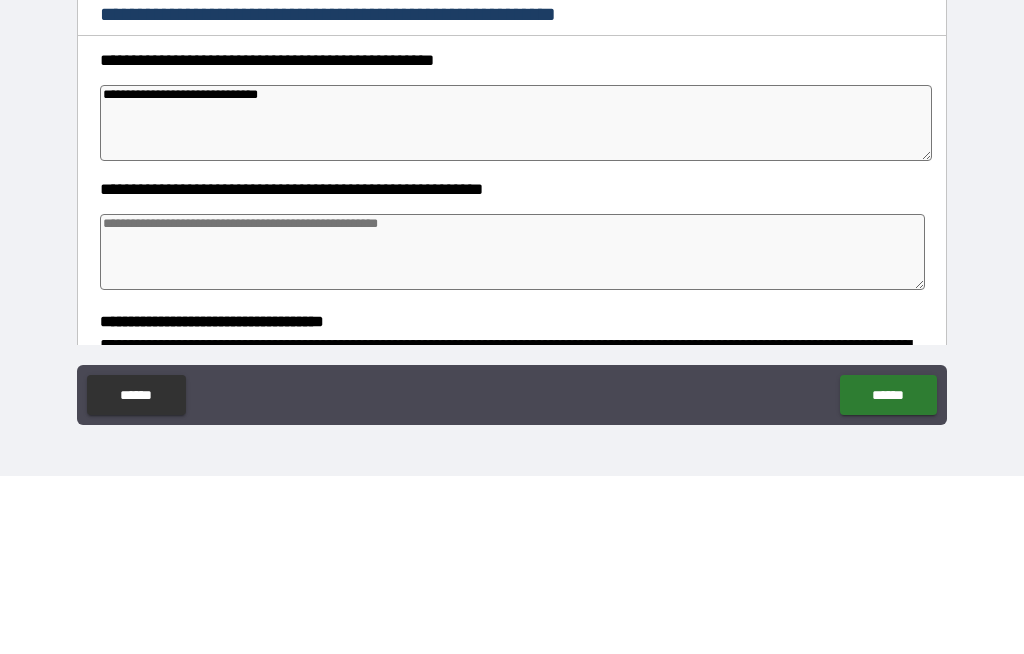 type on "*" 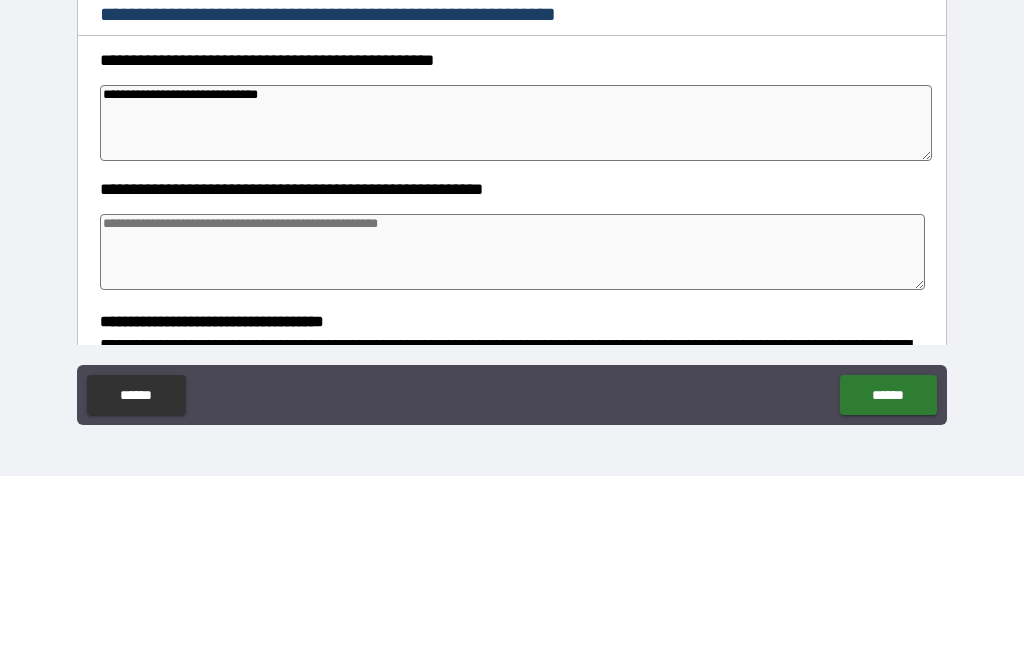 type on "*" 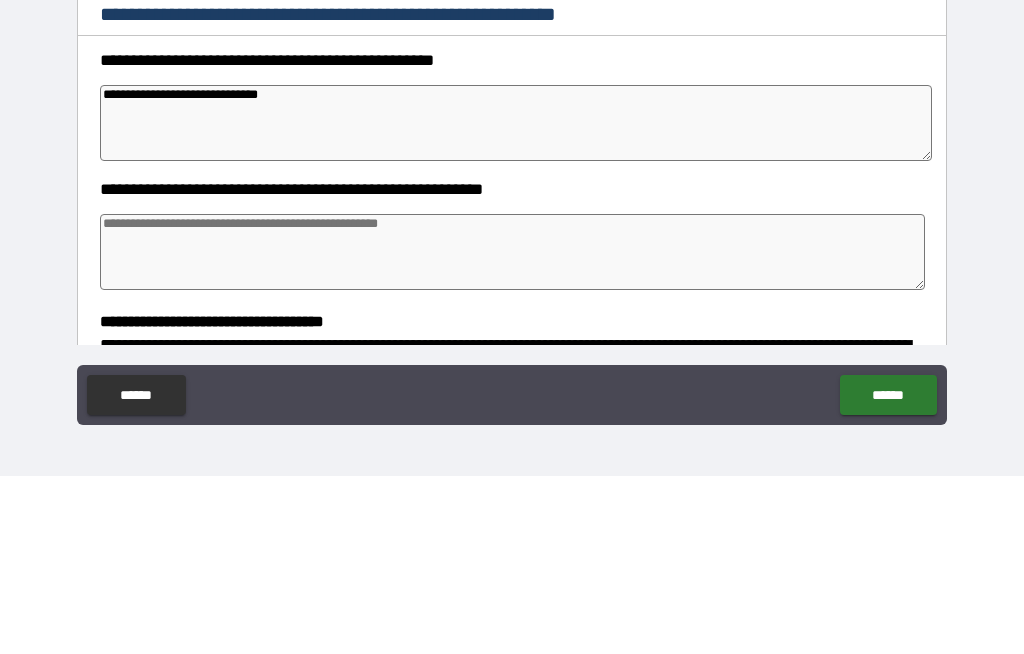 type on "**********" 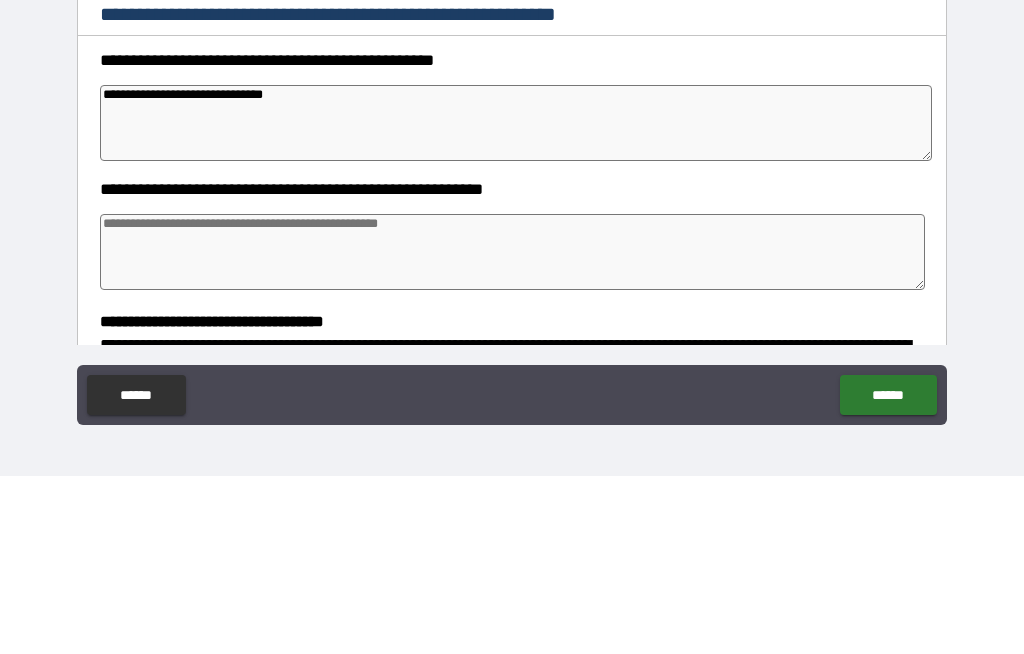 type on "*" 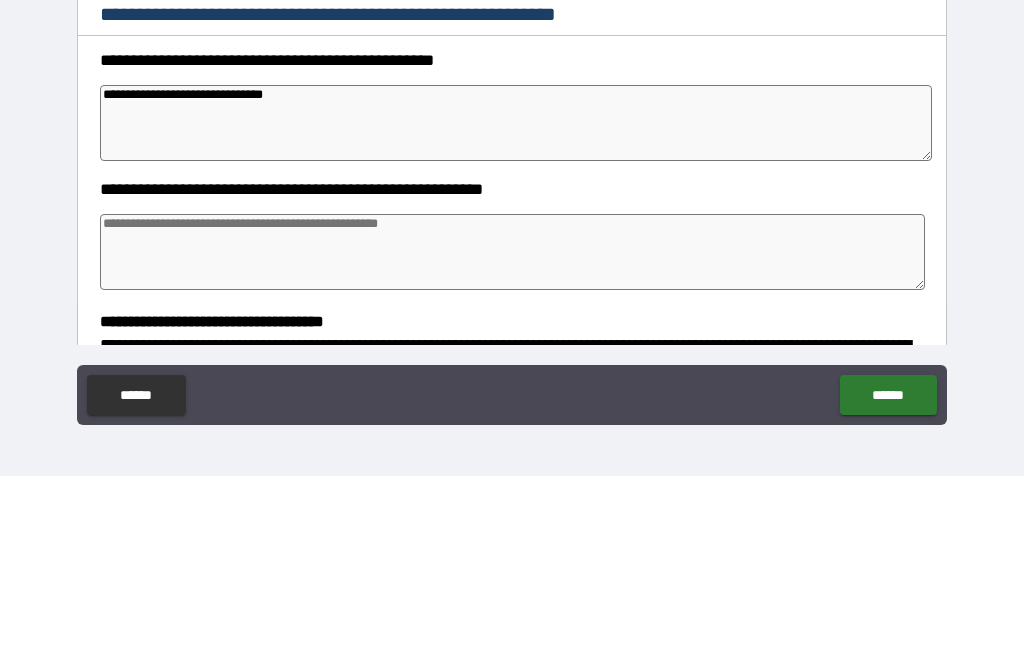 type on "*" 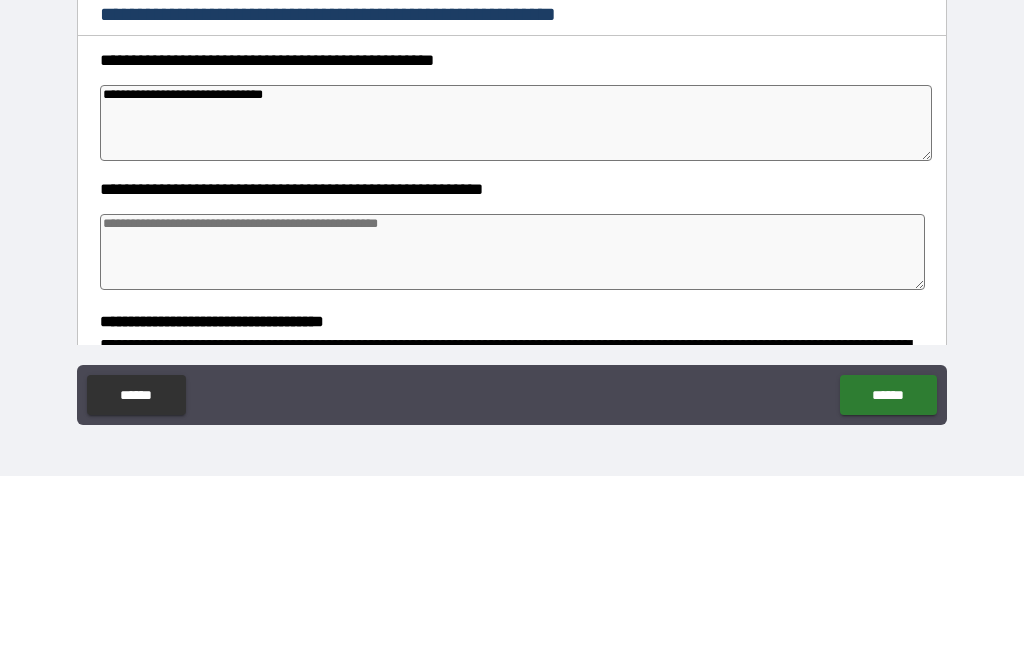 type on "*" 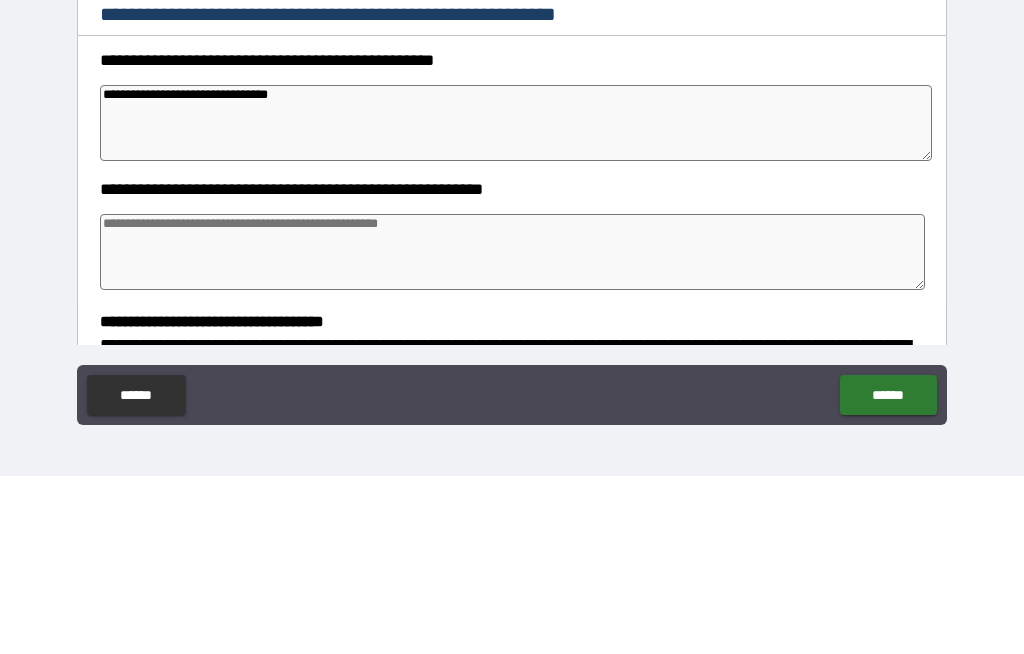 type on "*" 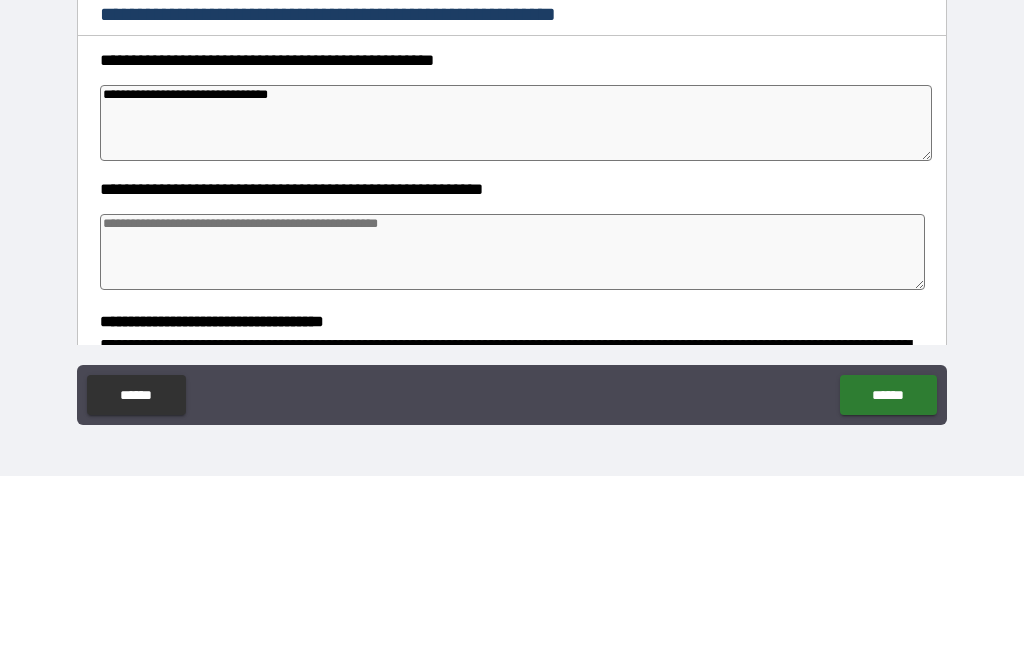 type on "*" 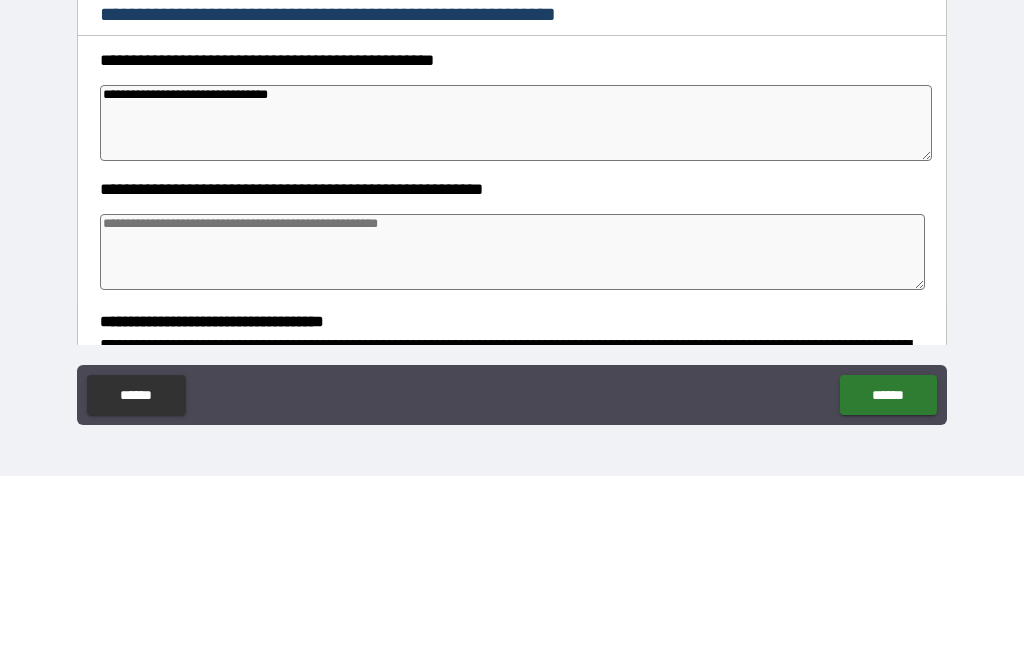type on "*" 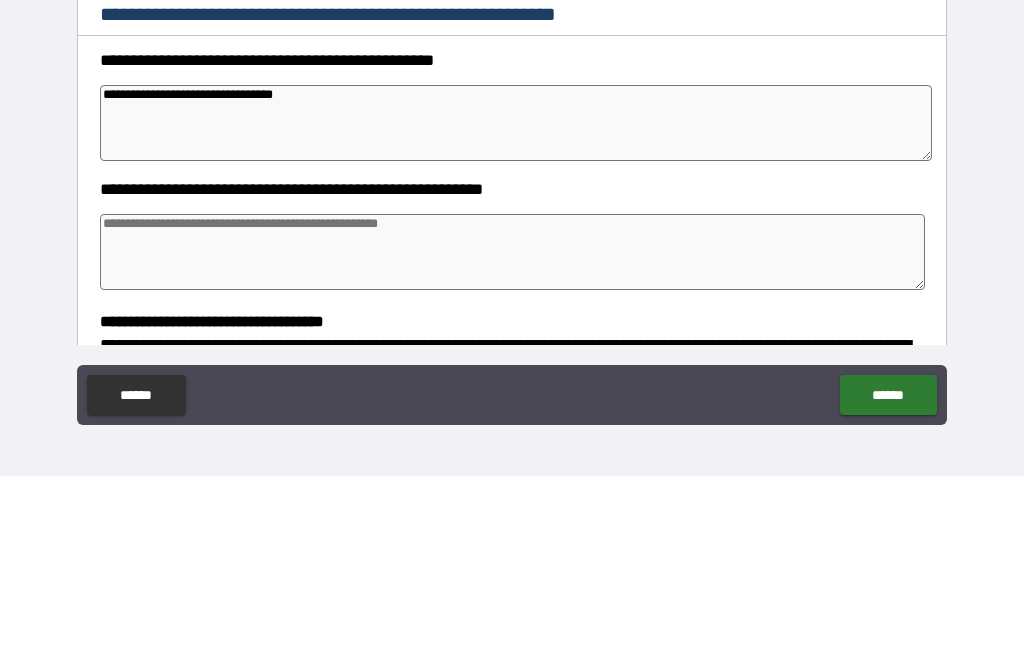 type on "*" 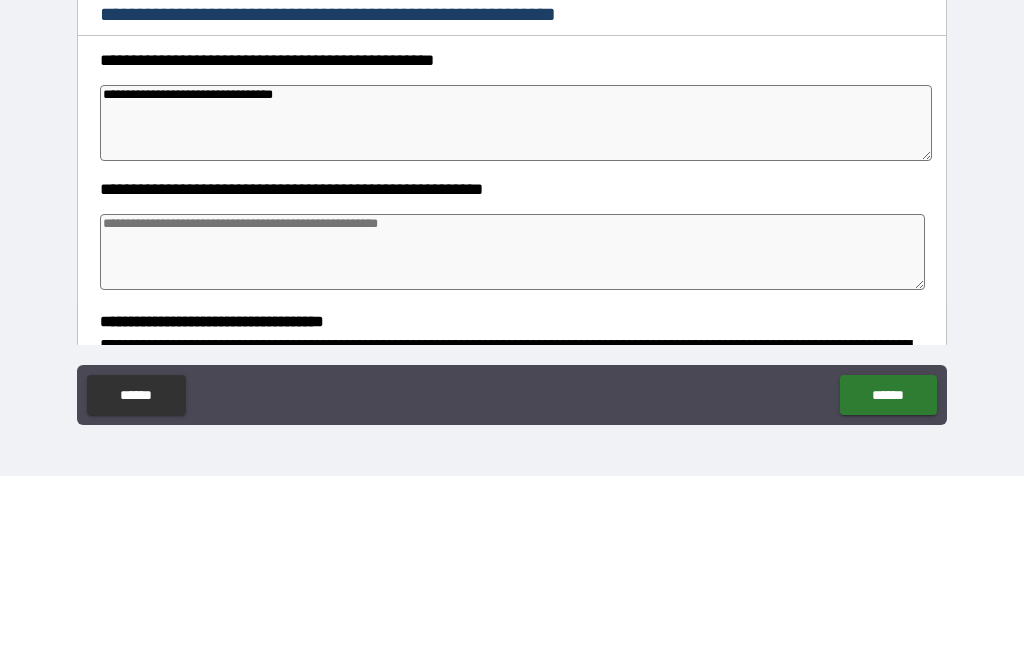 type on "**********" 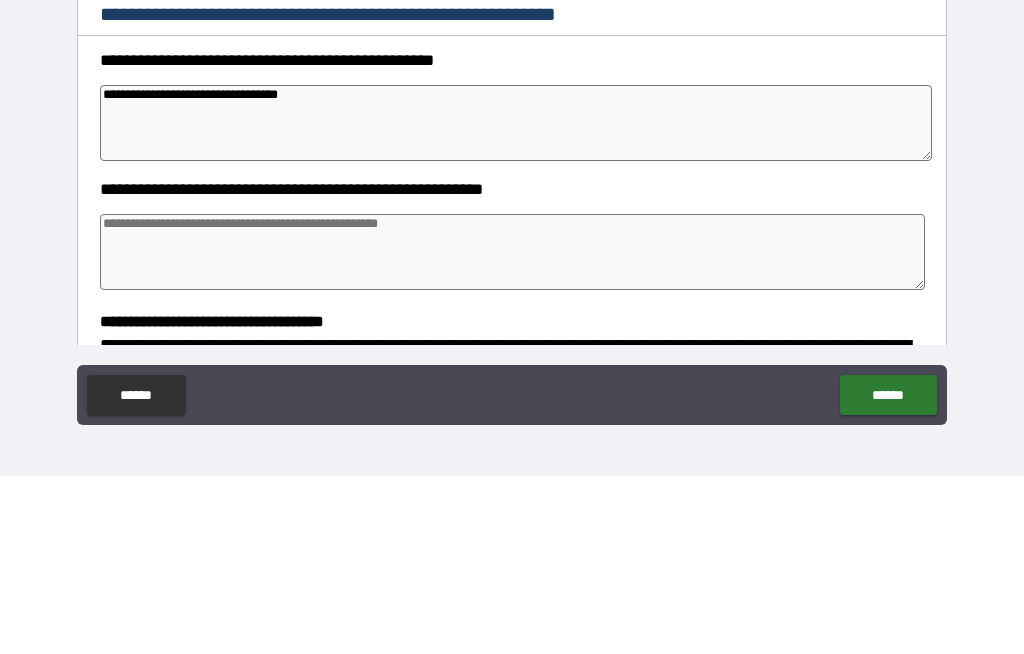 type on "*" 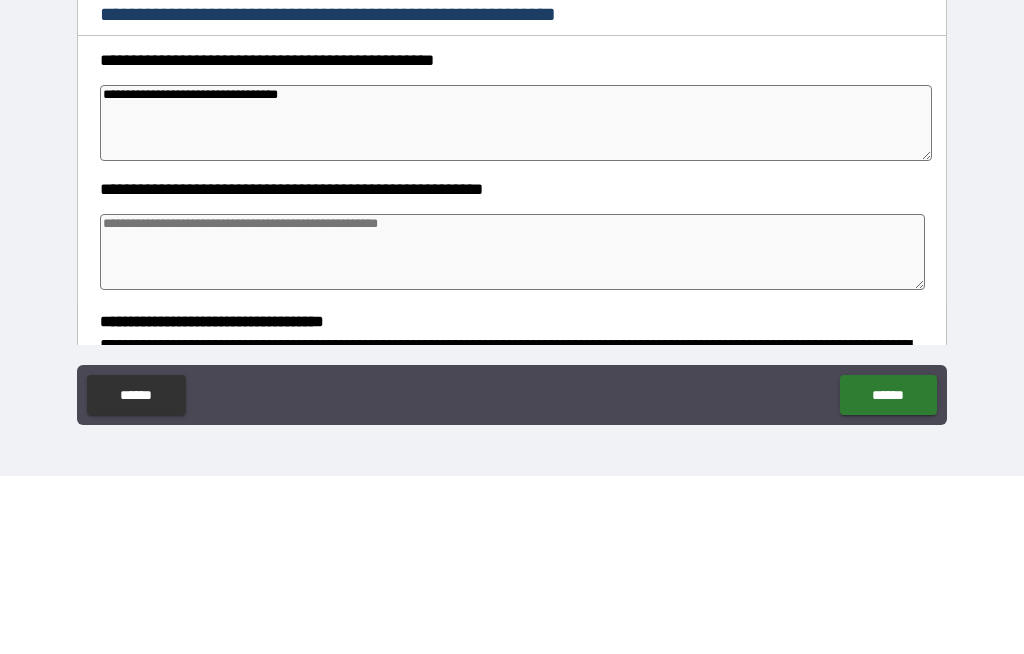 type on "*" 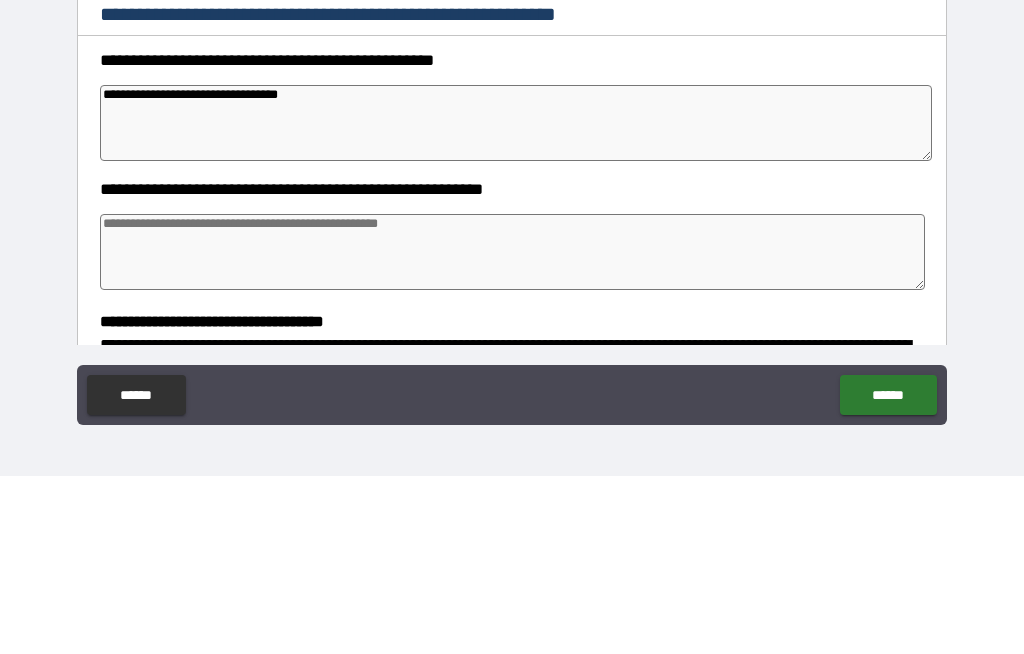 type 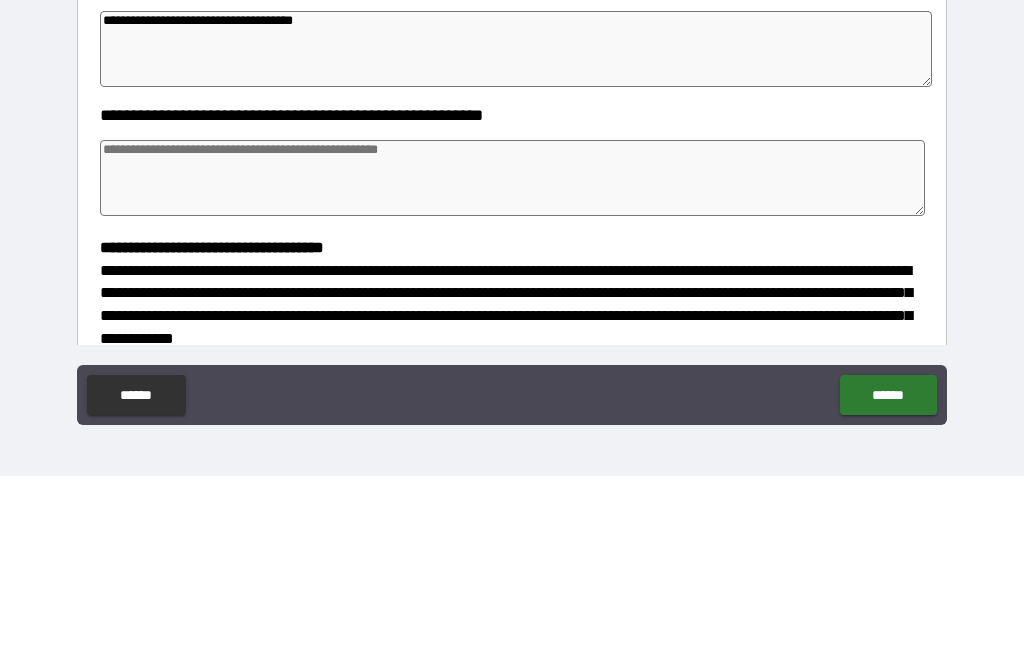 scroll, scrollTop: 154, scrollLeft: 0, axis: vertical 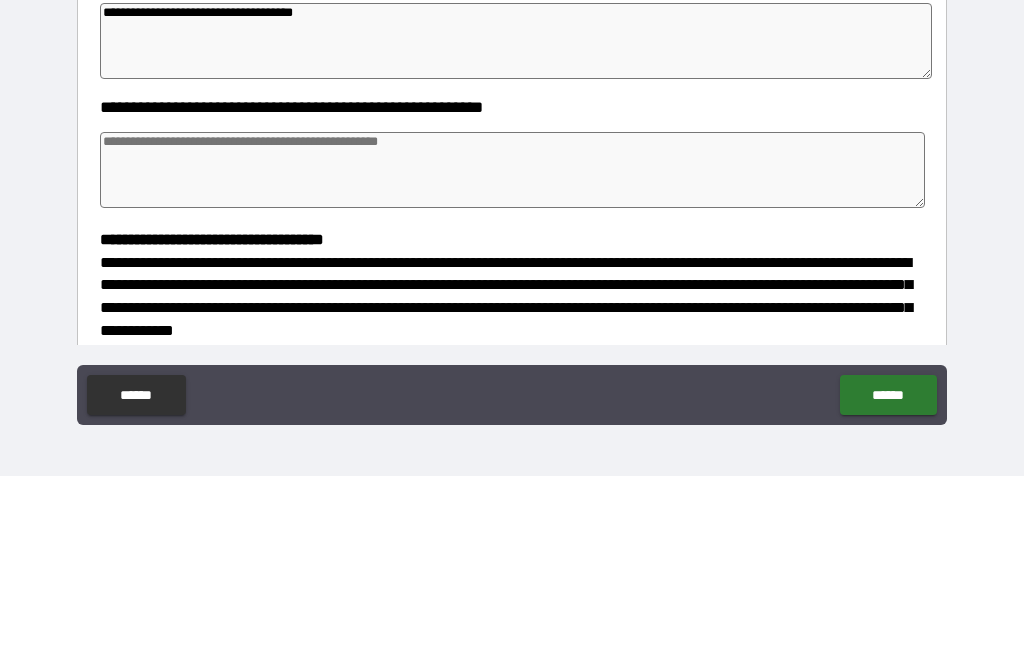 click at bounding box center (513, 348) 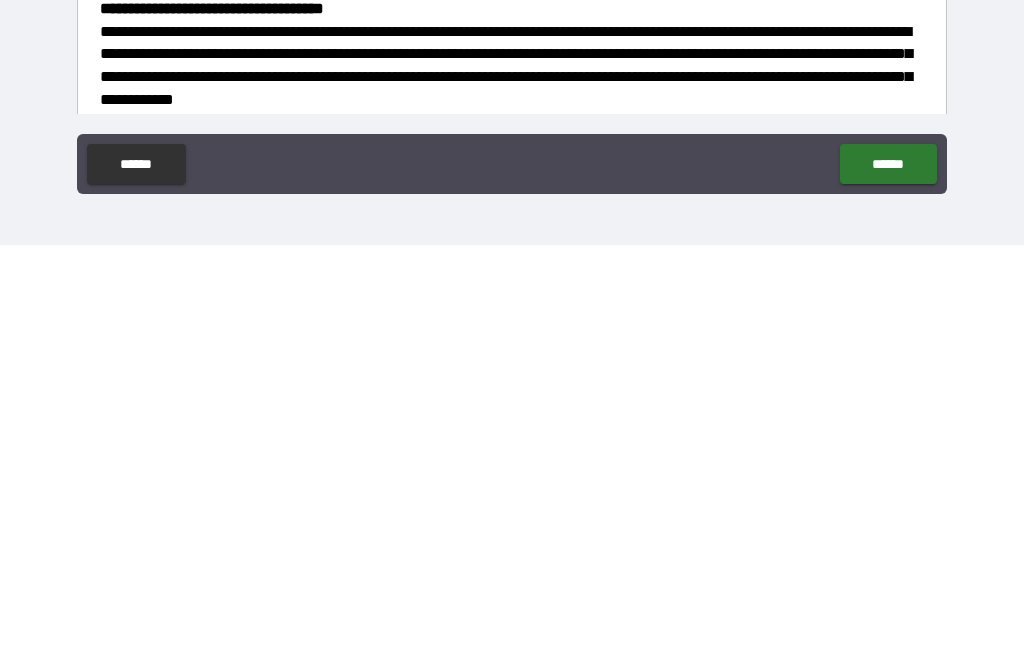 click on "******" at bounding box center [888, 573] 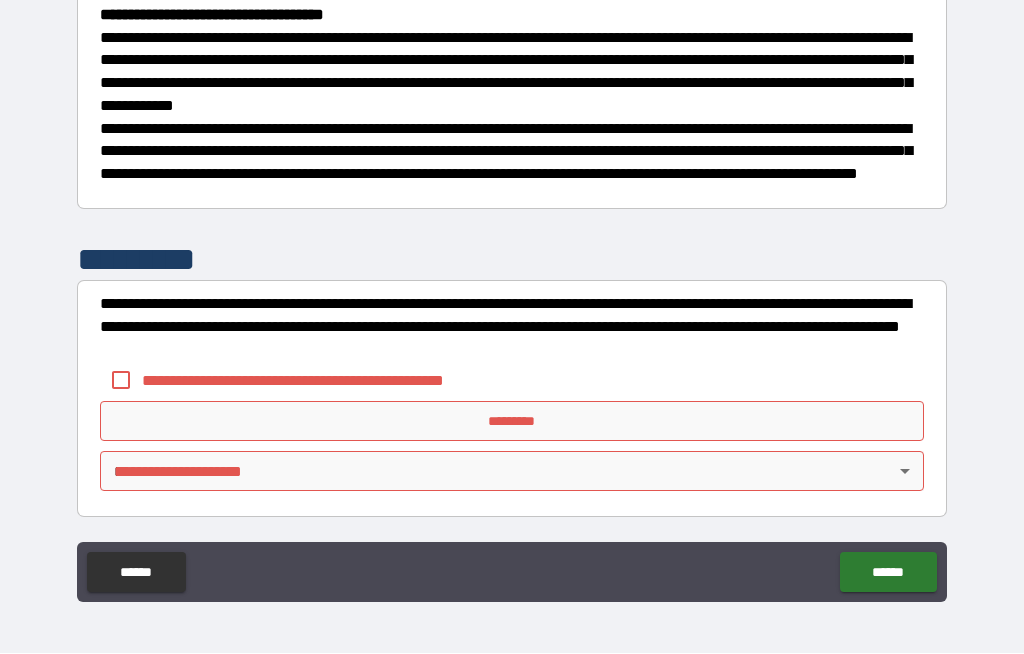 scroll, scrollTop: 572, scrollLeft: 0, axis: vertical 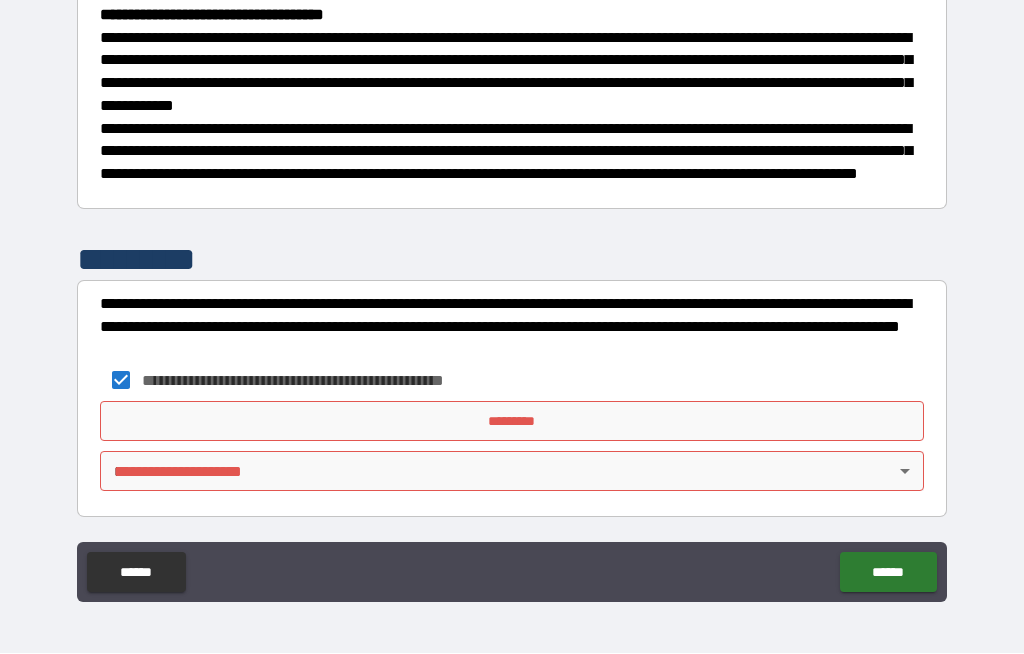 click on "*********" at bounding box center [512, 422] 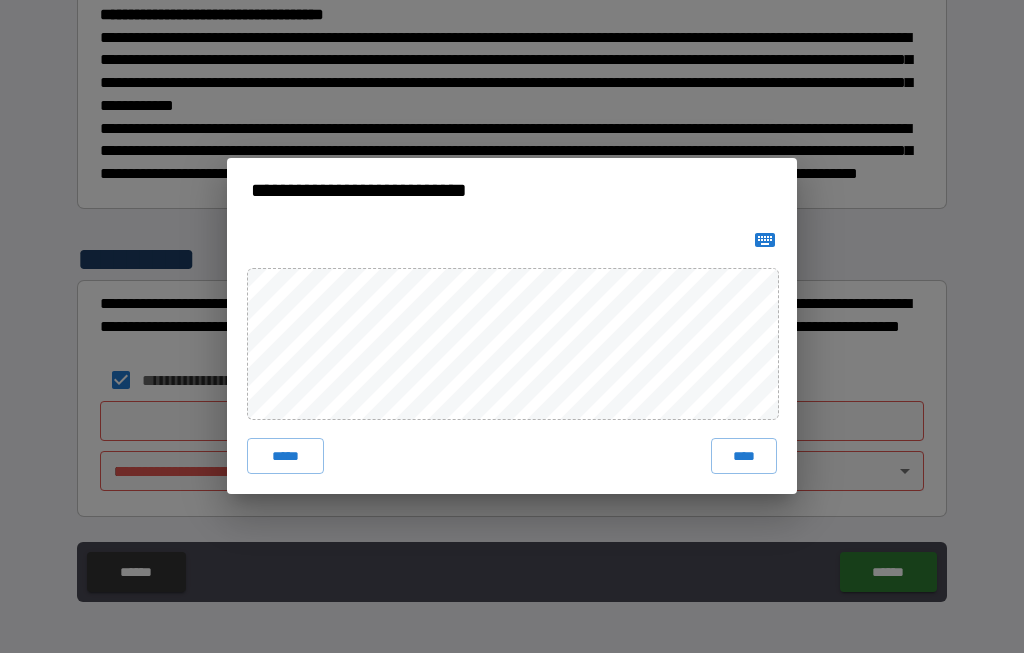 click on "*****" at bounding box center (285, 457) 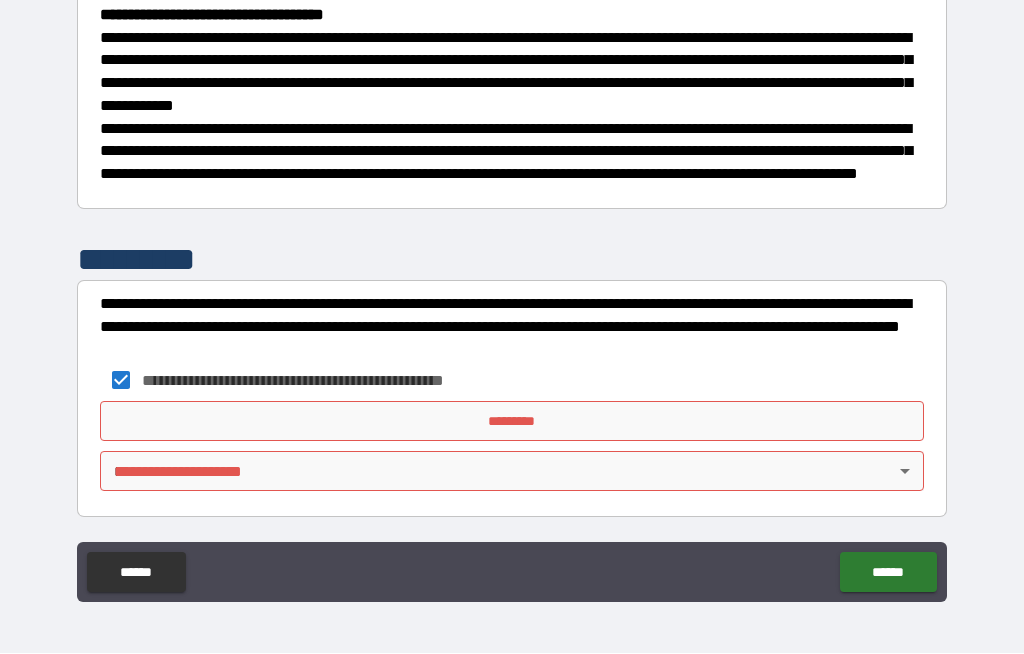 click on "**********" at bounding box center [512, 292] 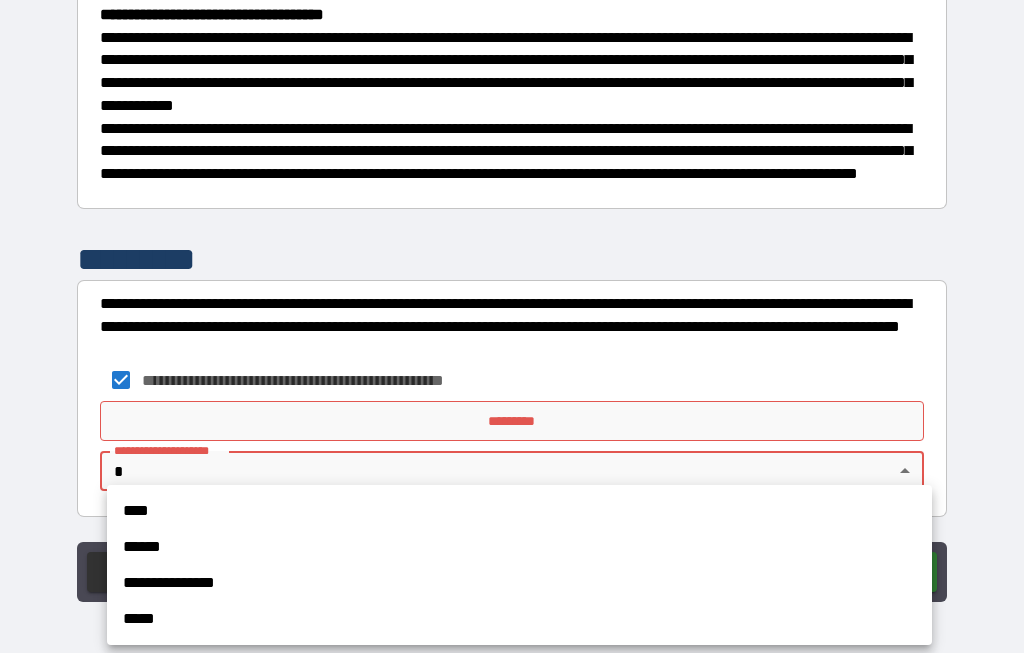 click on "****" at bounding box center (519, 512) 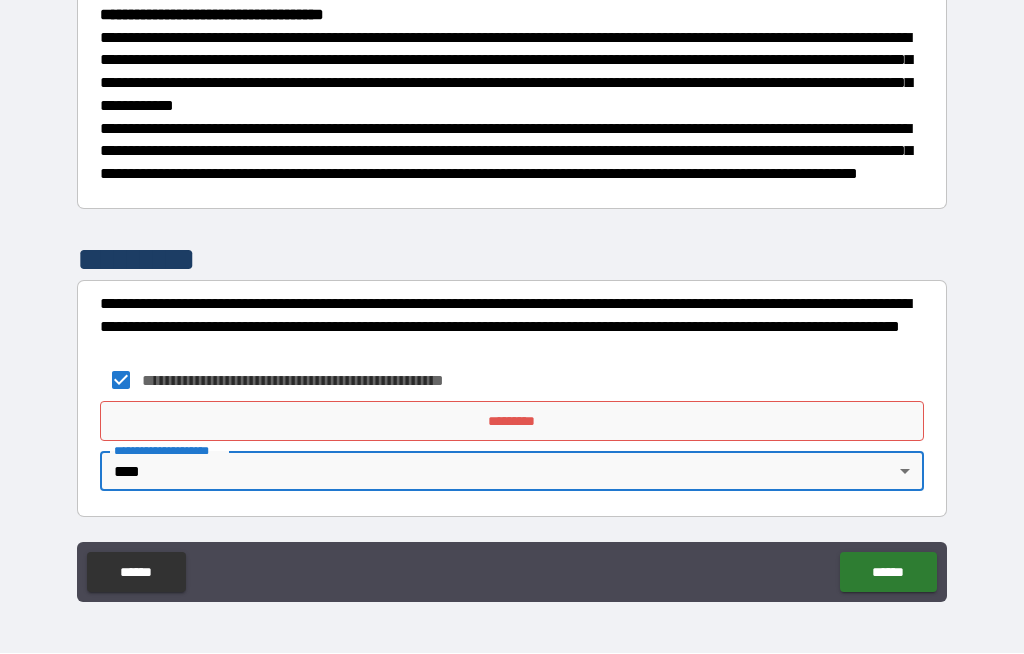 click on "*********" at bounding box center (512, 422) 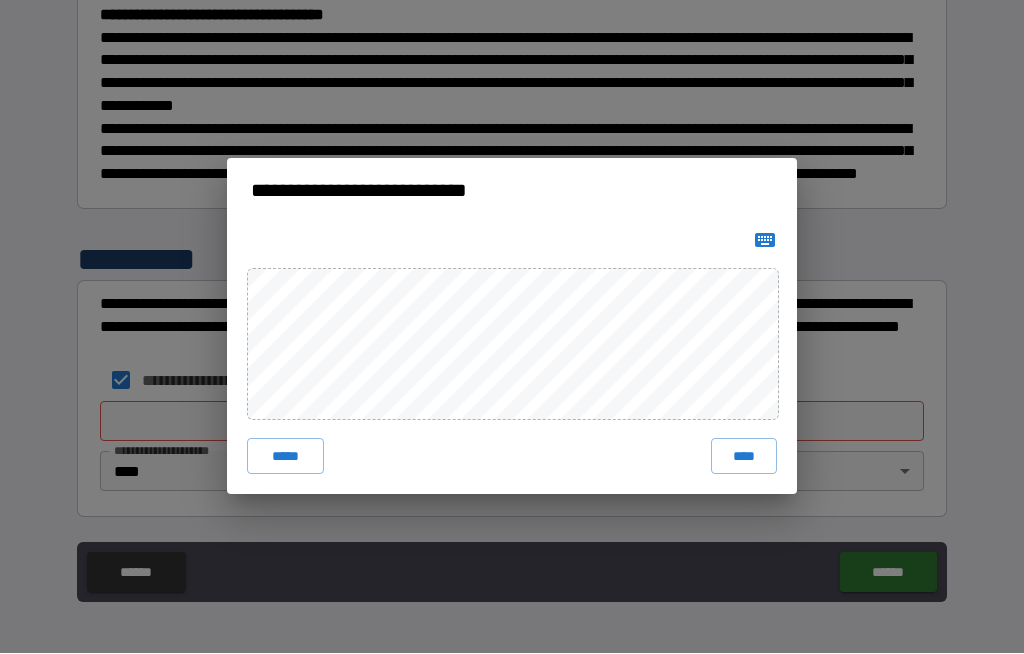 click on "****" at bounding box center (744, 457) 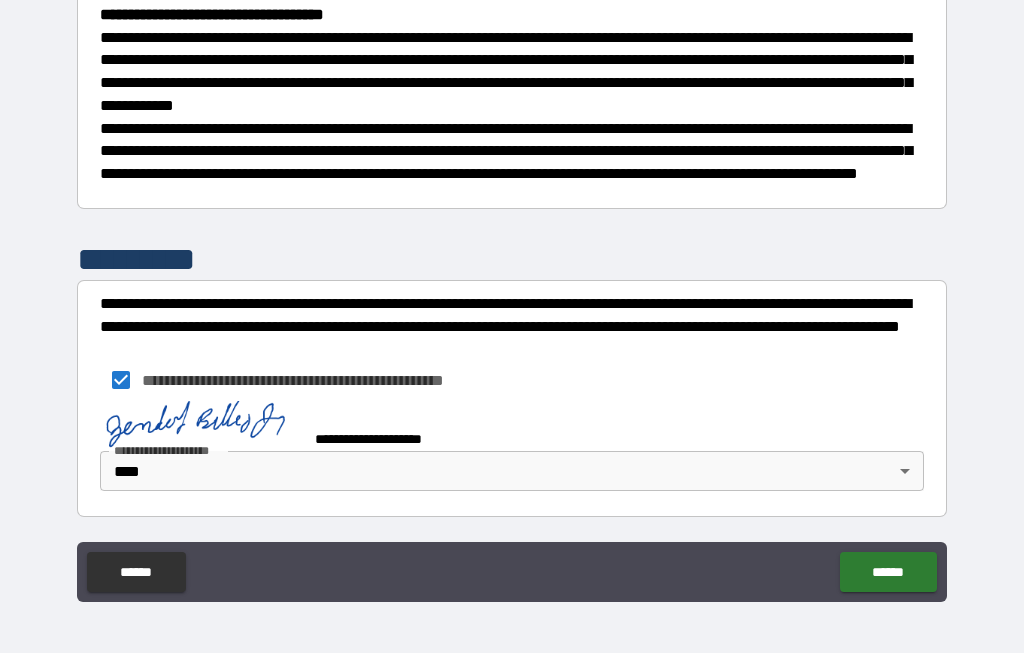 scroll, scrollTop: 562, scrollLeft: 0, axis: vertical 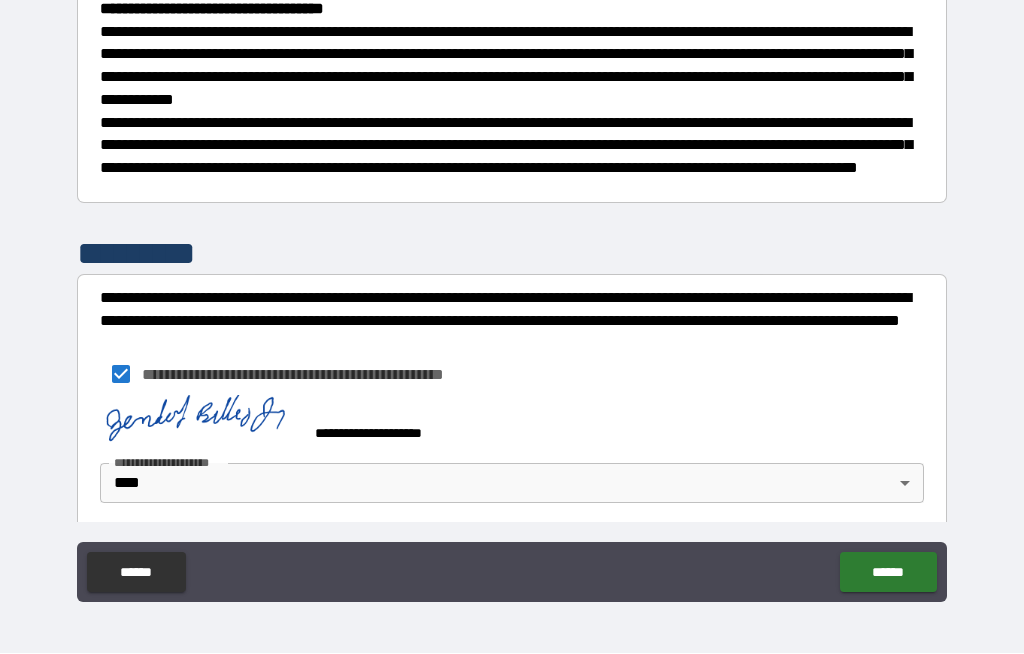 click on "******" at bounding box center [888, 573] 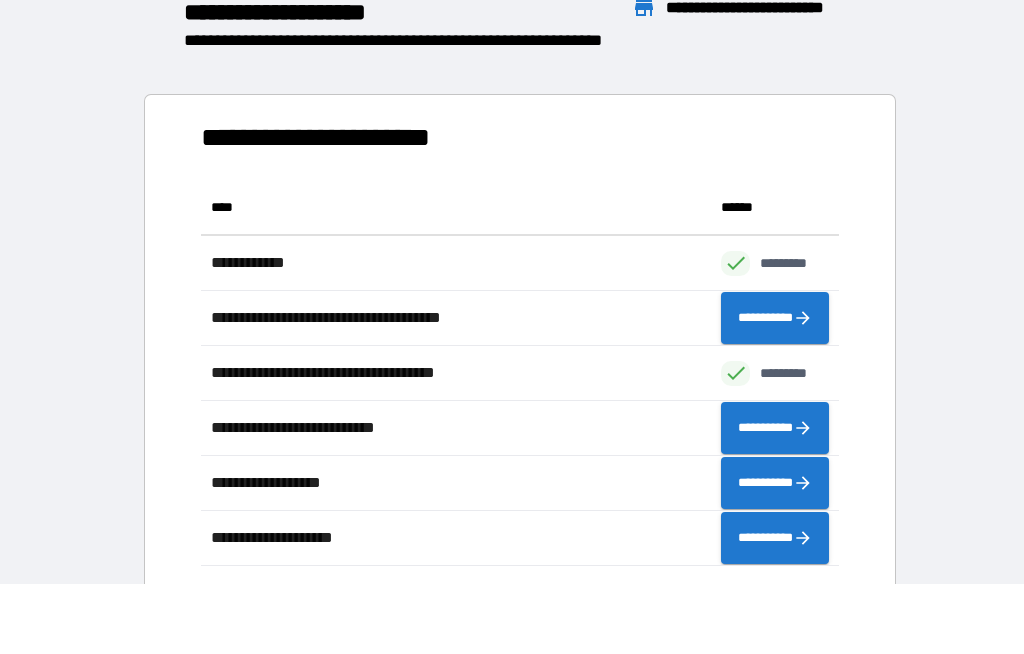 scroll, scrollTop: 1, scrollLeft: 1, axis: both 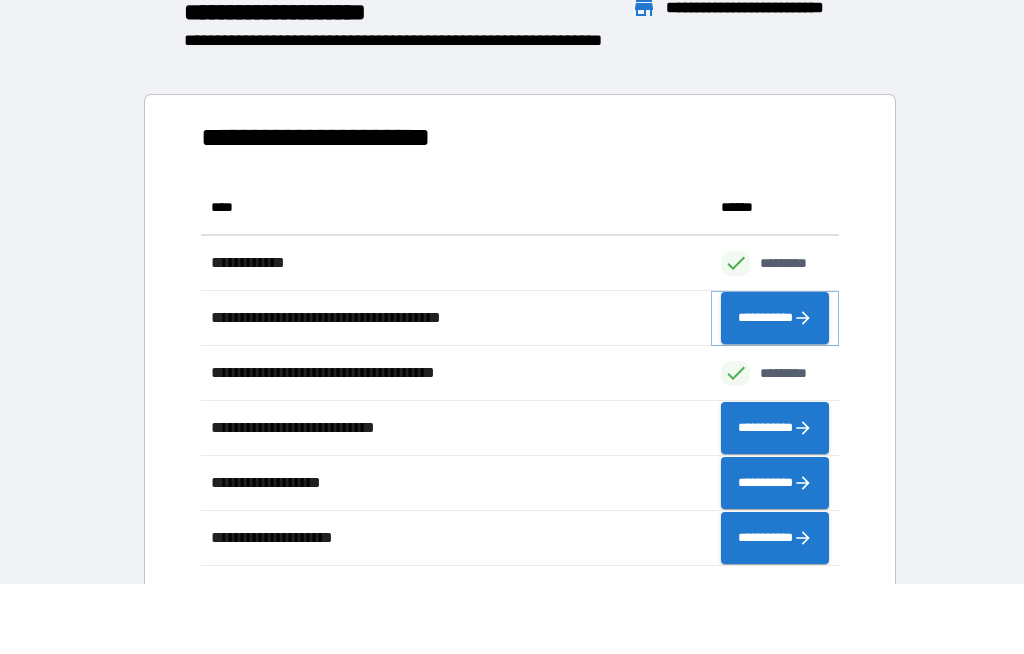 click on "**********" at bounding box center (775, 319) 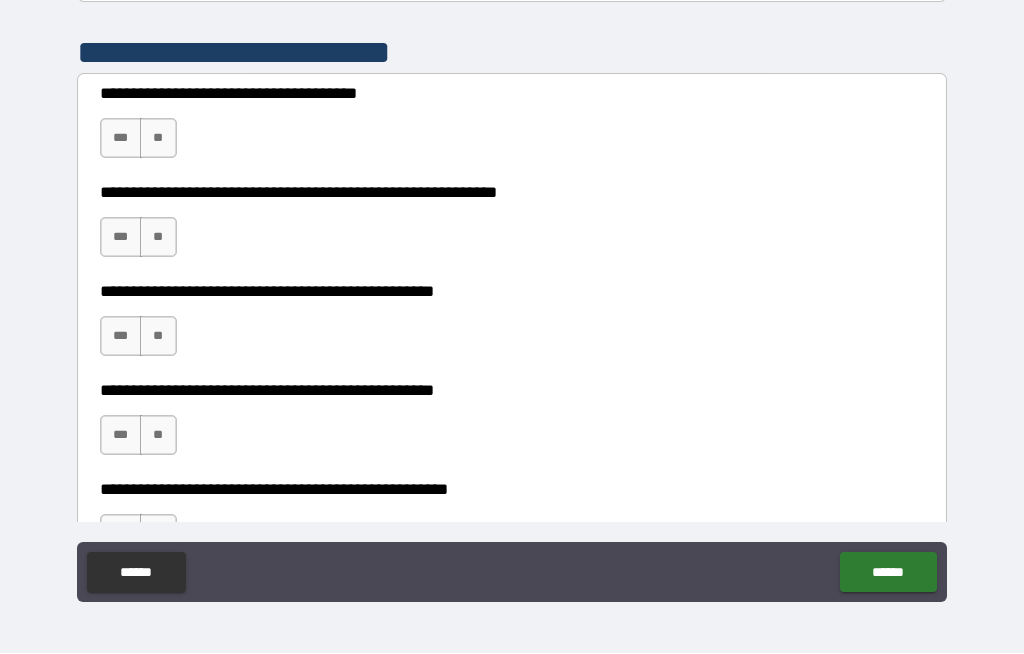 scroll, scrollTop: 376, scrollLeft: 0, axis: vertical 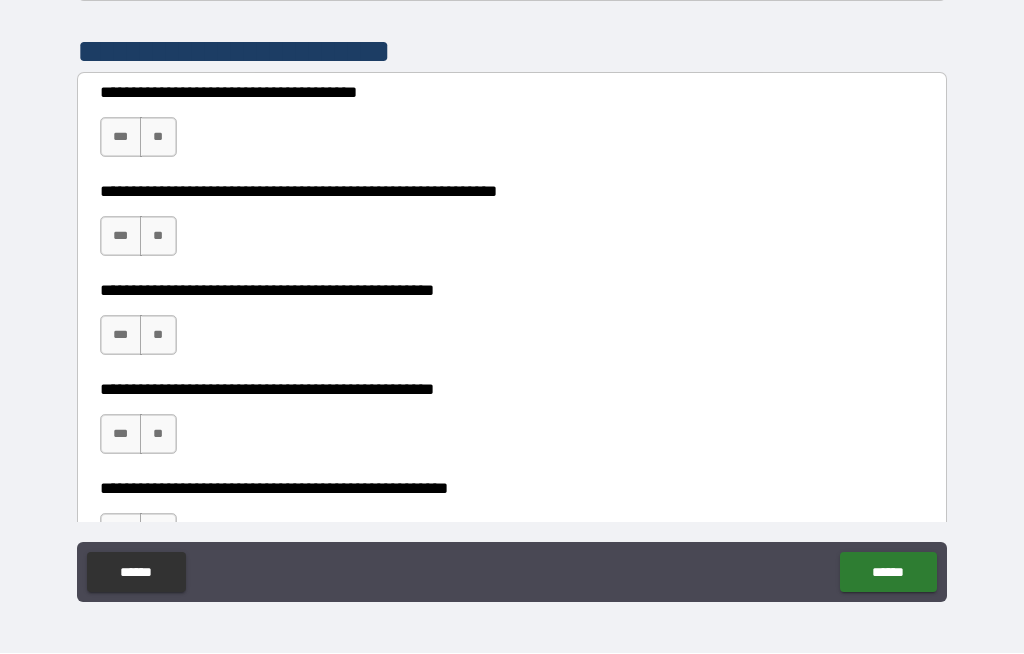 click on "**" at bounding box center (158, 138) 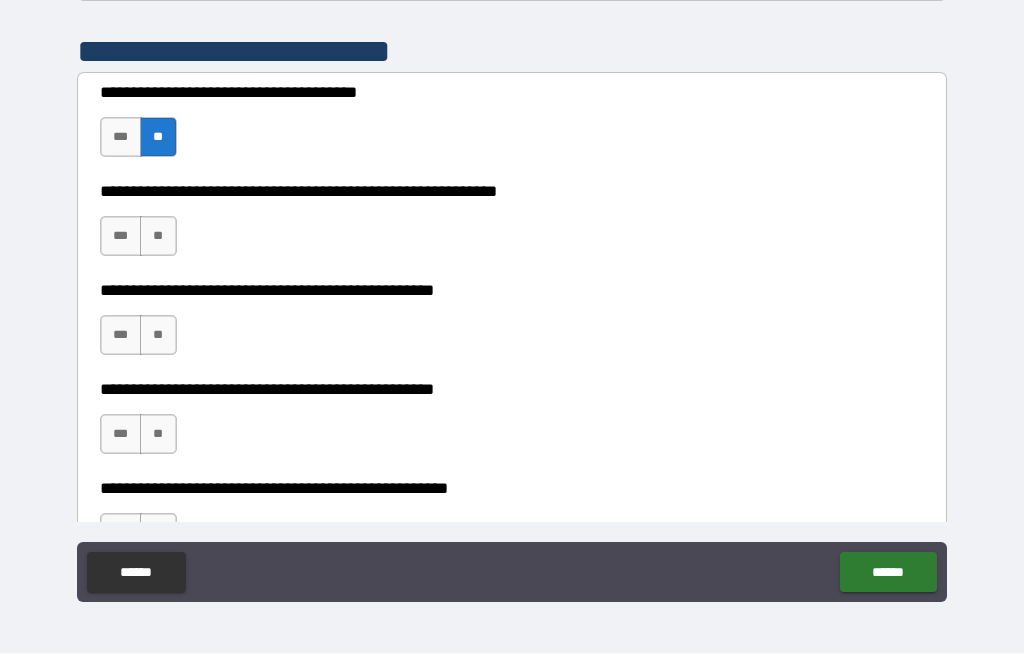 click on "***" at bounding box center [121, 237] 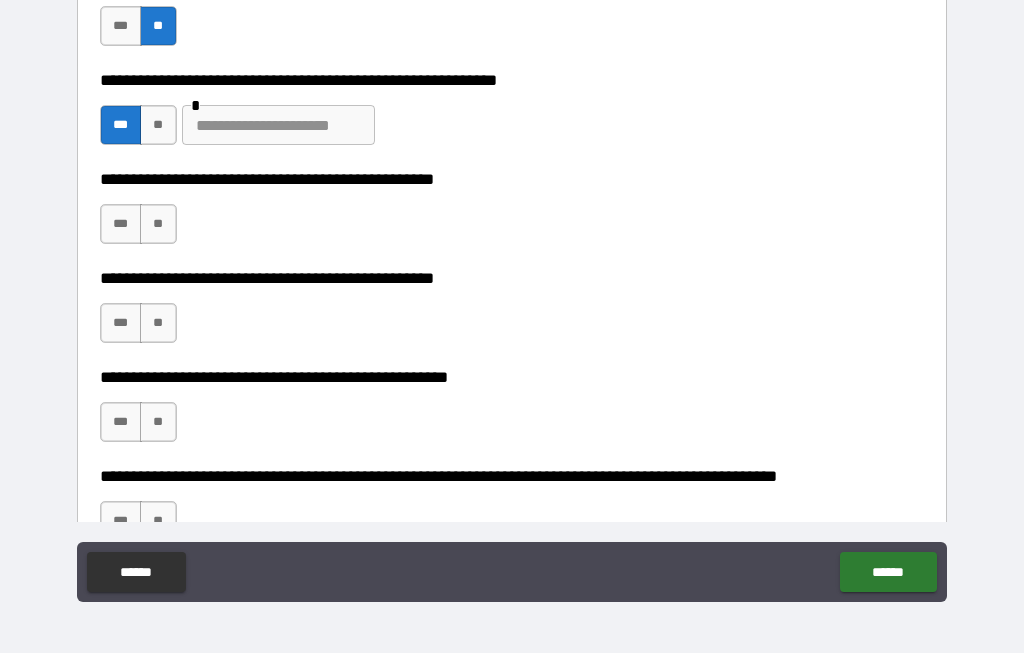 scroll, scrollTop: 511, scrollLeft: 0, axis: vertical 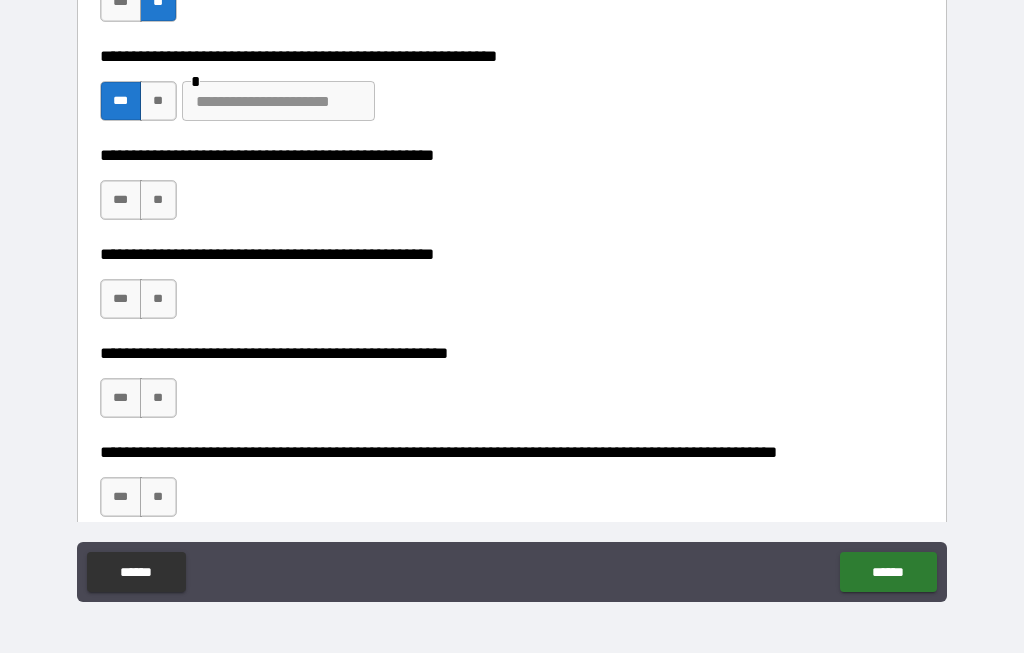 click at bounding box center [278, 102] 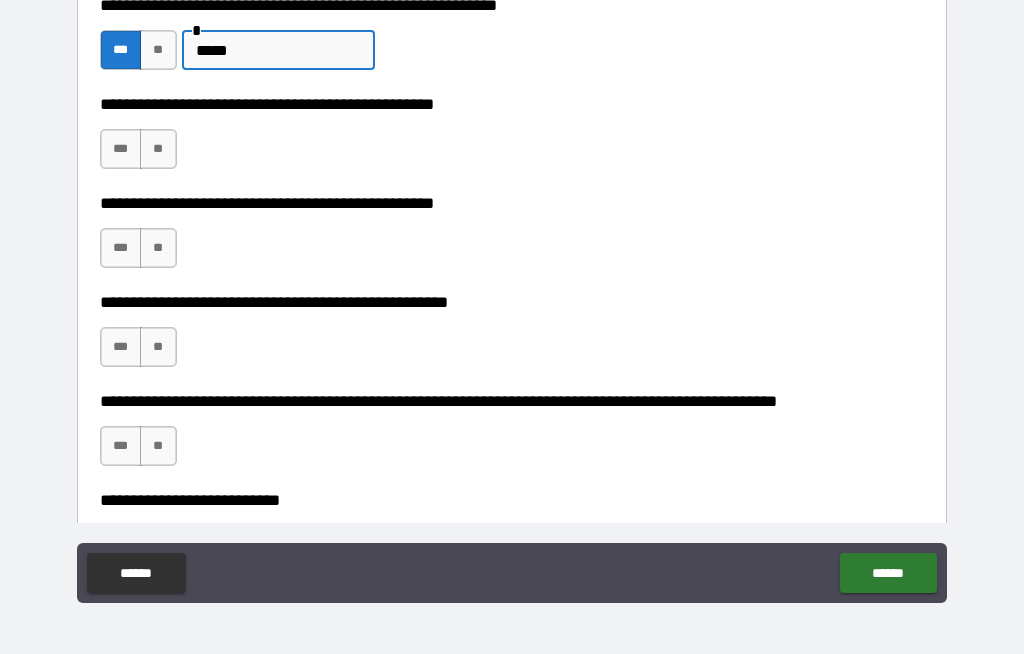 scroll, scrollTop: 567, scrollLeft: 0, axis: vertical 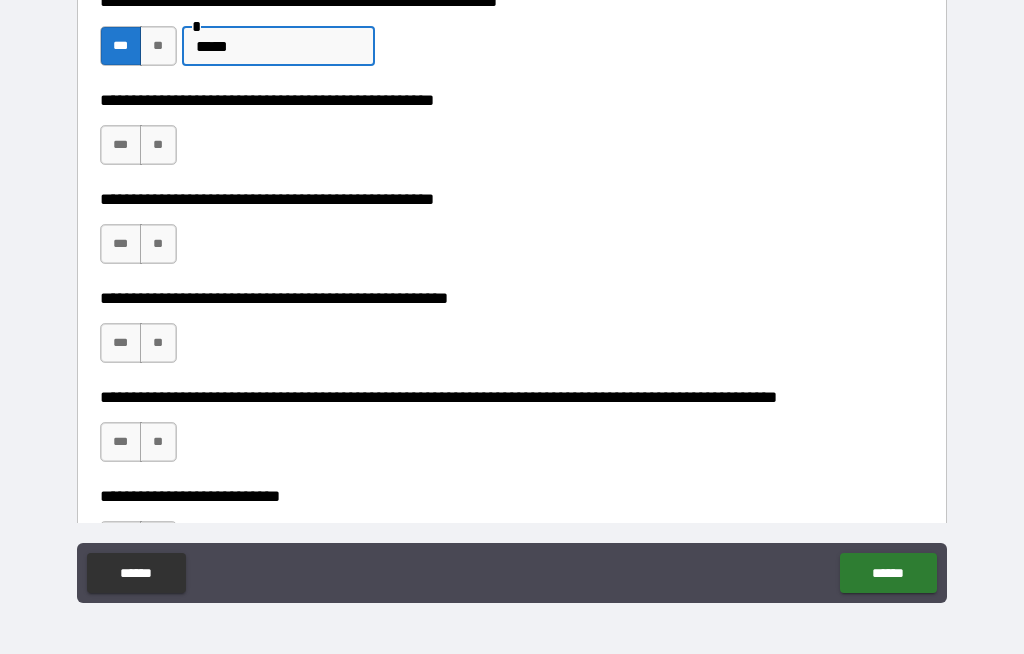 click on "***" at bounding box center [121, 145] 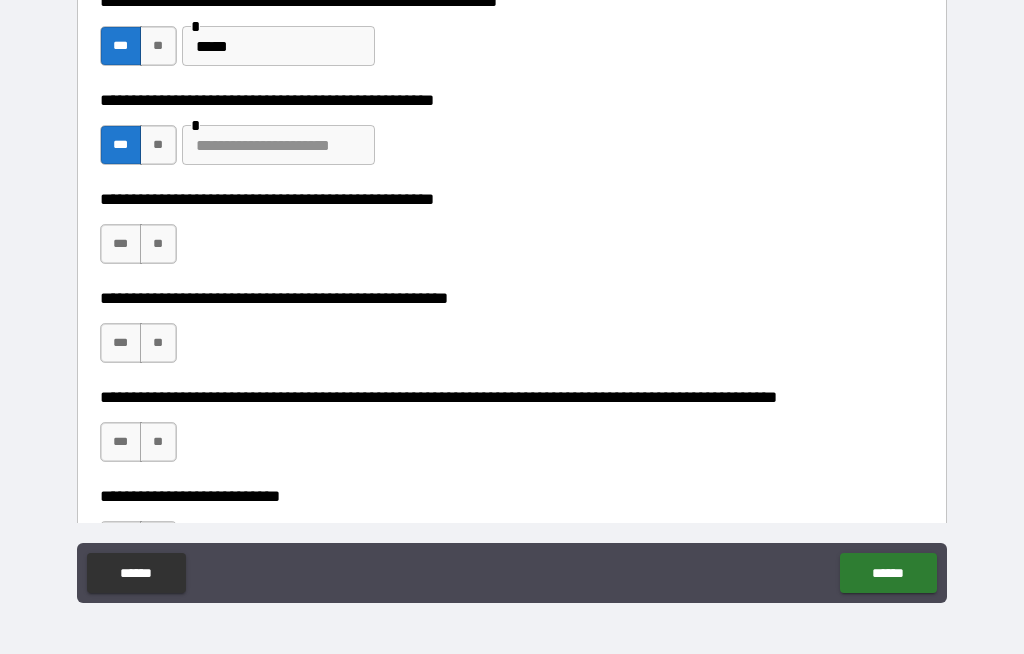 click at bounding box center [278, 145] 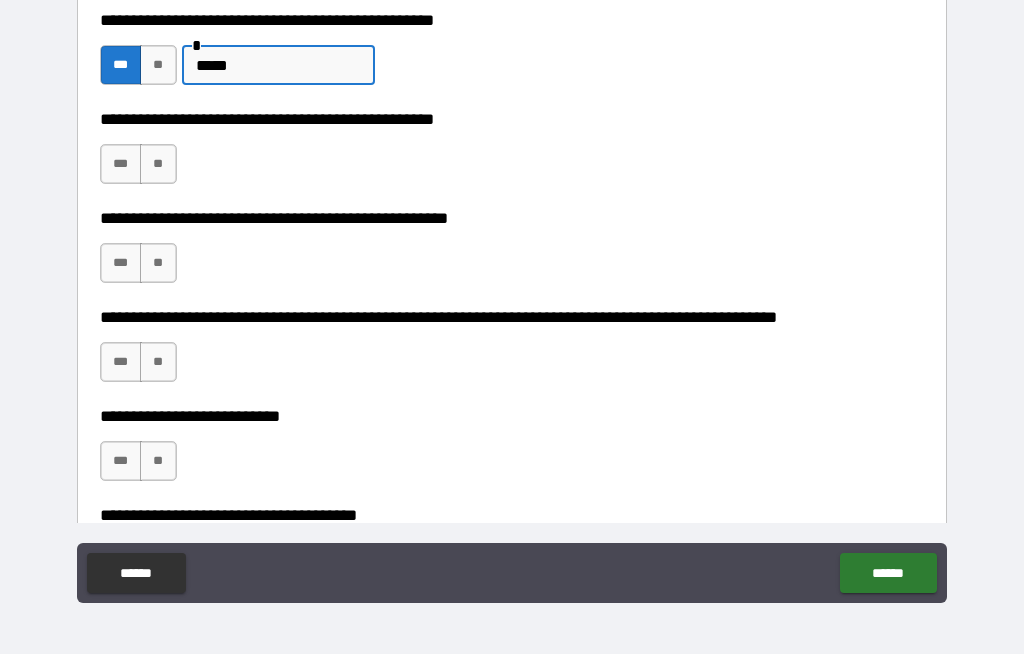 scroll, scrollTop: 650, scrollLeft: 0, axis: vertical 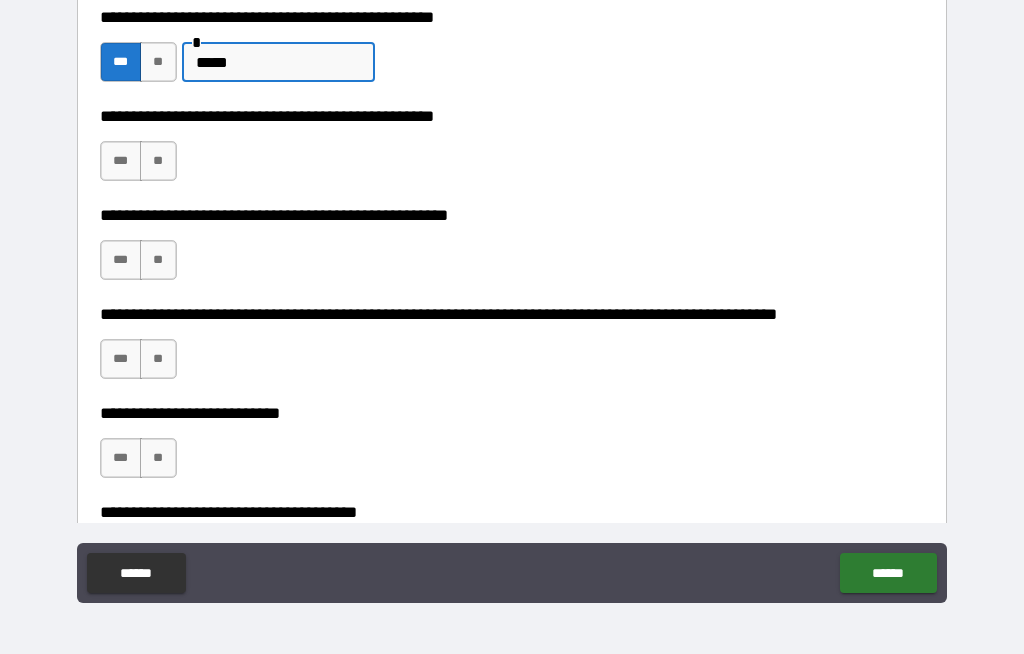 click on "**" at bounding box center [158, 161] 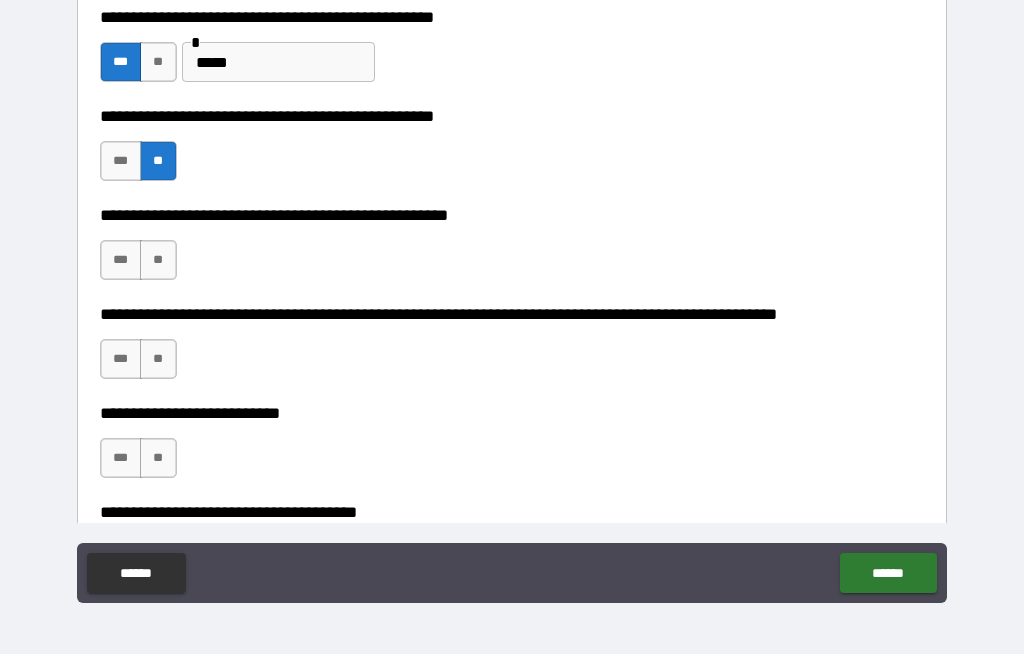click on "**" at bounding box center (158, 260) 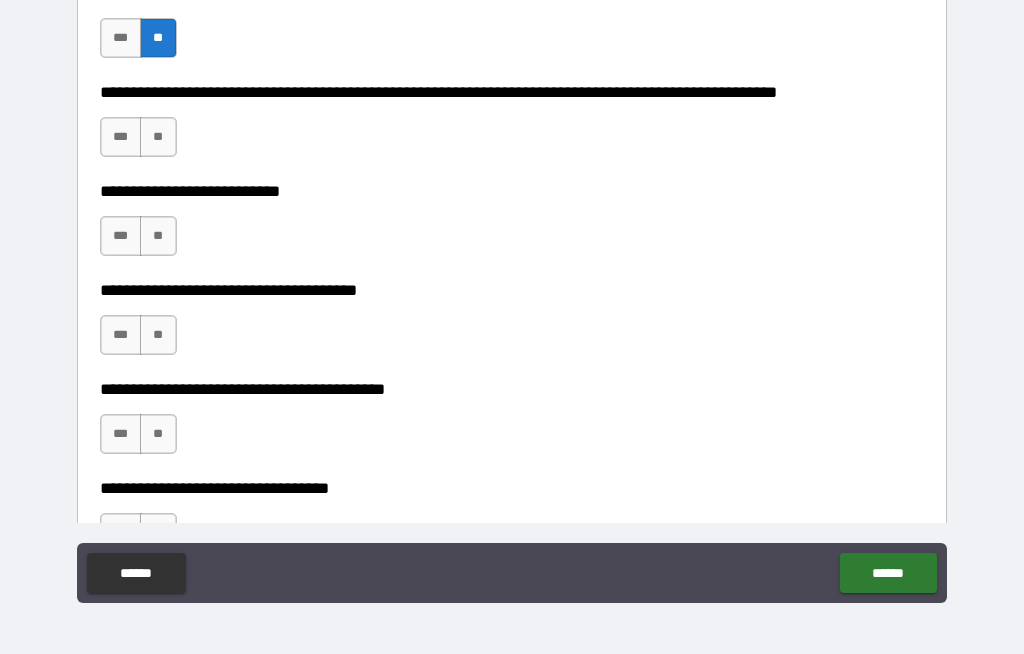 scroll, scrollTop: 871, scrollLeft: 0, axis: vertical 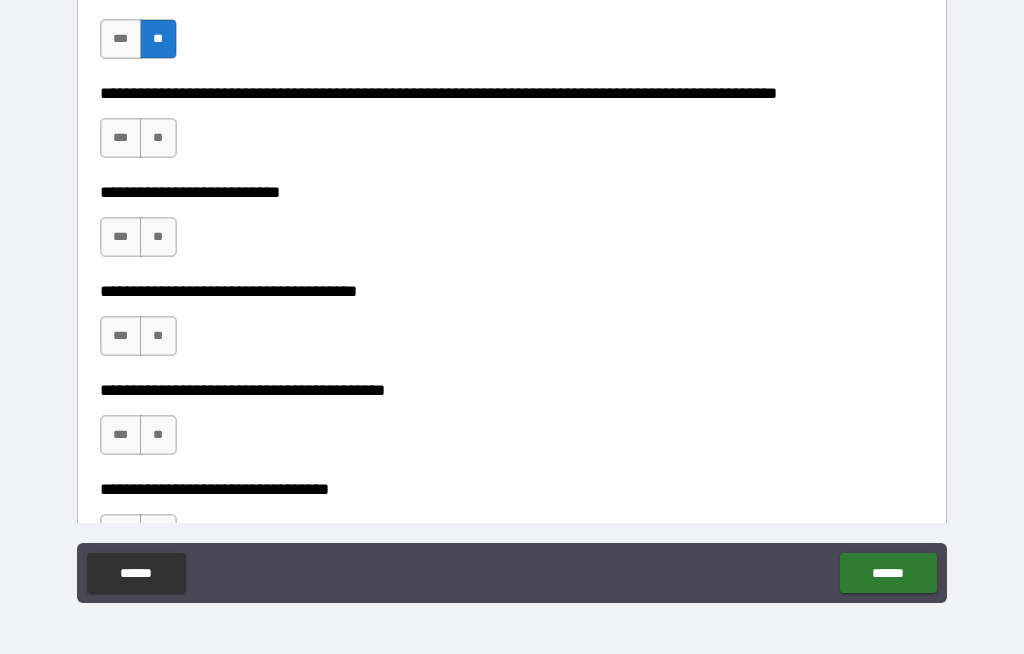 click on "**" at bounding box center [158, 138] 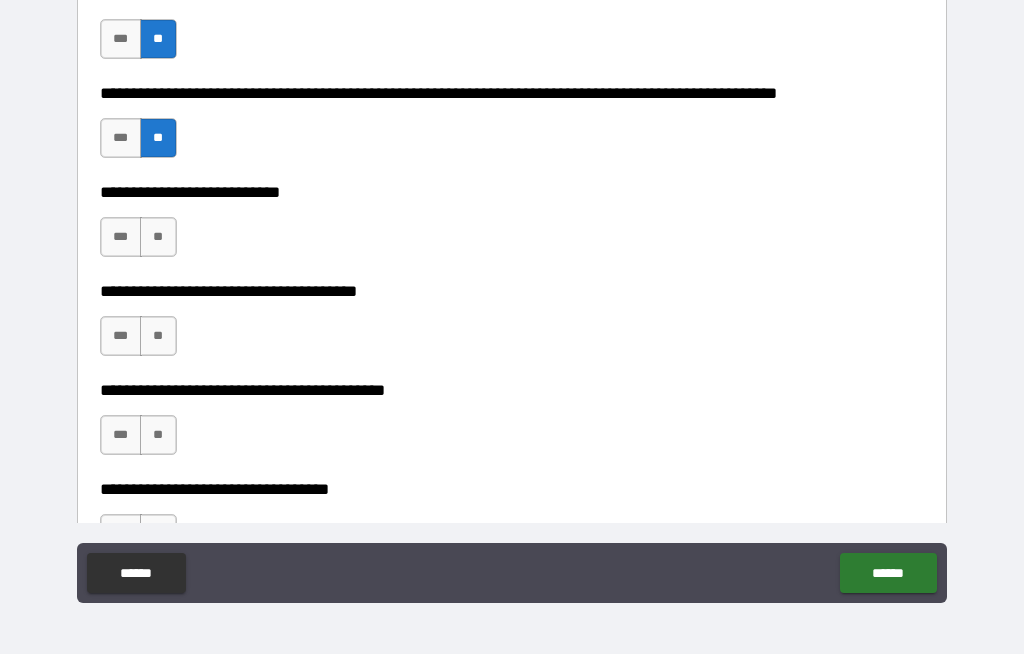 click on "**" at bounding box center (158, 237) 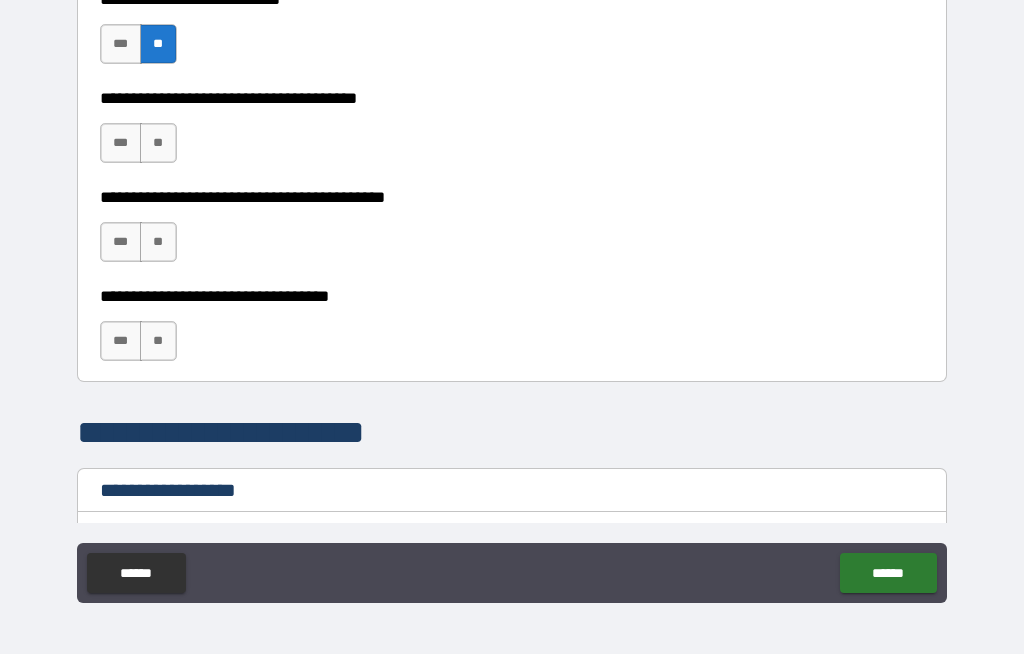 scroll, scrollTop: 1070, scrollLeft: 0, axis: vertical 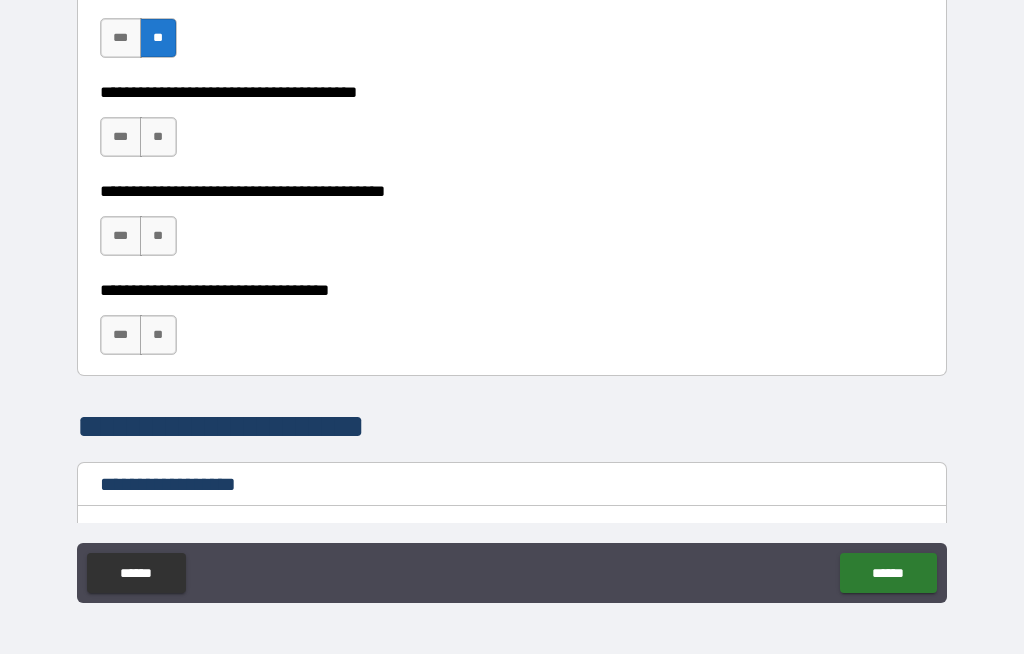 click on "***" at bounding box center [121, 137] 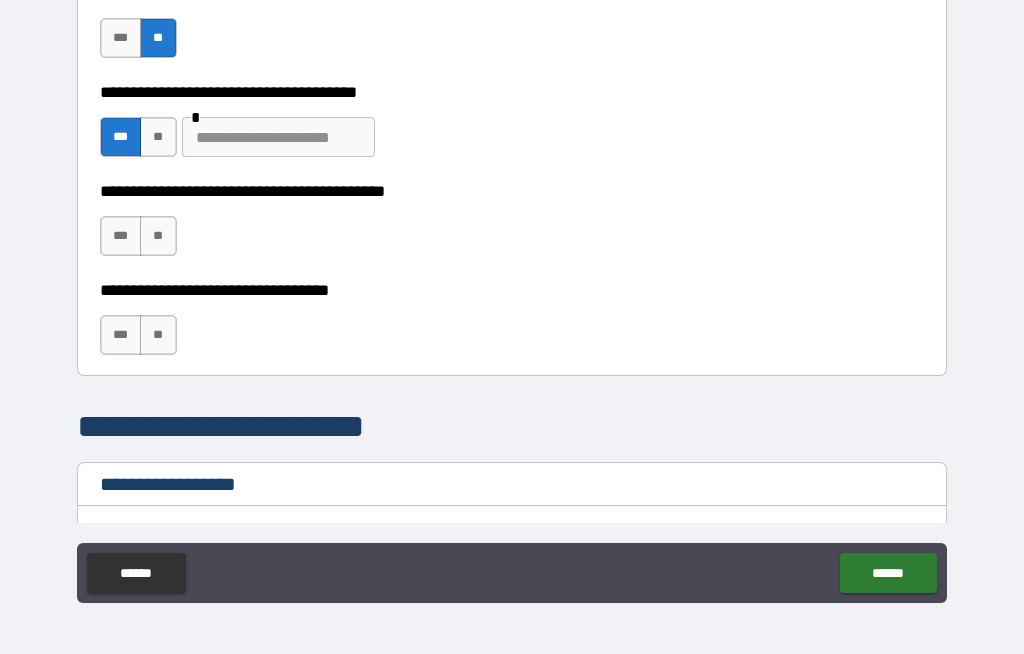 click at bounding box center (278, 137) 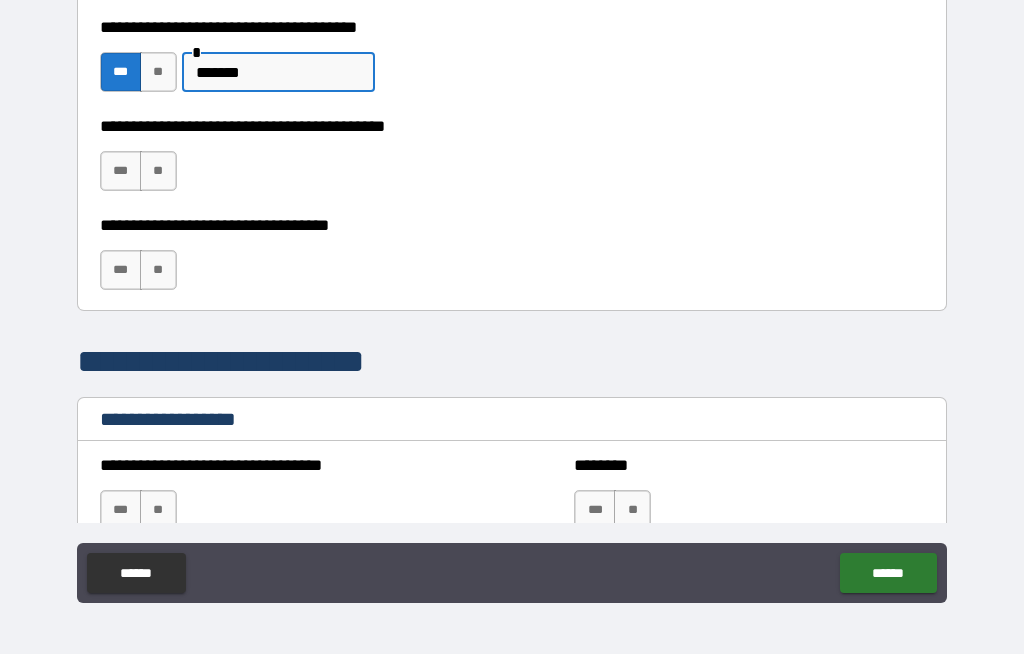 scroll, scrollTop: 1143, scrollLeft: 0, axis: vertical 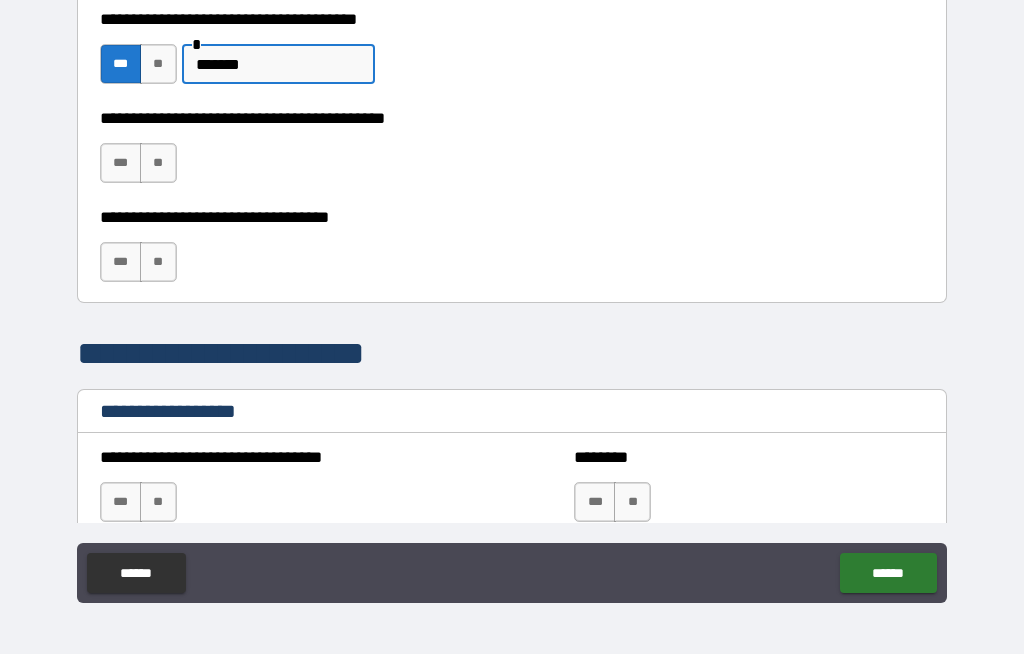 click on "**" at bounding box center (158, 163) 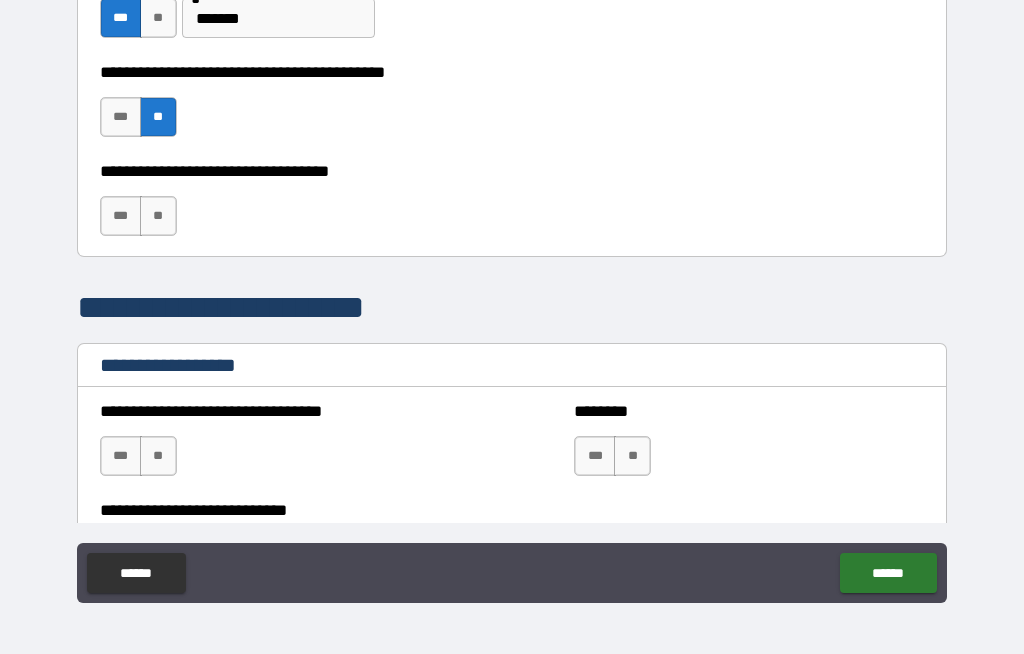 scroll, scrollTop: 1195, scrollLeft: 0, axis: vertical 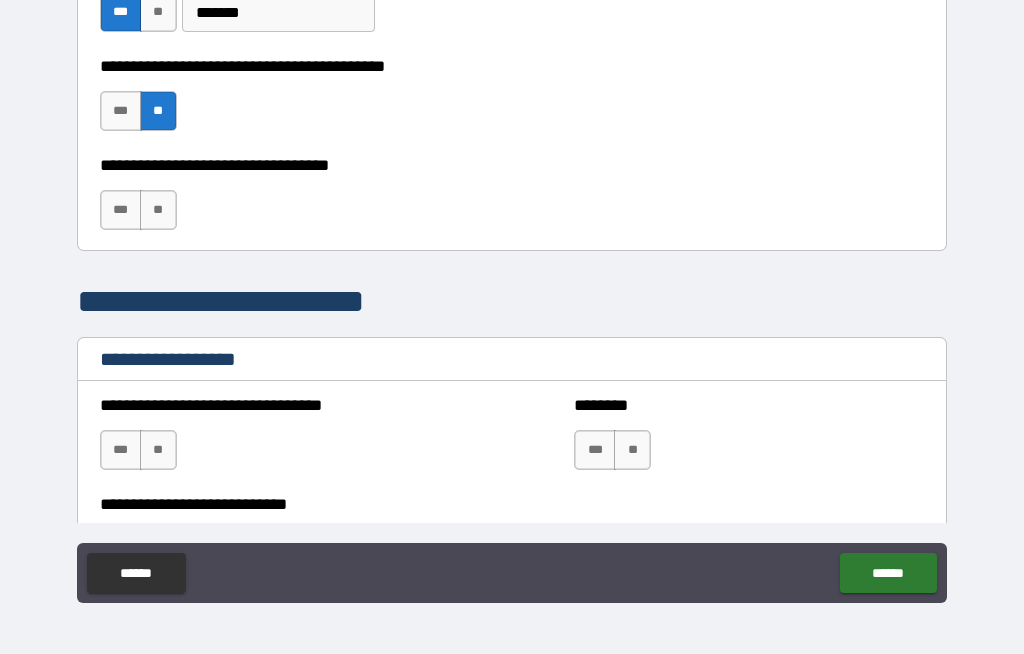 click on "**" at bounding box center (158, 210) 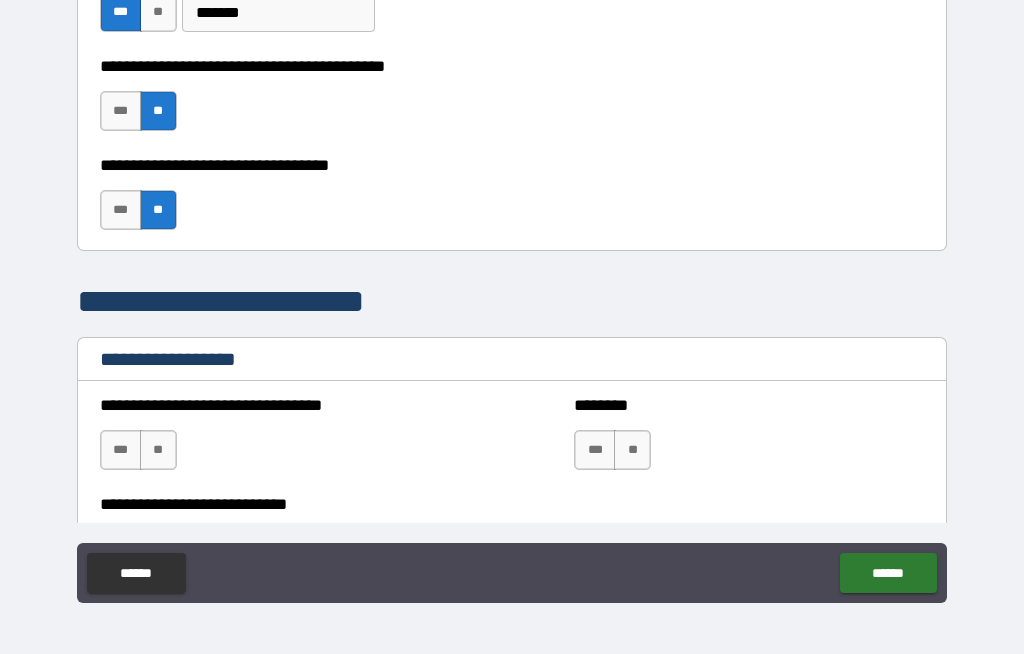 click on "******" at bounding box center [888, 573] 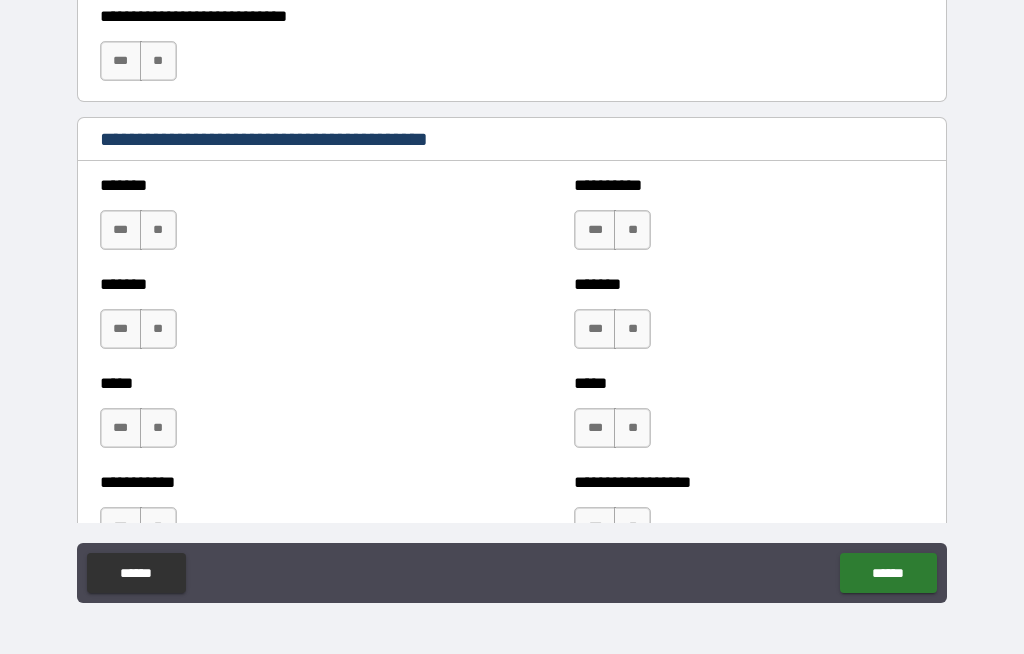scroll, scrollTop: 1679, scrollLeft: 0, axis: vertical 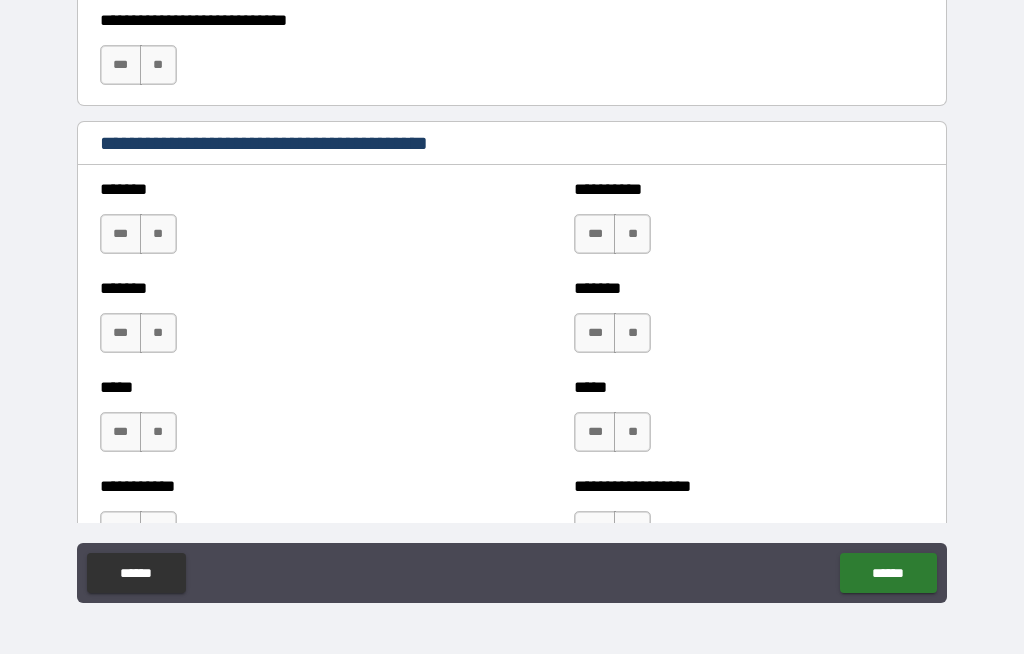 click on "**" at bounding box center [158, 234] 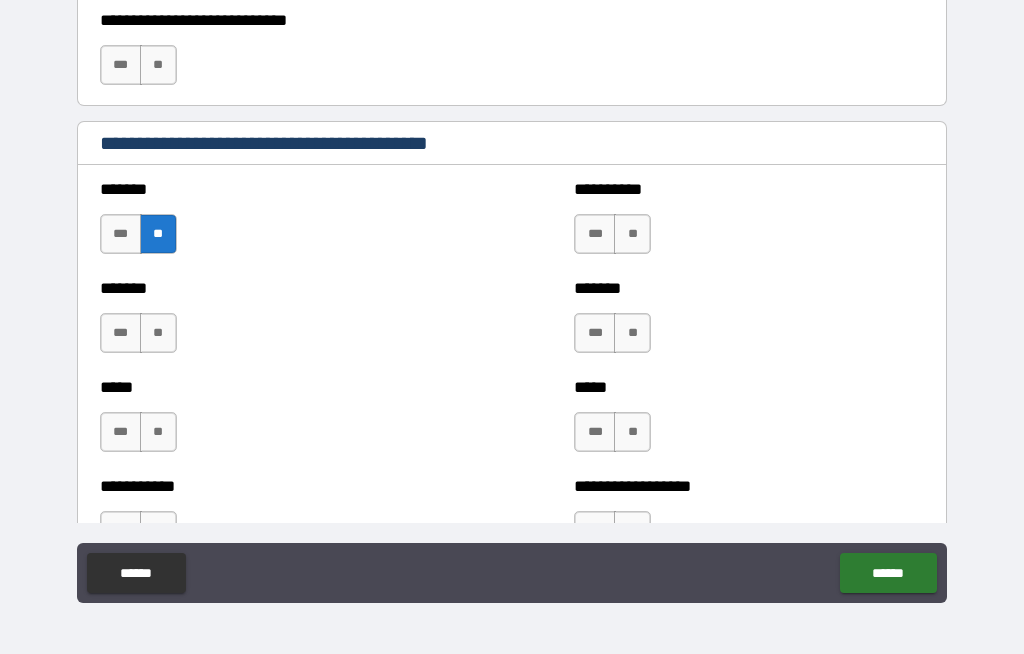 click on "**" at bounding box center [158, 333] 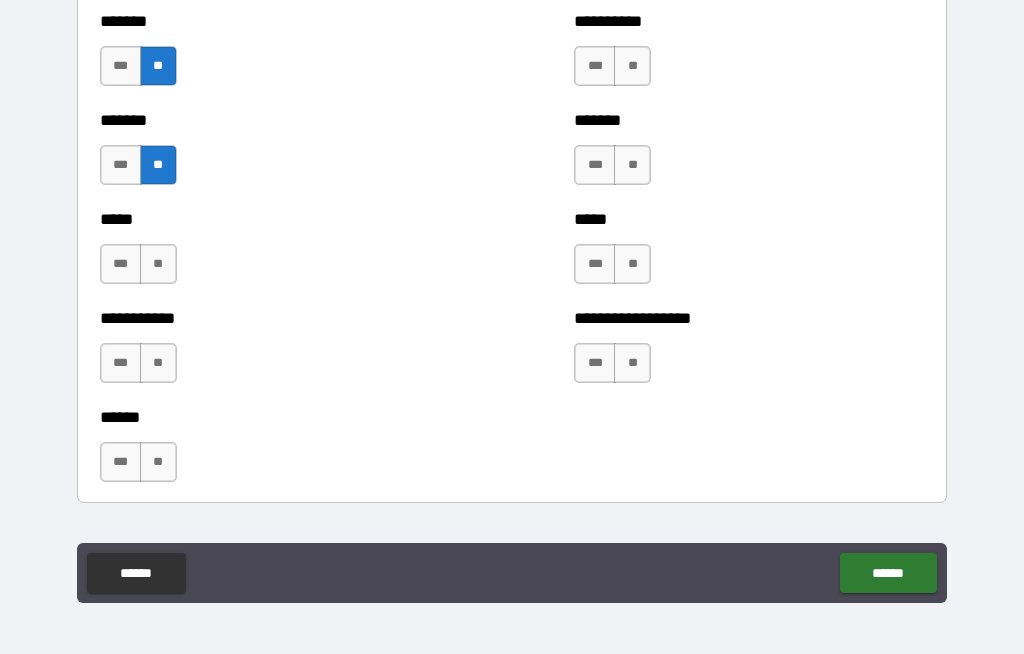scroll, scrollTop: 1865, scrollLeft: 0, axis: vertical 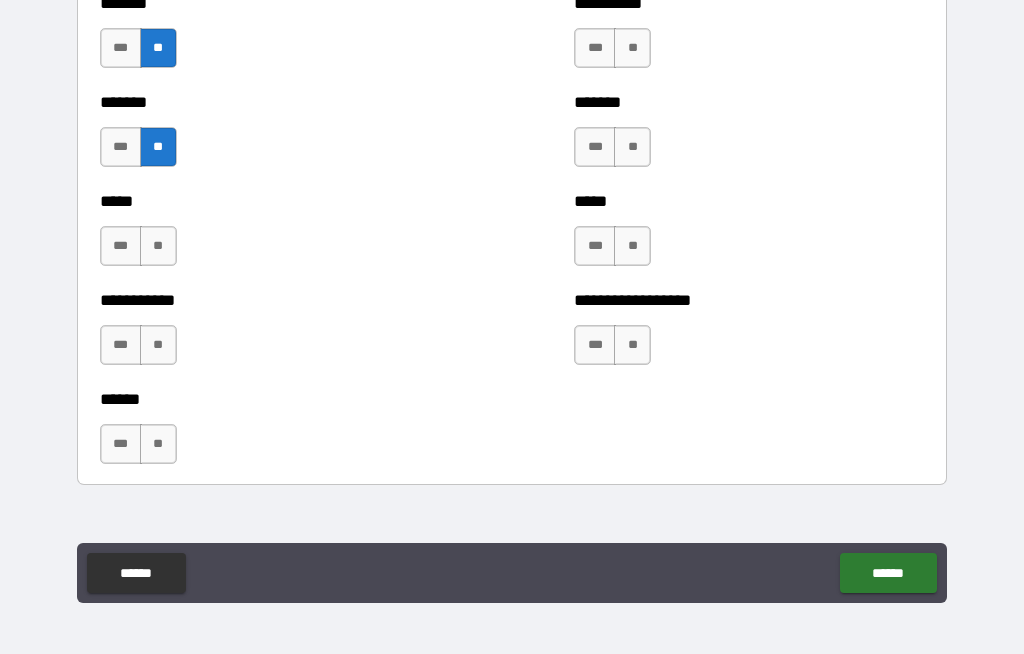 click on "**" at bounding box center (158, 246) 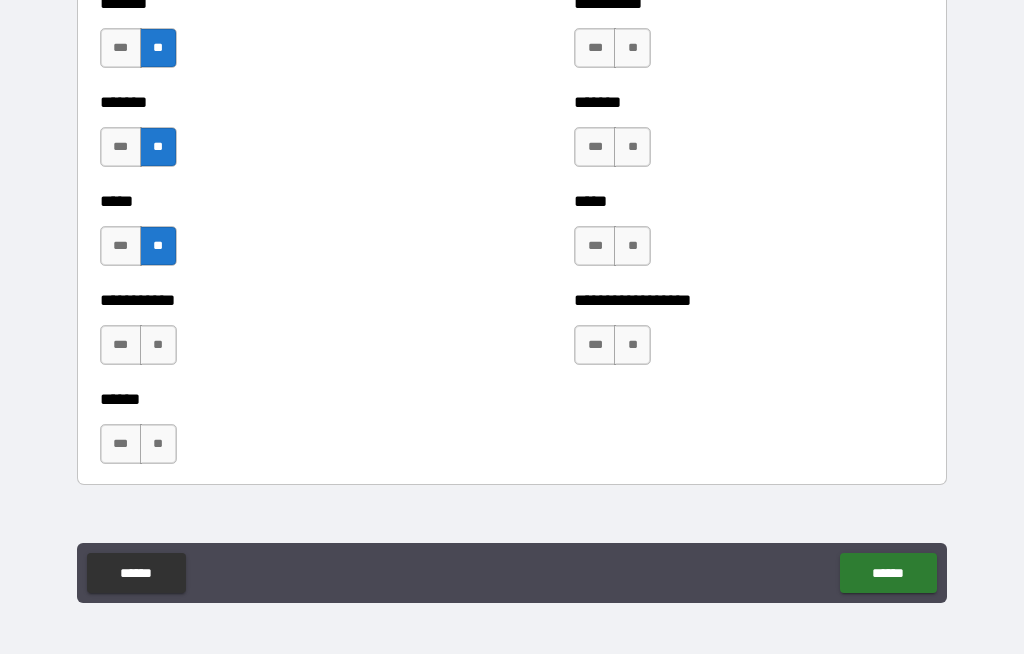 click on "**" at bounding box center [158, 345] 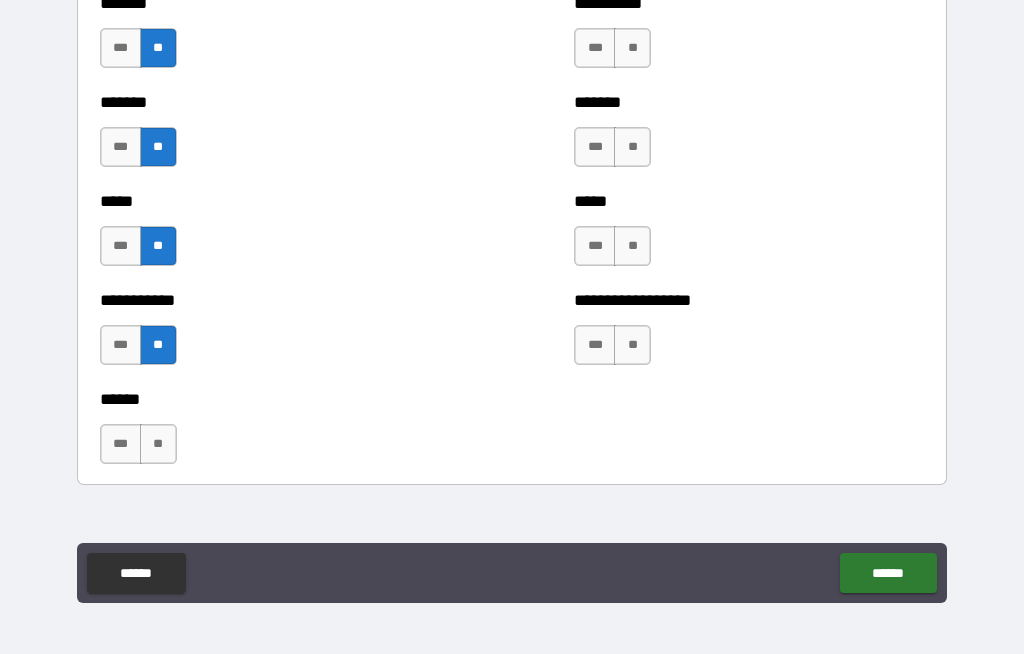 click on "**" at bounding box center [158, 444] 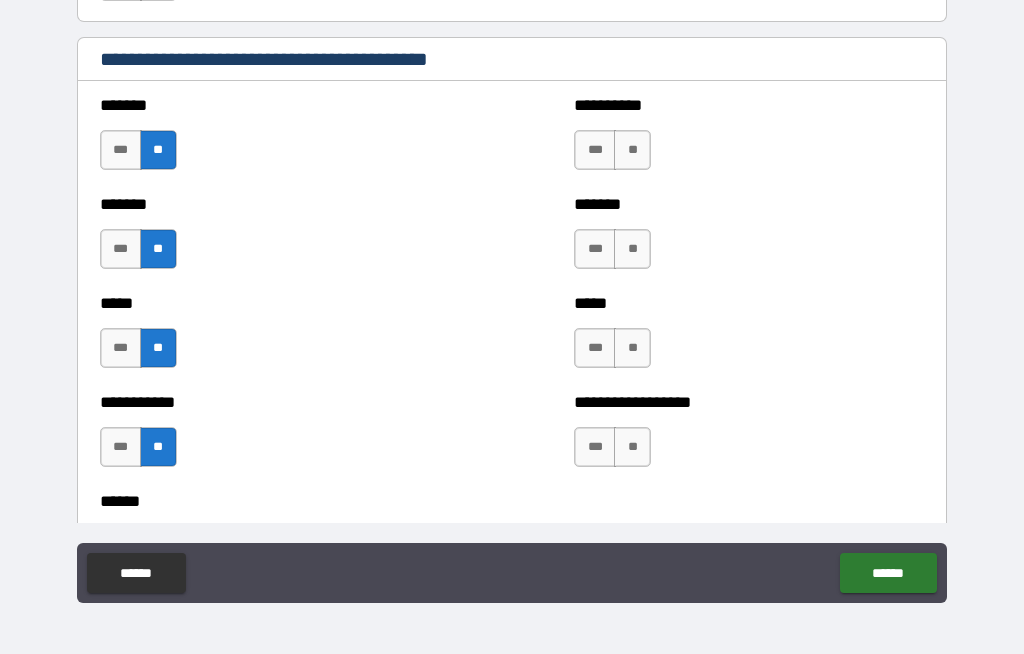 scroll, scrollTop: 1779, scrollLeft: 0, axis: vertical 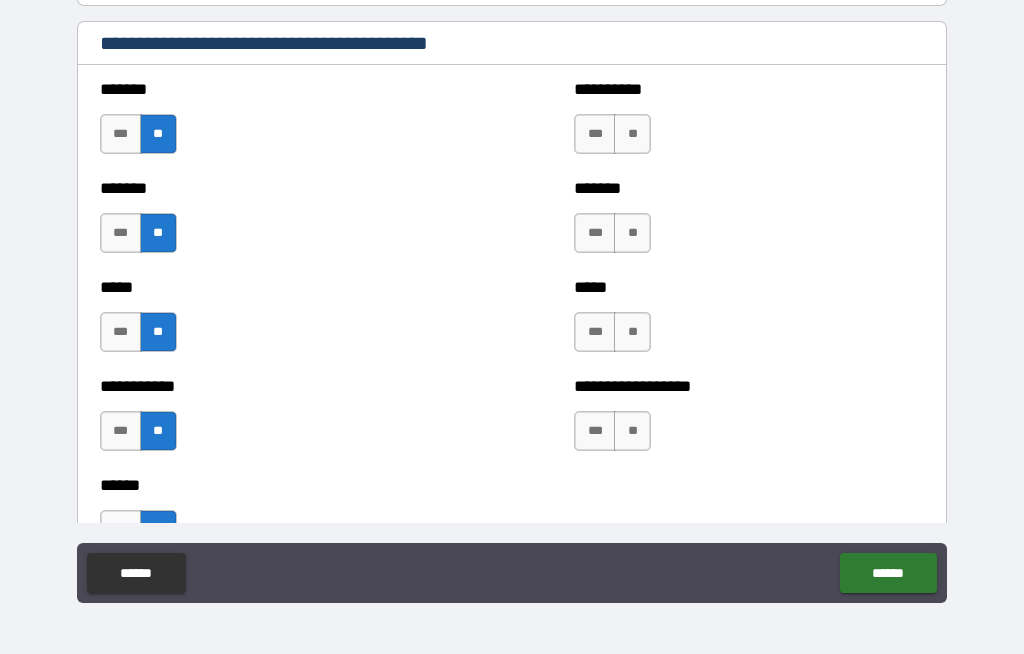 click on "**" at bounding box center (632, 134) 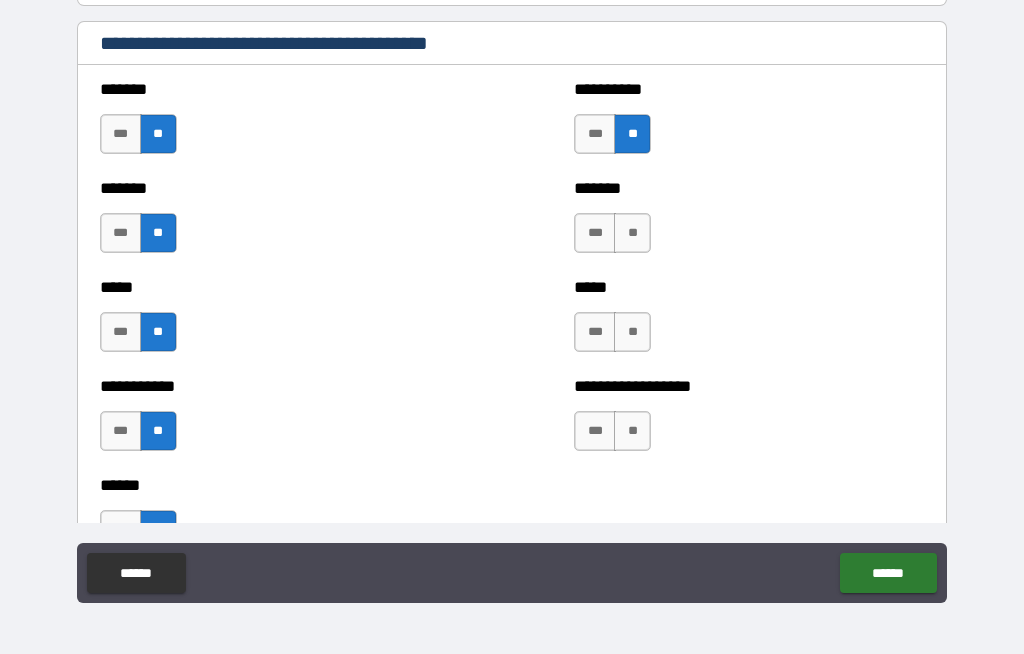 click on "**" at bounding box center [632, 233] 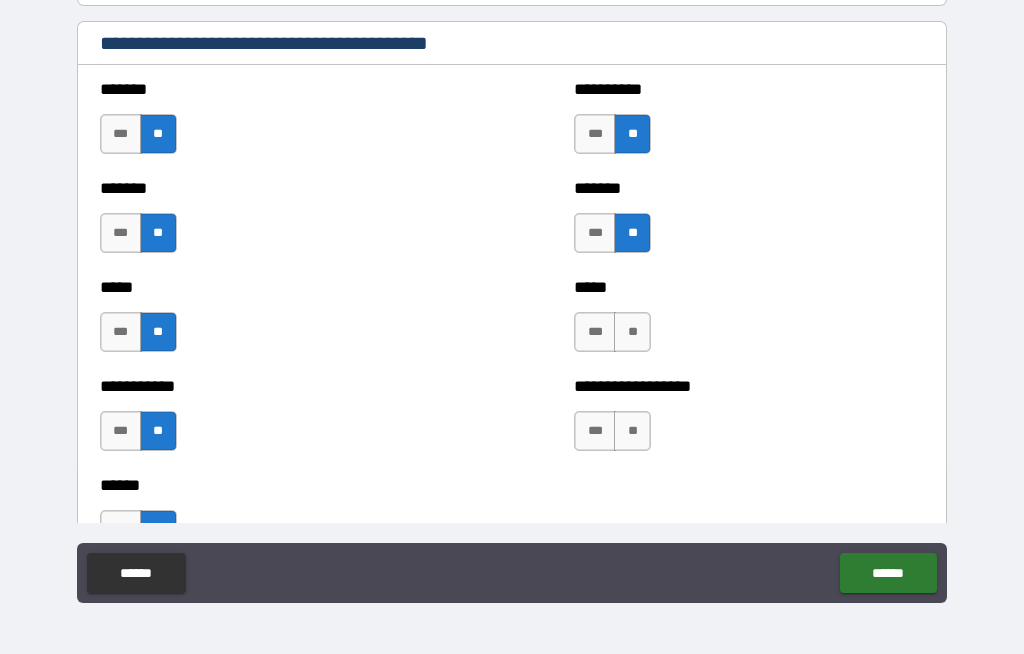 click on "**" at bounding box center (632, 332) 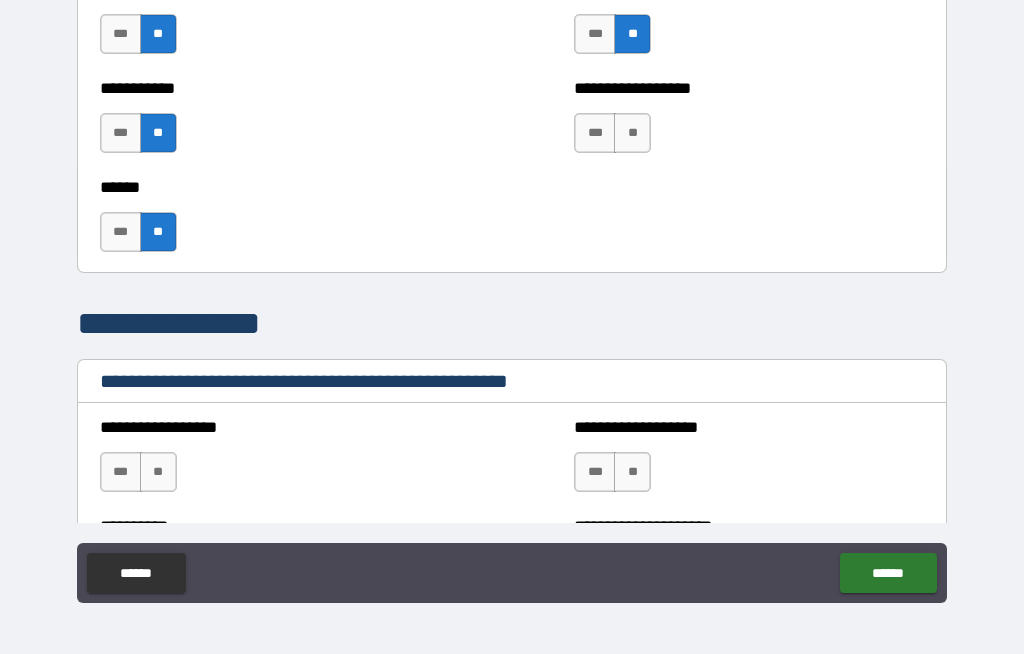 scroll, scrollTop: 2078, scrollLeft: 0, axis: vertical 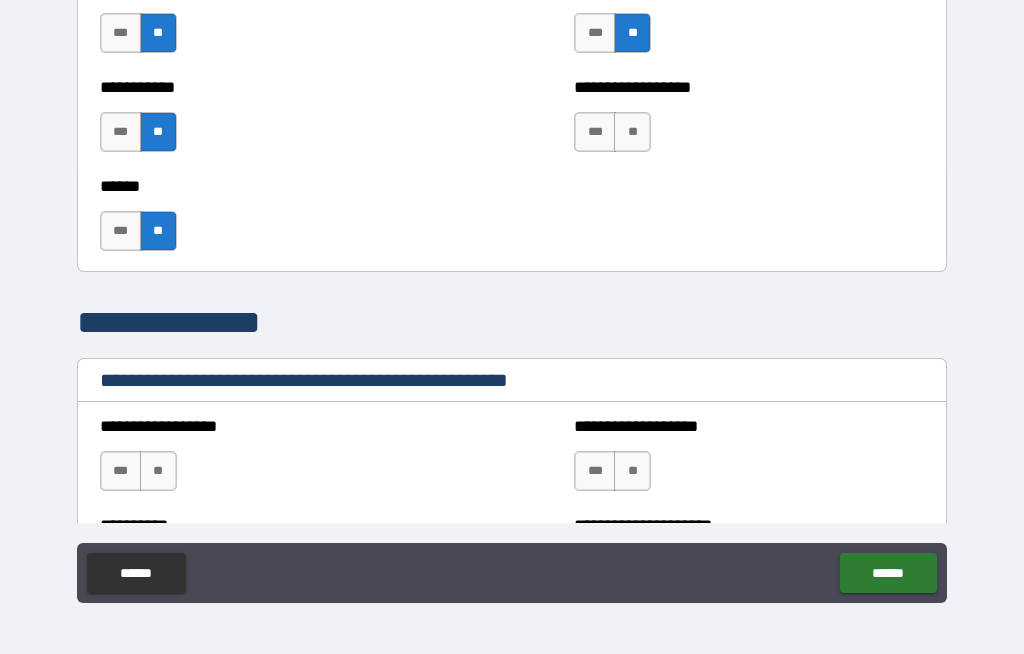 click on "**" at bounding box center (632, 132) 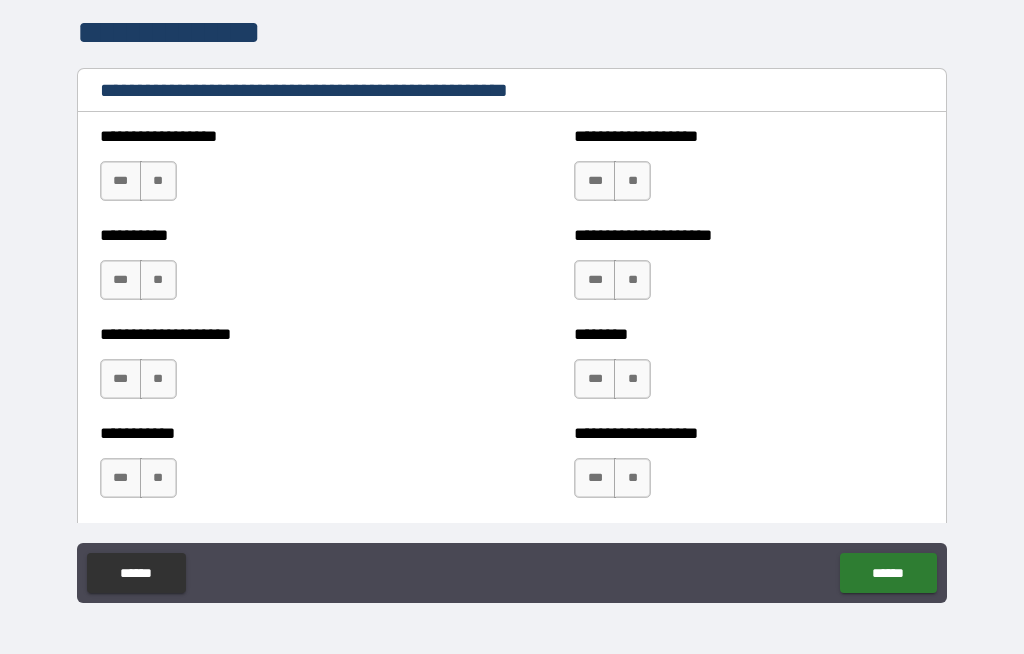 scroll, scrollTop: 2368, scrollLeft: 0, axis: vertical 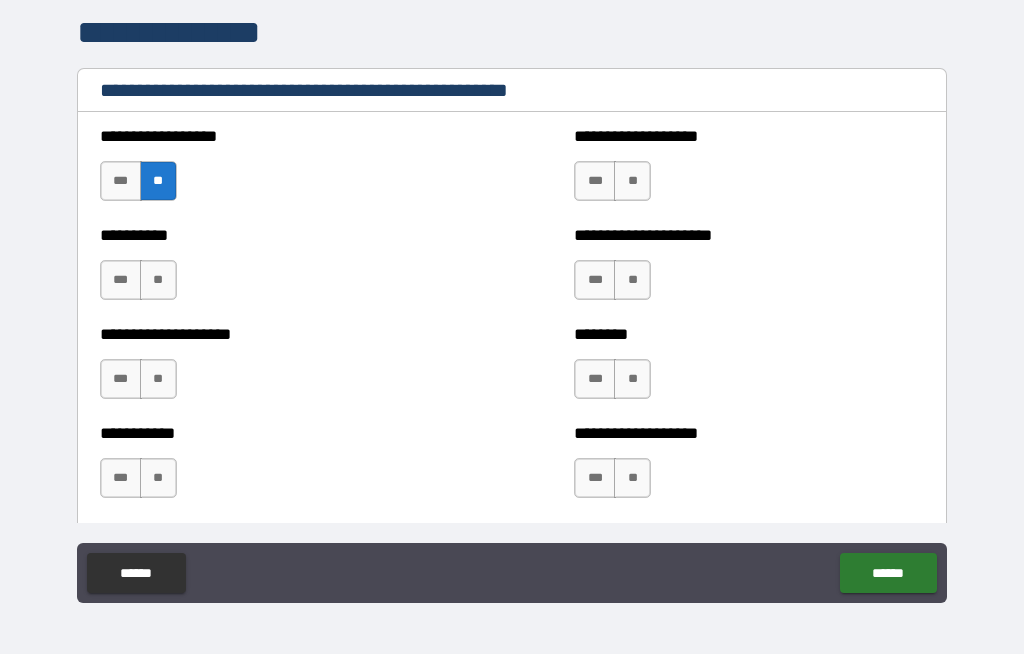 click on "**" at bounding box center (158, 280) 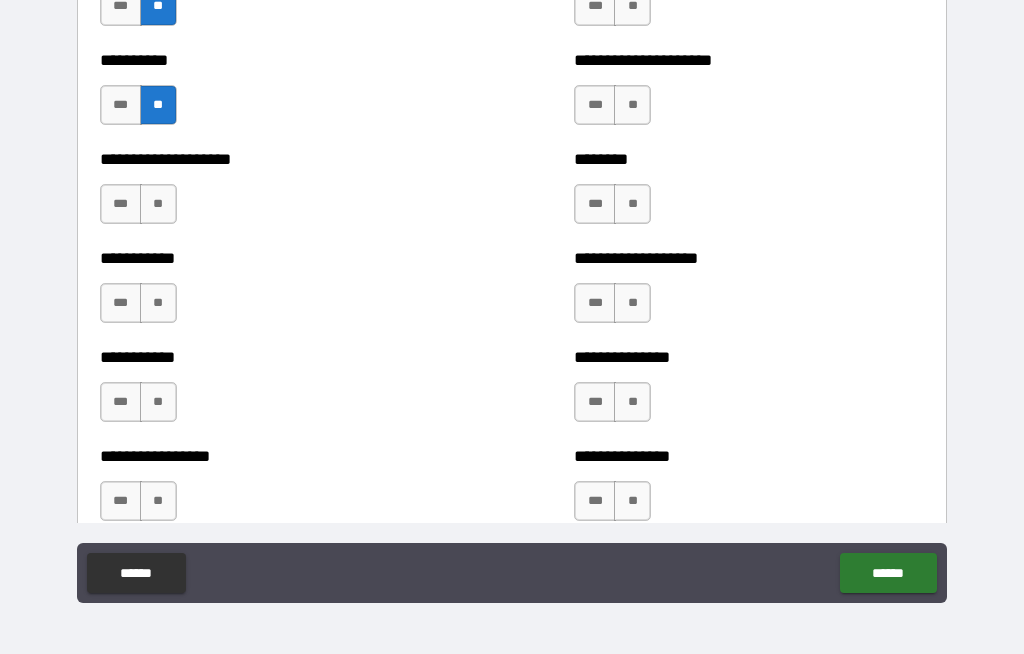 scroll, scrollTop: 2567, scrollLeft: 0, axis: vertical 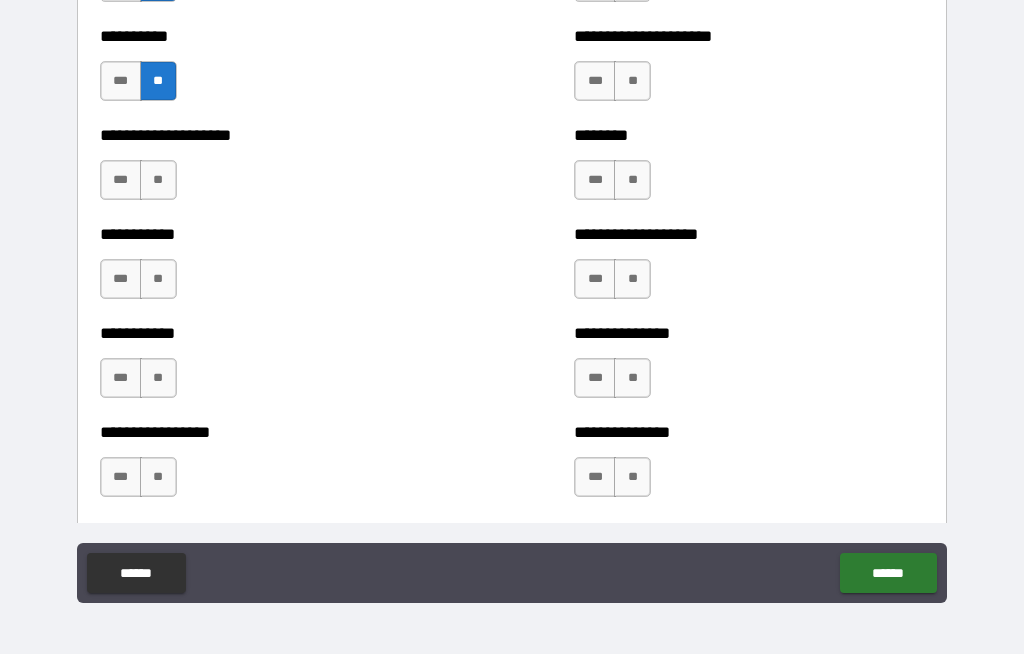 click on "**" at bounding box center (158, 180) 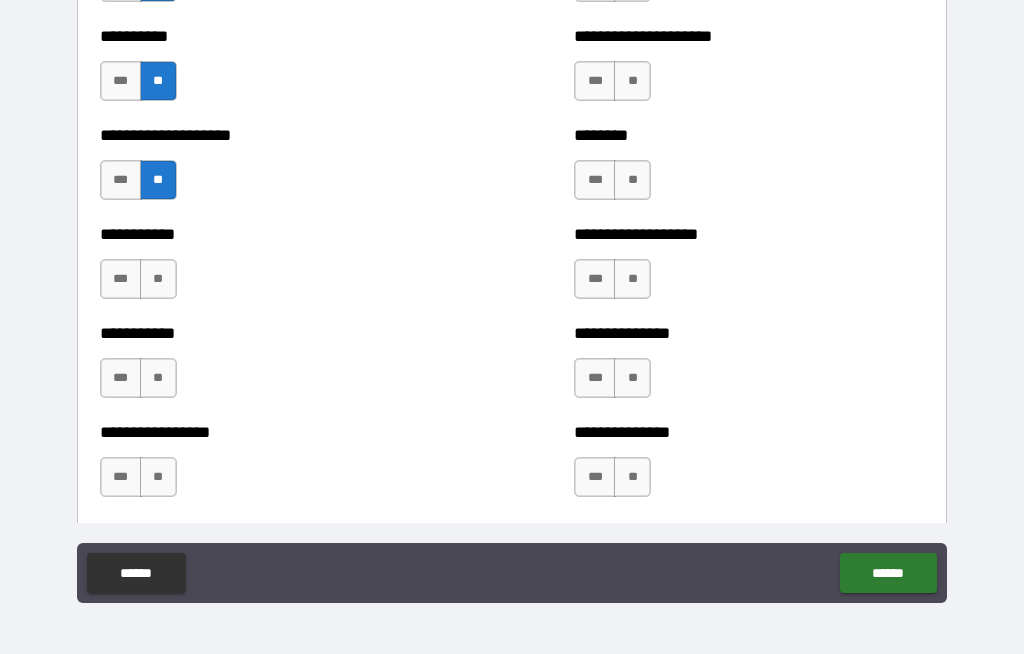 click on "**" at bounding box center [158, 279] 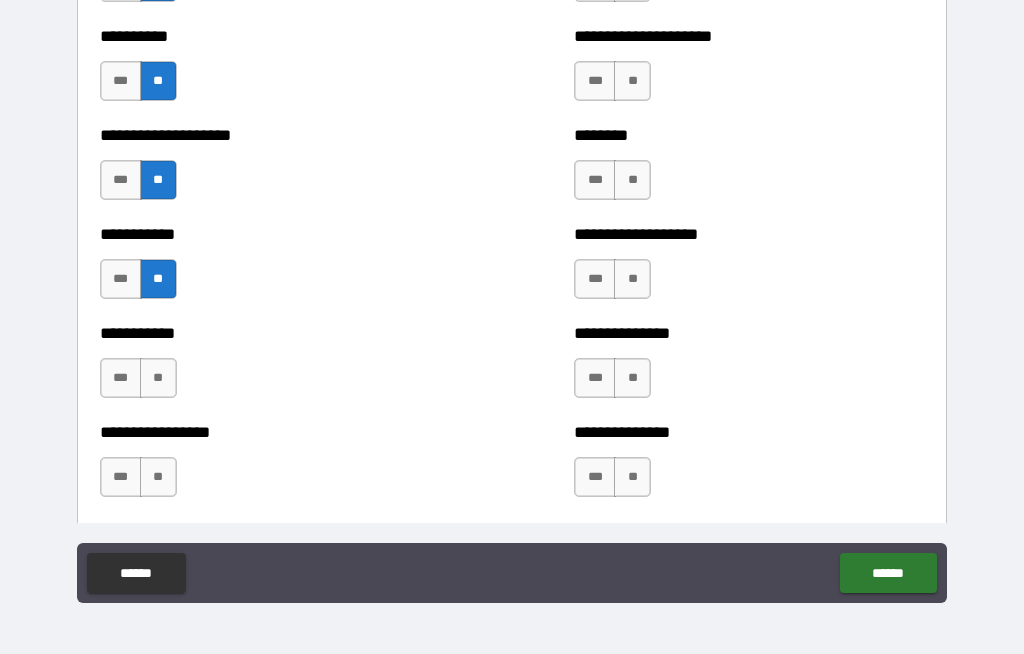 click on "**" at bounding box center (158, 378) 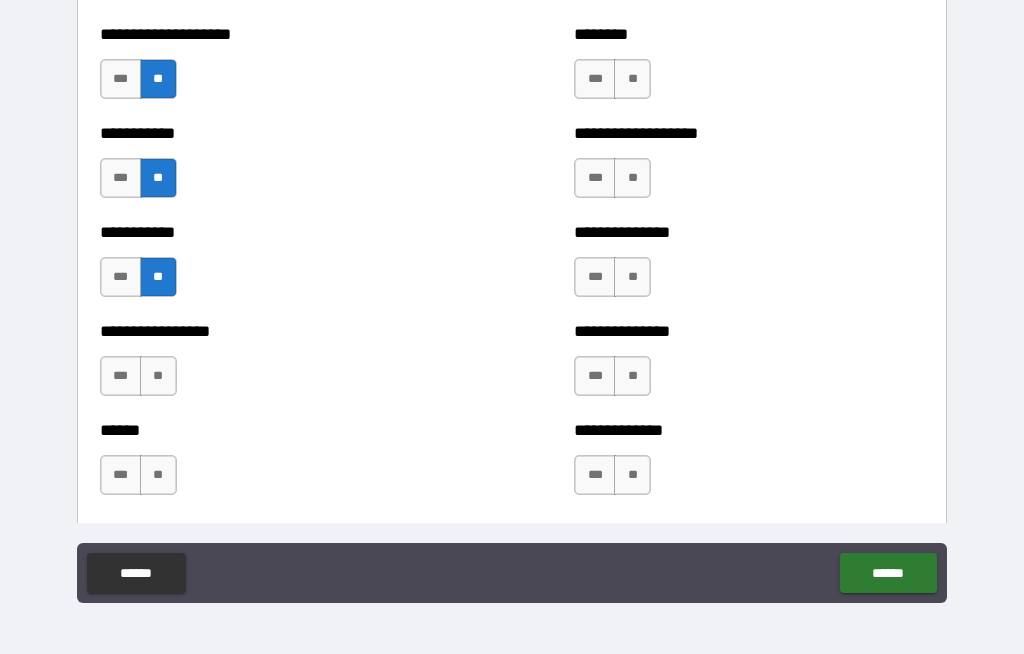 scroll, scrollTop: 2670, scrollLeft: 0, axis: vertical 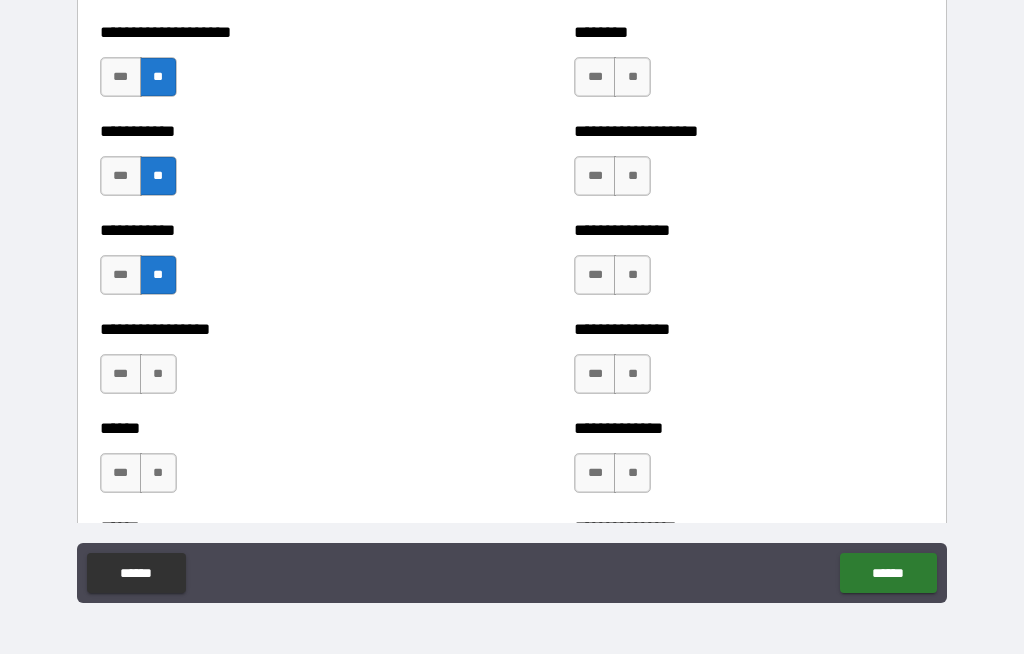 click on "**" at bounding box center (158, 374) 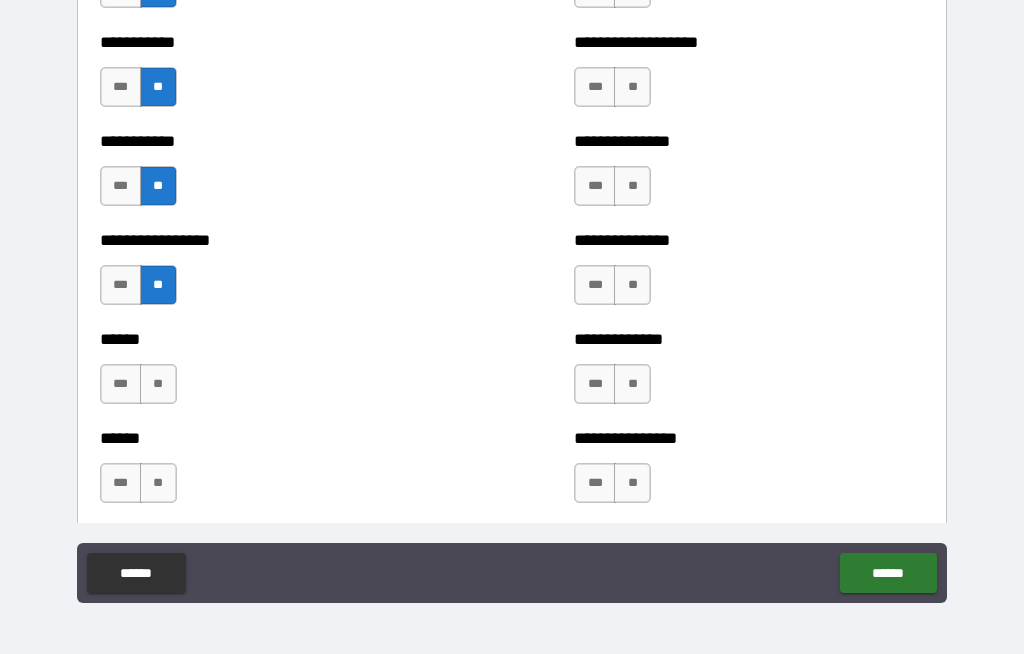 scroll, scrollTop: 2766, scrollLeft: 0, axis: vertical 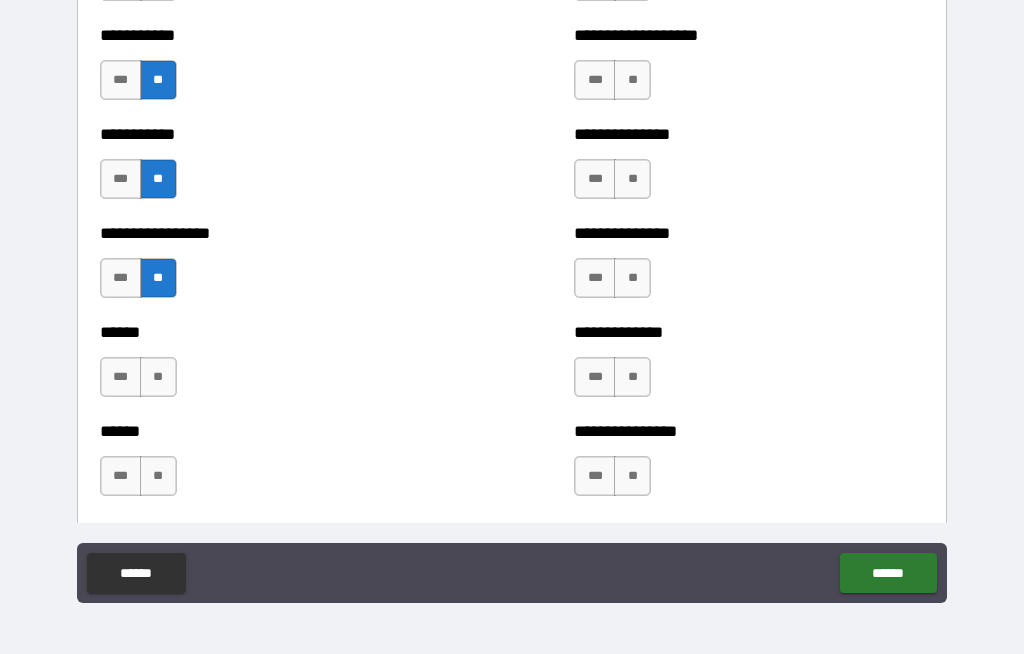 click on "**" at bounding box center (158, 377) 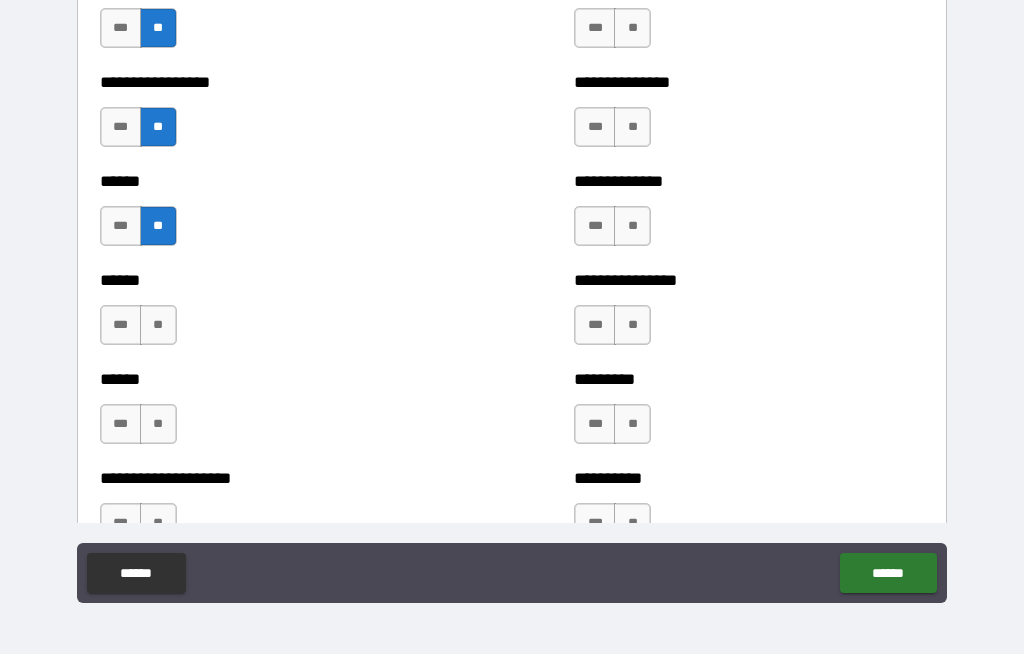 scroll, scrollTop: 2926, scrollLeft: 0, axis: vertical 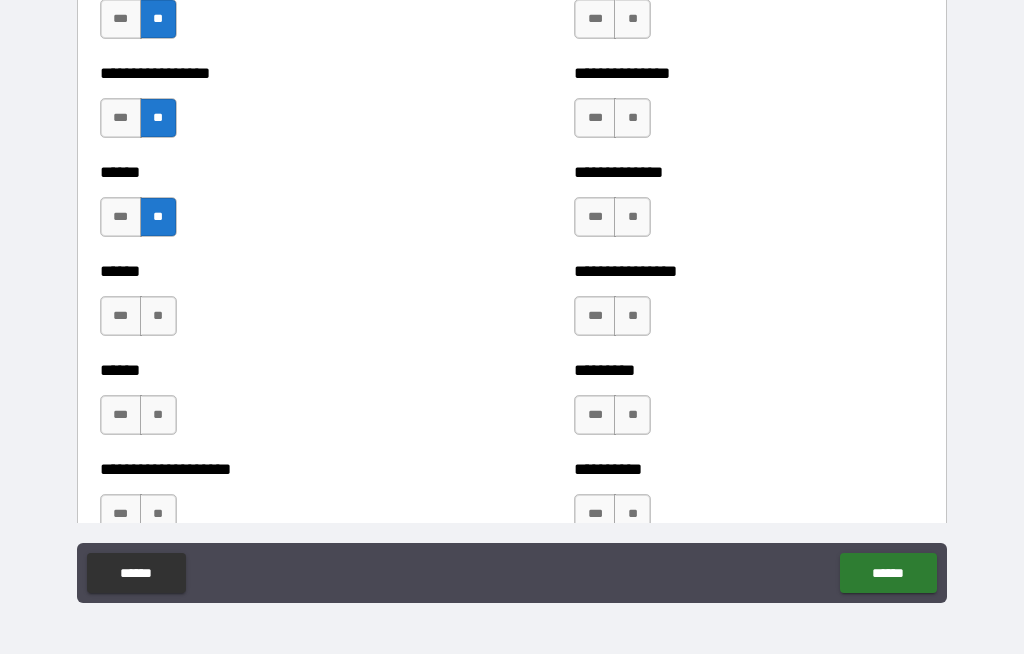 click on "**" at bounding box center [158, 316] 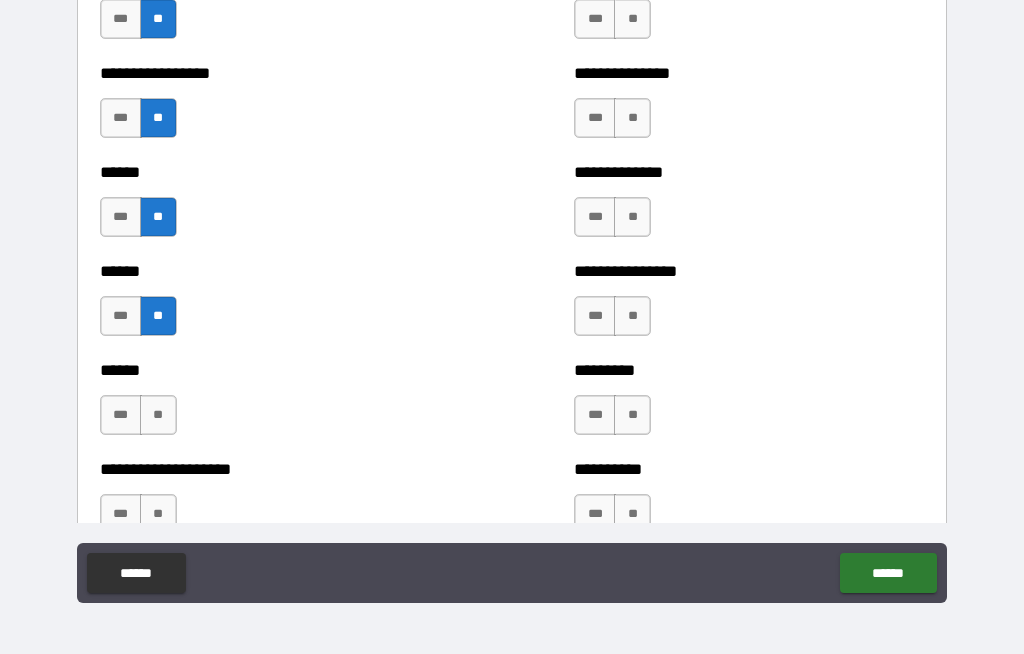 click on "**" at bounding box center (158, 415) 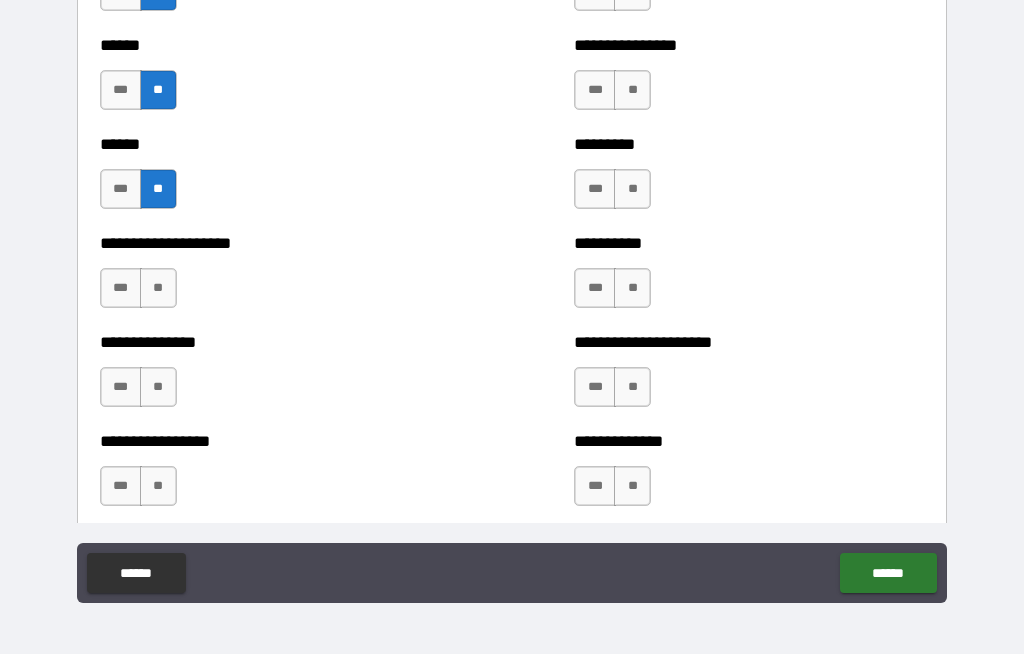 scroll, scrollTop: 3153, scrollLeft: 0, axis: vertical 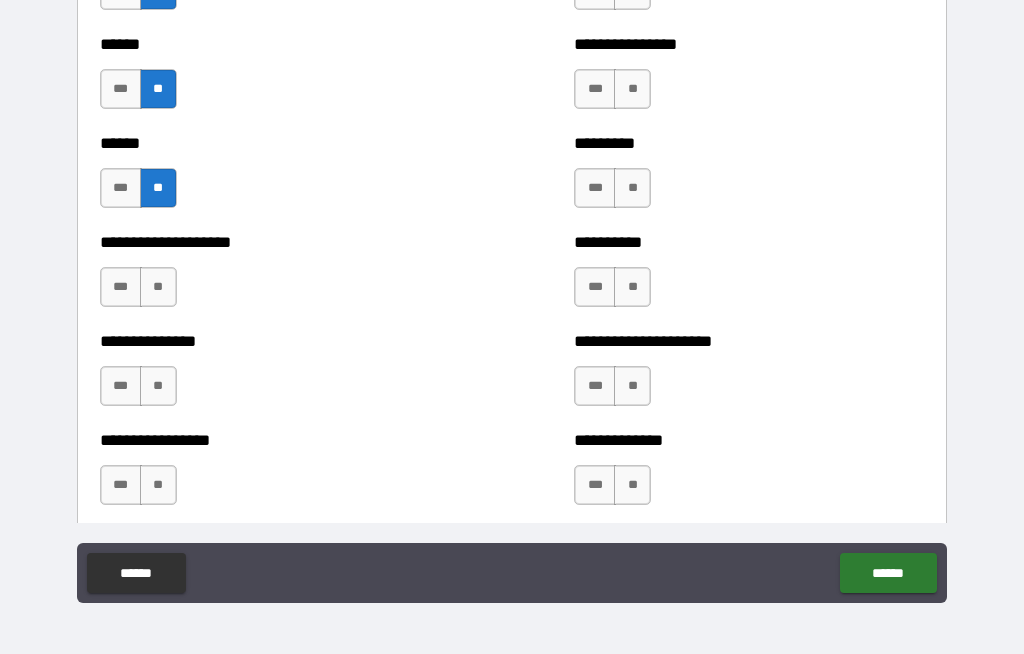click on "***" at bounding box center [121, 287] 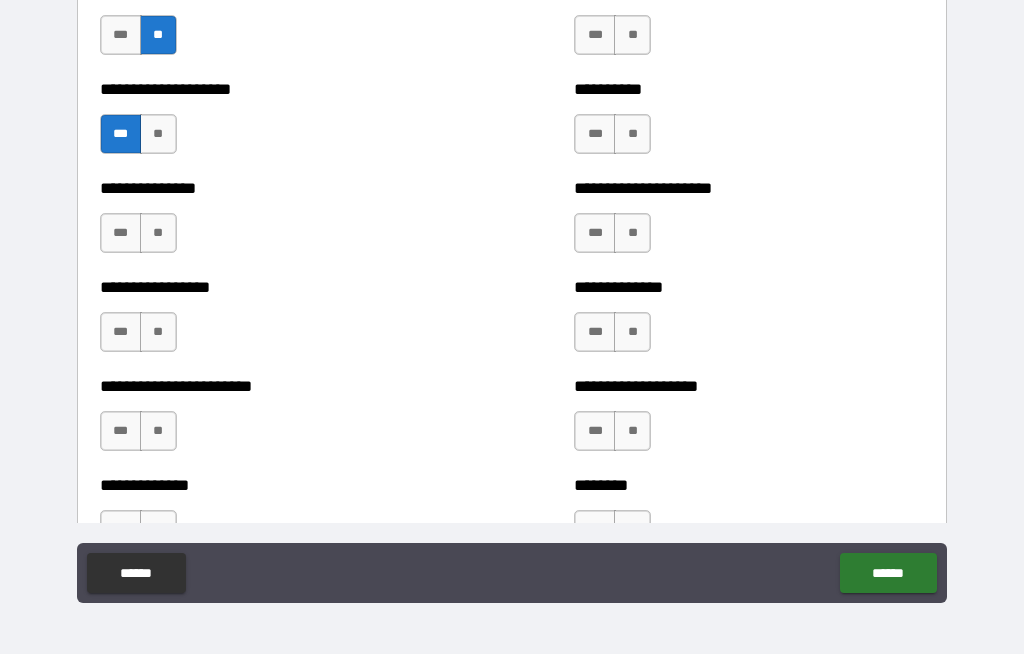 scroll, scrollTop: 3315, scrollLeft: 0, axis: vertical 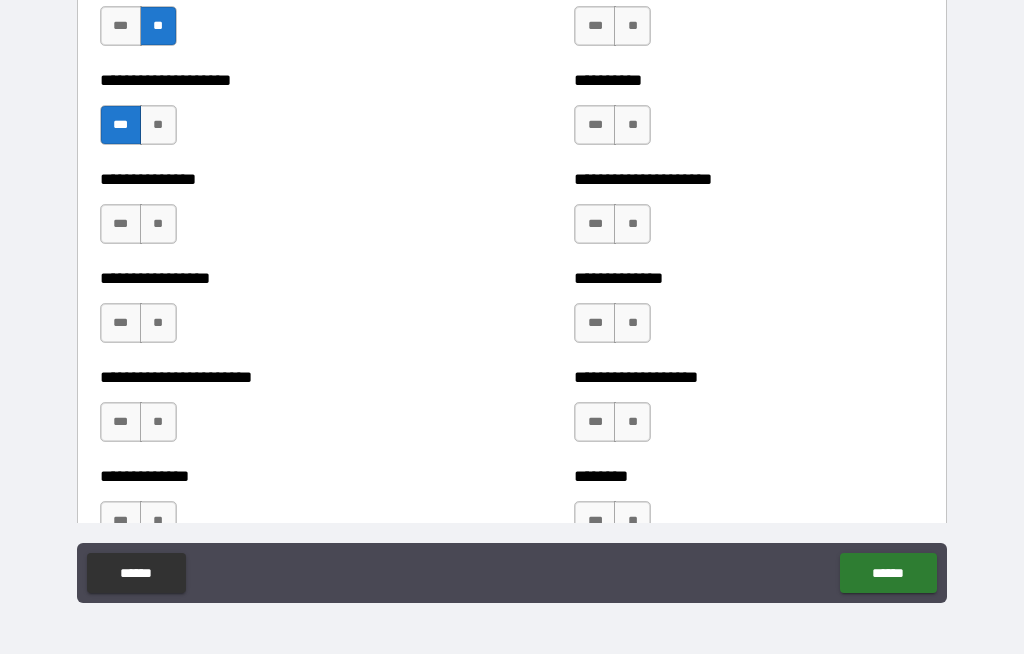 click on "**" at bounding box center [158, 224] 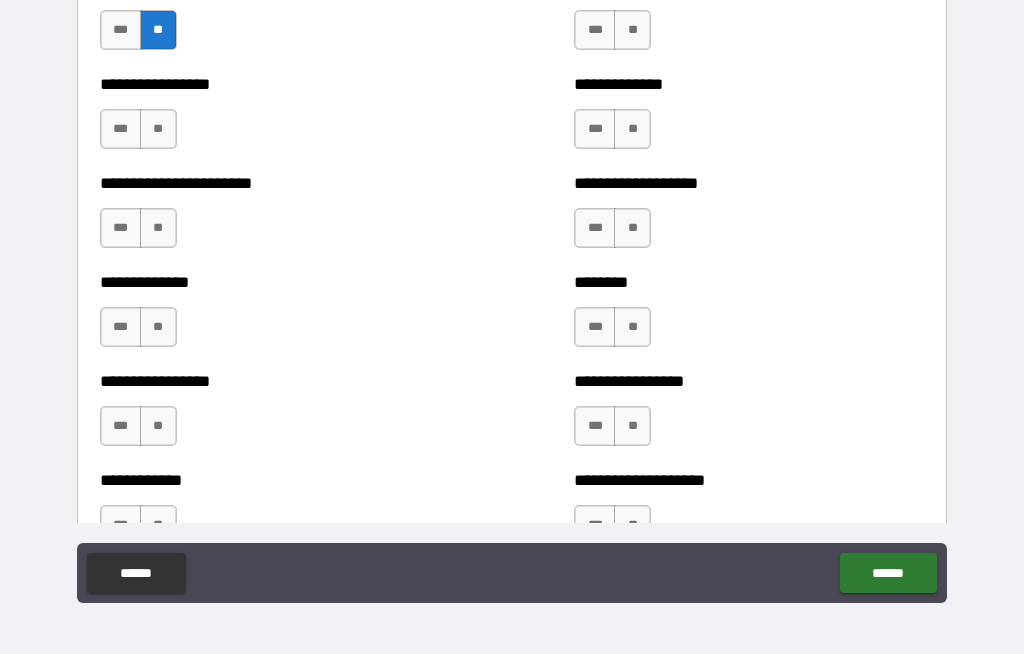 scroll, scrollTop: 3513, scrollLeft: 0, axis: vertical 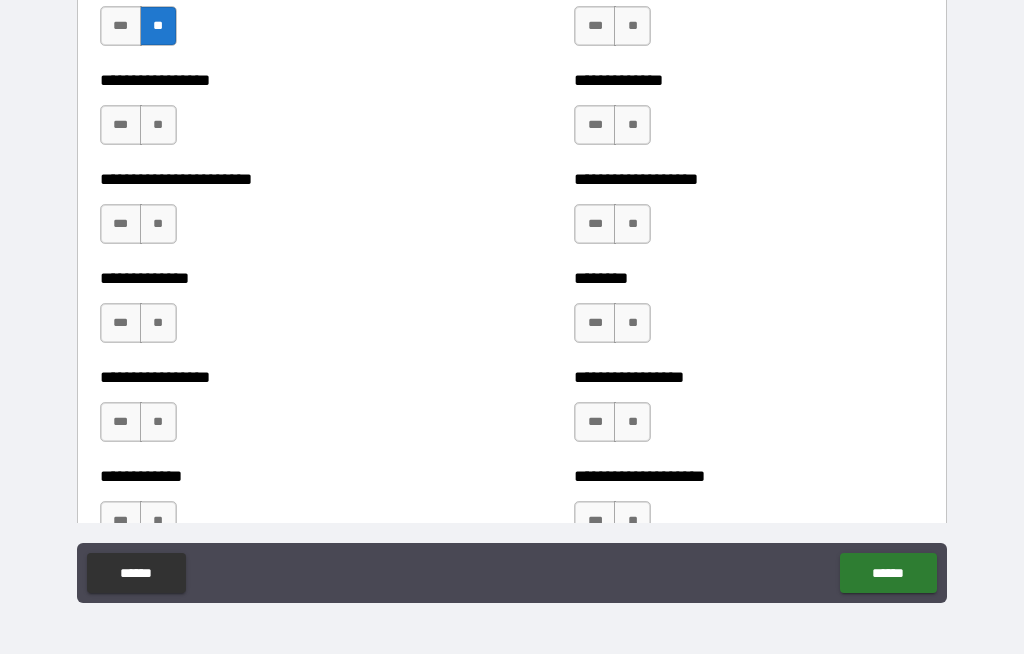 click on "**" at bounding box center [158, 323] 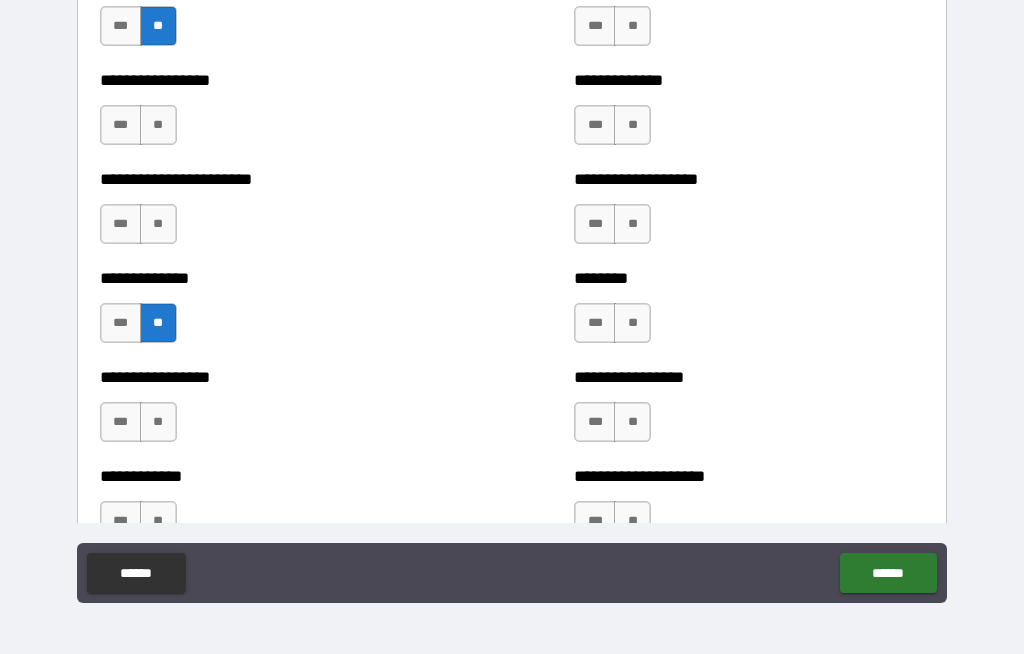 click on "**" at bounding box center (158, 422) 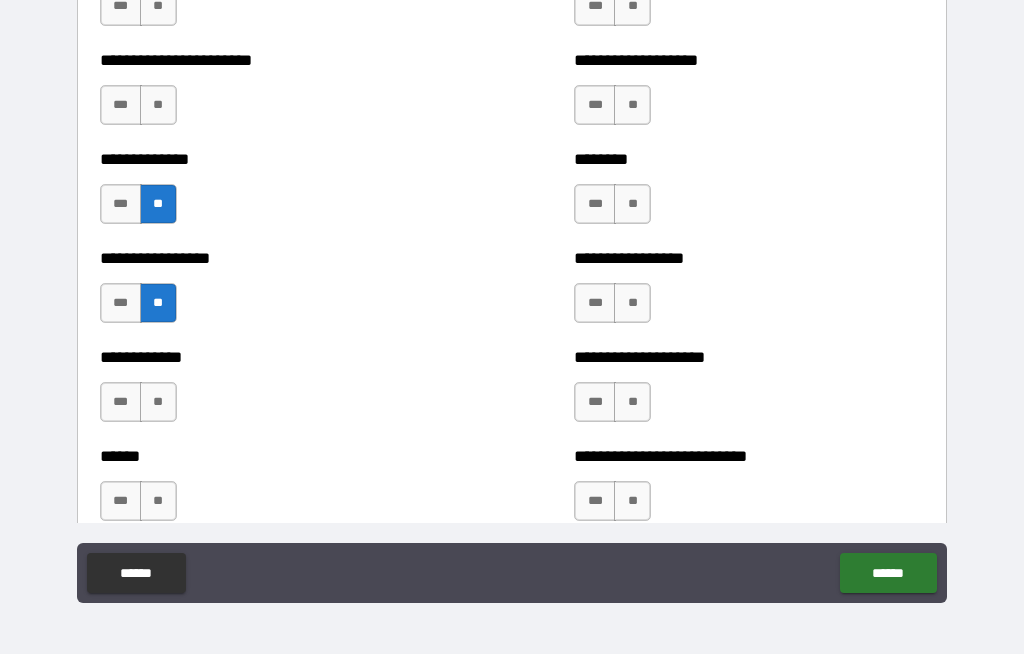 scroll, scrollTop: 3650, scrollLeft: 0, axis: vertical 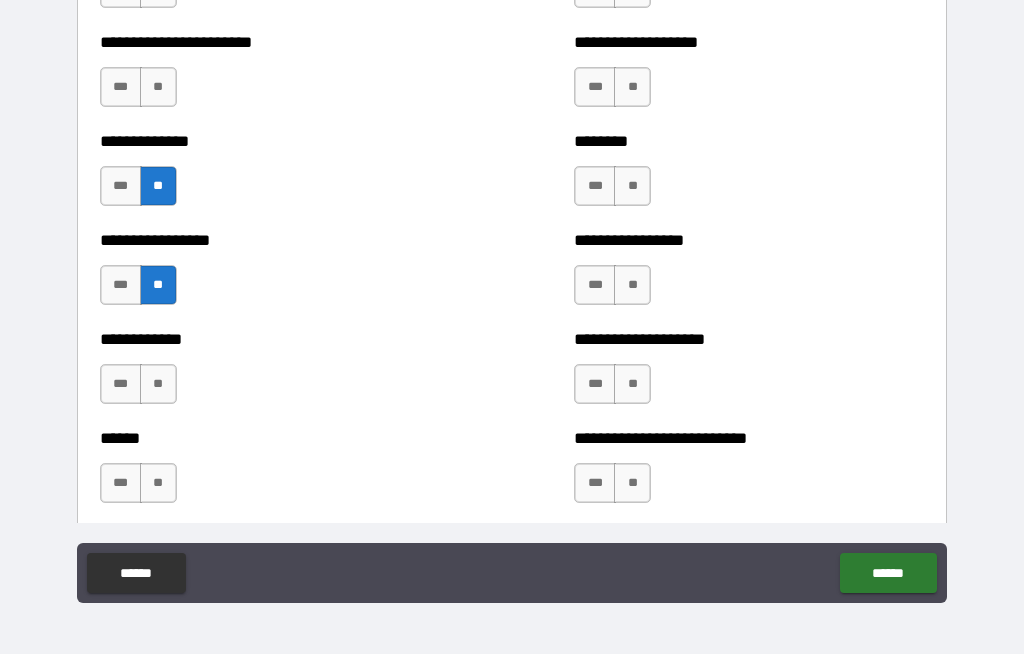 click on "**" at bounding box center (158, 384) 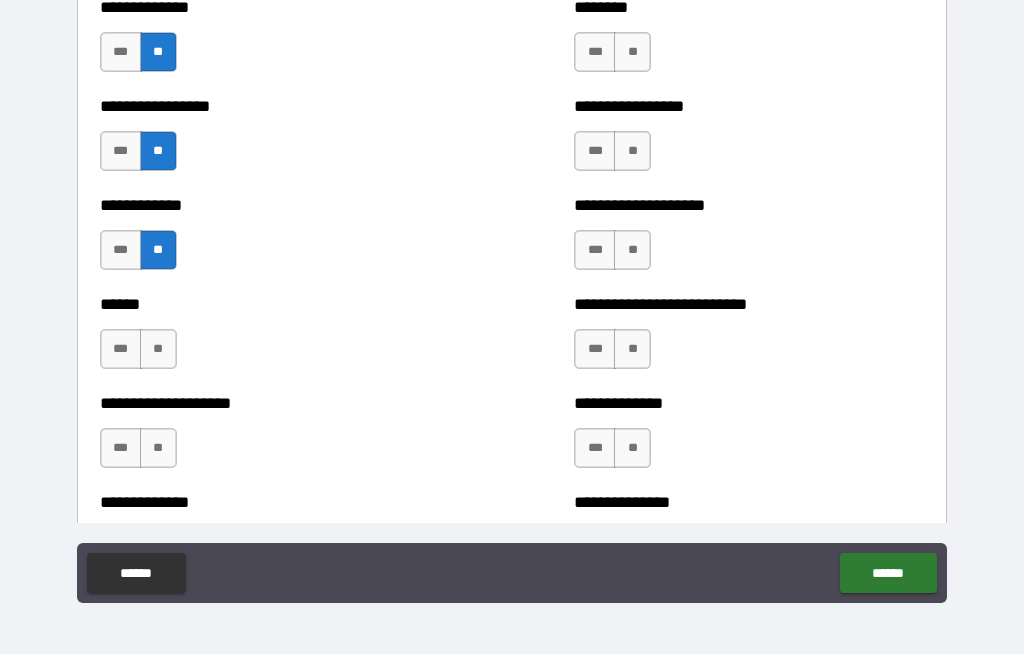 scroll, scrollTop: 3792, scrollLeft: 0, axis: vertical 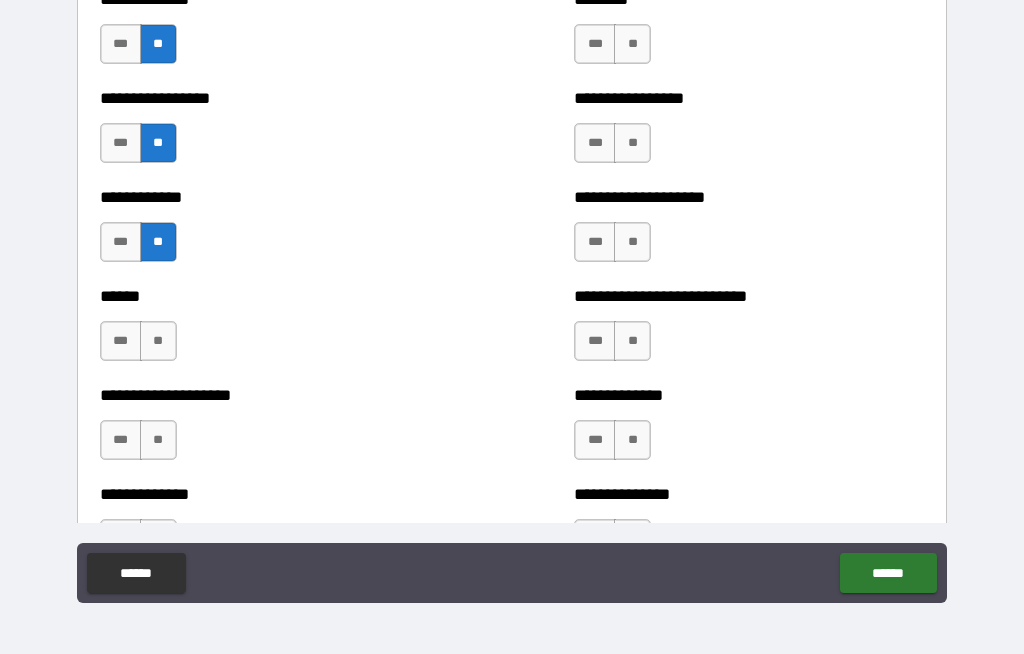 click on "**" at bounding box center [158, 341] 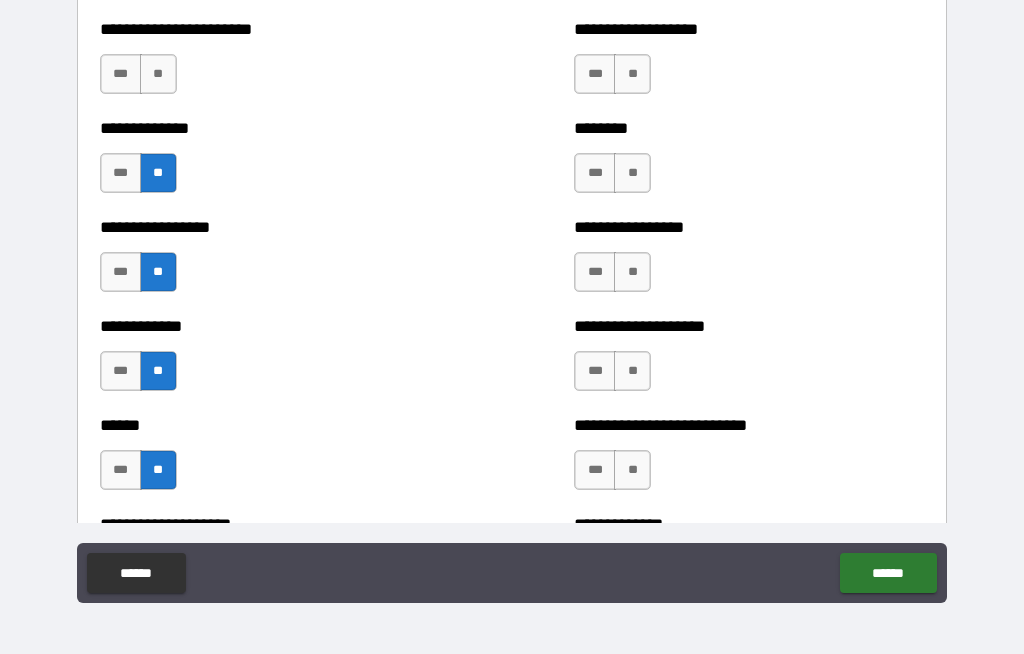 scroll, scrollTop: 3667, scrollLeft: 0, axis: vertical 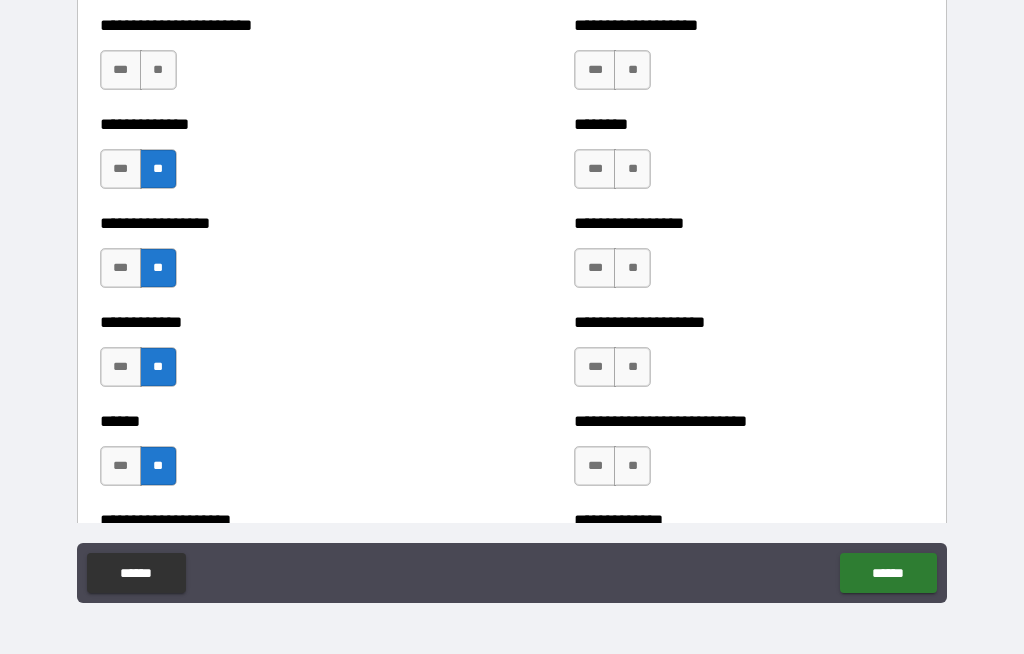 click on "**" at bounding box center (158, 367) 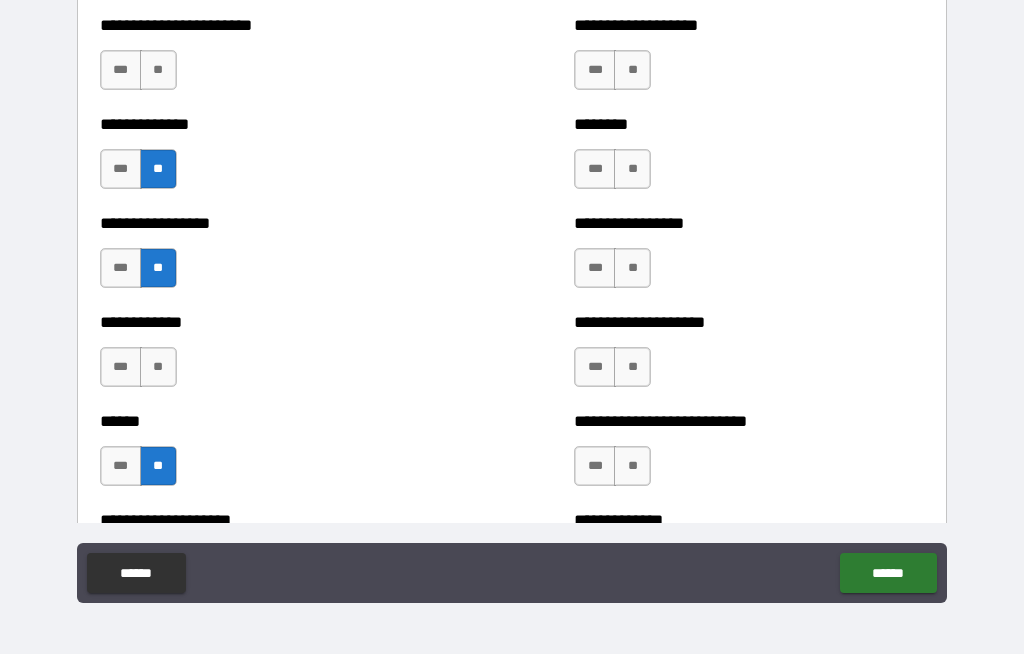 click on "***" at bounding box center (121, 367) 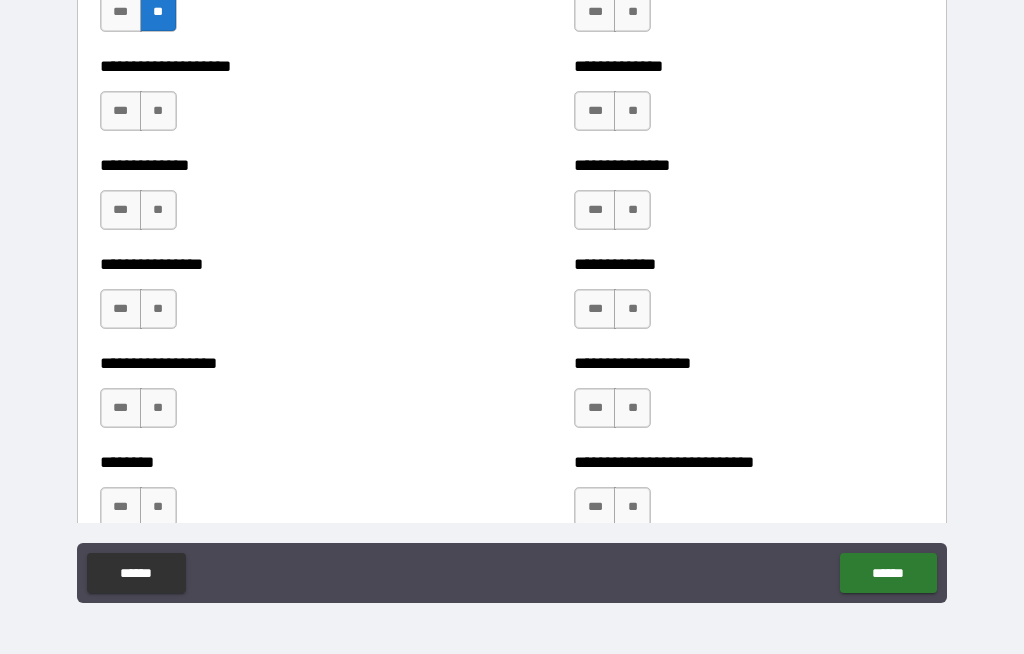 scroll, scrollTop: 4123, scrollLeft: 0, axis: vertical 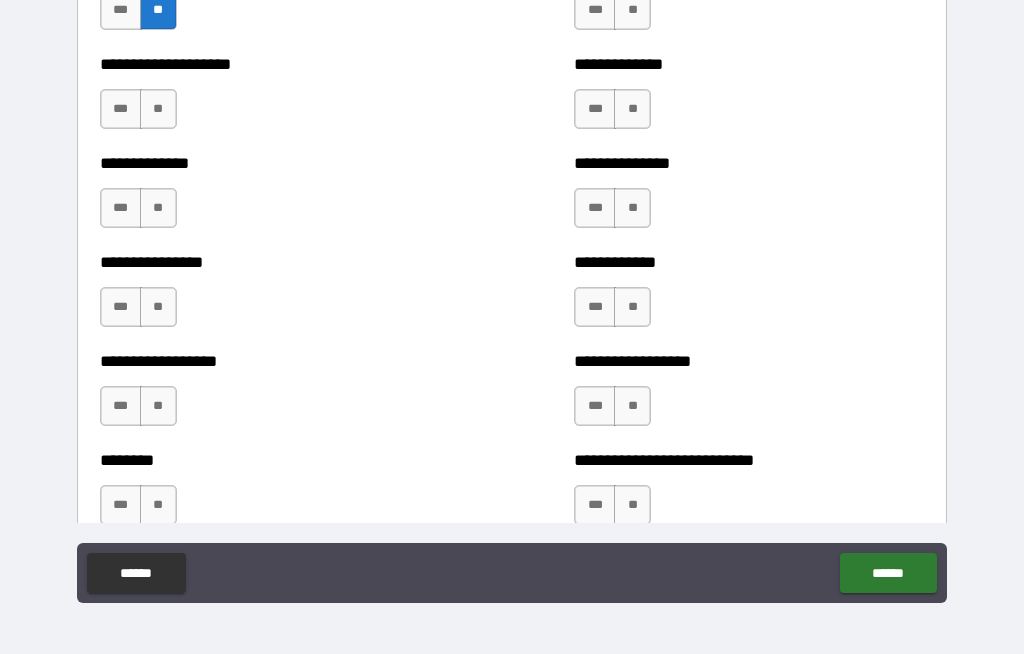 click on "**" at bounding box center [158, 109] 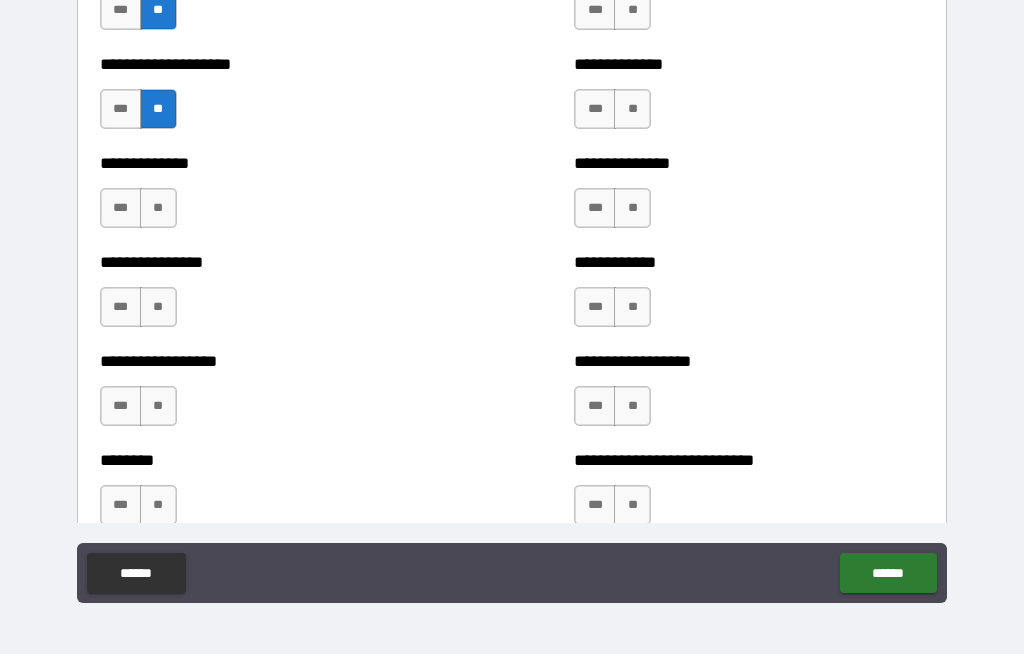 click on "**" at bounding box center (158, 208) 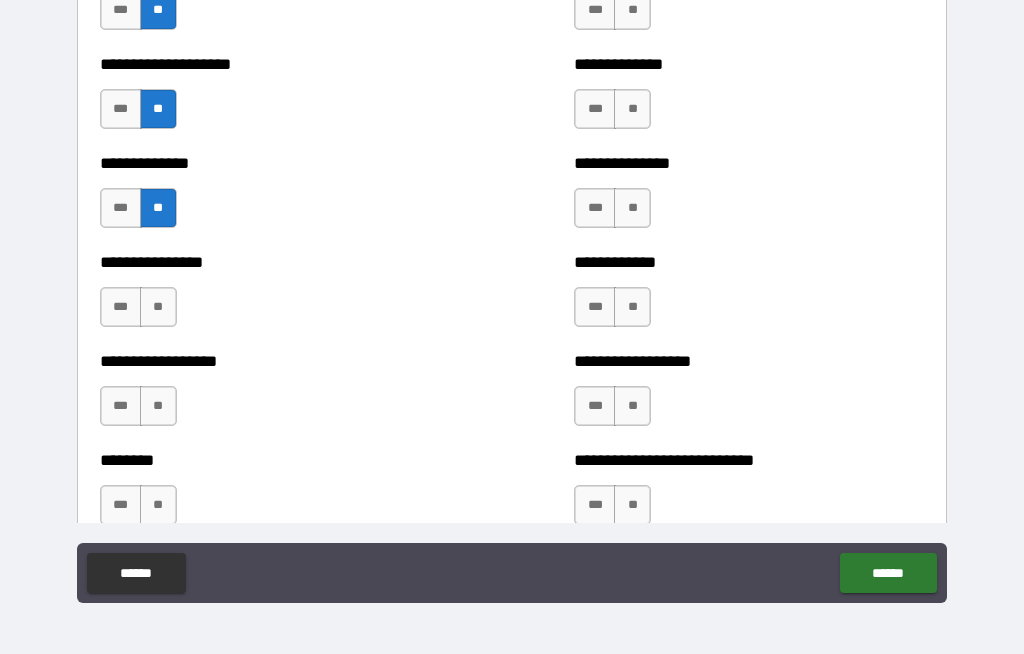click on "**" at bounding box center (158, 307) 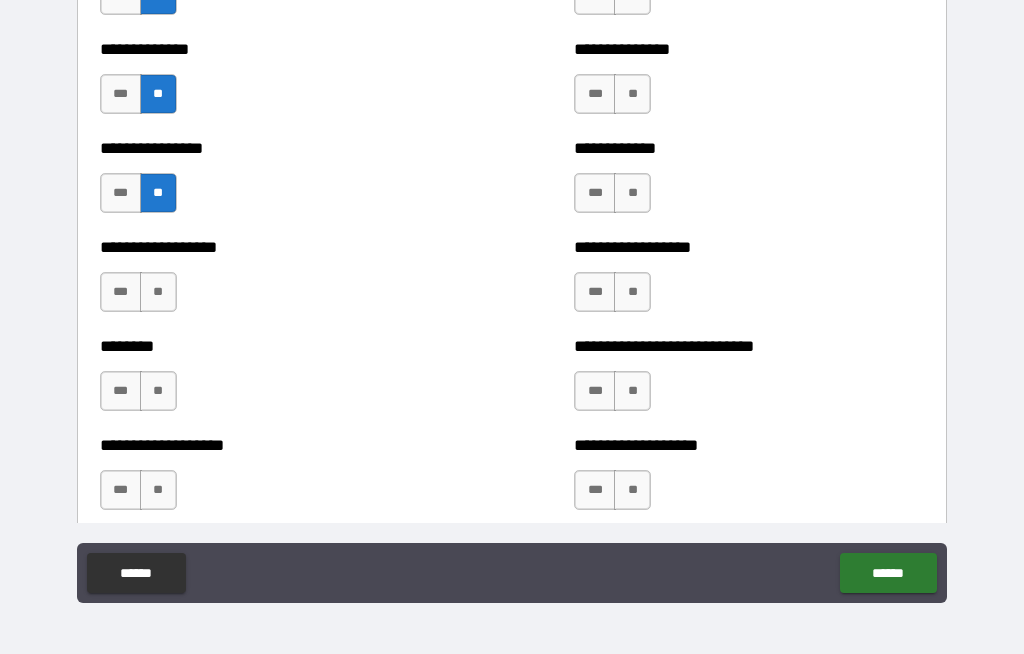 scroll, scrollTop: 4245, scrollLeft: 0, axis: vertical 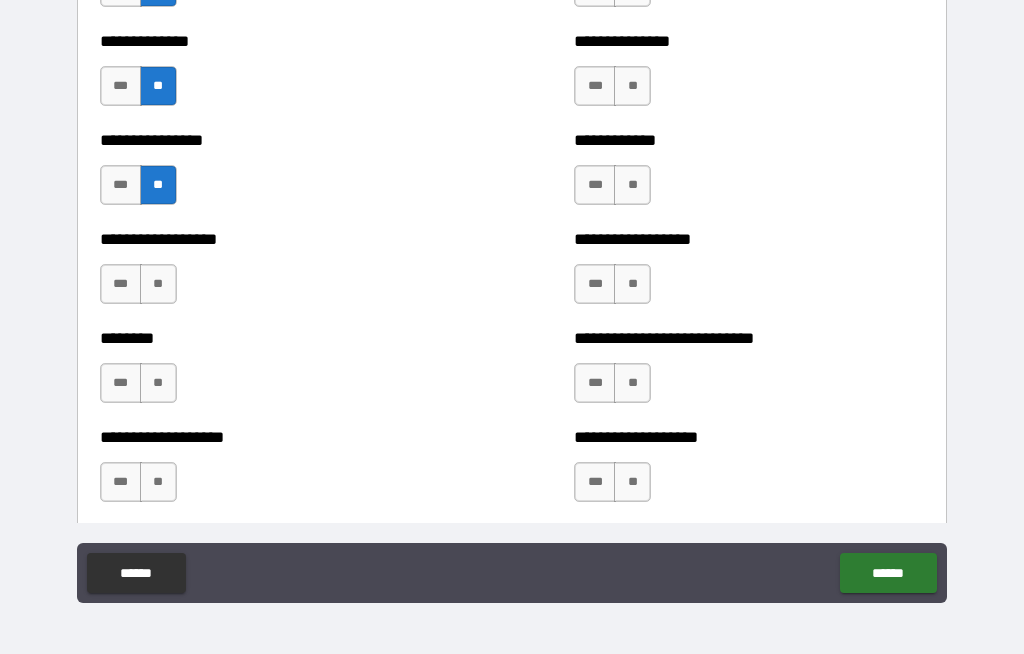 click on "**" at bounding box center (158, 284) 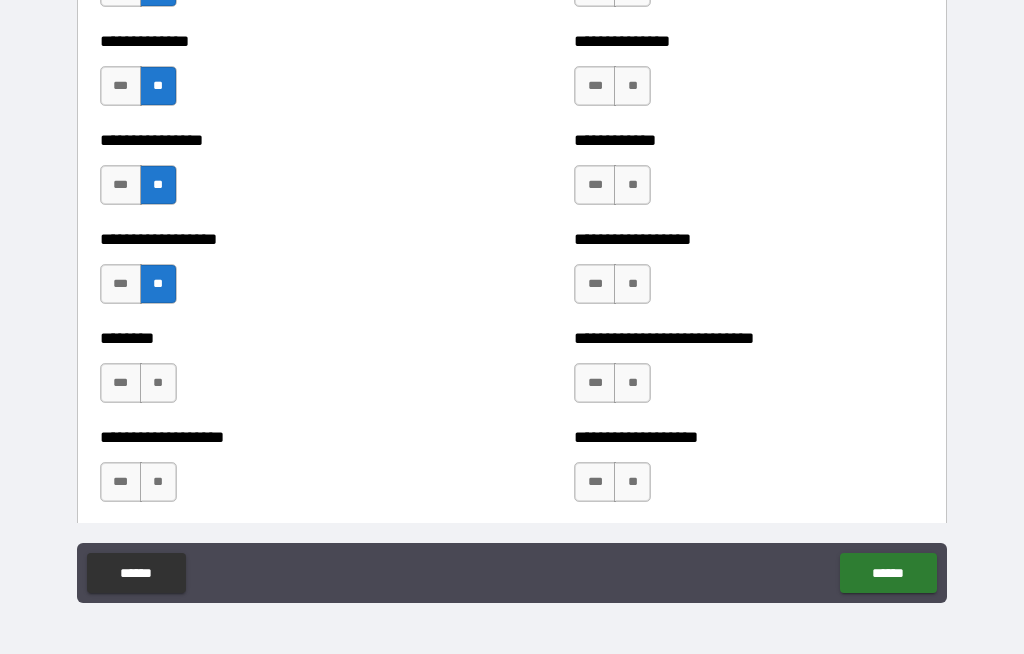 click on "**" at bounding box center [158, 383] 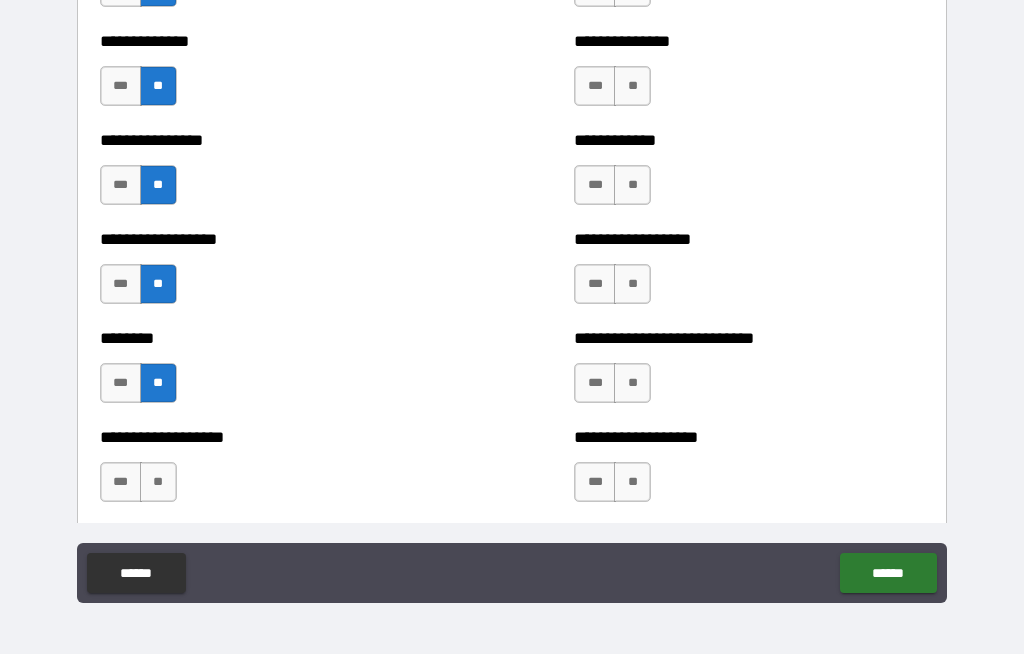 click on "**" at bounding box center (158, 482) 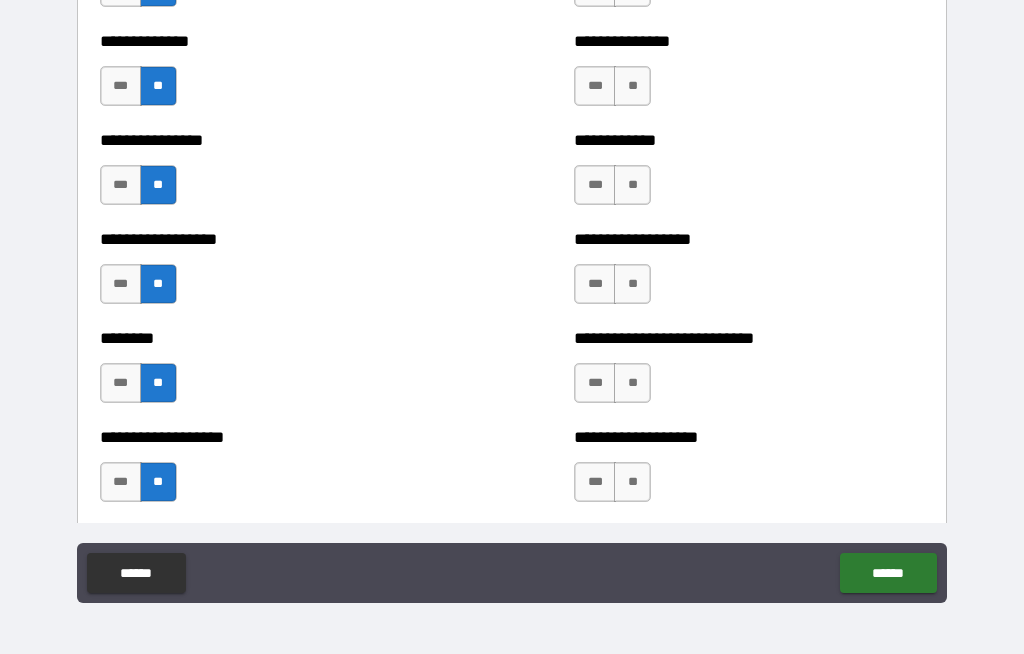 click on "***" at bounding box center (595, 482) 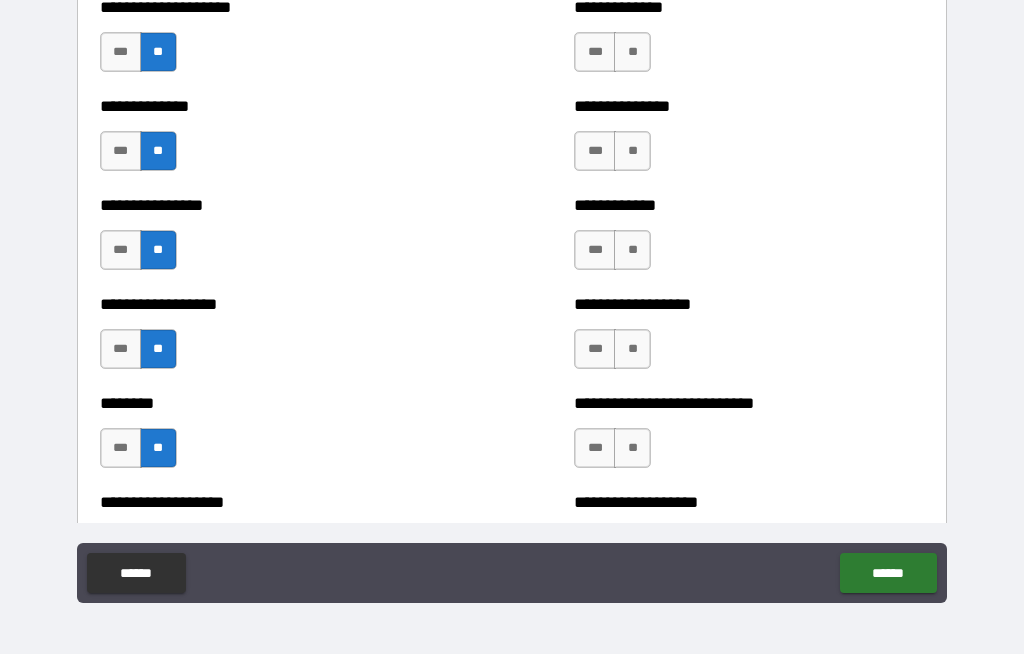 scroll, scrollTop: 4179, scrollLeft: 0, axis: vertical 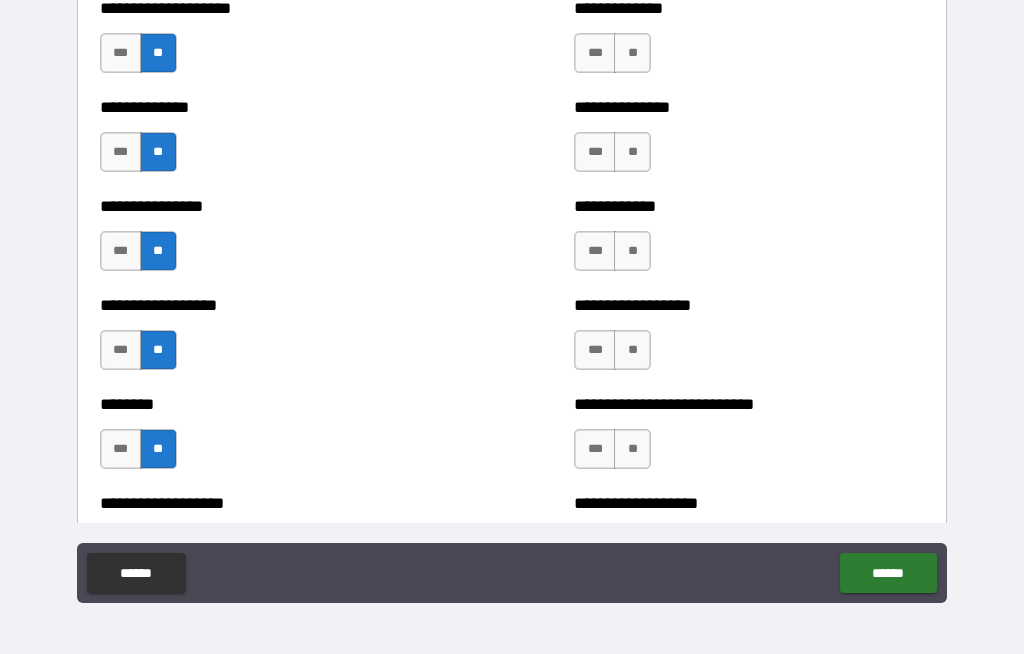 click on "**" at bounding box center [632, 449] 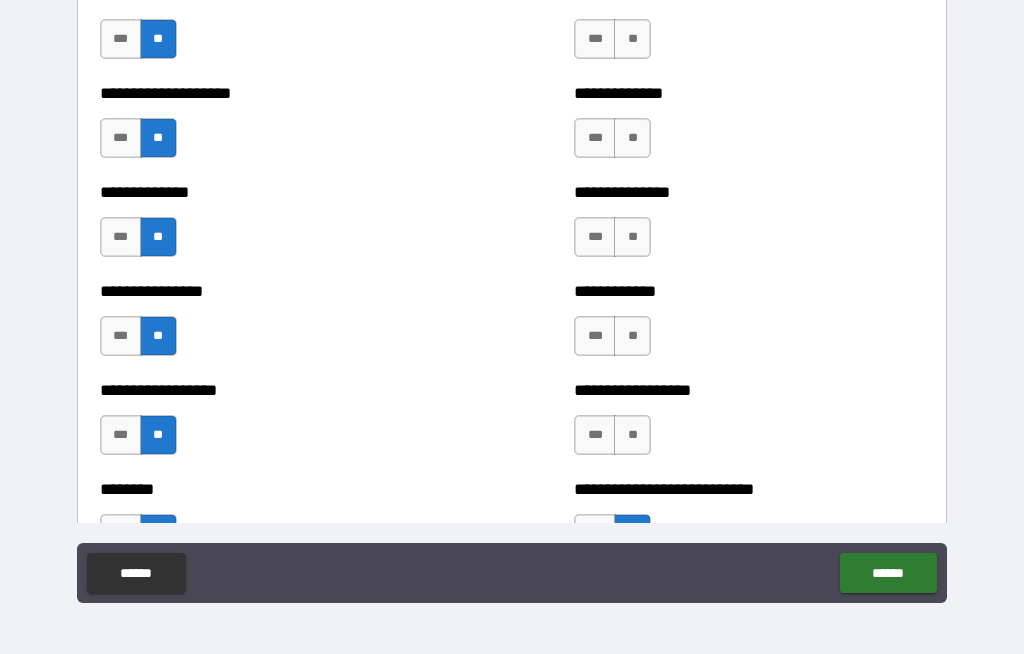 scroll, scrollTop: 4092, scrollLeft: 0, axis: vertical 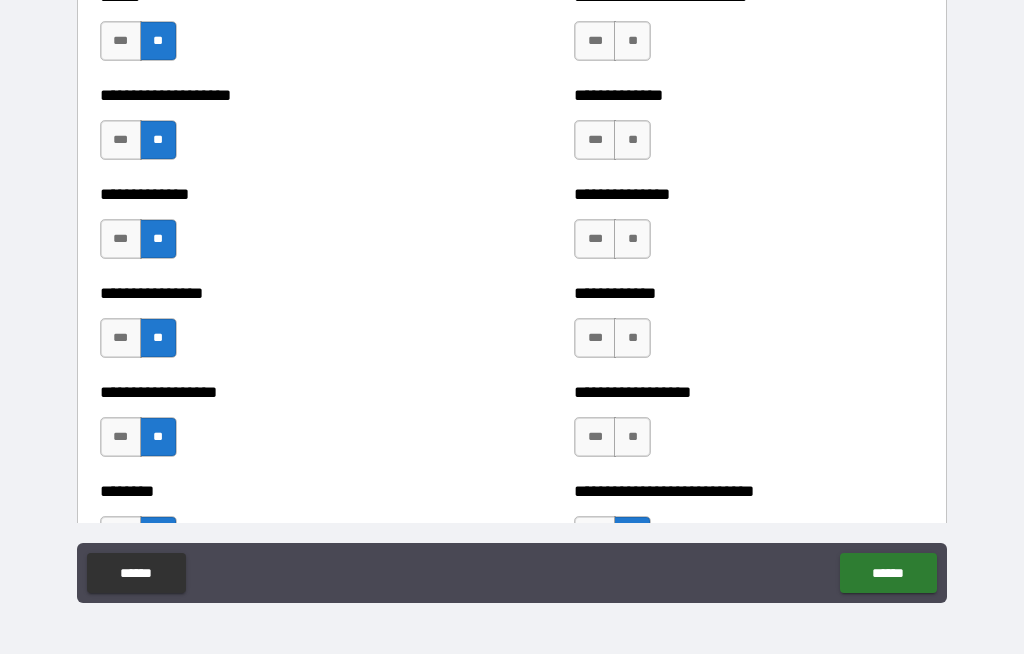 click on "**" at bounding box center (632, 437) 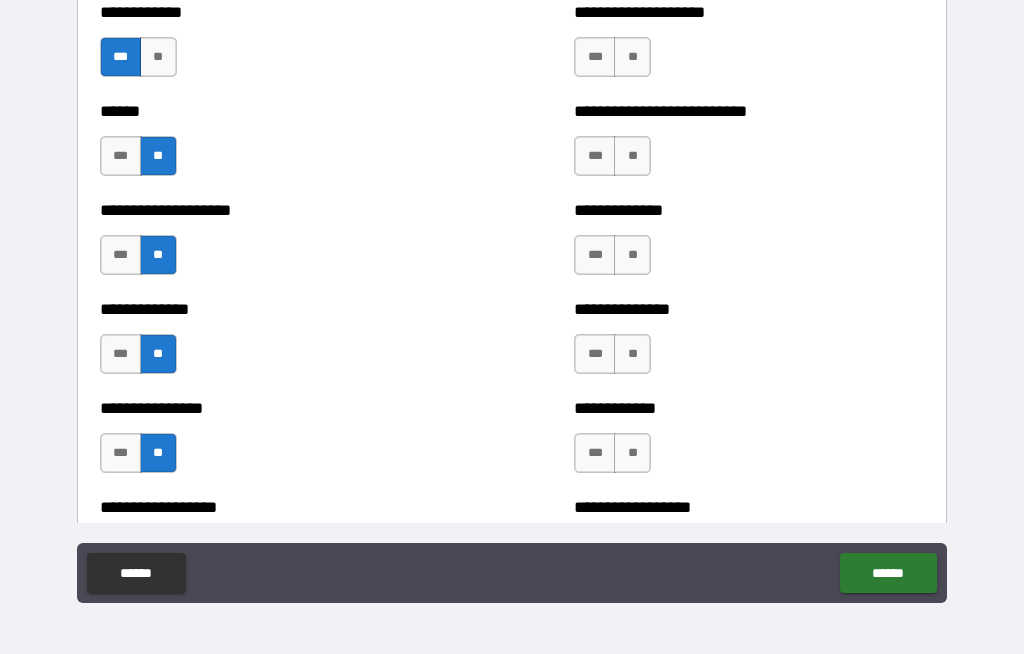 scroll, scrollTop: 3980, scrollLeft: 0, axis: vertical 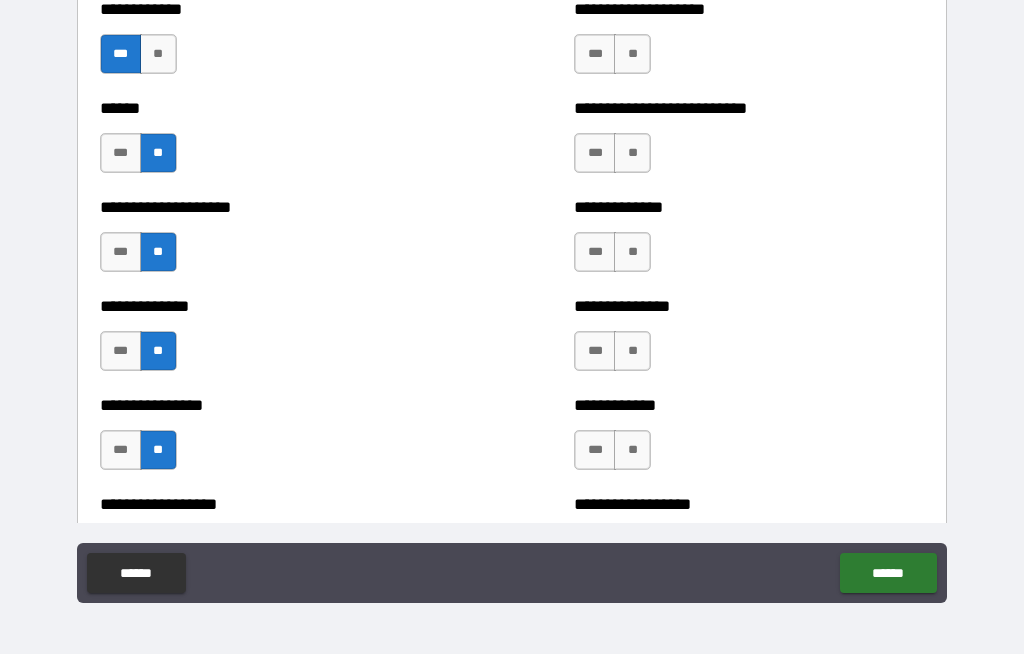 click on "**" at bounding box center (632, 450) 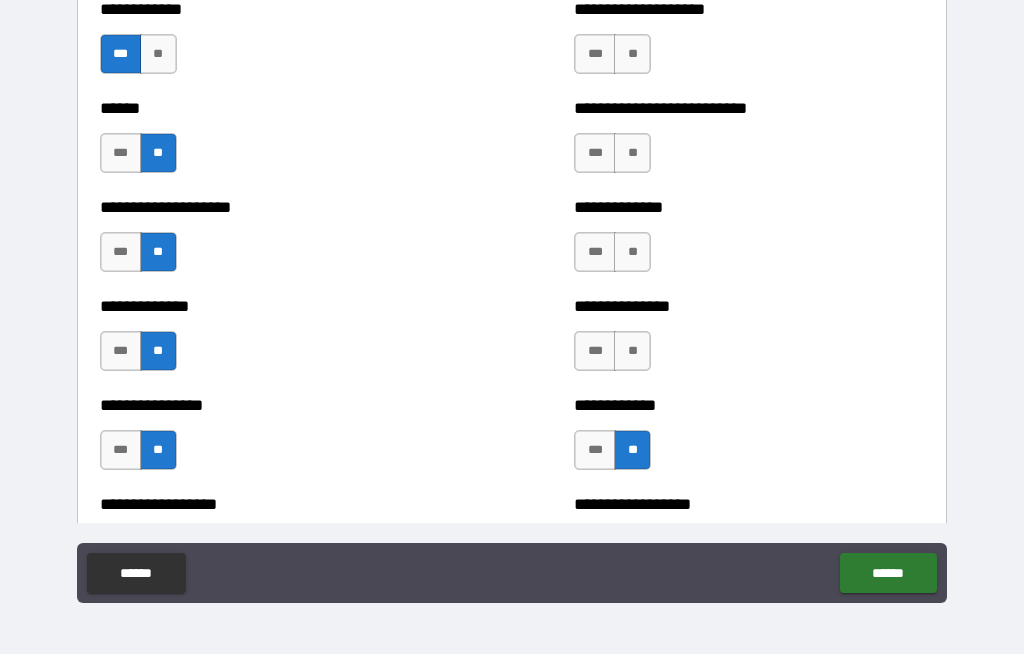scroll, scrollTop: 3935, scrollLeft: 0, axis: vertical 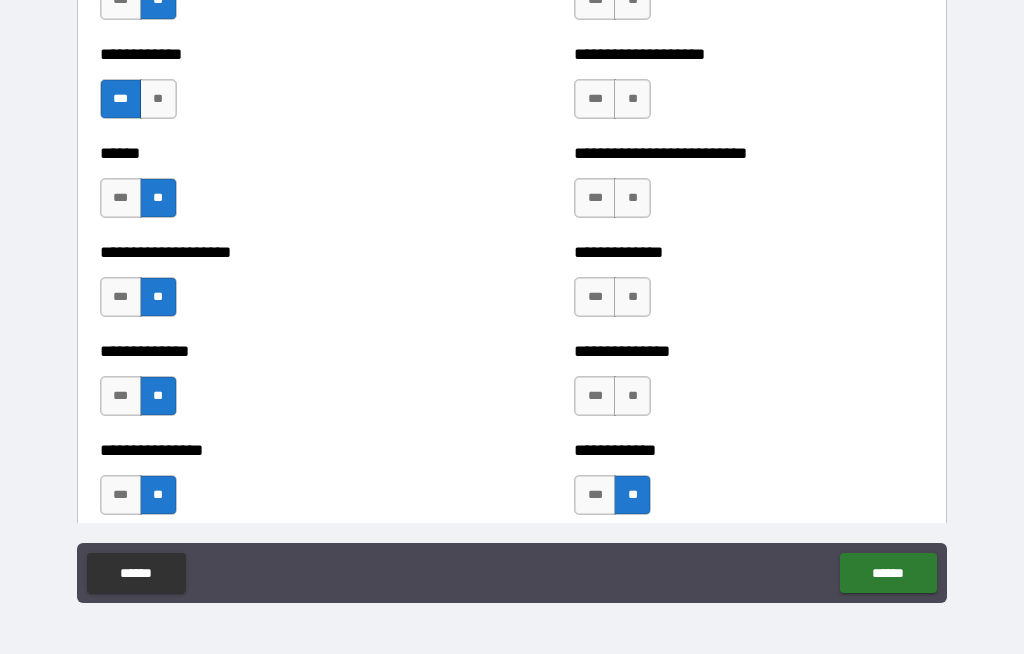 click on "**" at bounding box center [632, 396] 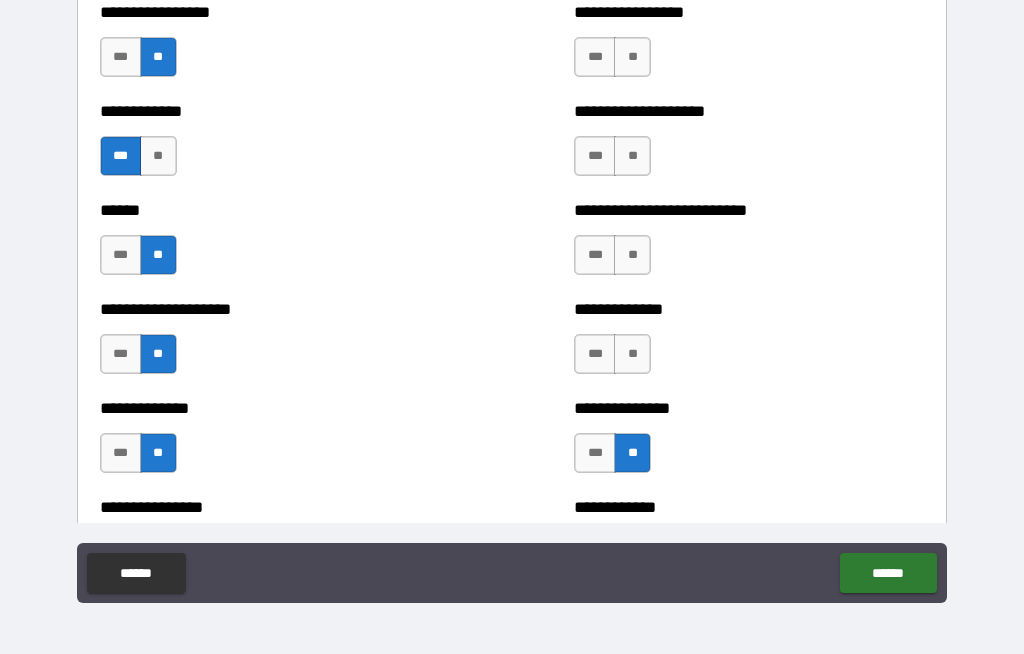 scroll, scrollTop: 3875, scrollLeft: 0, axis: vertical 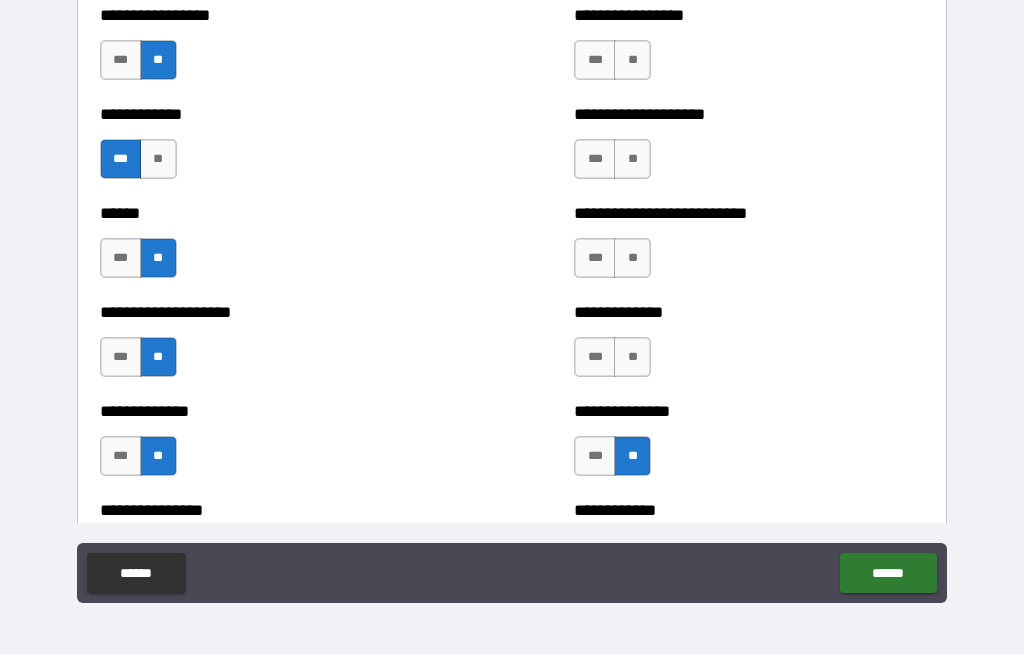 click on "**" at bounding box center (632, 357) 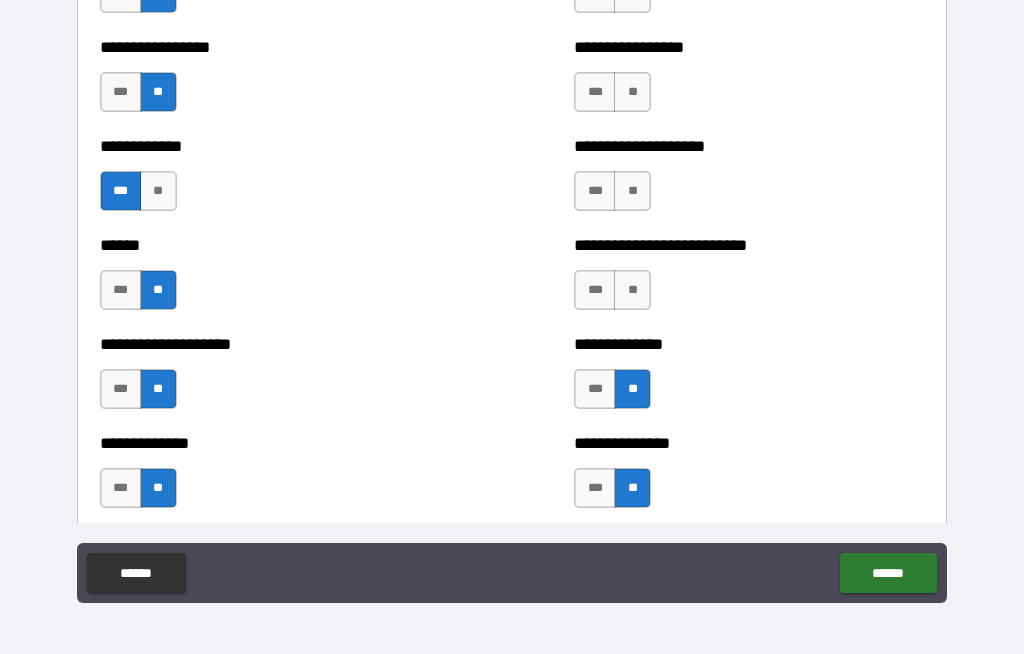 scroll, scrollTop: 3841, scrollLeft: 0, axis: vertical 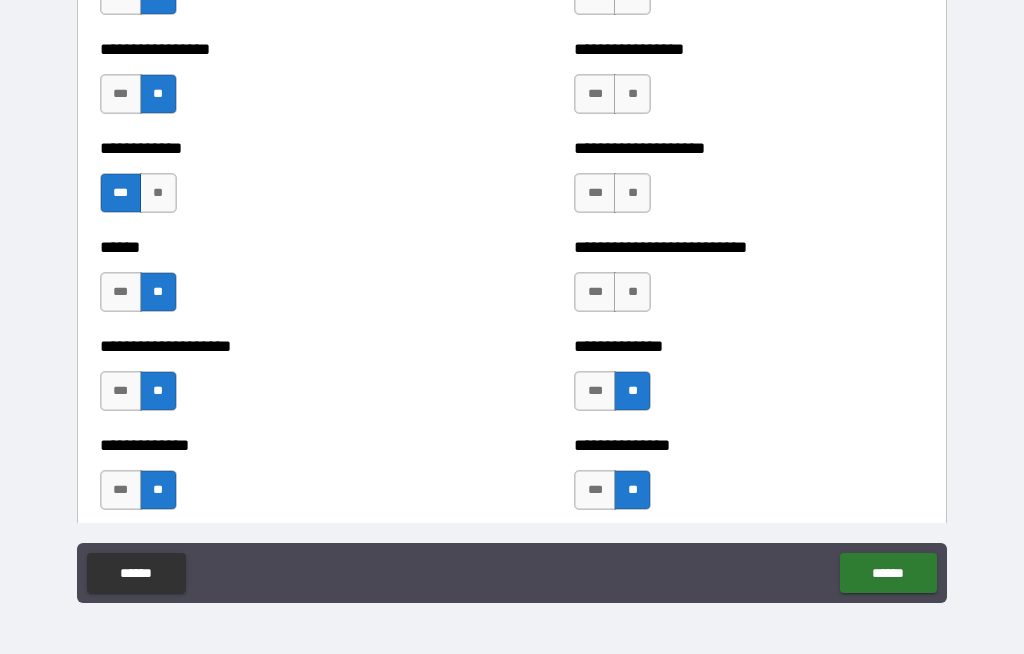 click on "**" at bounding box center (632, 292) 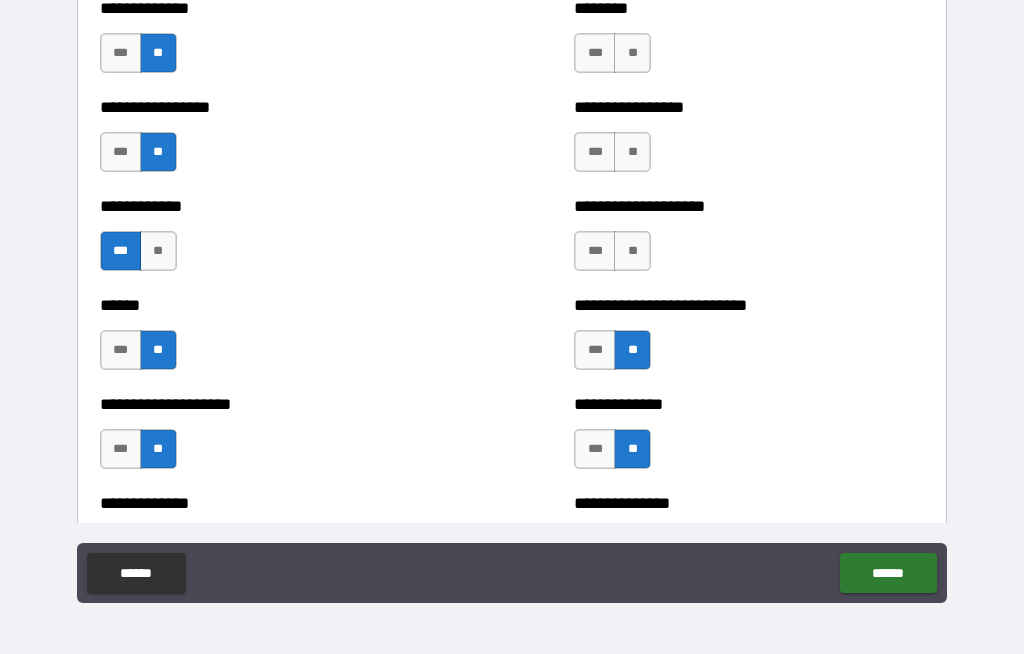 scroll, scrollTop: 3783, scrollLeft: 0, axis: vertical 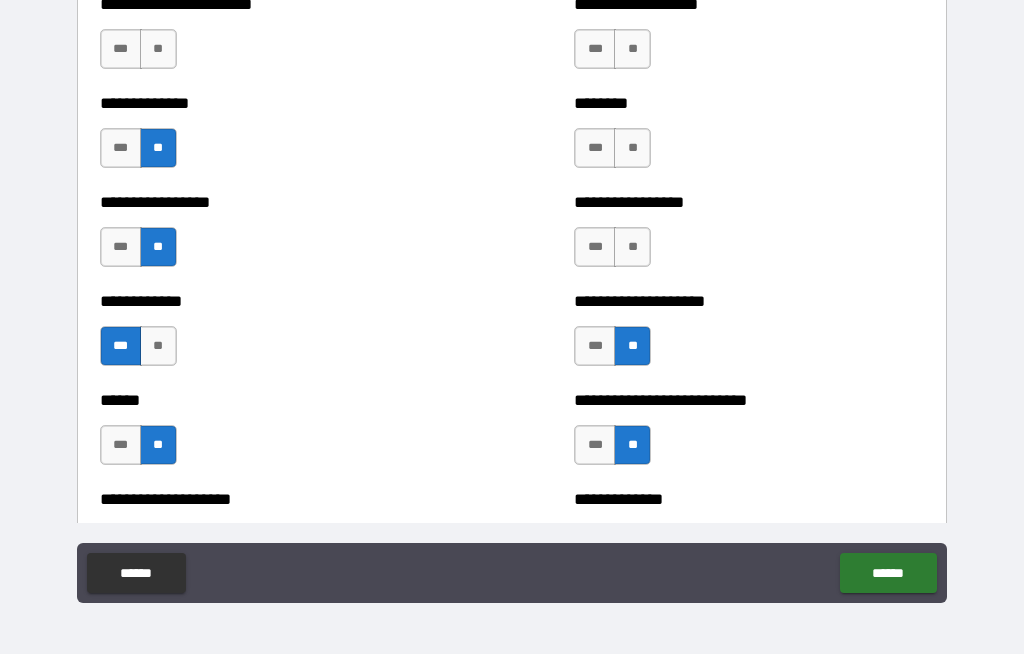 click on "**" at bounding box center [632, 247] 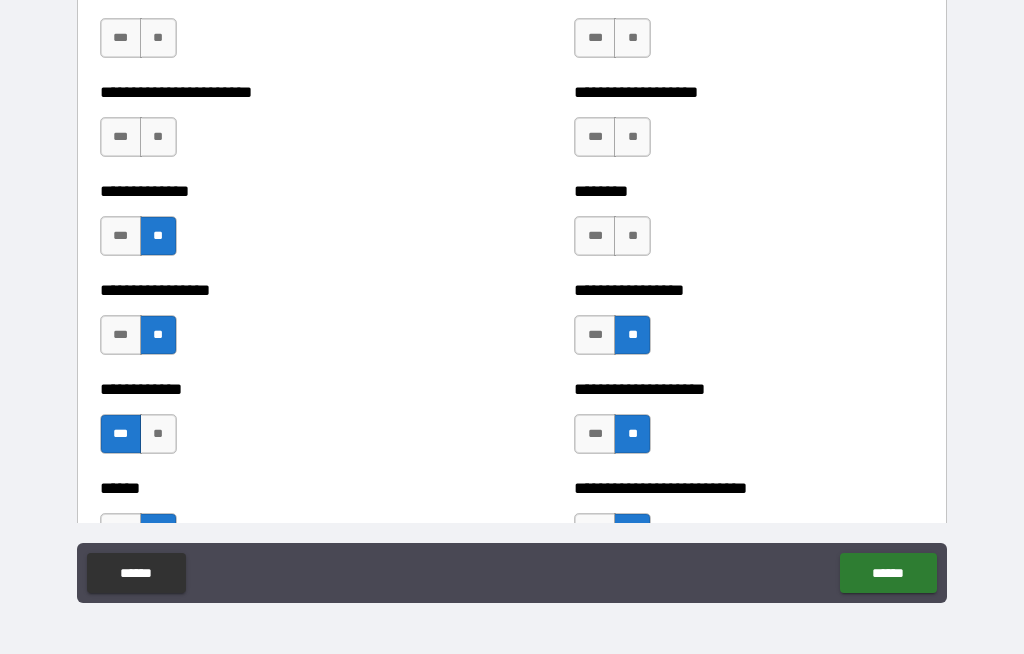 scroll, scrollTop: 3600, scrollLeft: 0, axis: vertical 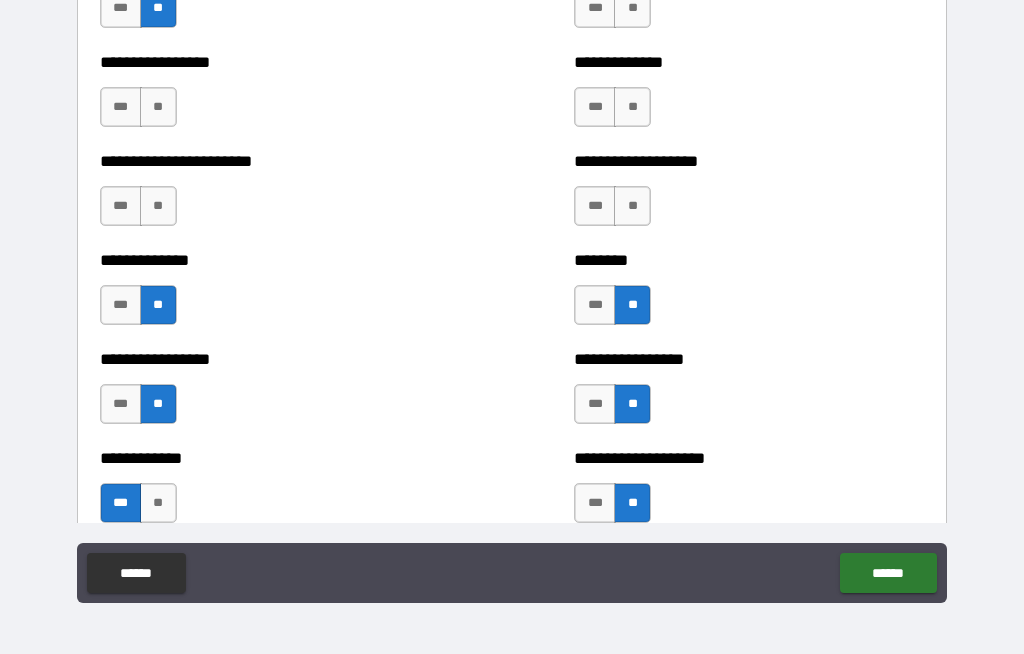 click on "**" at bounding box center [632, 206] 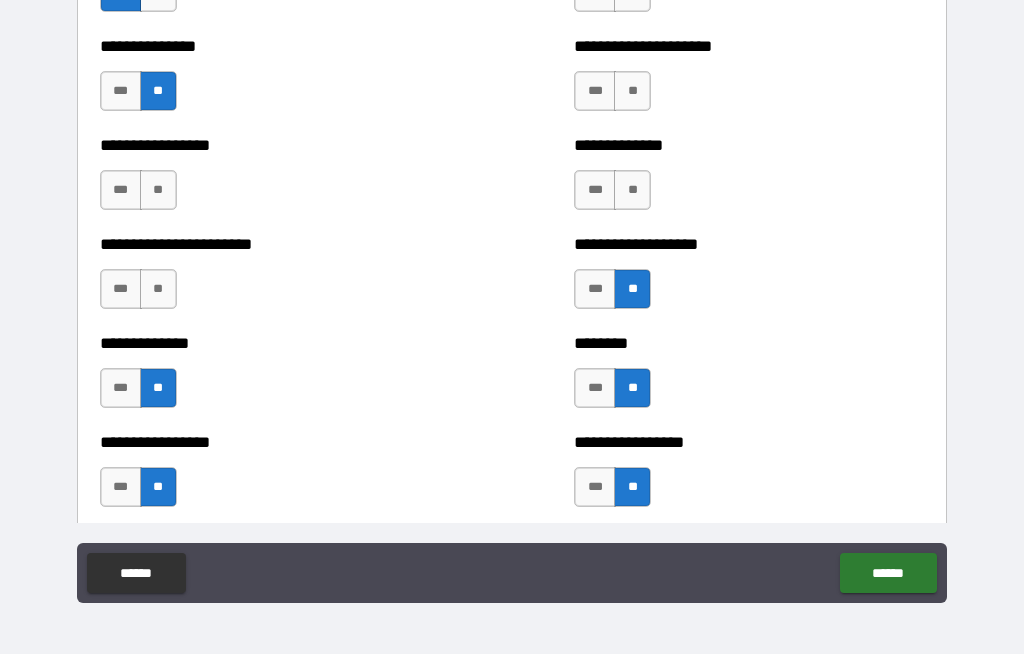 scroll, scrollTop: 3448, scrollLeft: 0, axis: vertical 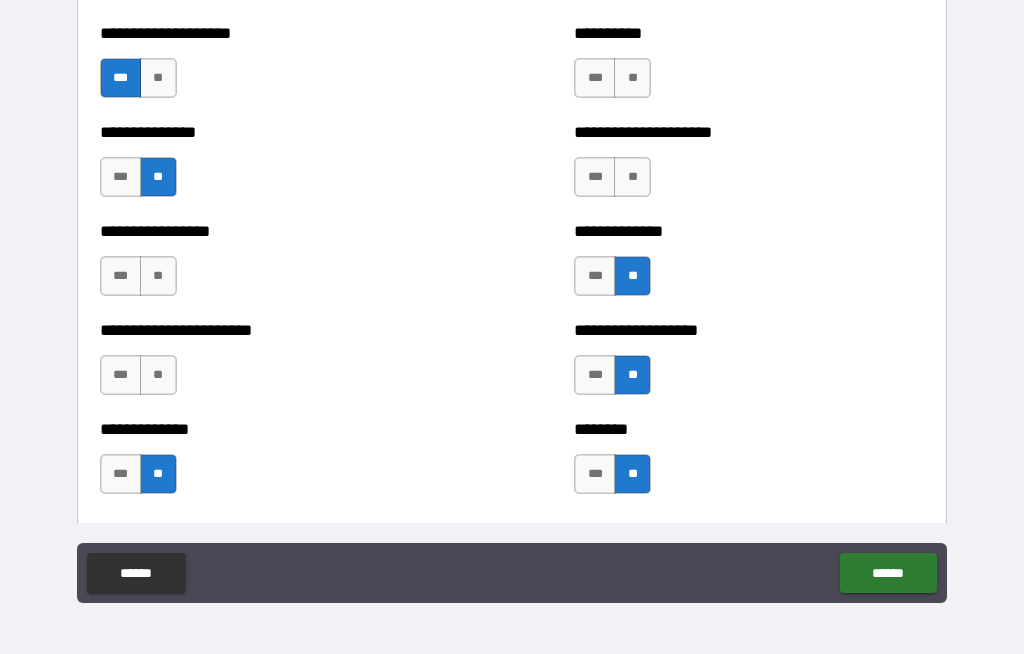 click on "**" at bounding box center (632, 177) 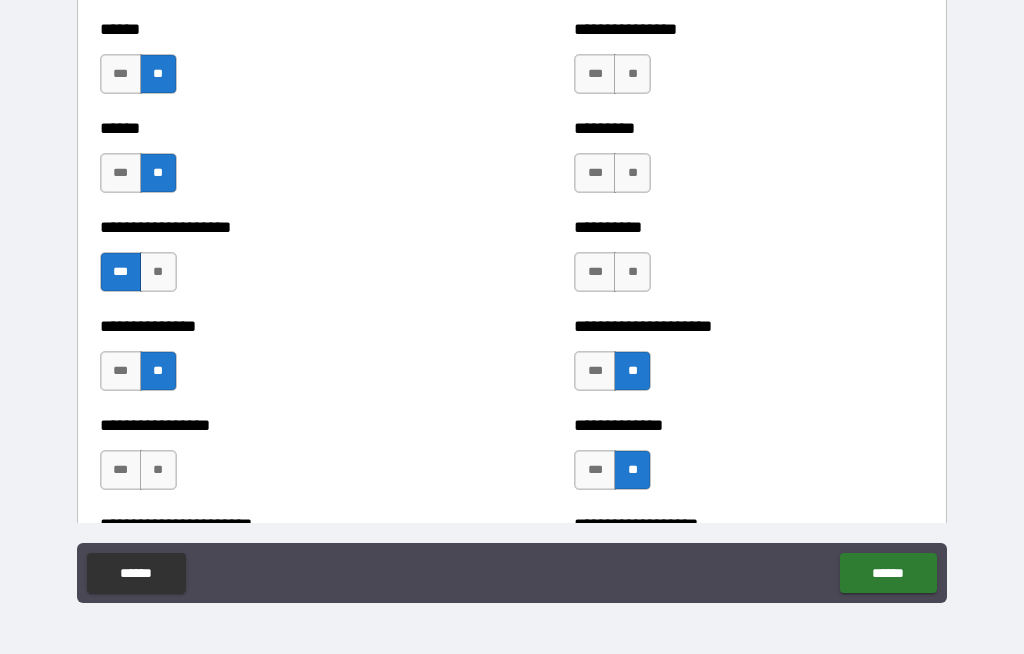 scroll, scrollTop: 3165, scrollLeft: 0, axis: vertical 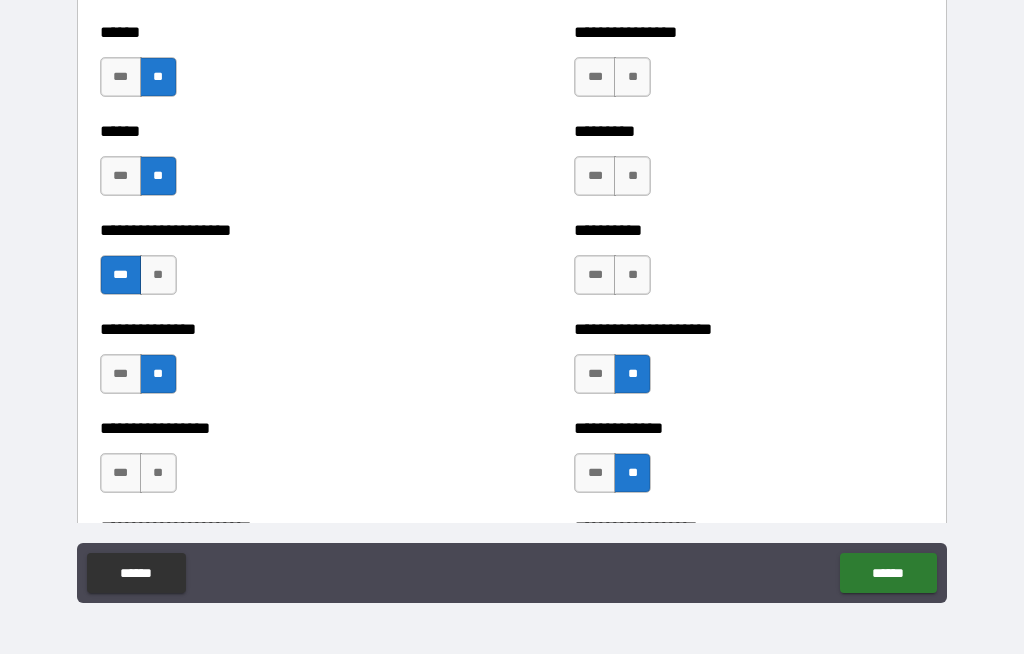 click on "**" at bounding box center (632, 275) 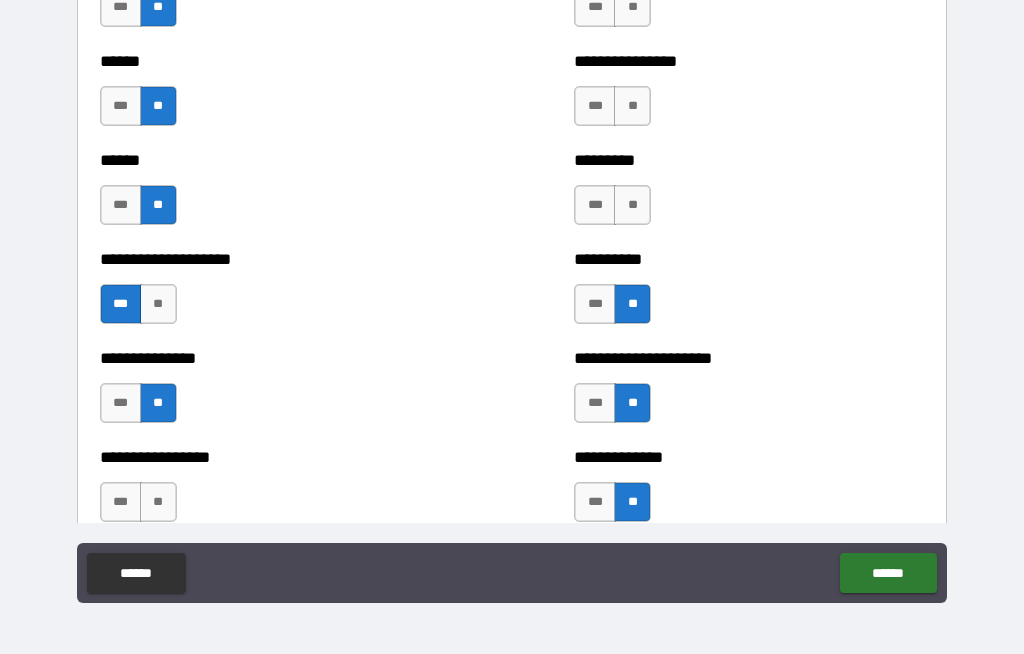 scroll, scrollTop: 3127, scrollLeft: 0, axis: vertical 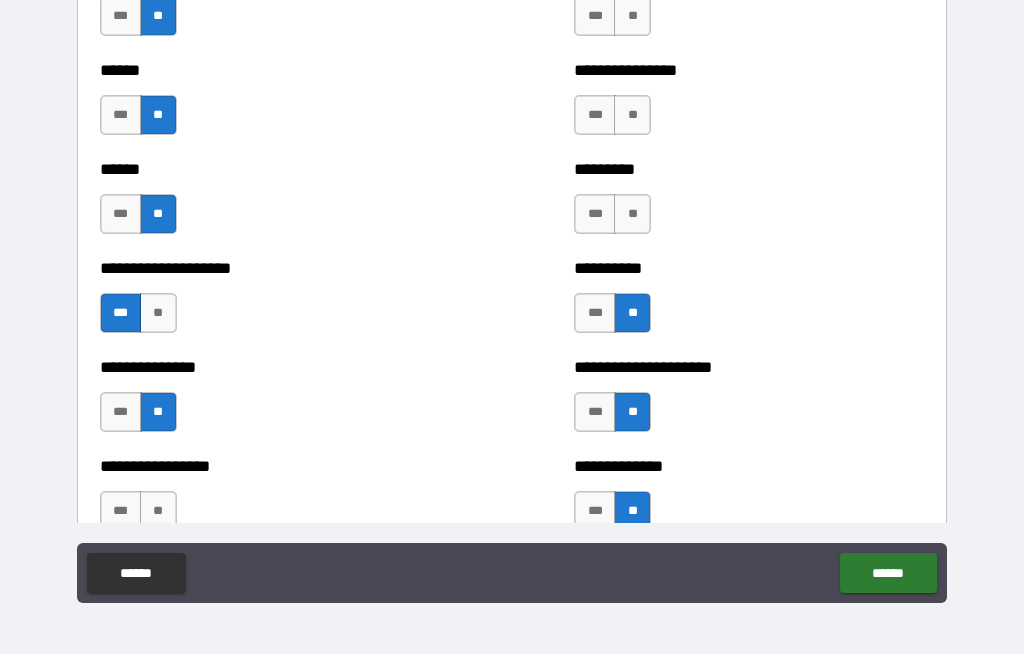 click on "**" at bounding box center (632, 214) 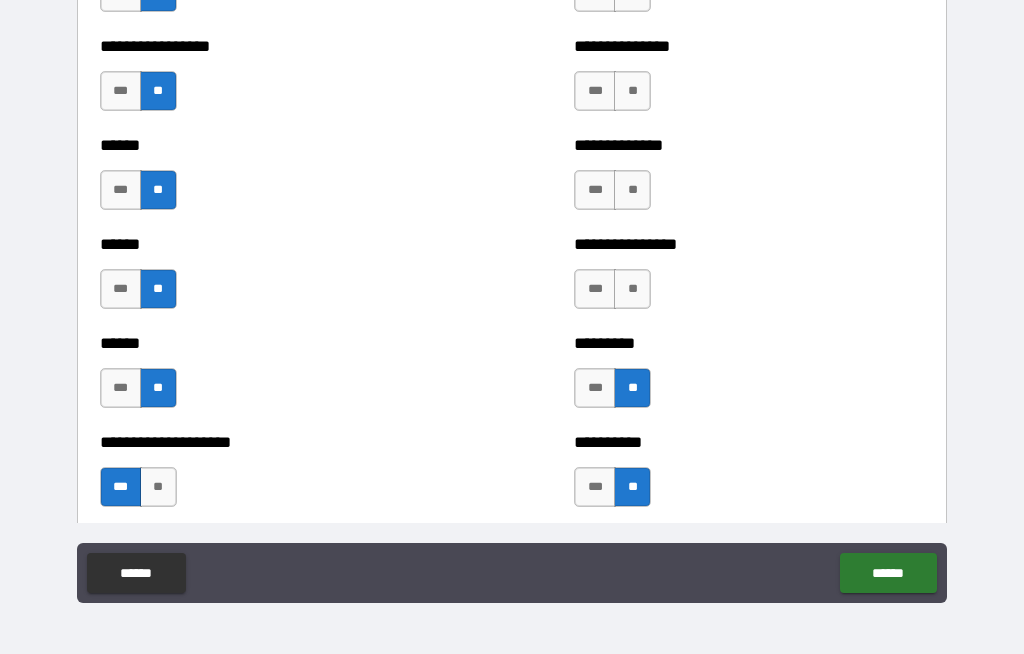 scroll, scrollTop: 2938, scrollLeft: 0, axis: vertical 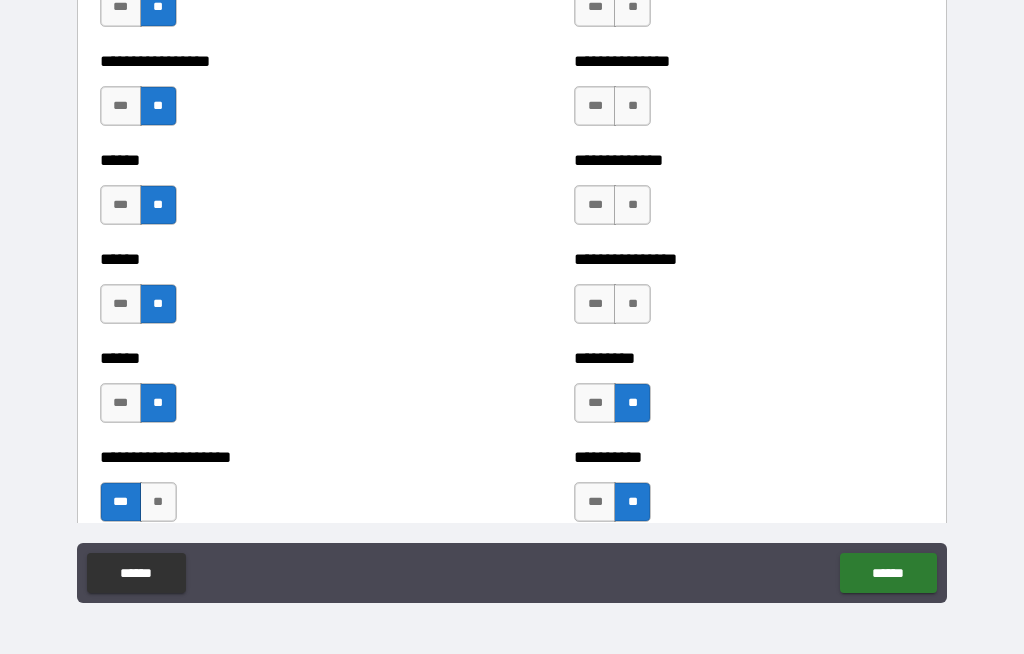 click on "**" at bounding box center (632, 304) 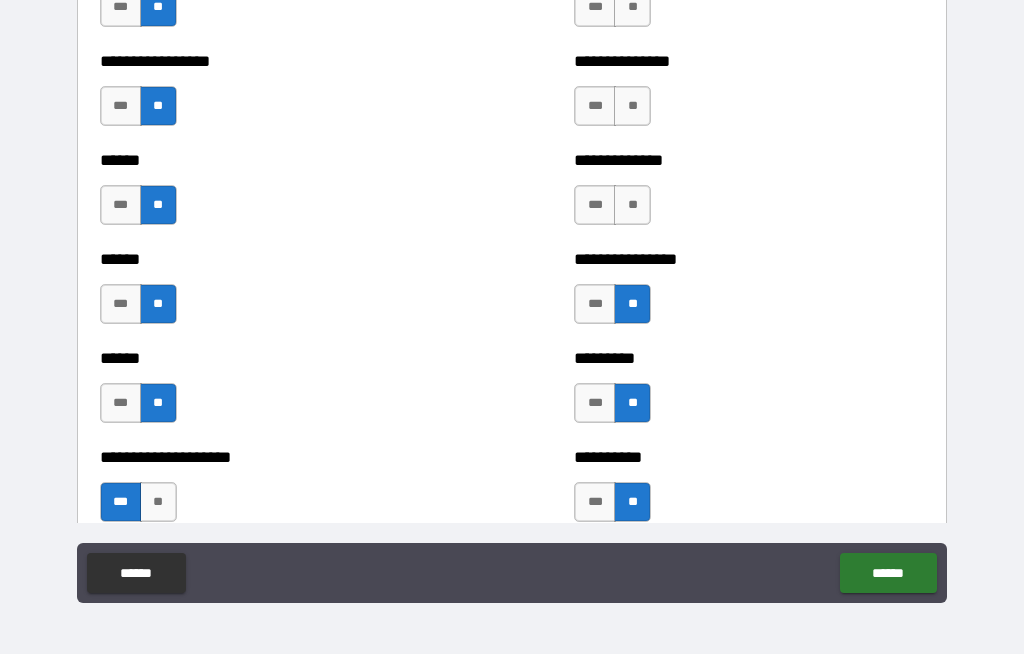 click on "**" at bounding box center [632, 205] 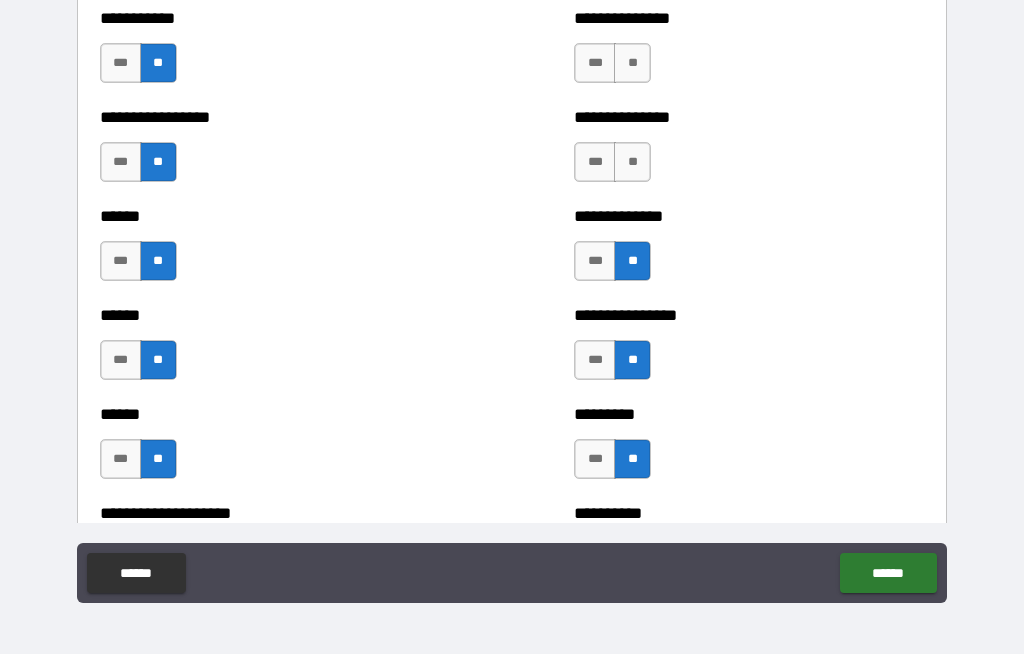 scroll, scrollTop: 2882, scrollLeft: 0, axis: vertical 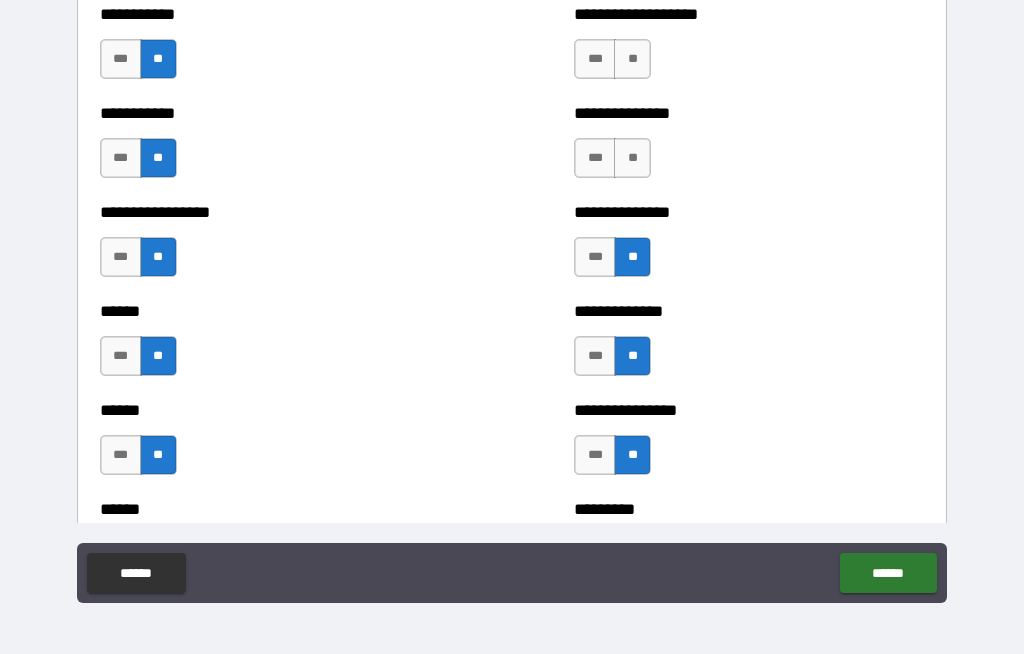 click on "**" at bounding box center (632, 158) 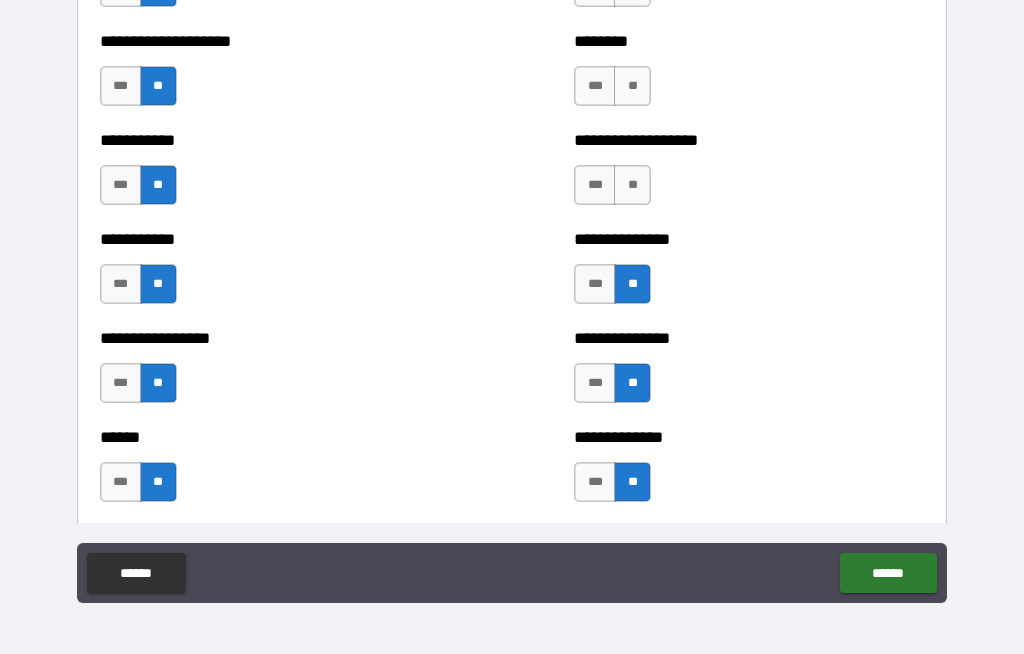 scroll, scrollTop: 2660, scrollLeft: 0, axis: vertical 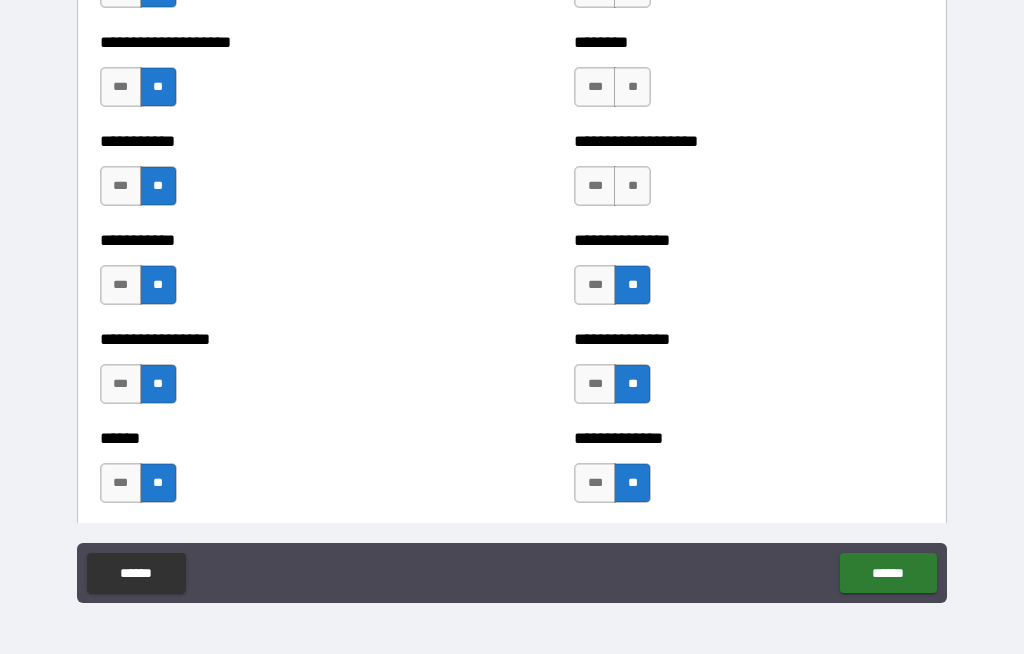 click on "**" at bounding box center (632, 186) 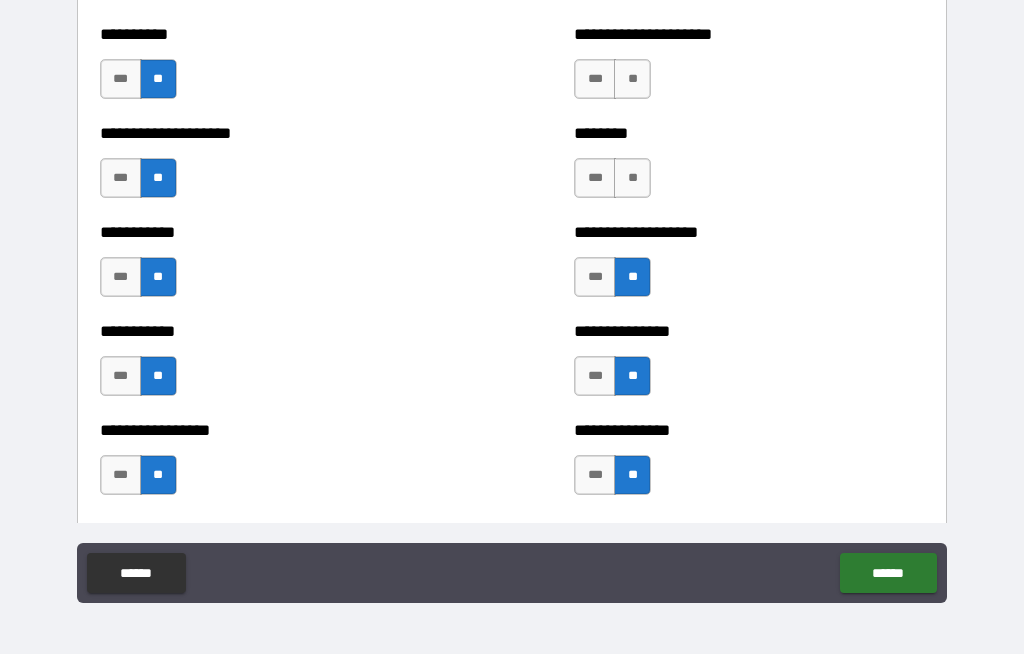 scroll, scrollTop: 2565, scrollLeft: 0, axis: vertical 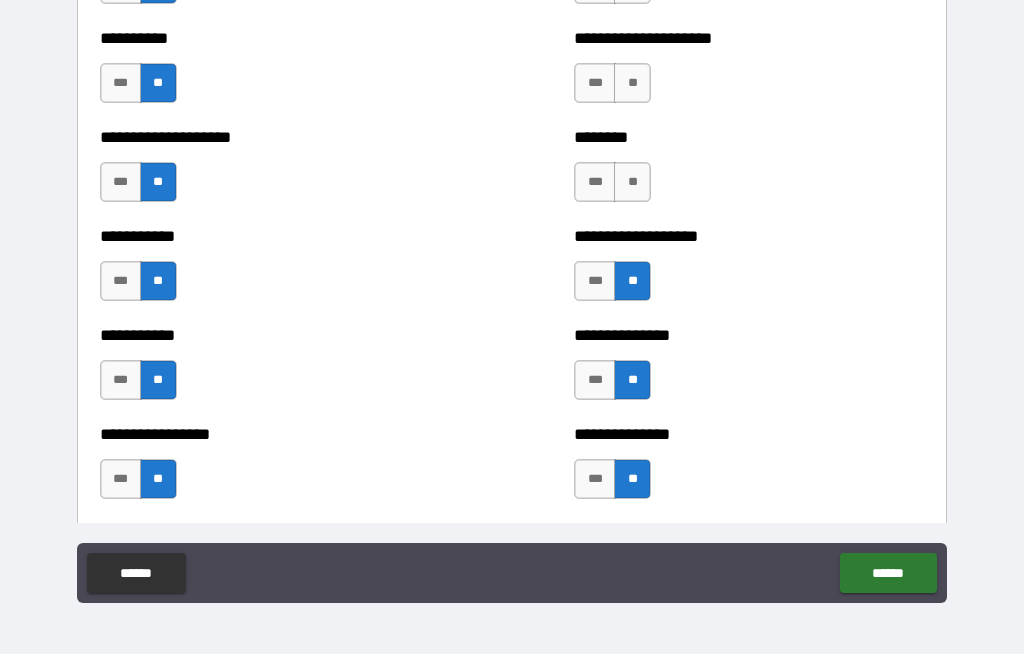 click on "***" at bounding box center (595, 182) 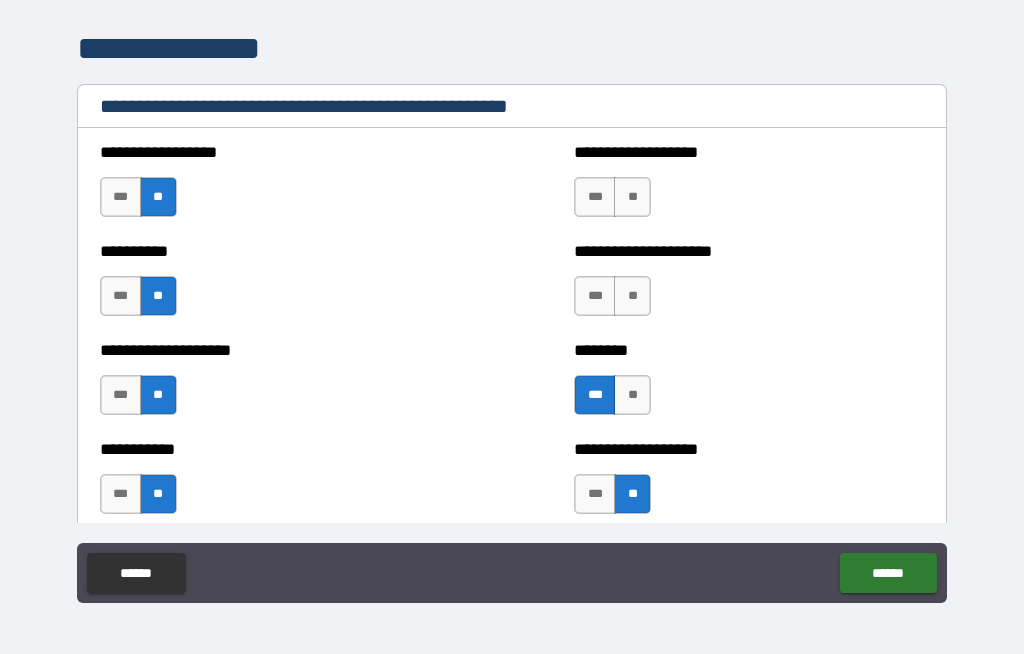 scroll, scrollTop: 2351, scrollLeft: 0, axis: vertical 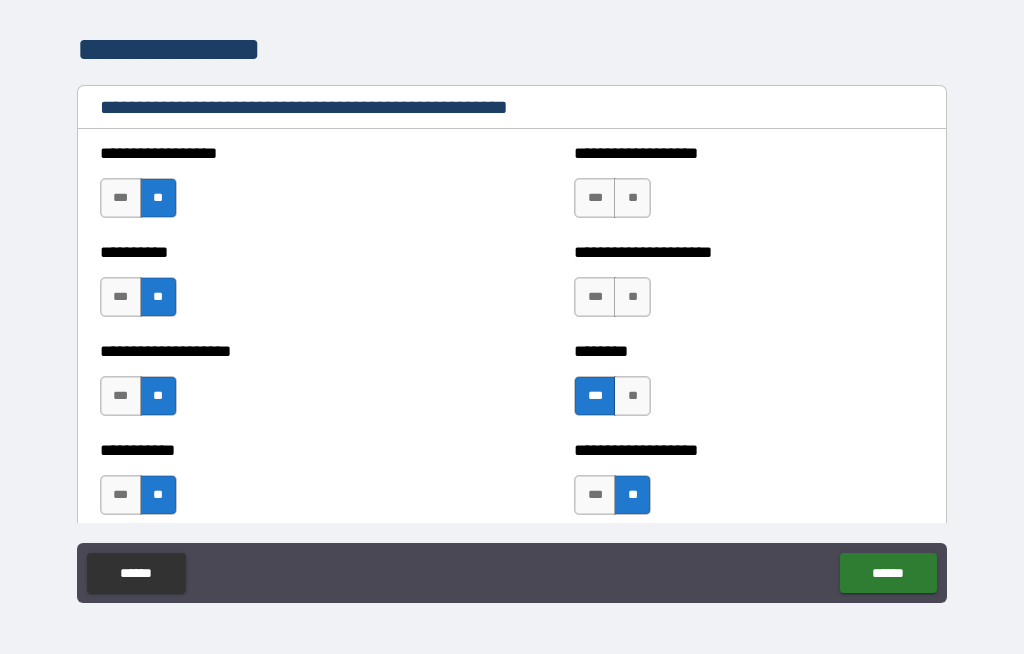 click on "**" at bounding box center (632, 198) 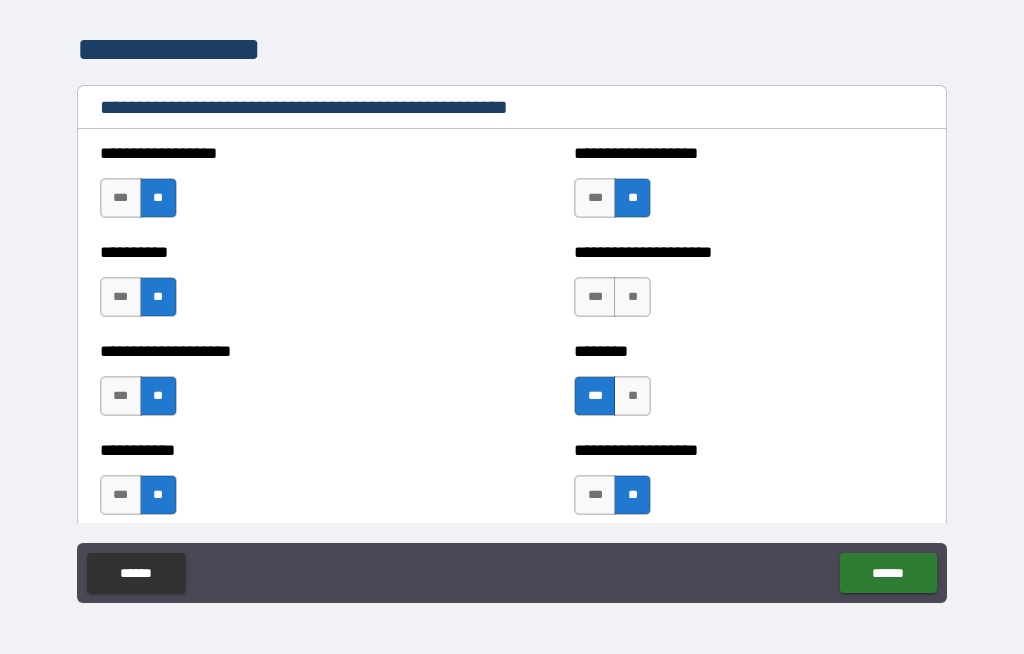 click on "**" at bounding box center [632, 297] 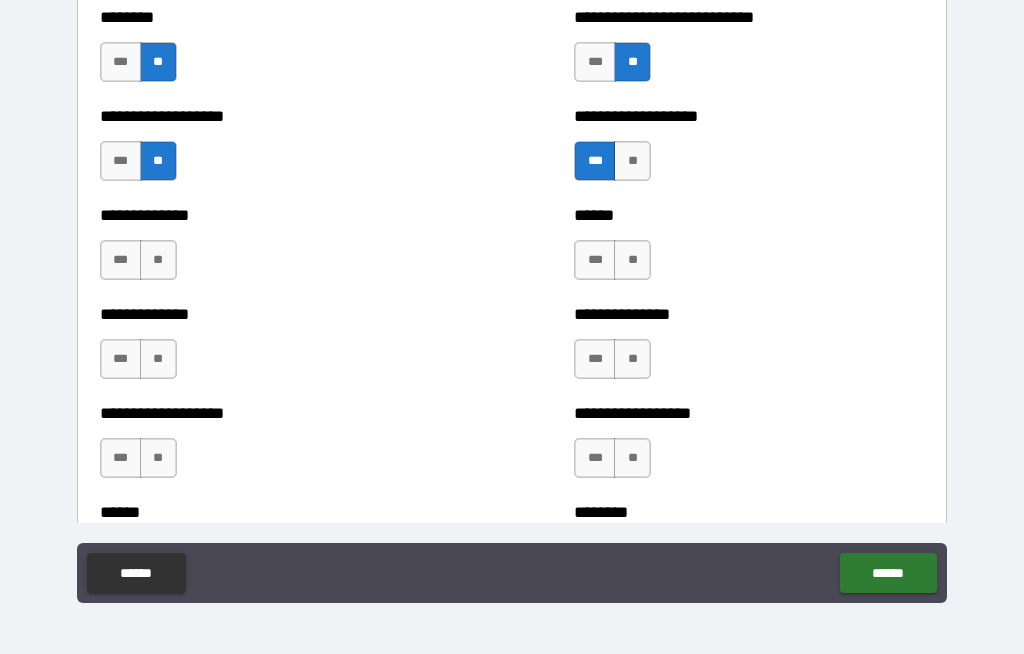 scroll, scrollTop: 4571, scrollLeft: 0, axis: vertical 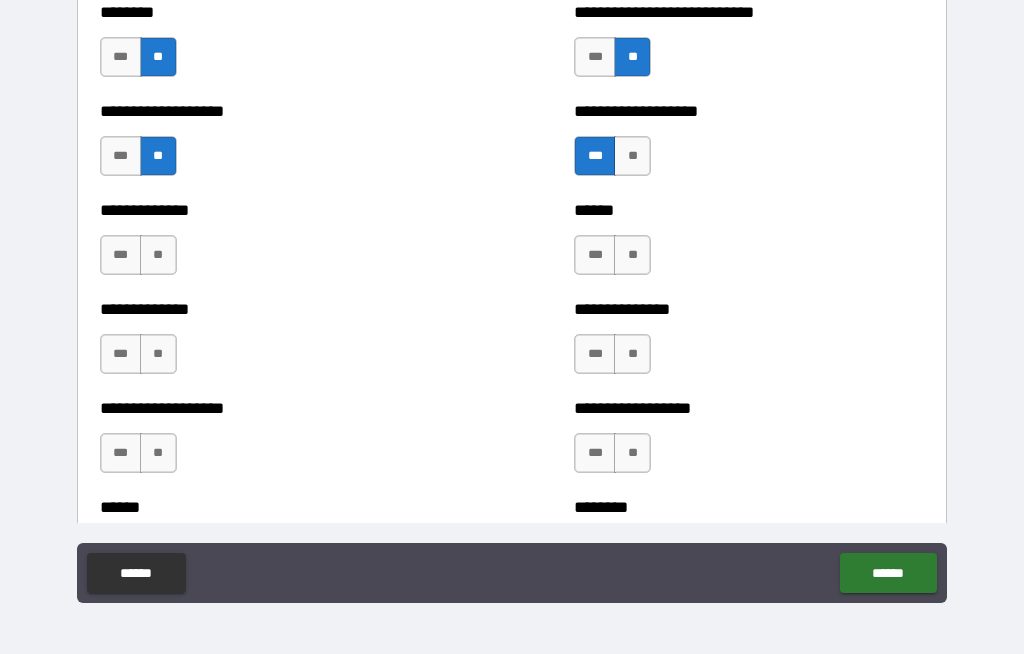 click on "**" at bounding box center [158, 255] 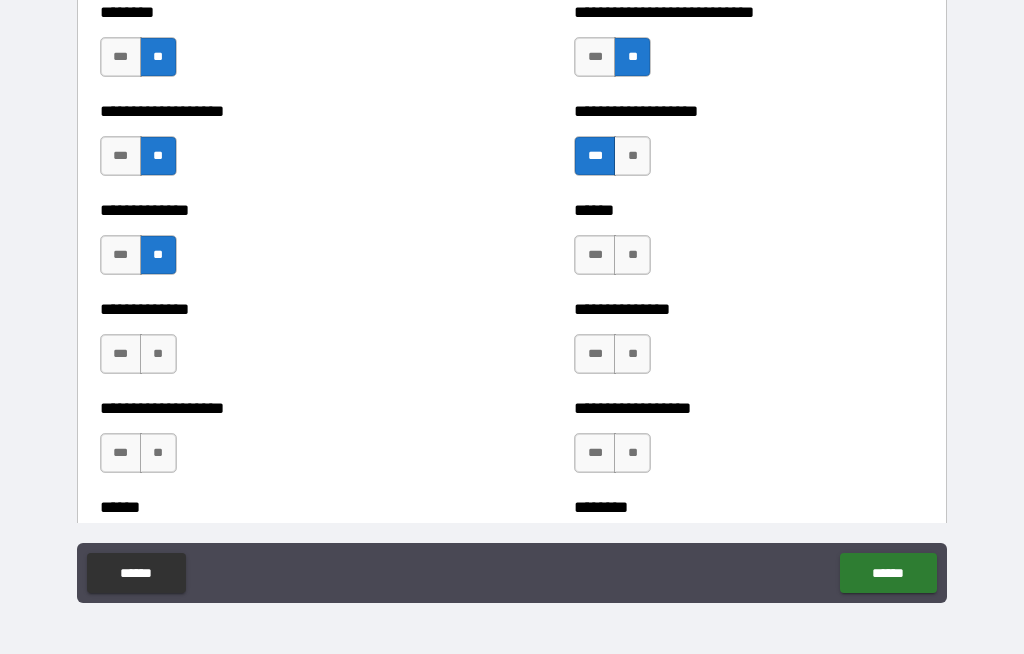 click on "**" at bounding box center [158, 354] 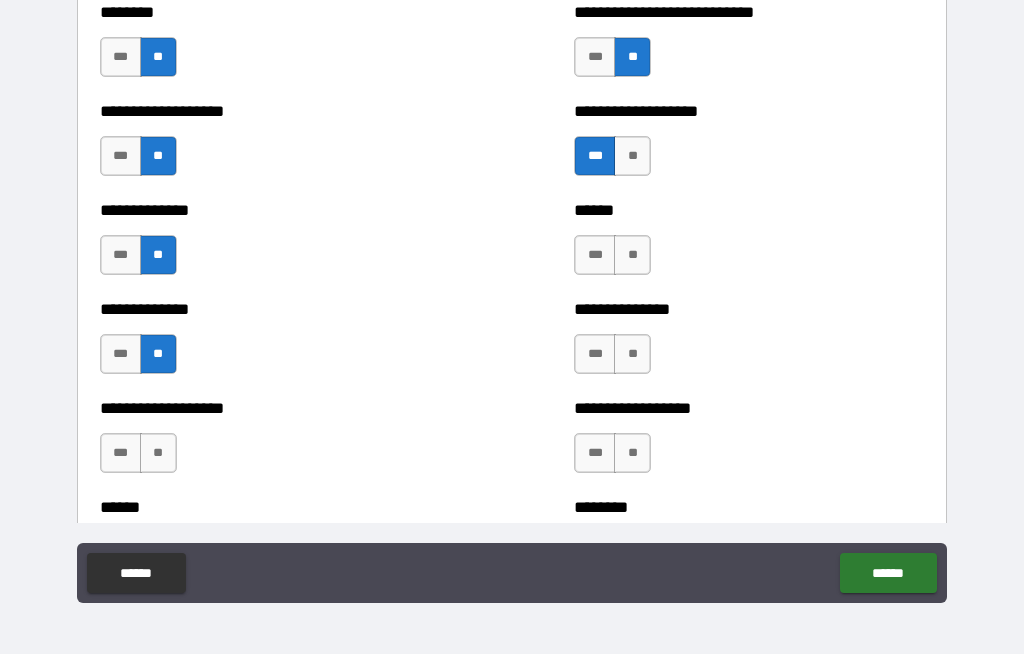 click on "**" at bounding box center [632, 255] 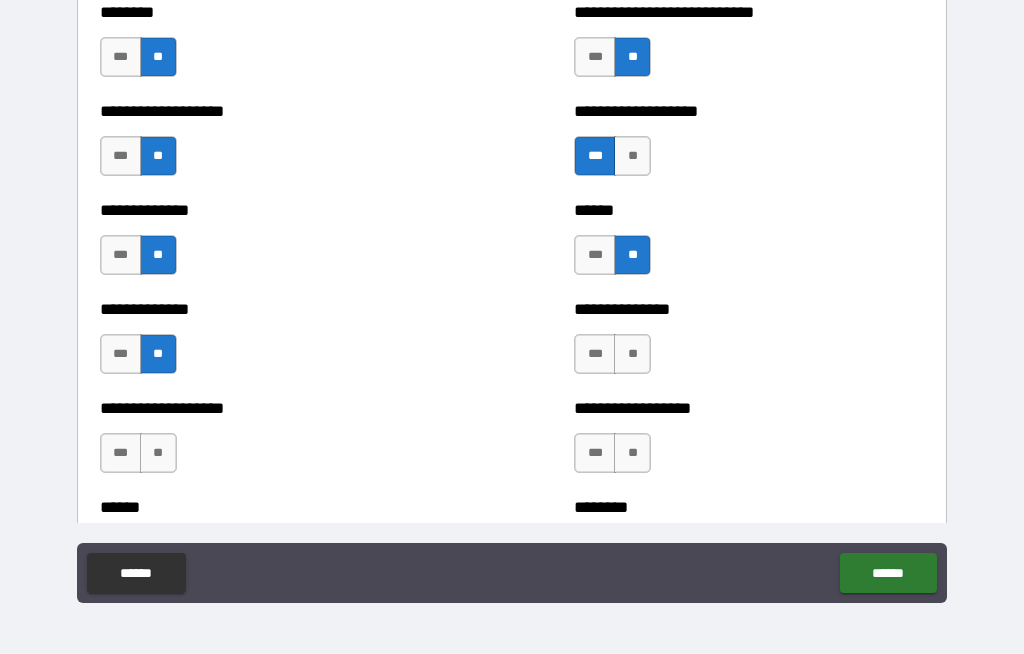 click on "**" at bounding box center [632, 354] 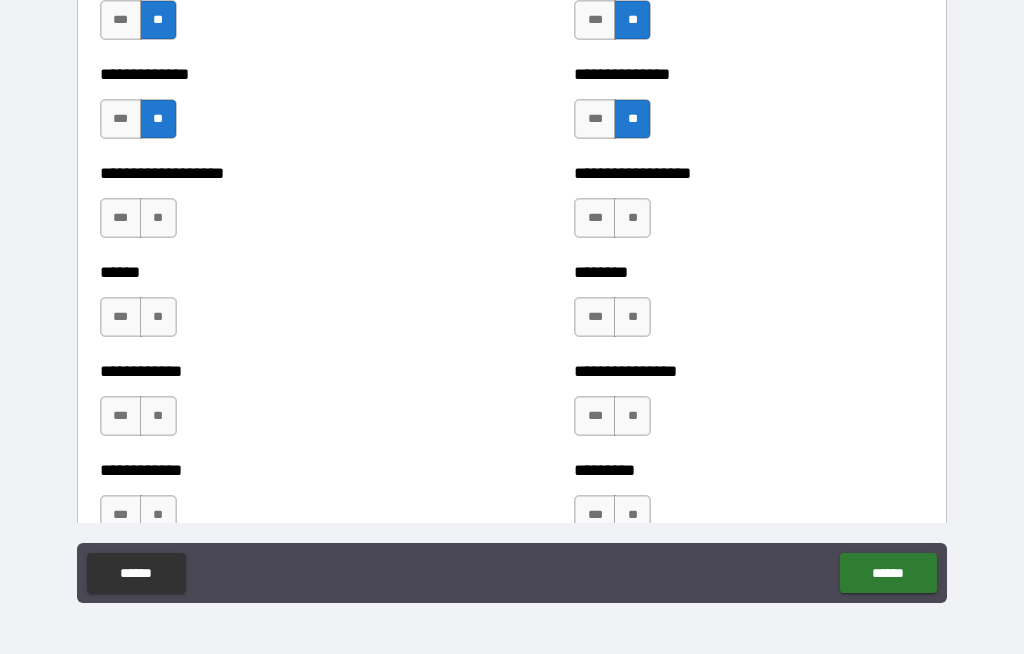scroll, scrollTop: 4823, scrollLeft: 0, axis: vertical 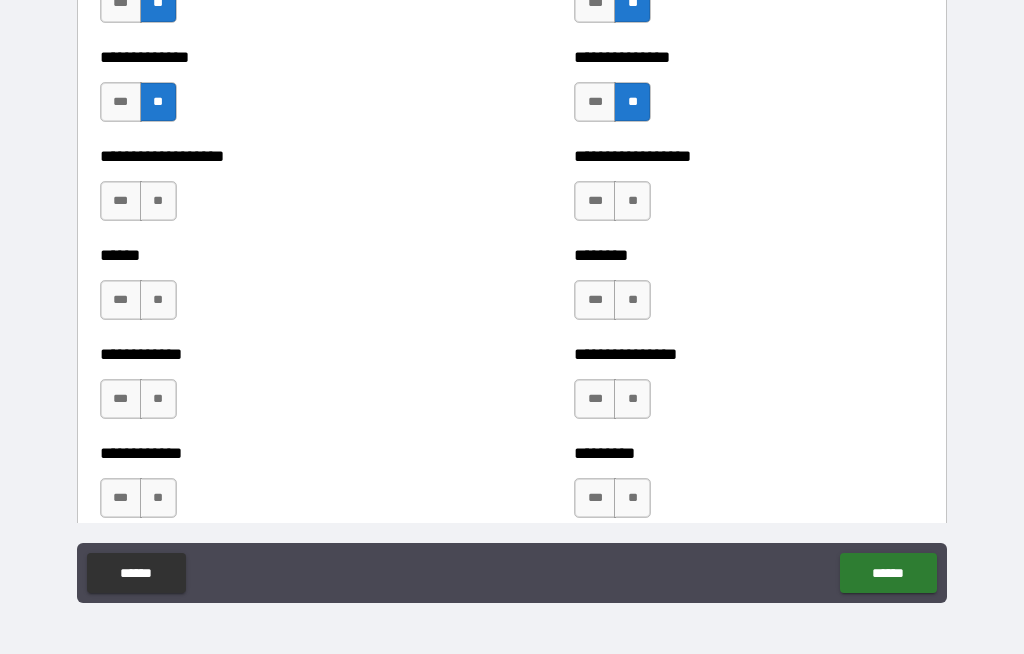 click on "**" at bounding box center (632, 201) 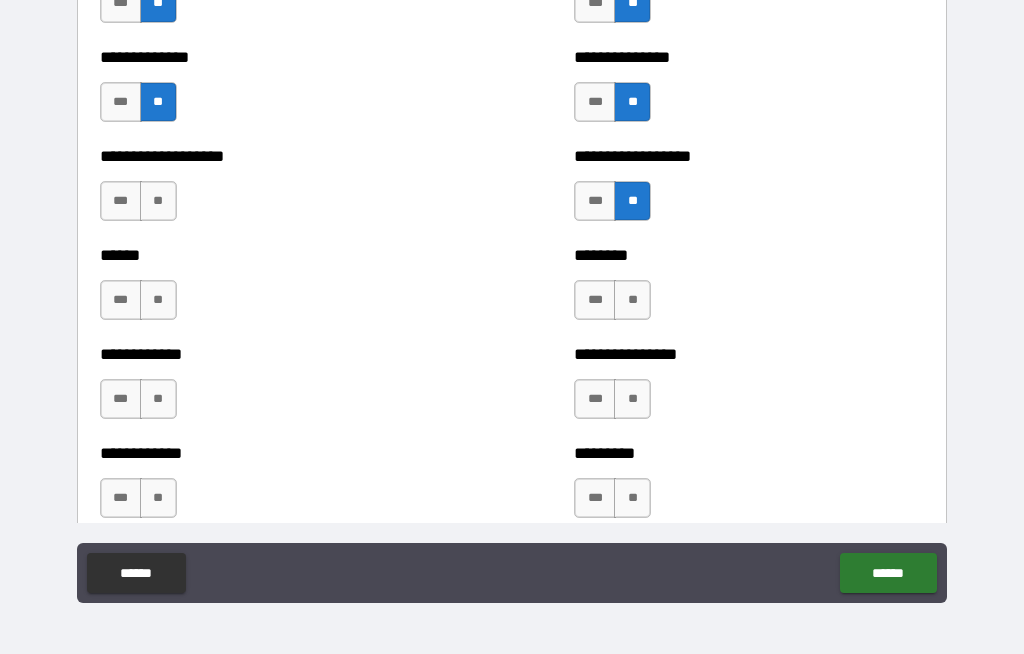 click on "**" at bounding box center (158, 201) 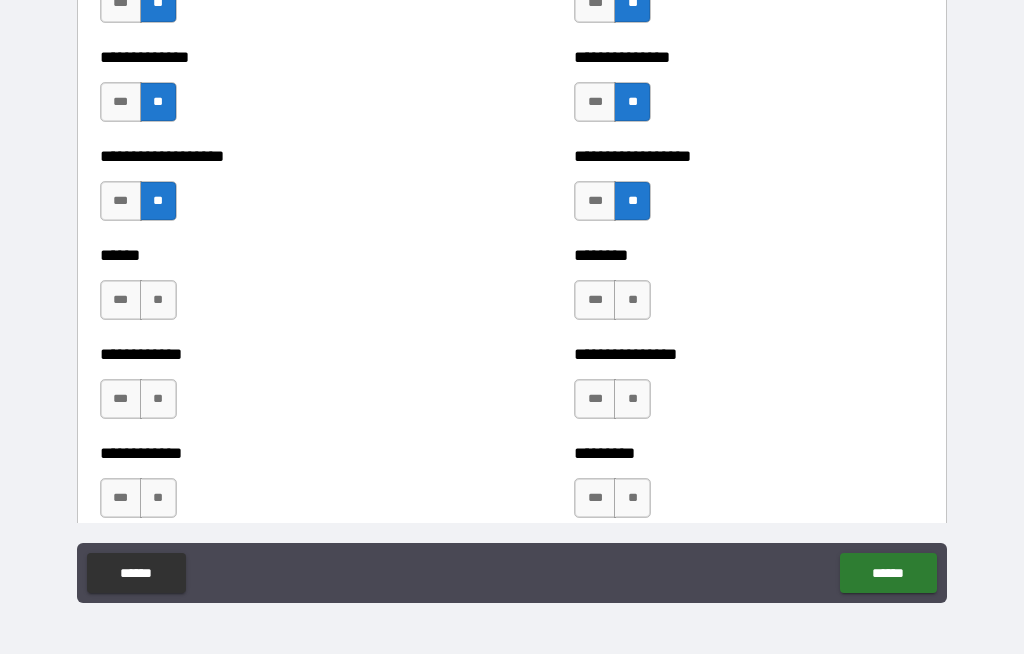click on "**" at bounding box center (158, 300) 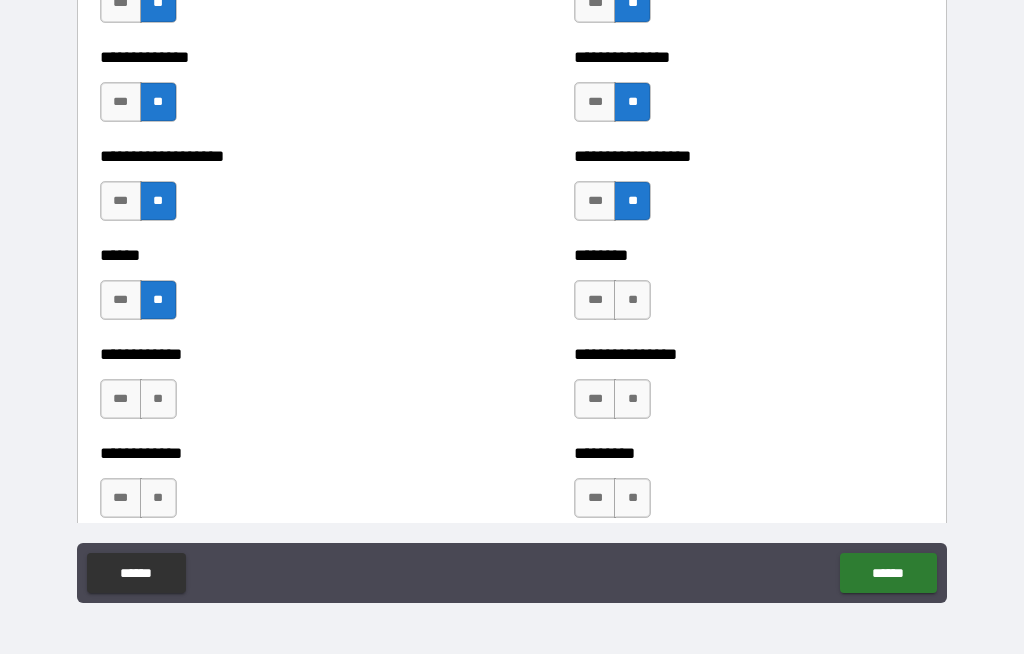 click on "**" at bounding box center [632, 300] 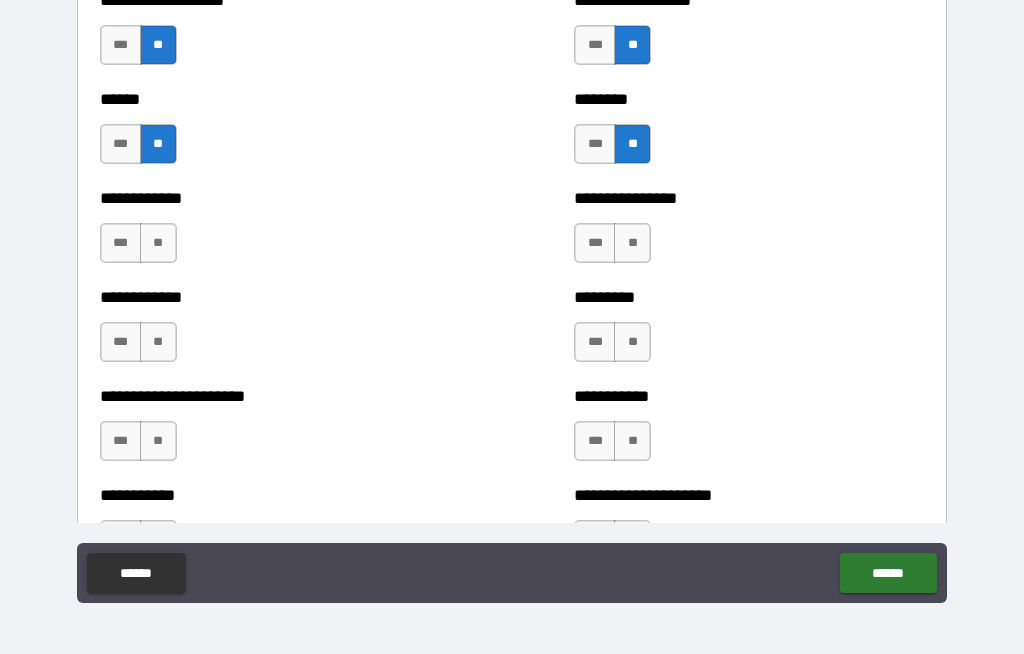 scroll, scrollTop: 4987, scrollLeft: 0, axis: vertical 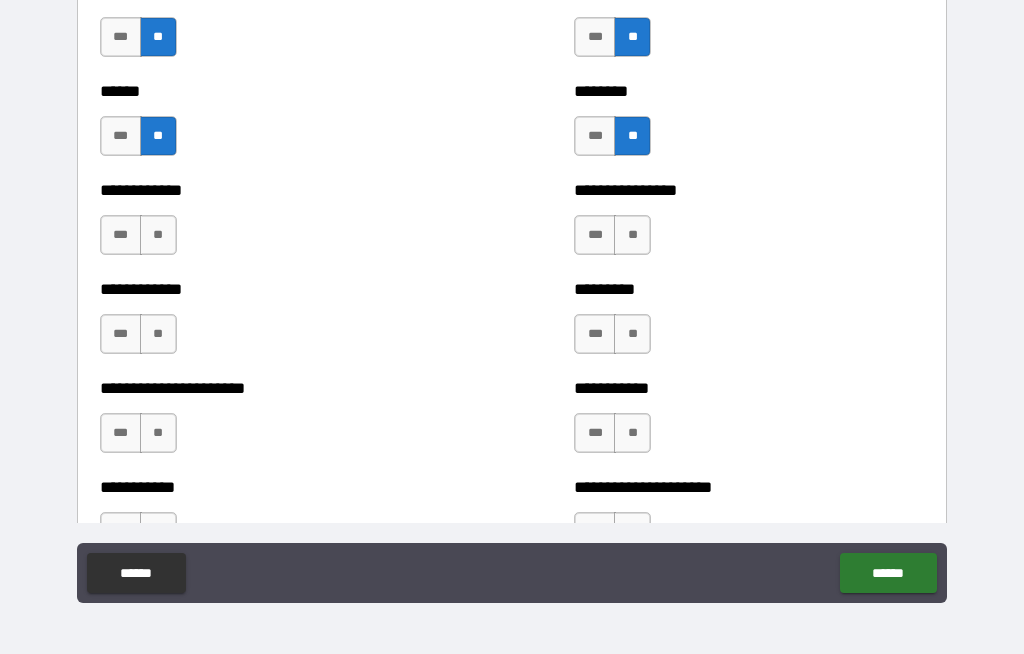 click on "**" at bounding box center (632, 235) 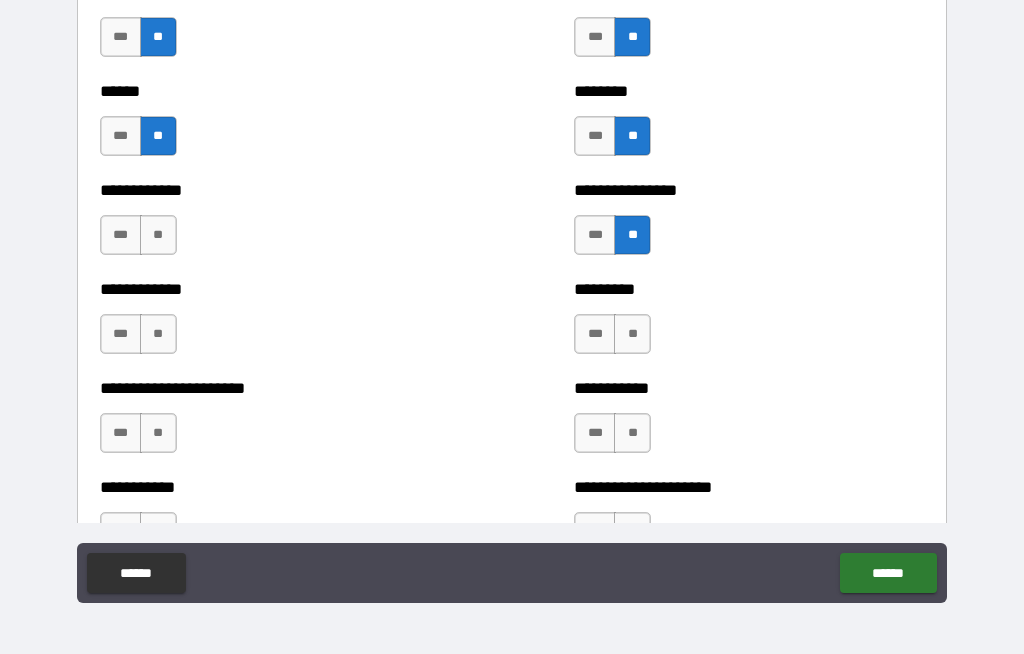click on "**" at bounding box center [158, 235] 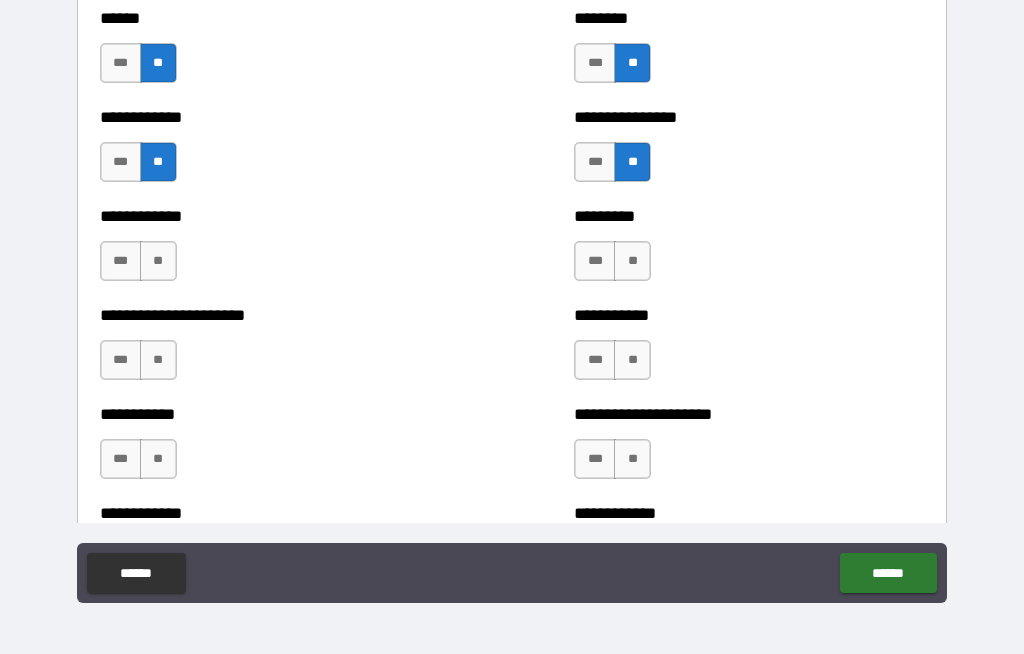scroll, scrollTop: 5074, scrollLeft: 0, axis: vertical 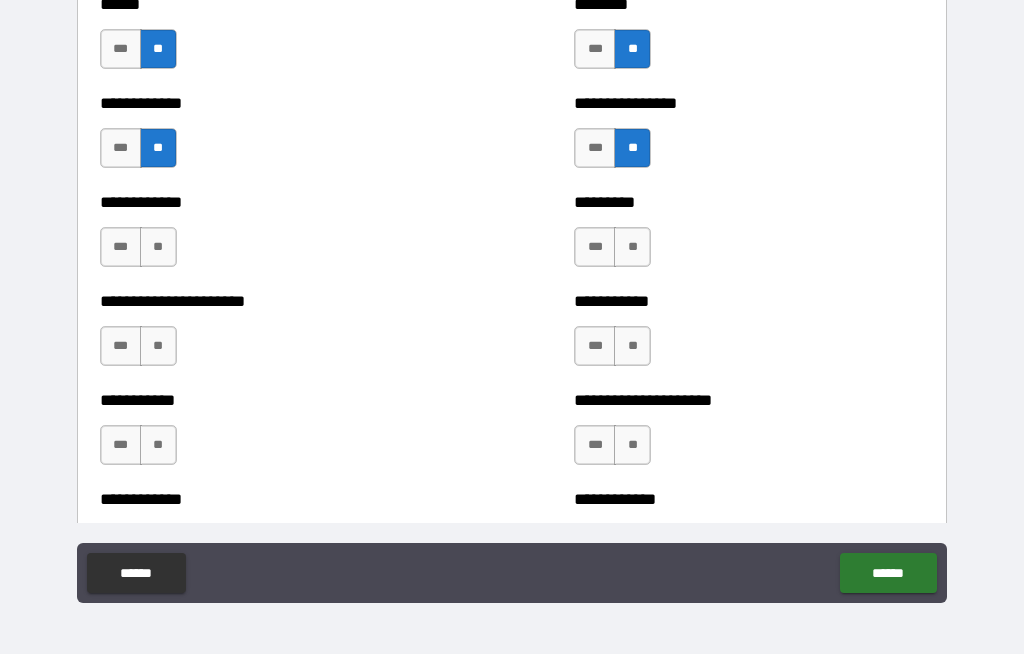 click on "**" at bounding box center [632, 247] 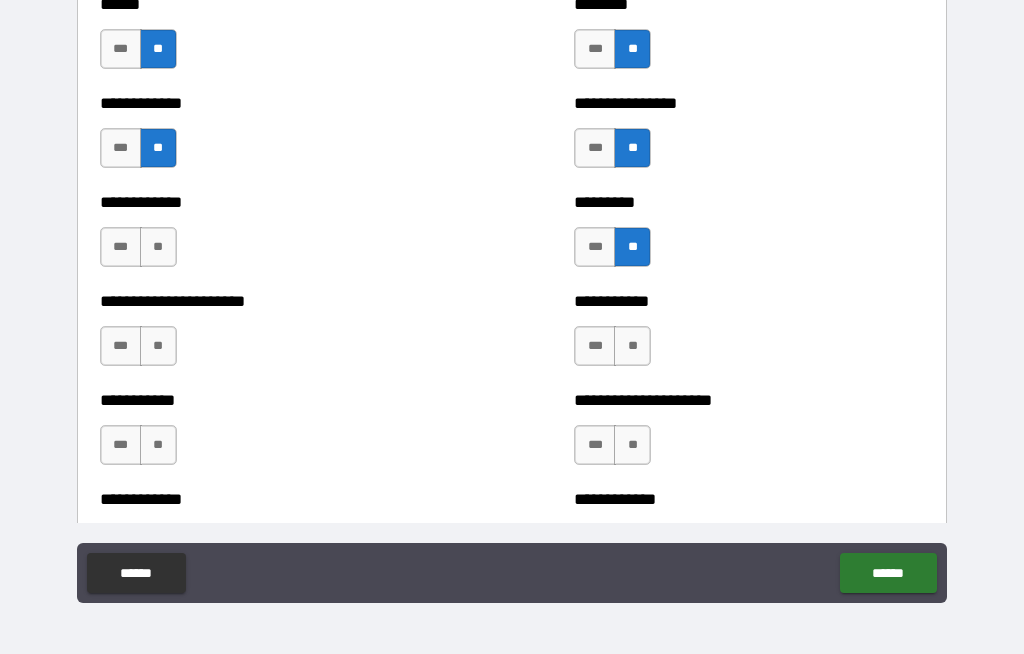 click on "**" at bounding box center [158, 247] 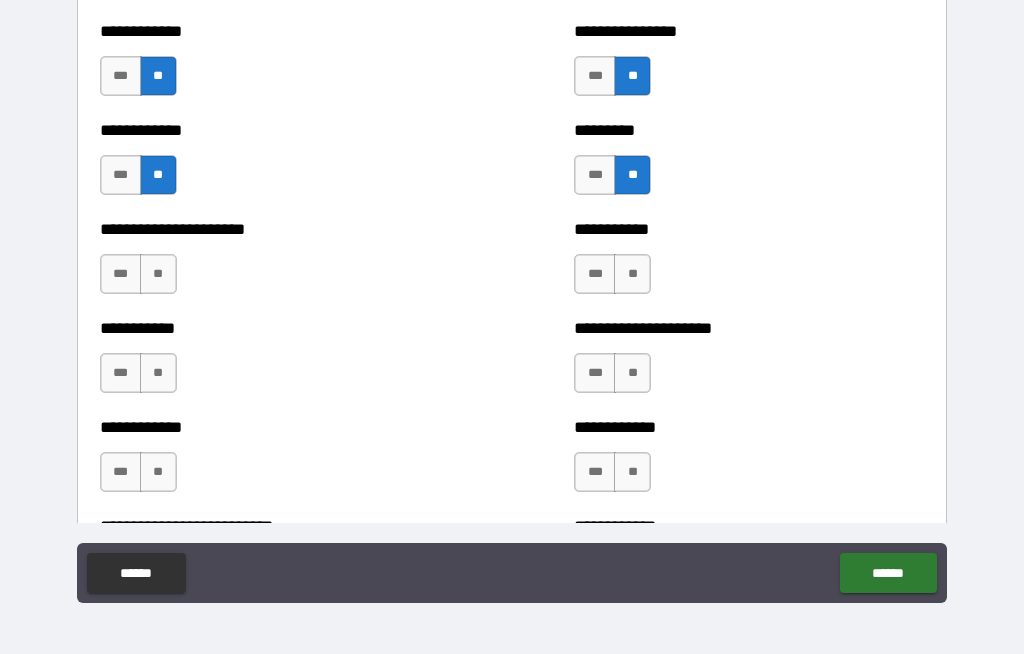 scroll, scrollTop: 5151, scrollLeft: 0, axis: vertical 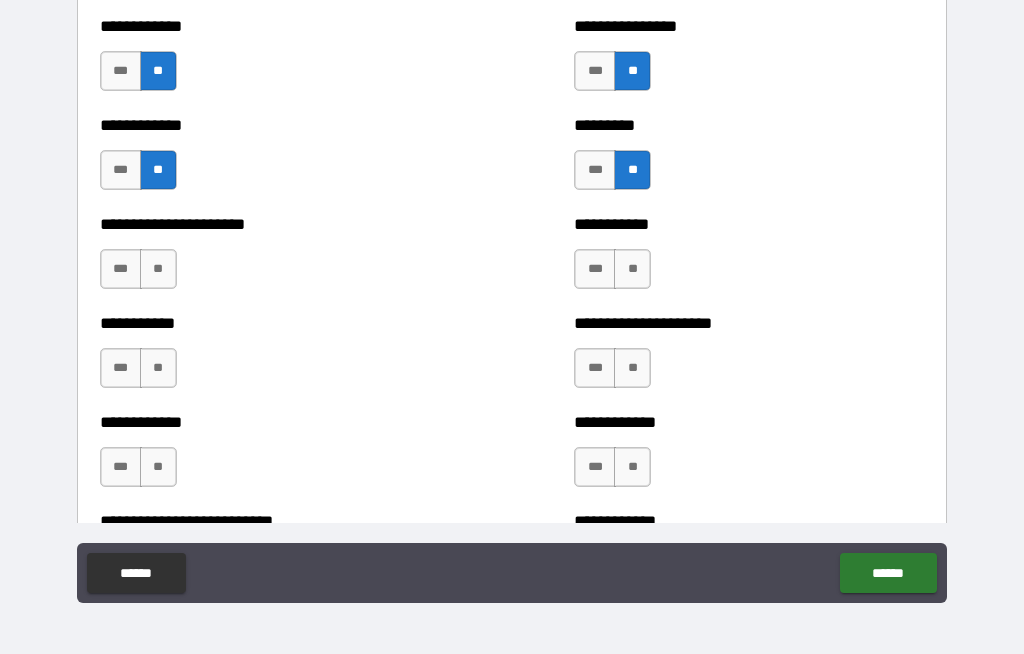 click on "**" at bounding box center [632, 269] 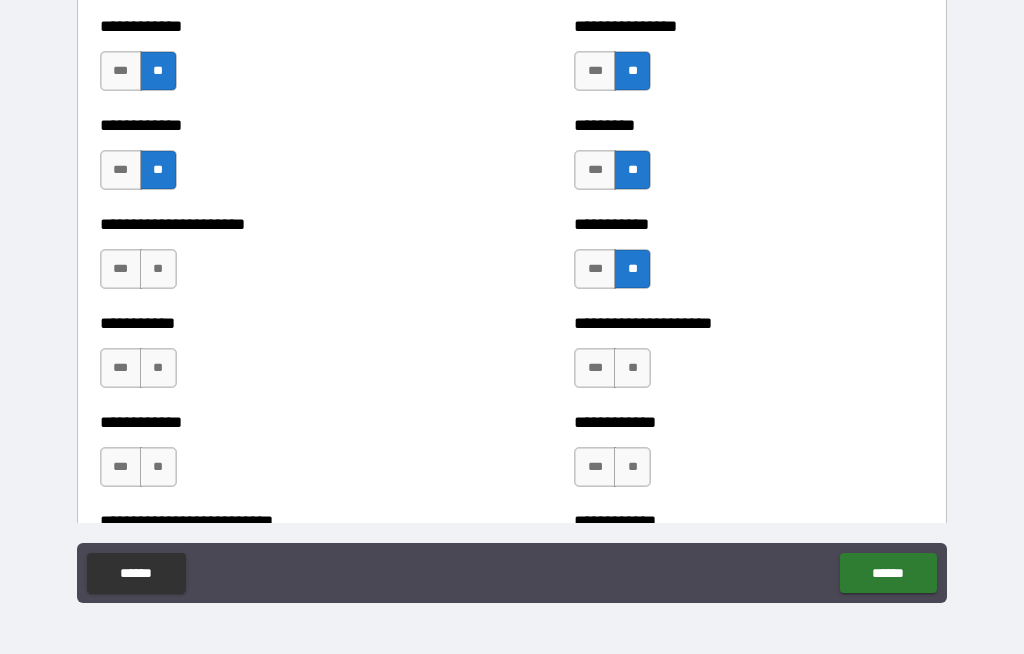 click on "**" at bounding box center (158, 269) 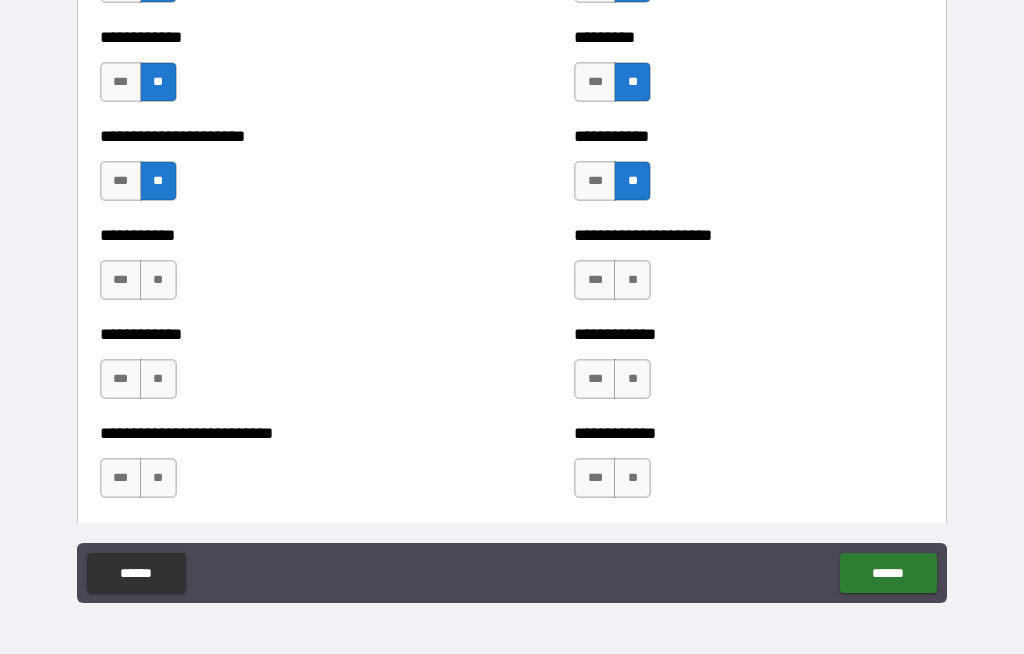 scroll, scrollTop: 5246, scrollLeft: 0, axis: vertical 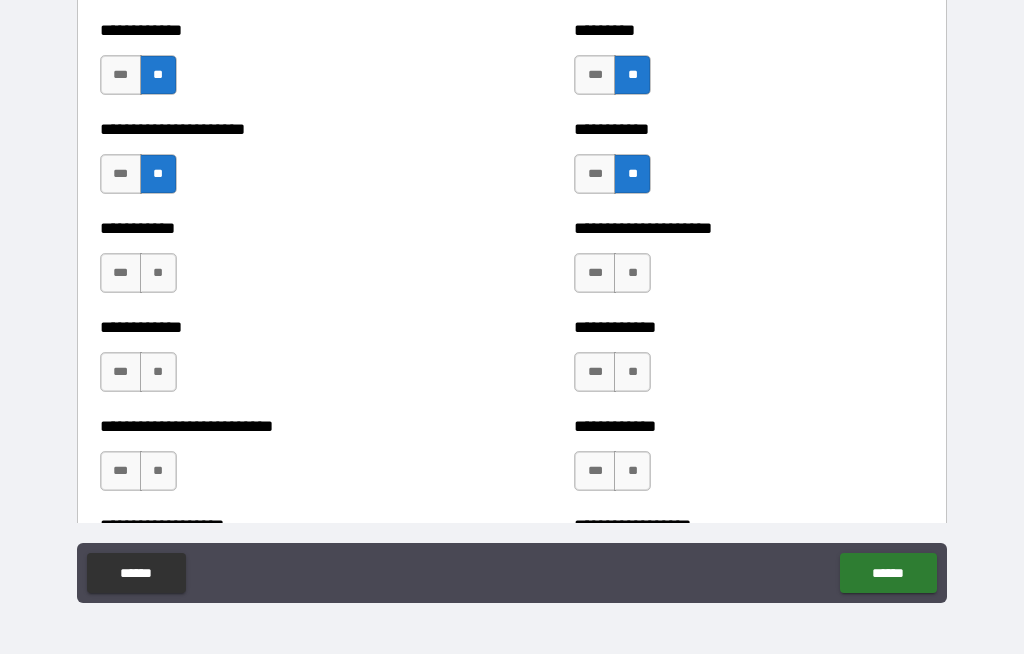click on "**" at bounding box center [632, 273] 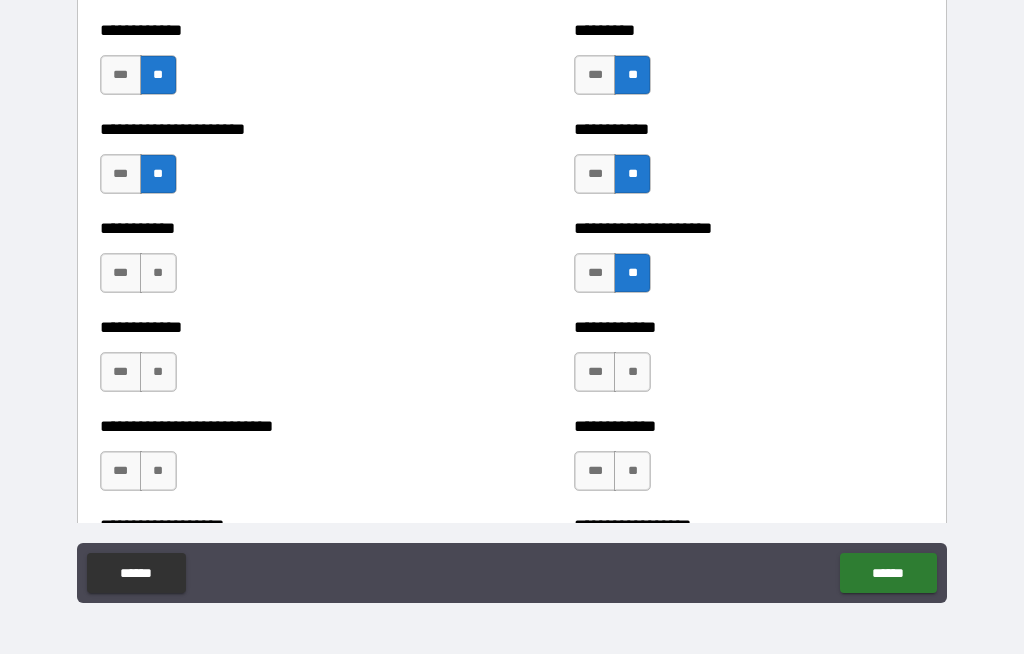 click on "**" at bounding box center (158, 273) 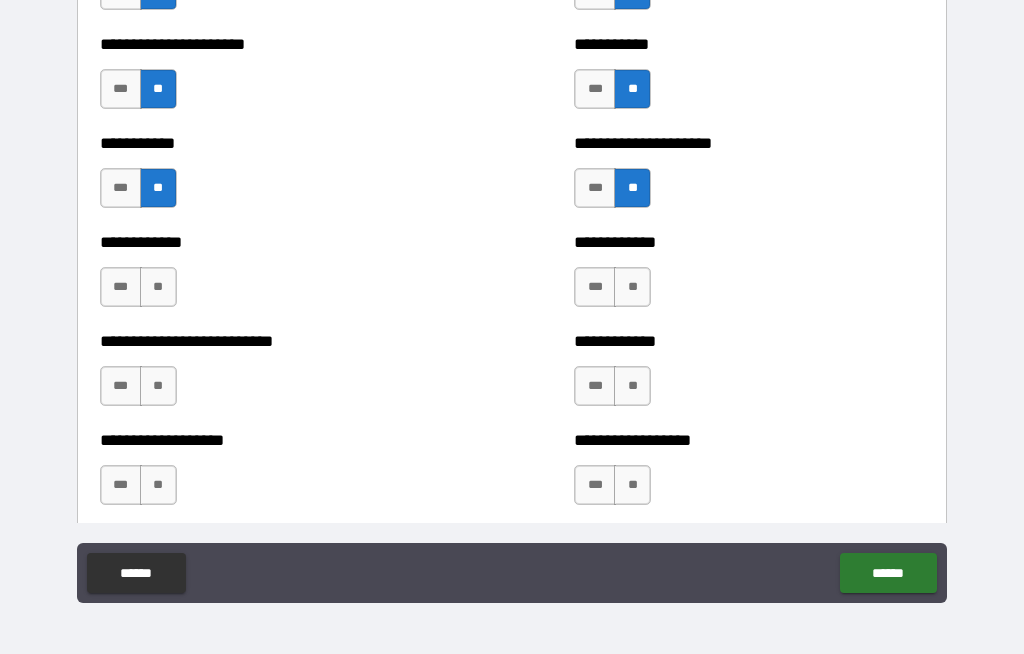 scroll, scrollTop: 5337, scrollLeft: 0, axis: vertical 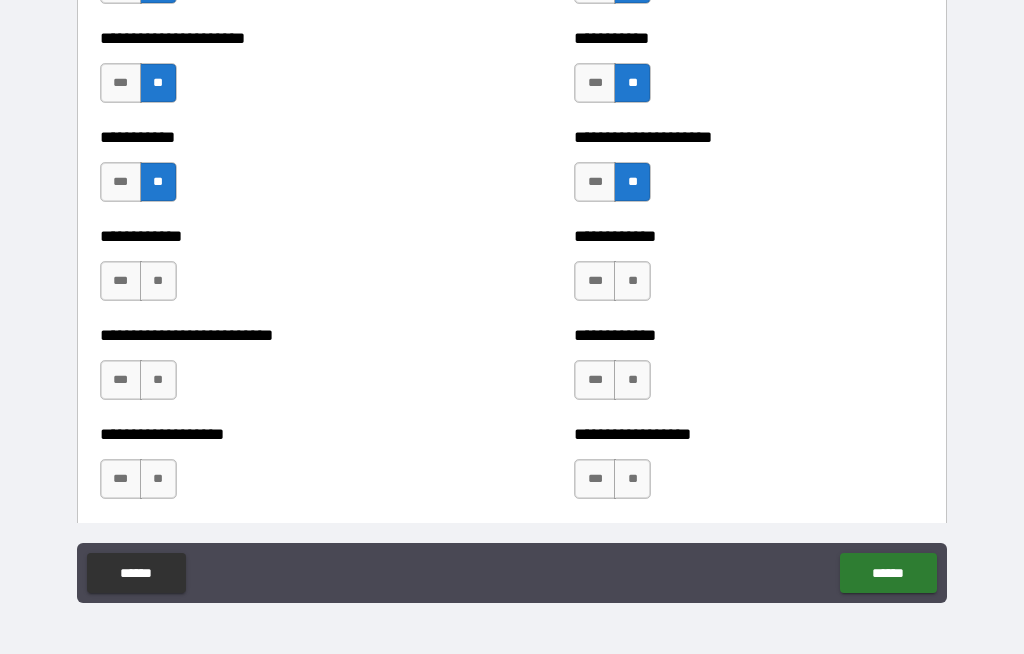 click on "**" at bounding box center [632, 281] 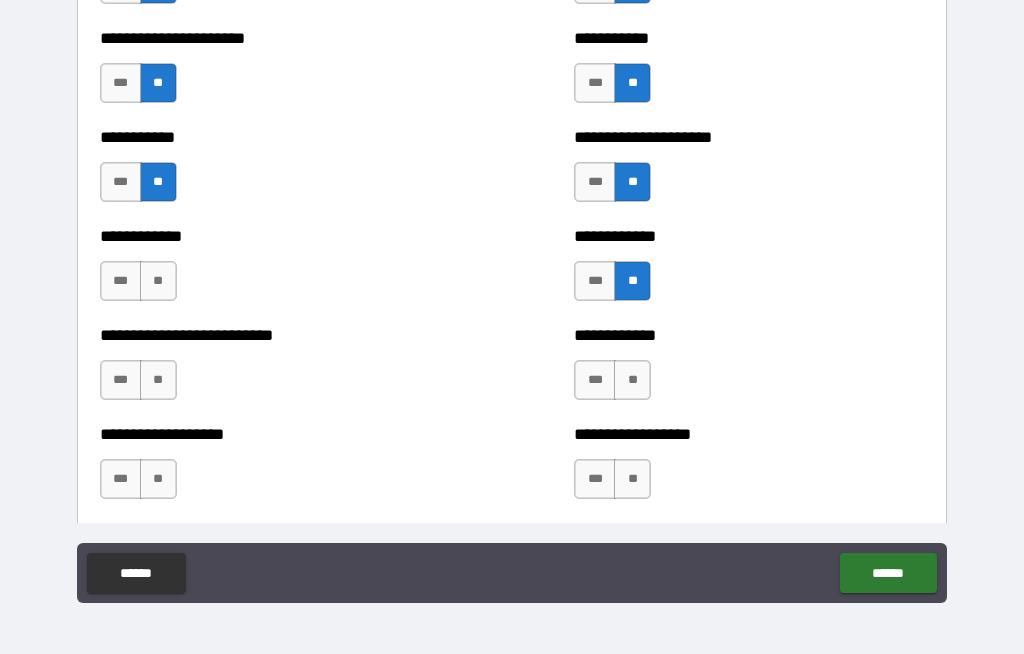 click on "**" at bounding box center (158, 281) 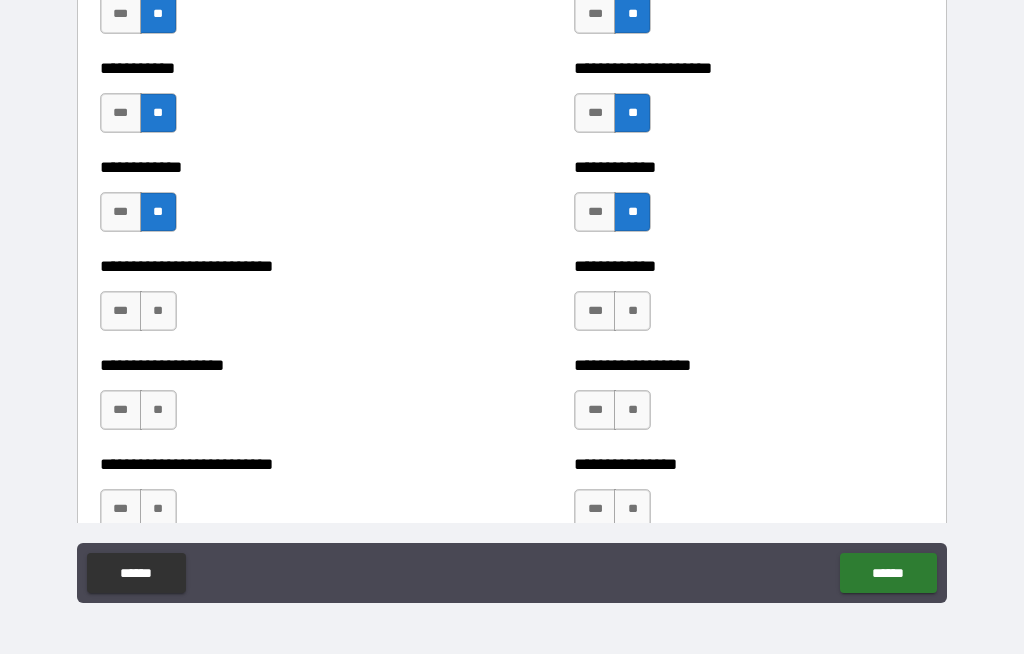 scroll, scrollTop: 5414, scrollLeft: 0, axis: vertical 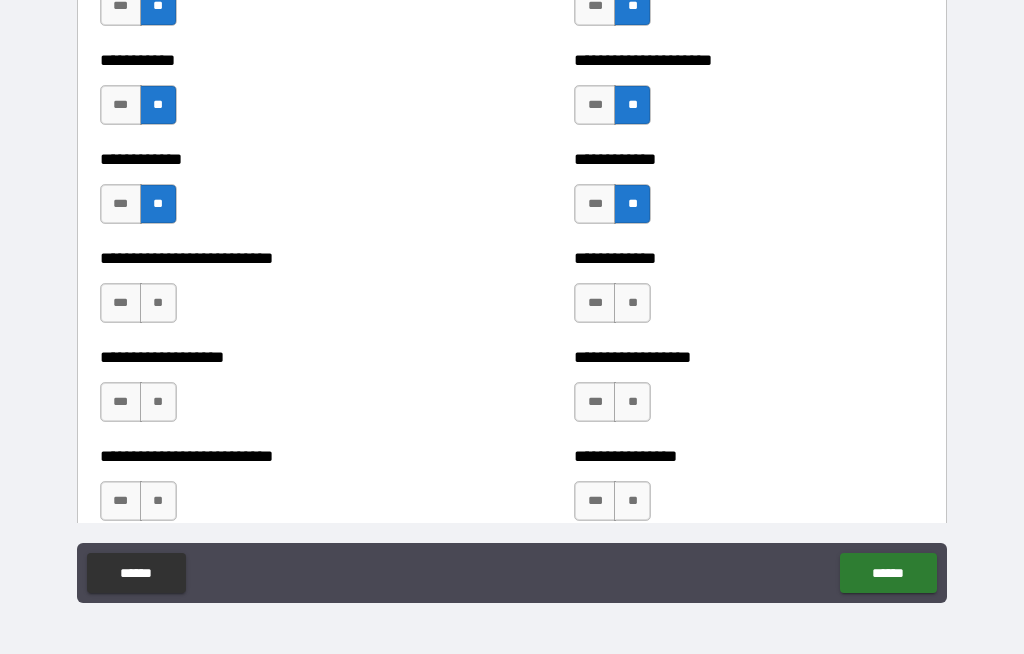 click on "**" at bounding box center [632, 303] 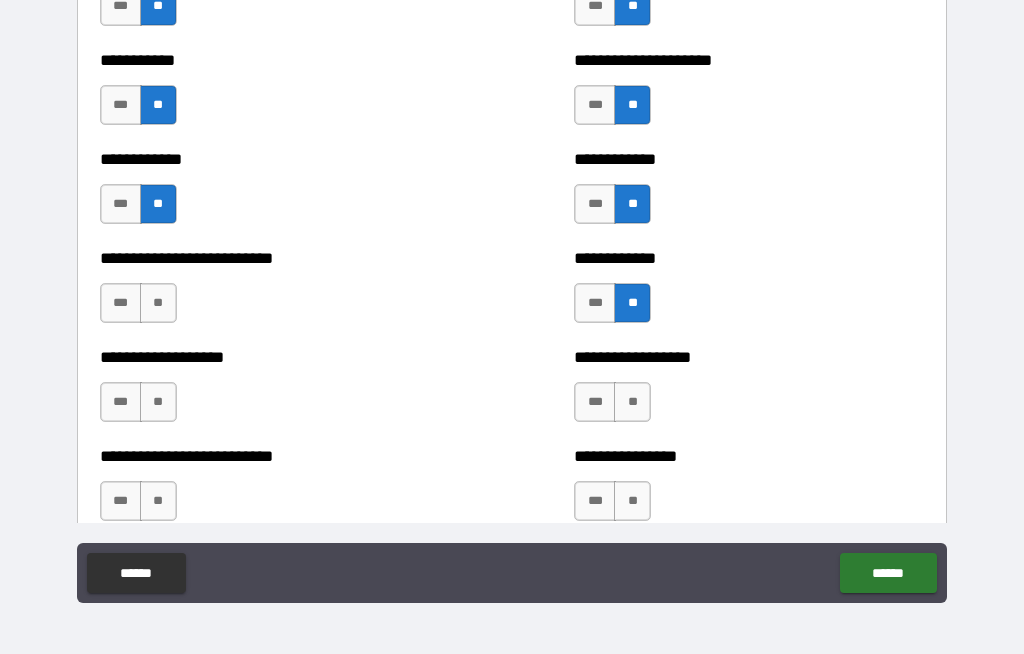 click on "**" at bounding box center (158, 303) 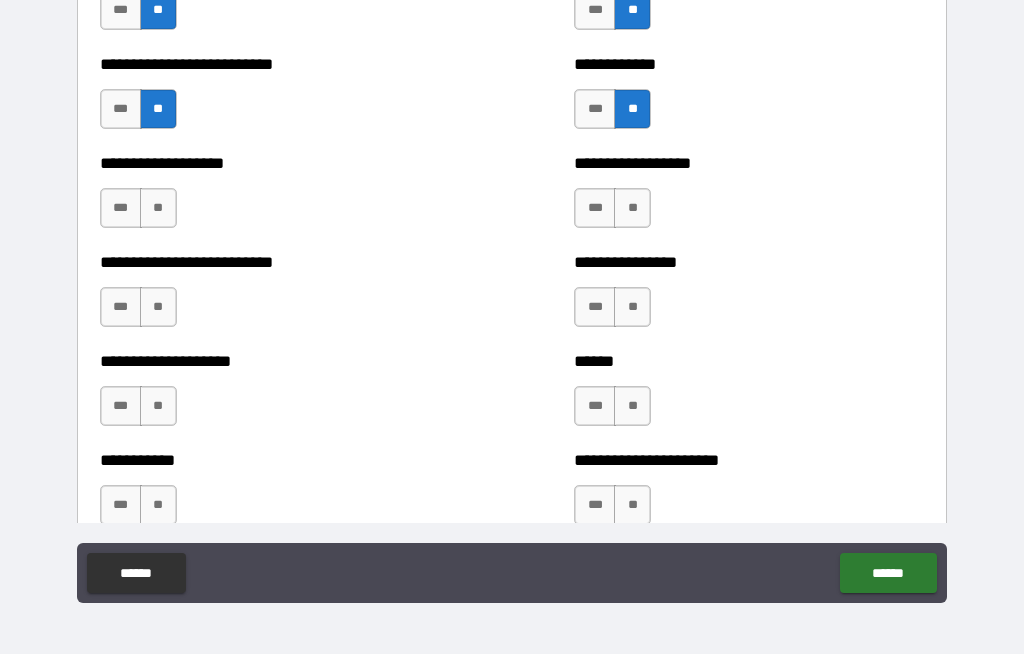 scroll, scrollTop: 5615, scrollLeft: 0, axis: vertical 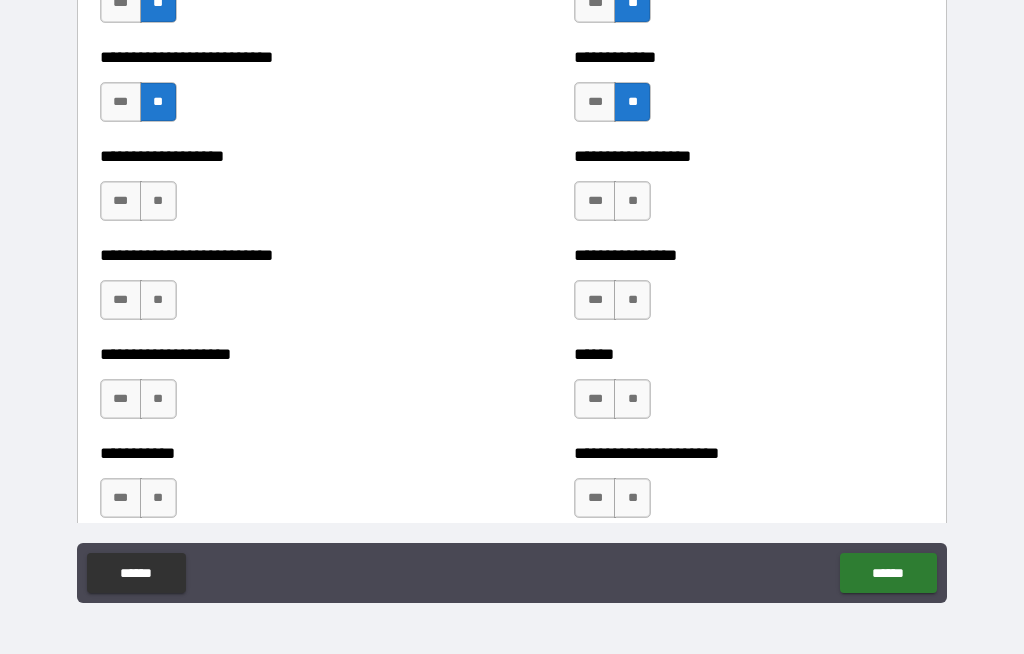 click on "**" at bounding box center (632, 201) 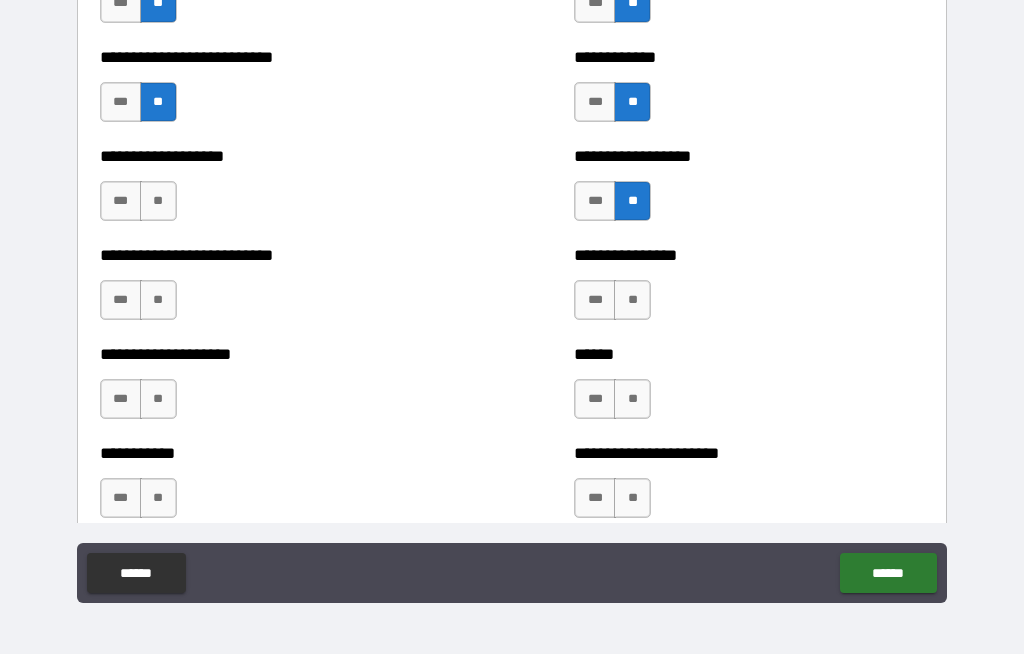 click on "**" at bounding box center (158, 201) 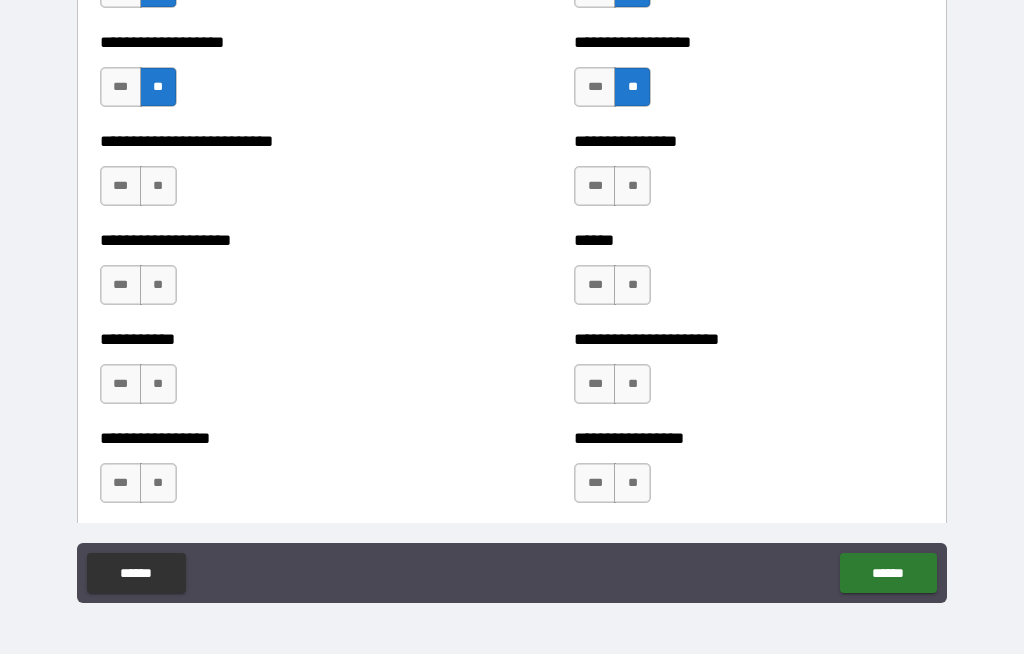 scroll, scrollTop: 5729, scrollLeft: 0, axis: vertical 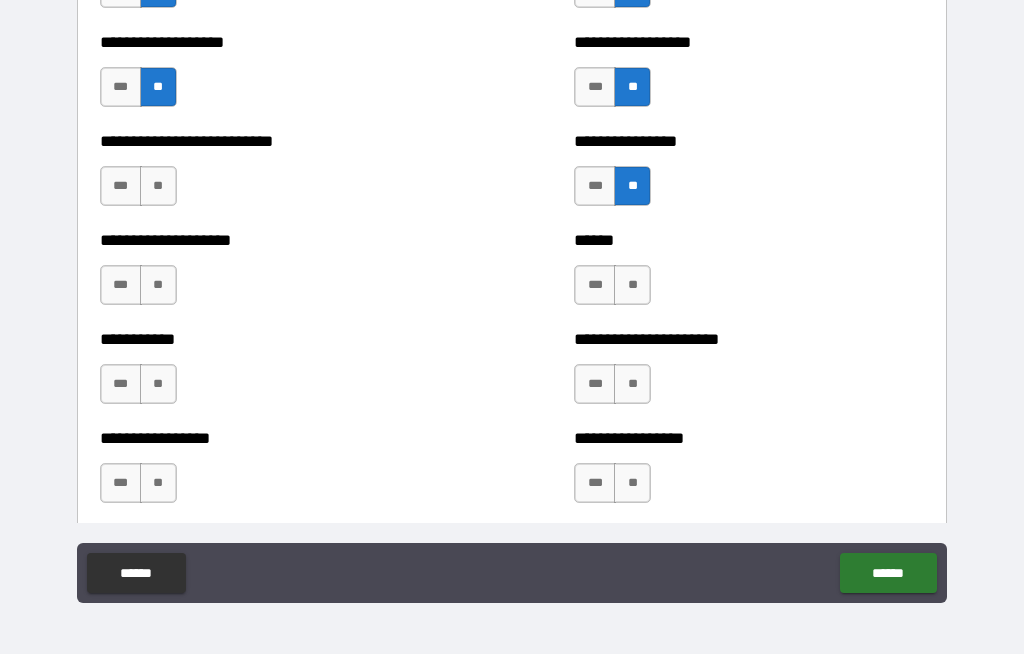 click on "**" at bounding box center [158, 186] 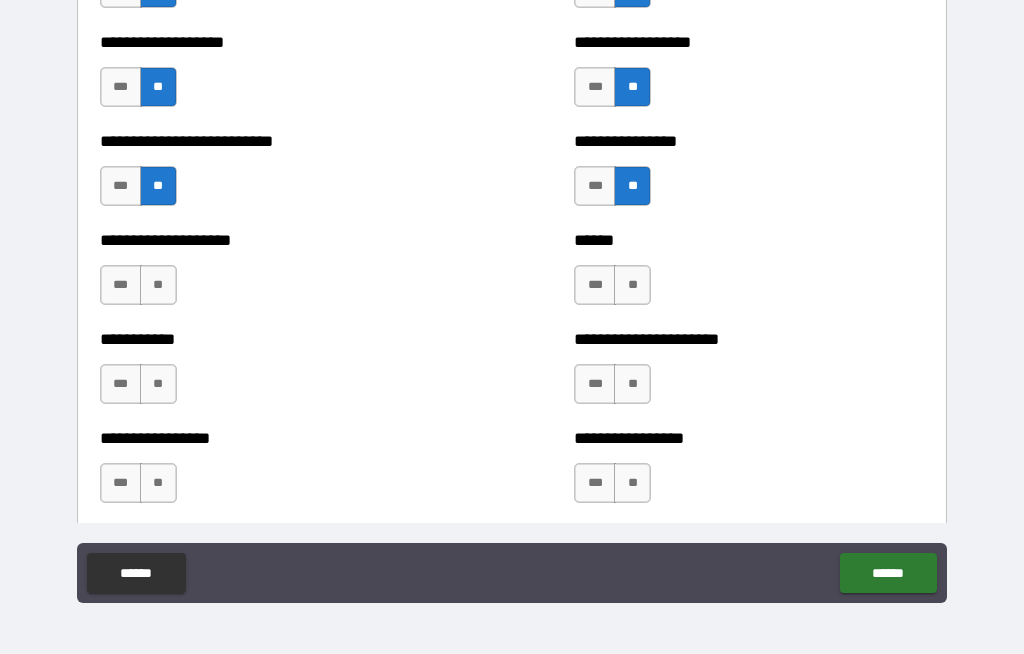 click on "**" at bounding box center [632, 285] 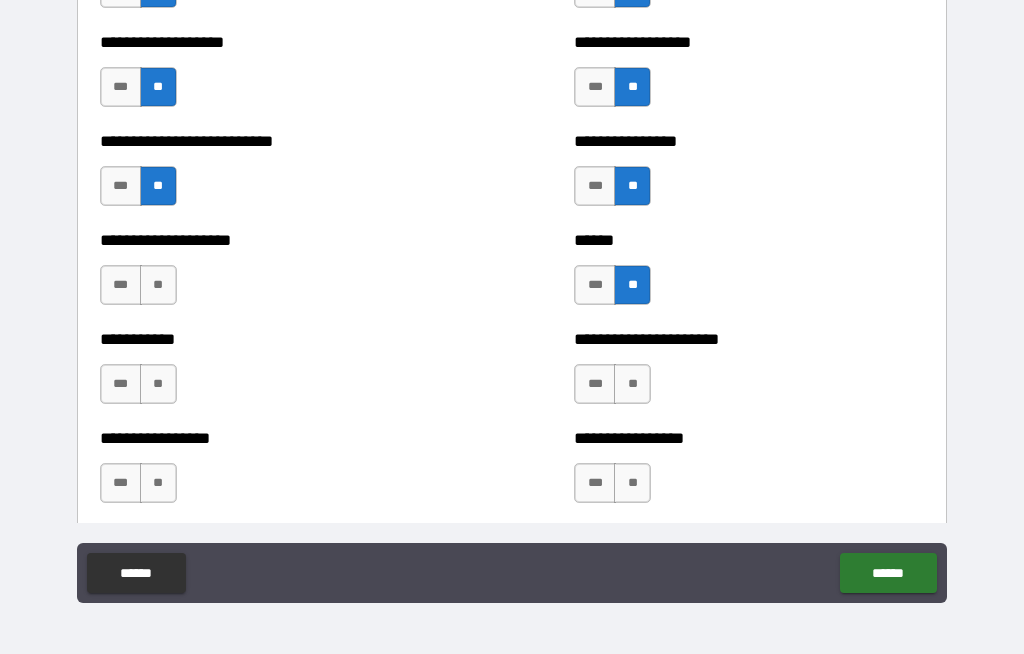 click on "**" at bounding box center [158, 285] 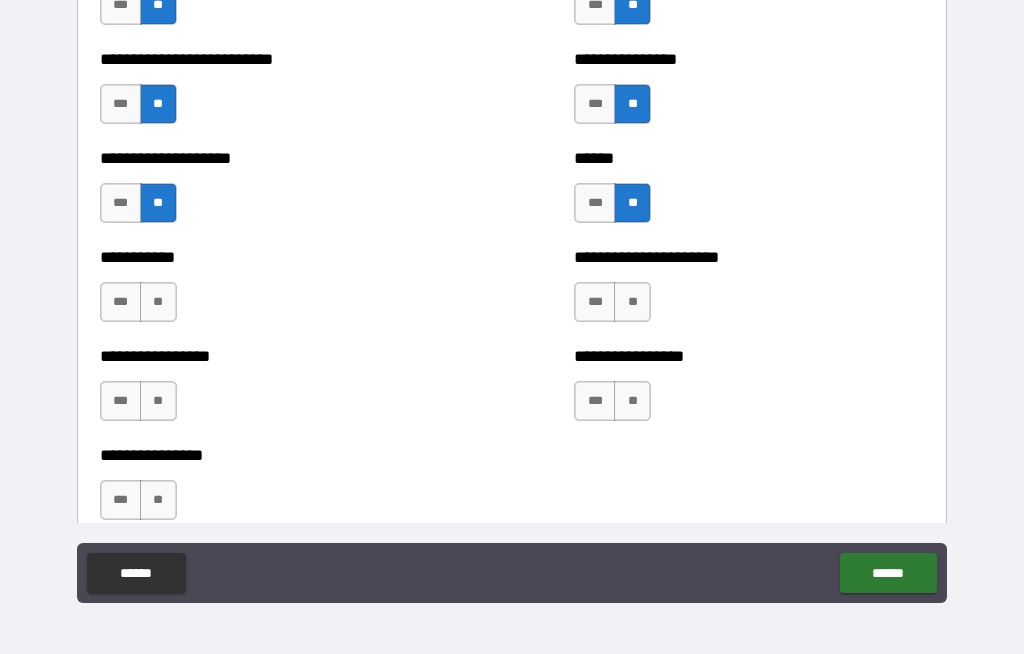 scroll, scrollTop: 5832, scrollLeft: 0, axis: vertical 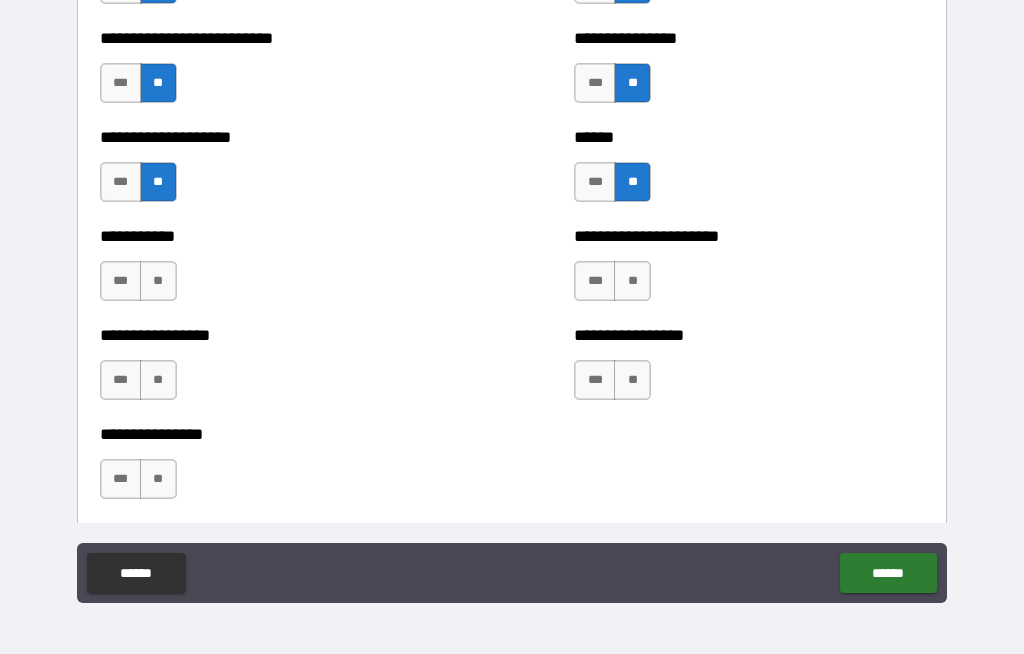 click on "**" at bounding box center [632, 281] 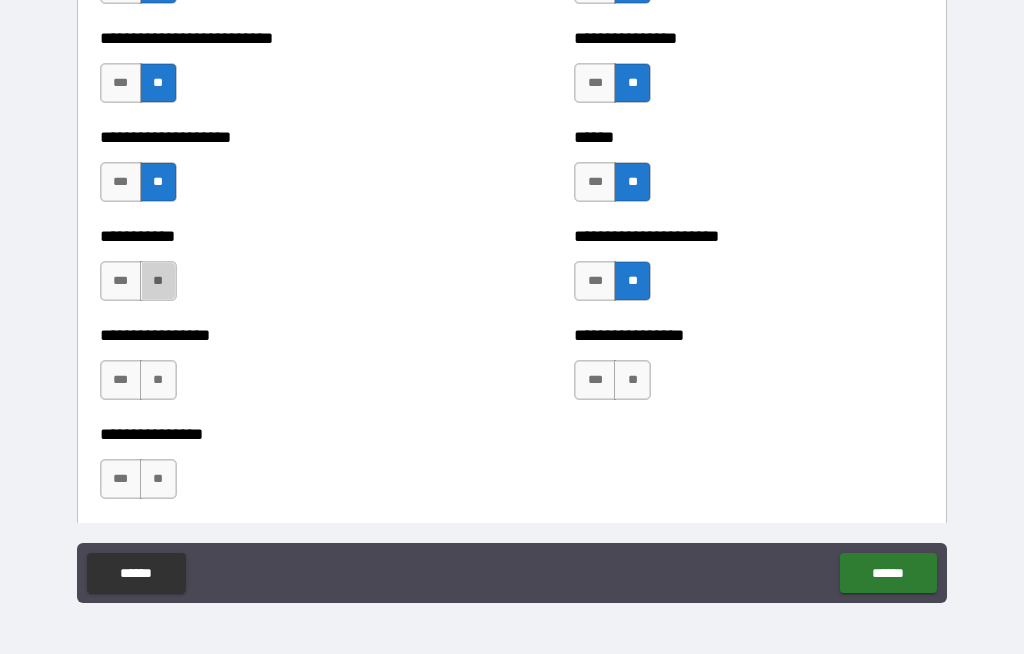 click on "**" at bounding box center (158, 281) 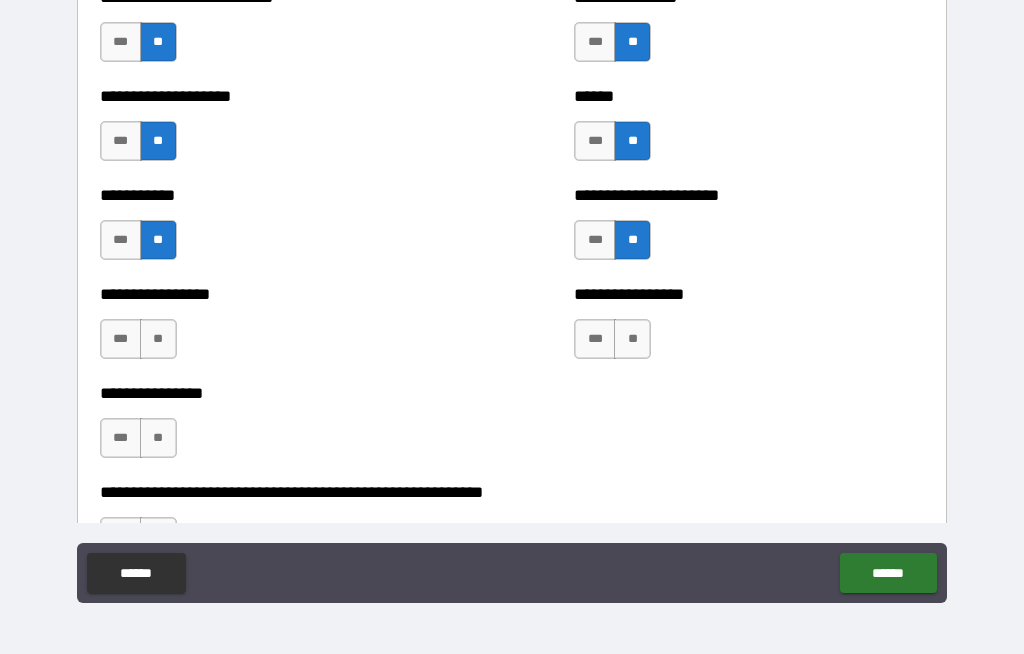 scroll, scrollTop: 5917, scrollLeft: 0, axis: vertical 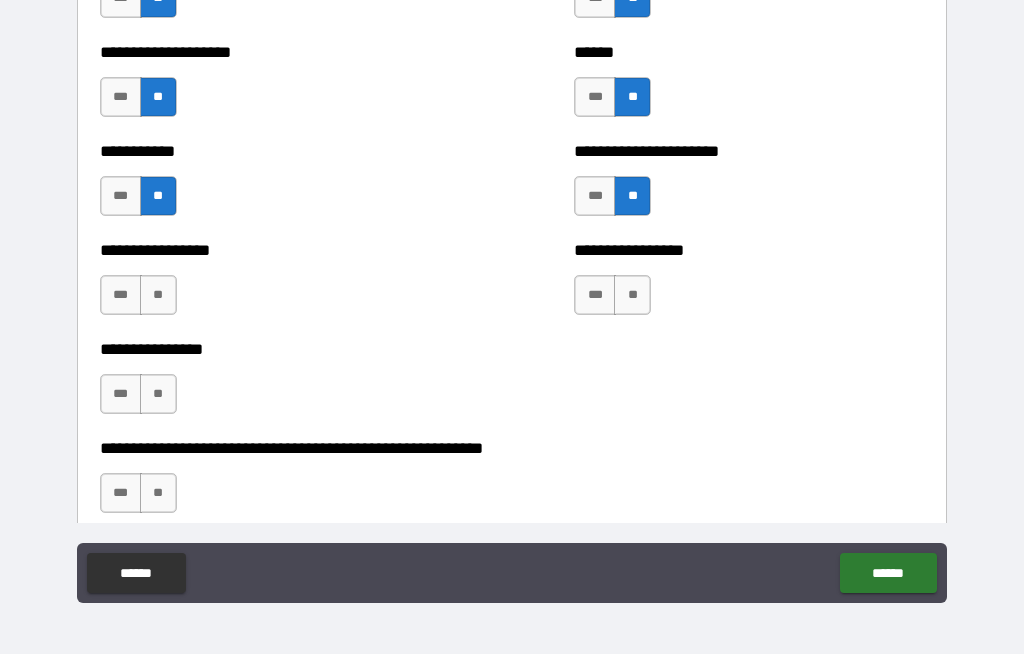 click on "**" at bounding box center [632, 295] 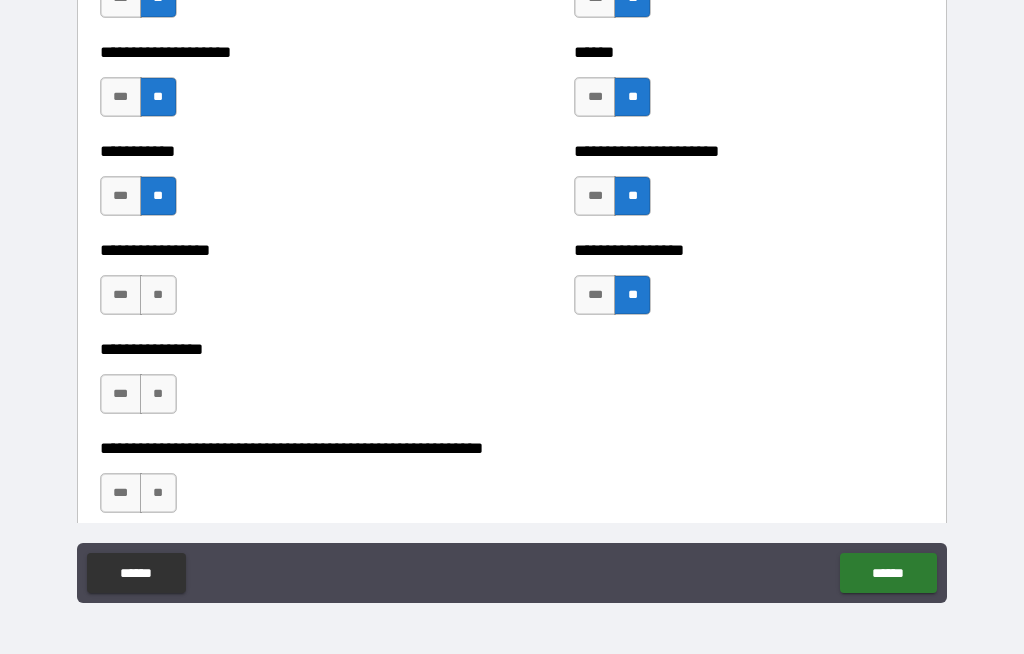 click on "**" at bounding box center [158, 295] 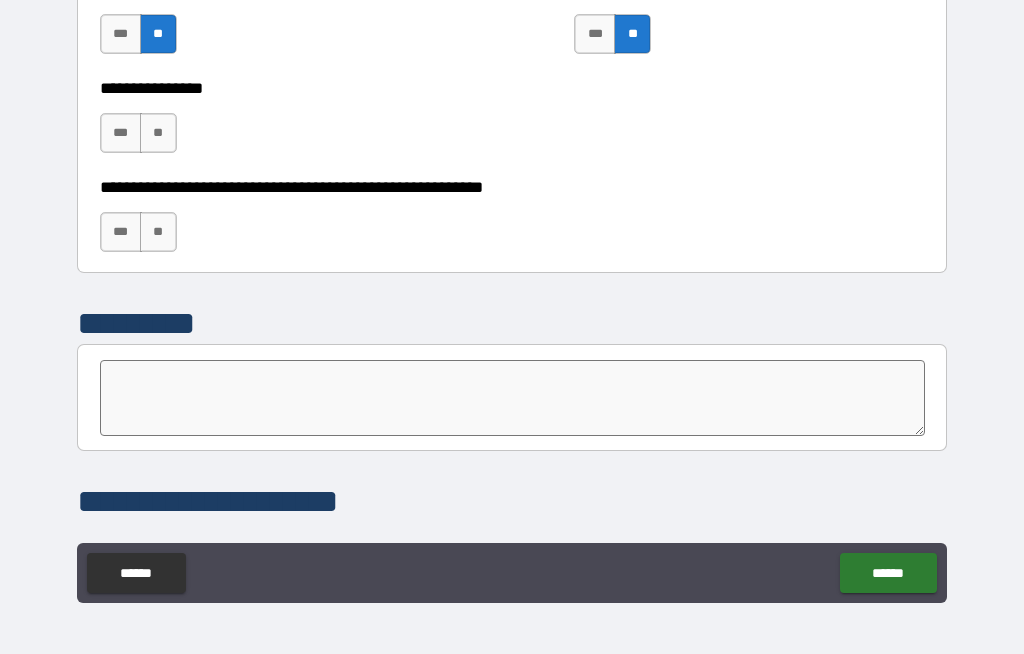 scroll, scrollTop: 6180, scrollLeft: 0, axis: vertical 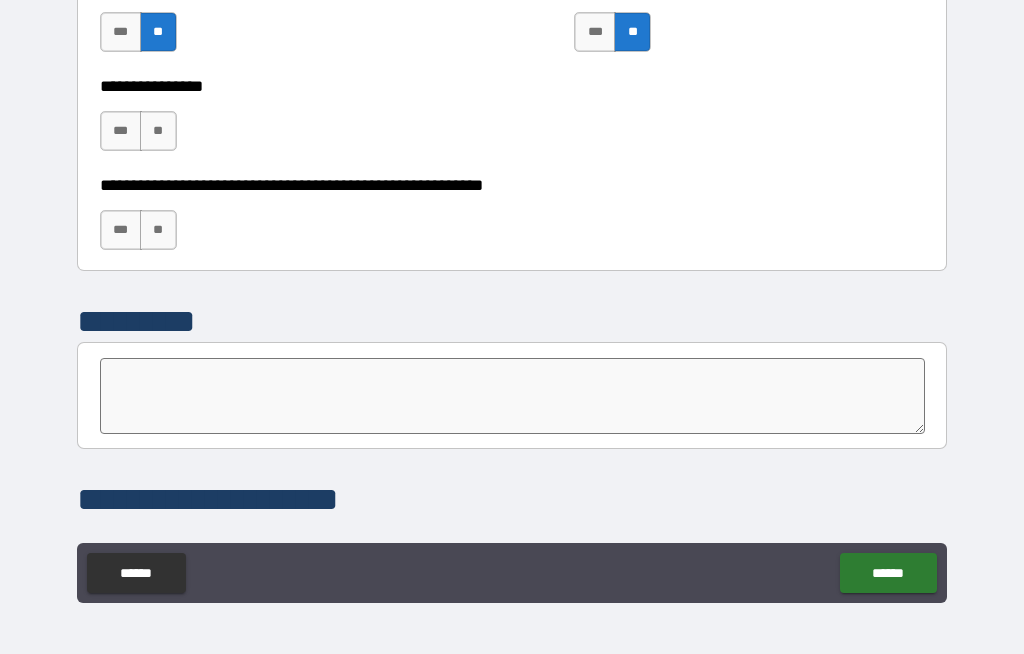 click on "**" at bounding box center [158, 131] 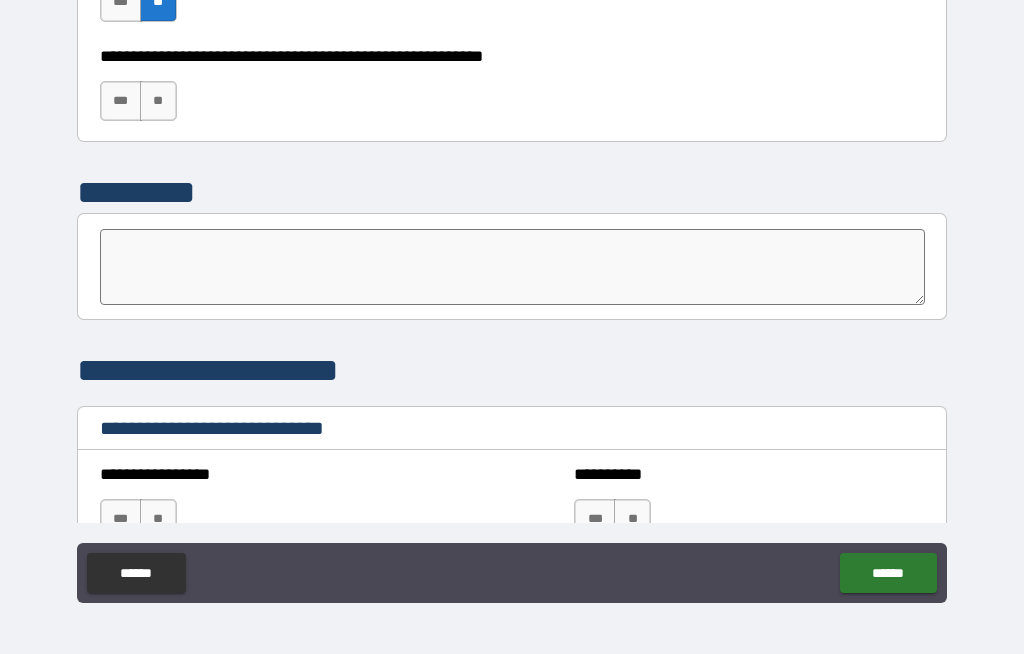 scroll, scrollTop: 6302, scrollLeft: 0, axis: vertical 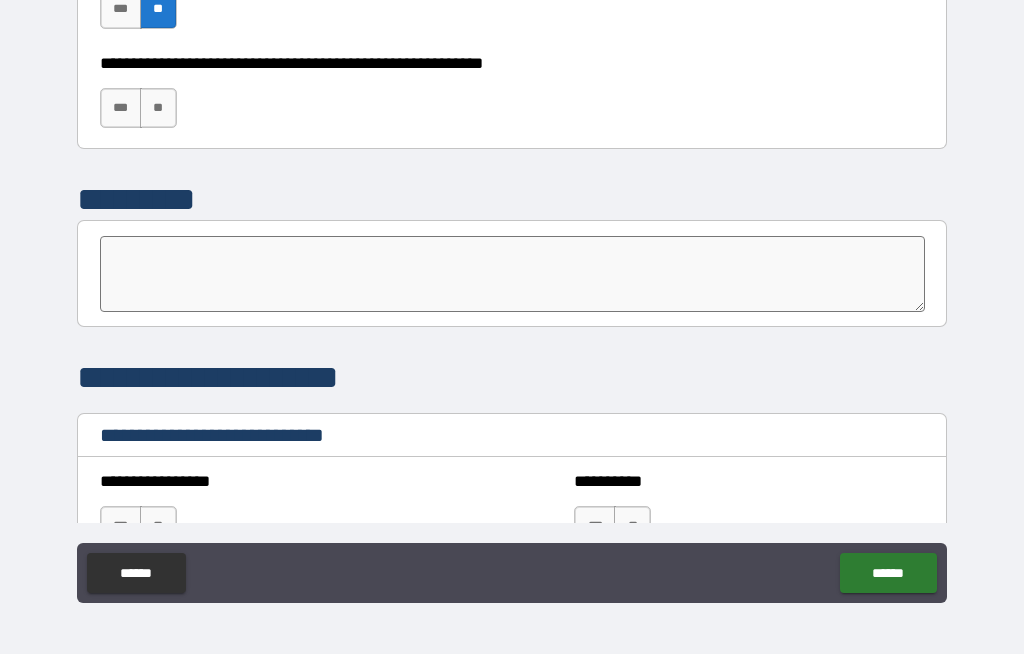 click on "**" at bounding box center (158, 108) 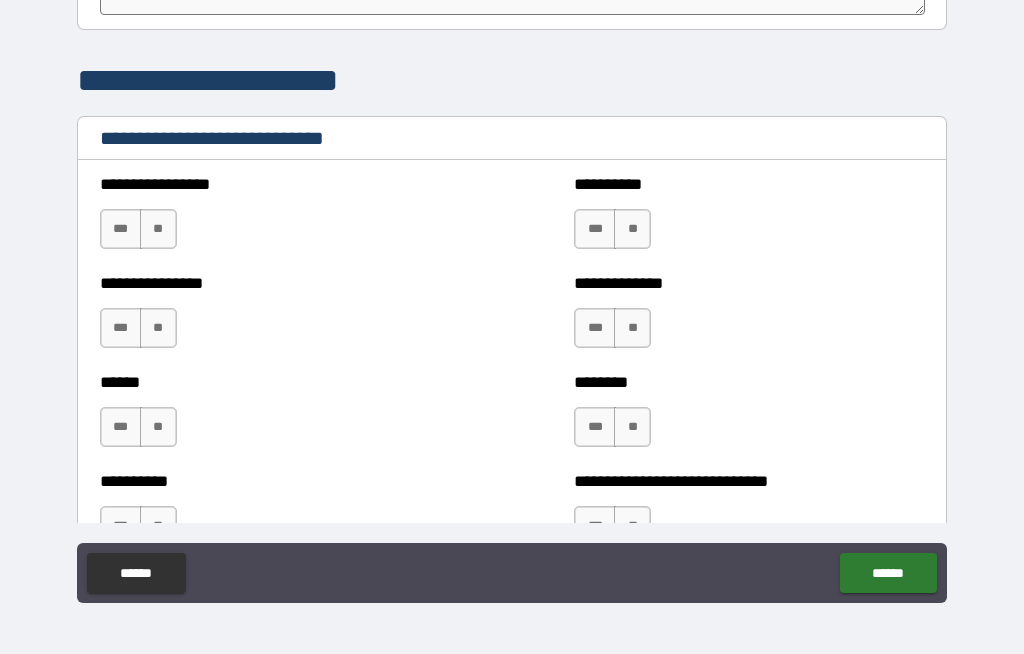 scroll, scrollTop: 6601, scrollLeft: 0, axis: vertical 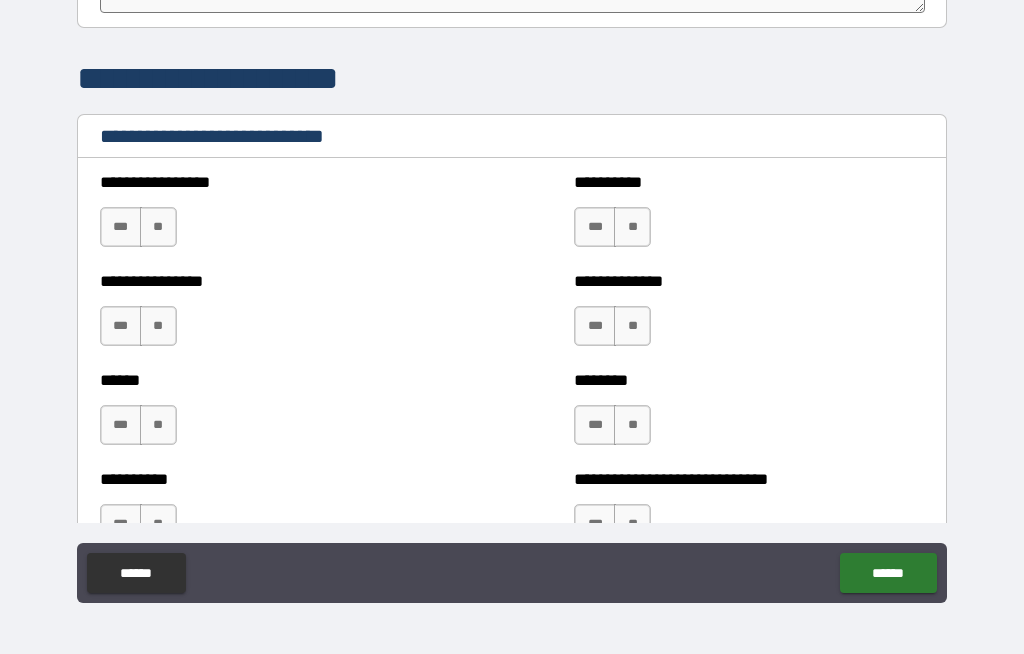 click on "***" at bounding box center [121, 227] 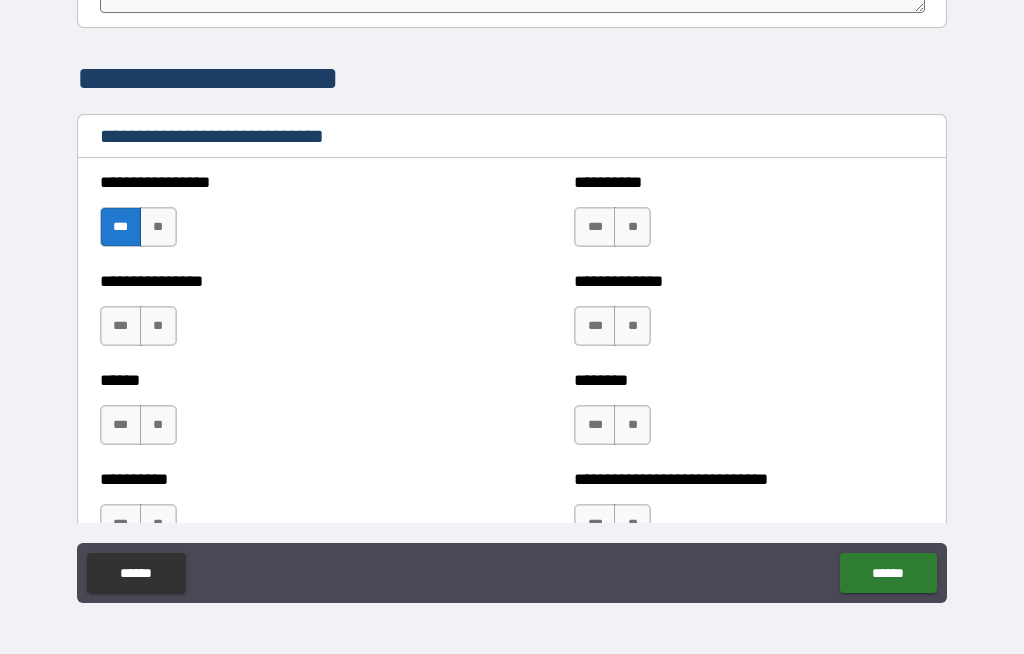 click on "***" at bounding box center (121, 326) 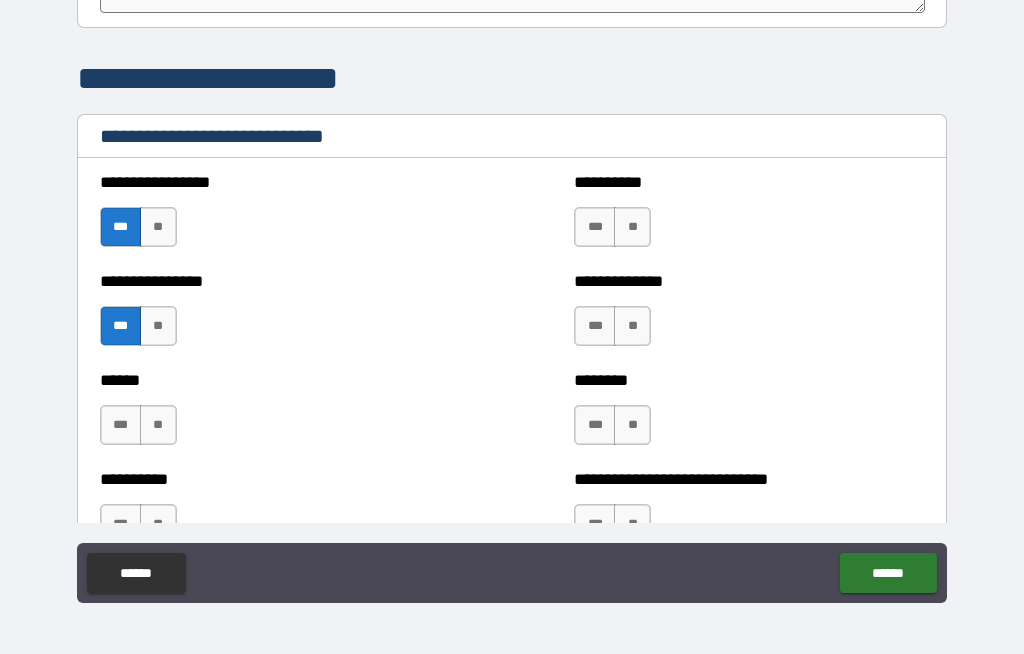 click on "***" at bounding box center (595, 227) 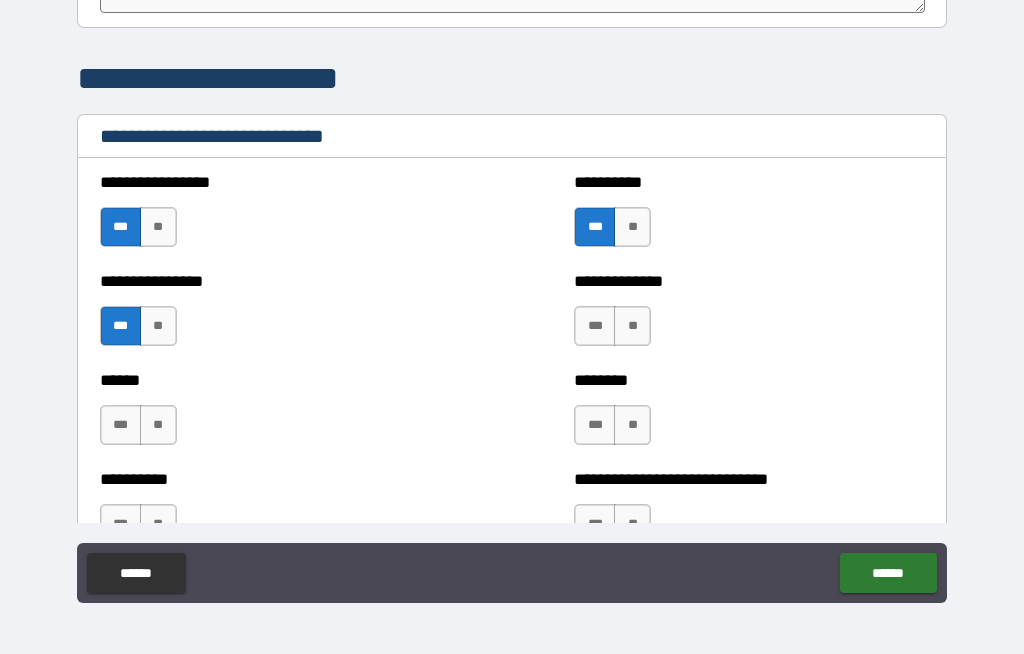 click on "***" at bounding box center (595, 326) 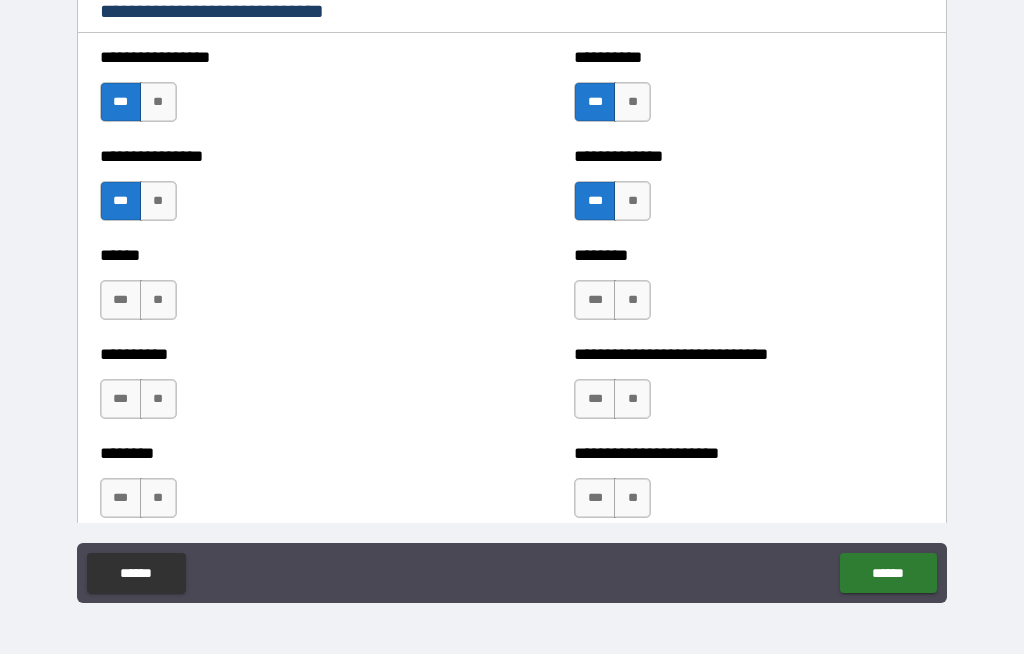 scroll, scrollTop: 6727, scrollLeft: 0, axis: vertical 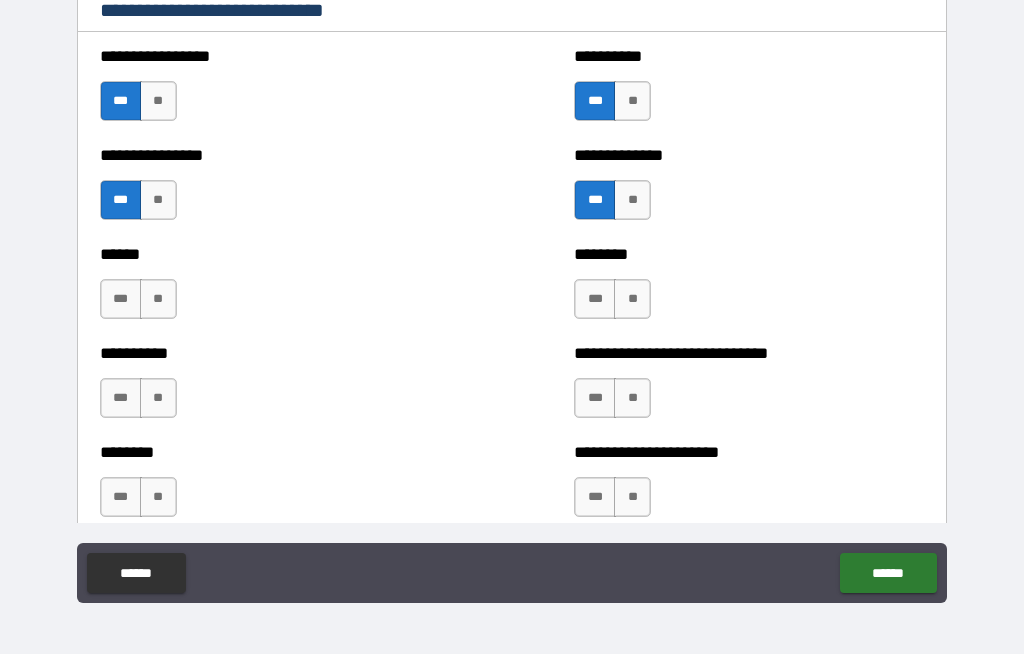 click on "**" at bounding box center (632, 299) 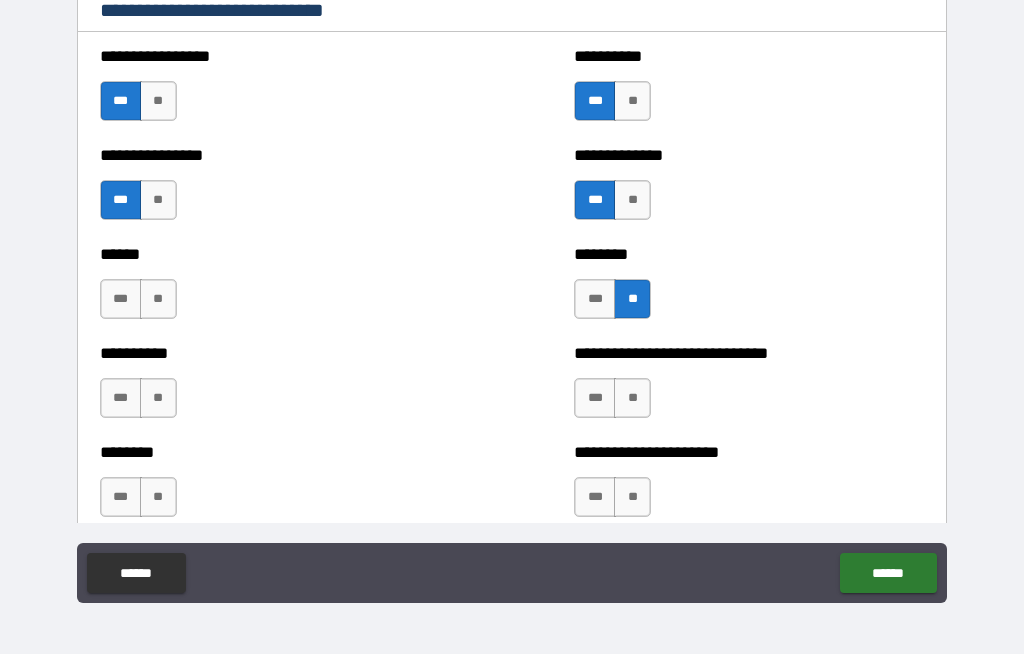 click on "**" at bounding box center [158, 299] 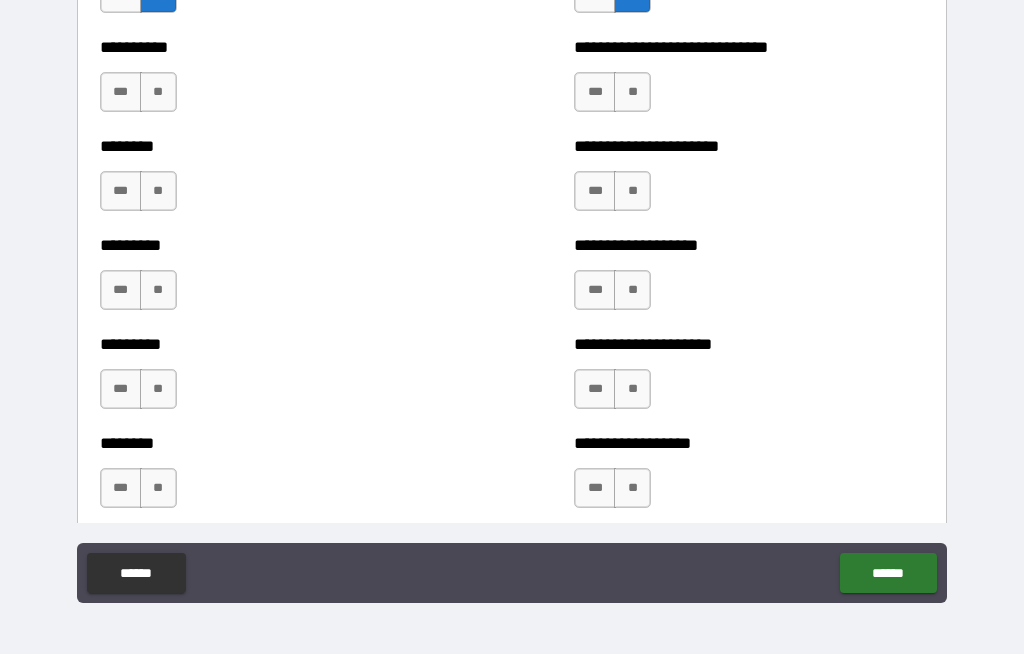 scroll, scrollTop: 7034, scrollLeft: 0, axis: vertical 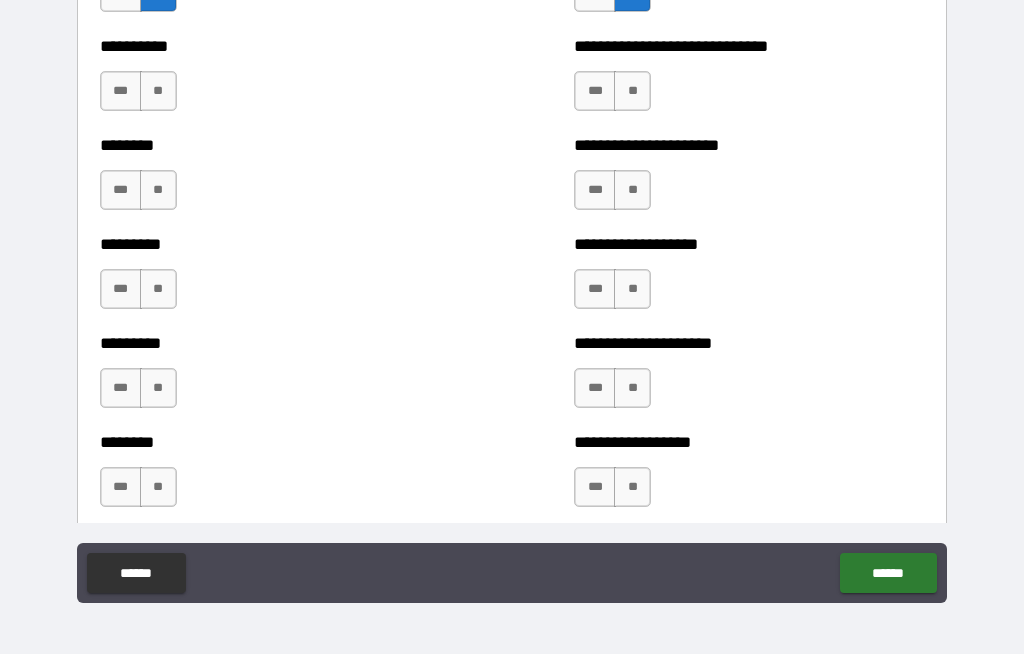 click on "**" at bounding box center (632, 91) 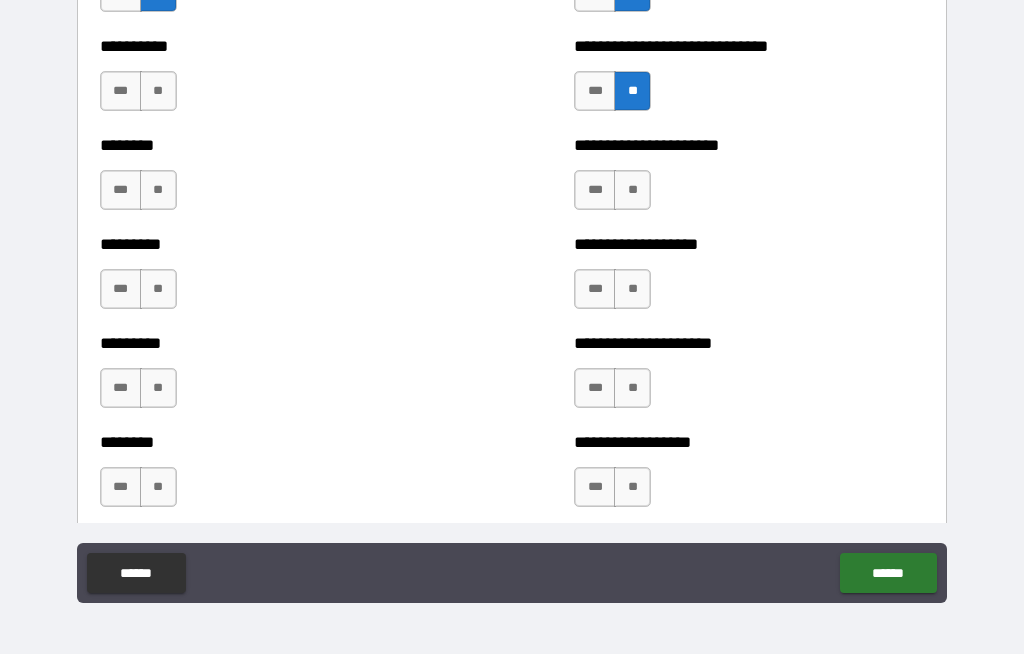 click on "***" at bounding box center [595, 91] 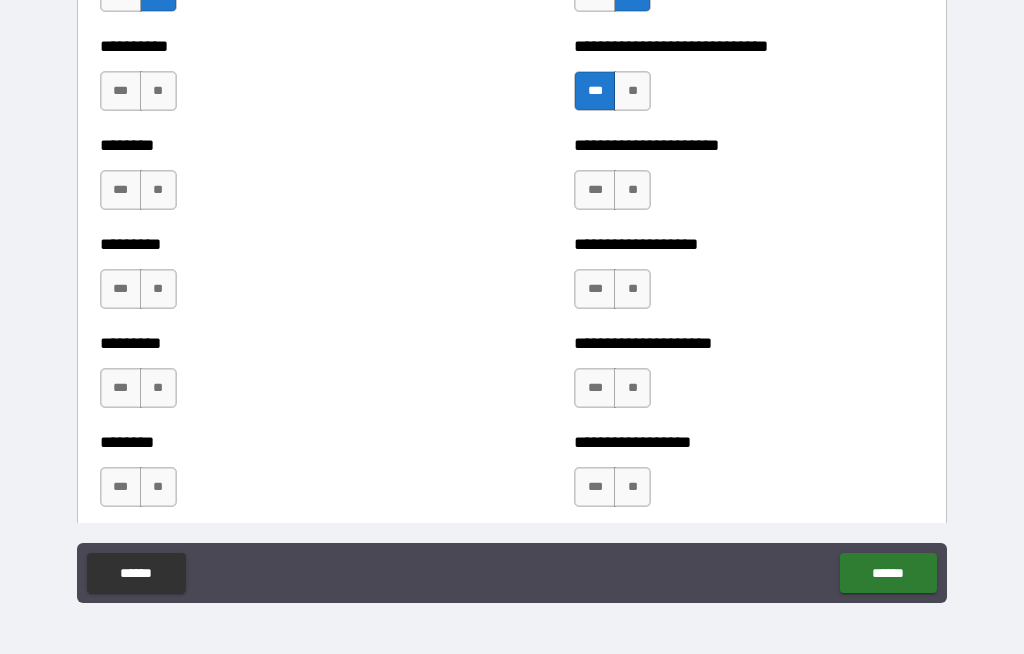 click on "***" at bounding box center [595, 190] 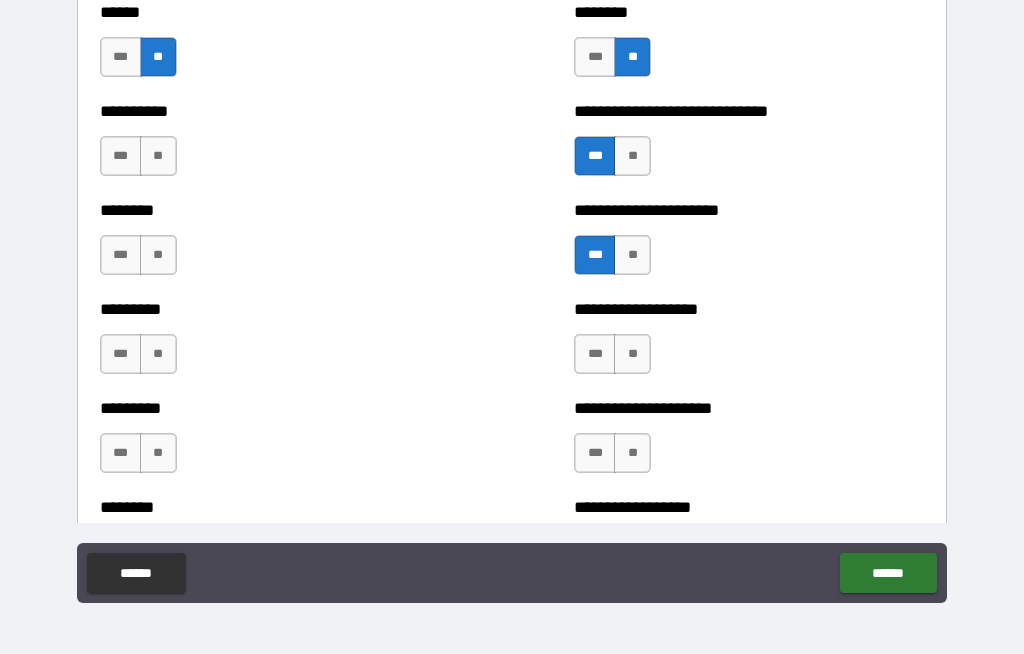 scroll, scrollTop: 6962, scrollLeft: 0, axis: vertical 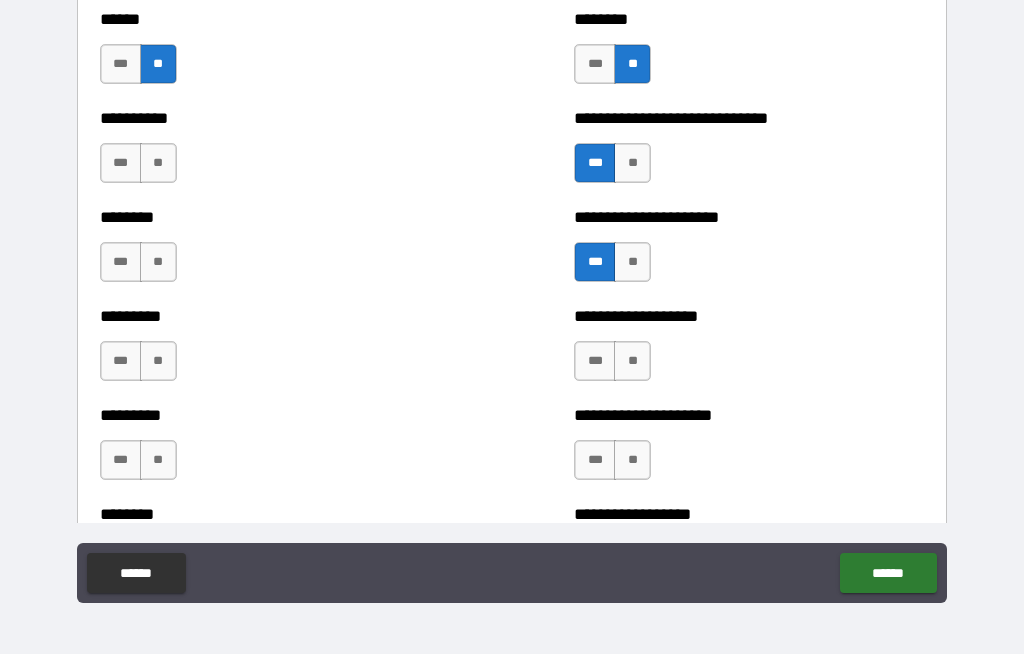 click on "**" at bounding box center [158, 163] 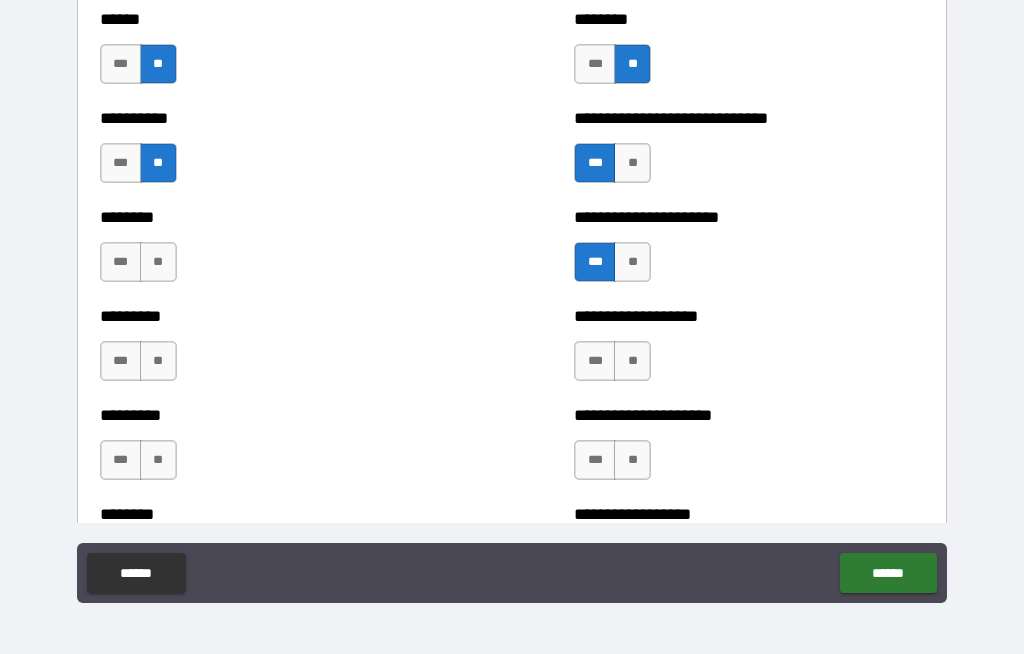 click on "***" at bounding box center (121, 262) 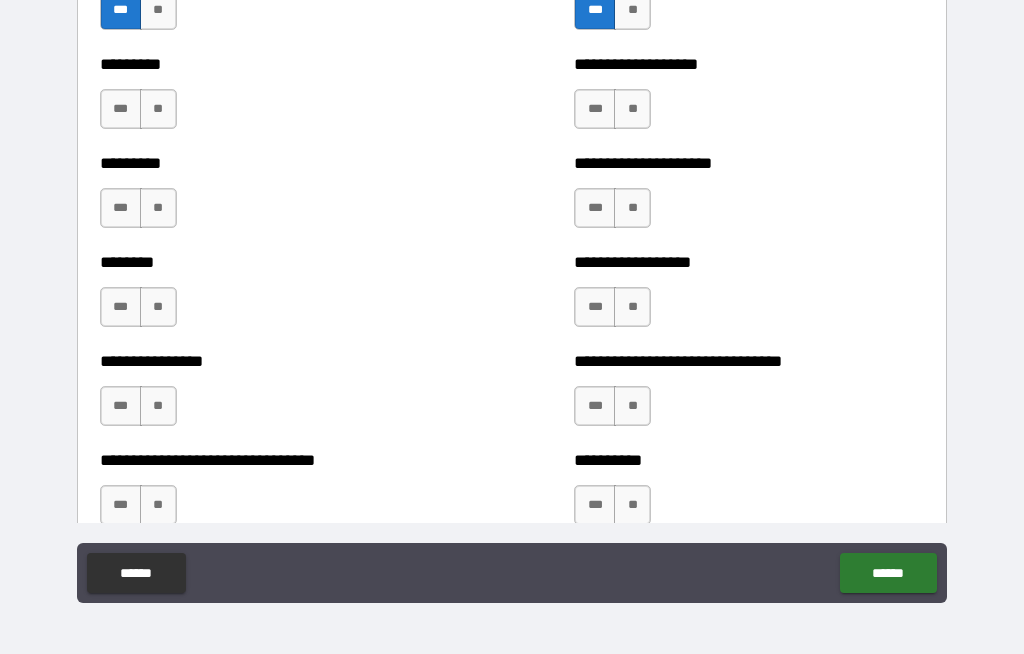 scroll, scrollTop: 7214, scrollLeft: 0, axis: vertical 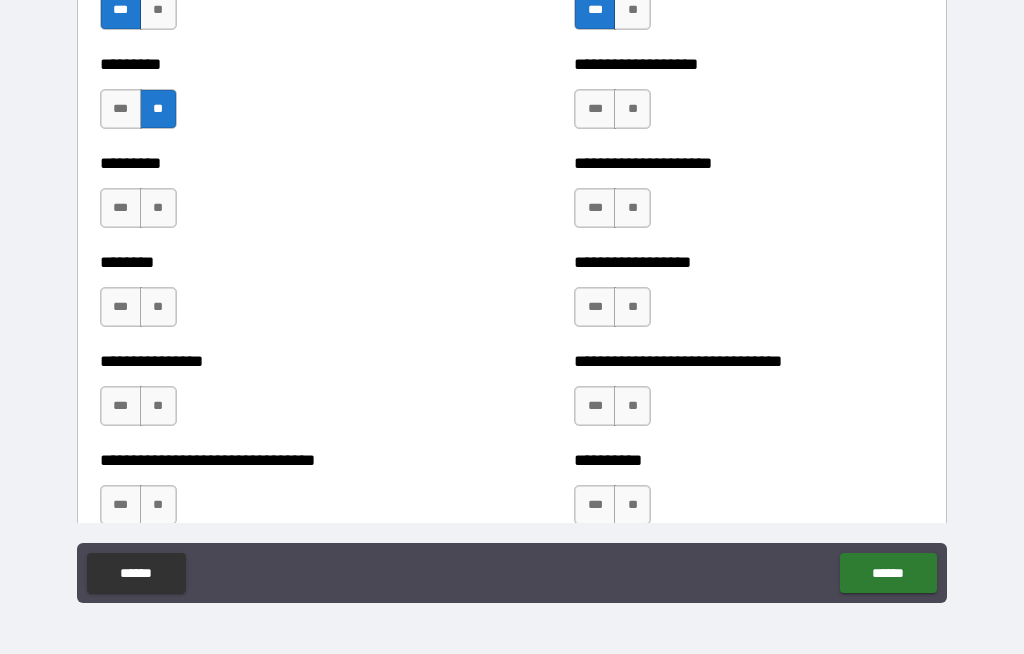 click on "***" at bounding box center [595, 109] 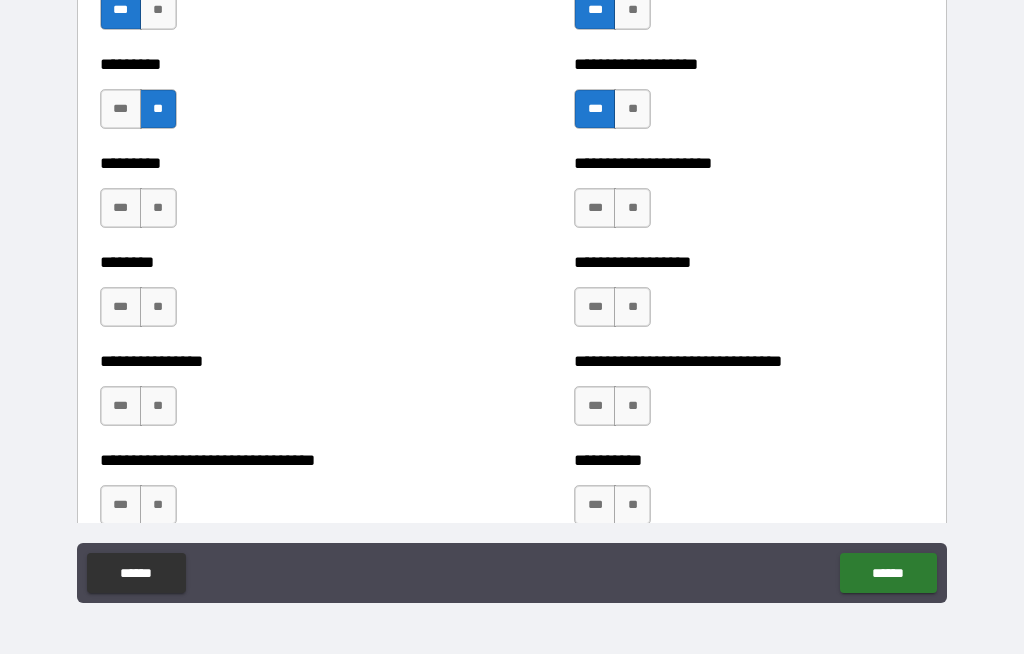 click on "***" at bounding box center [121, 208] 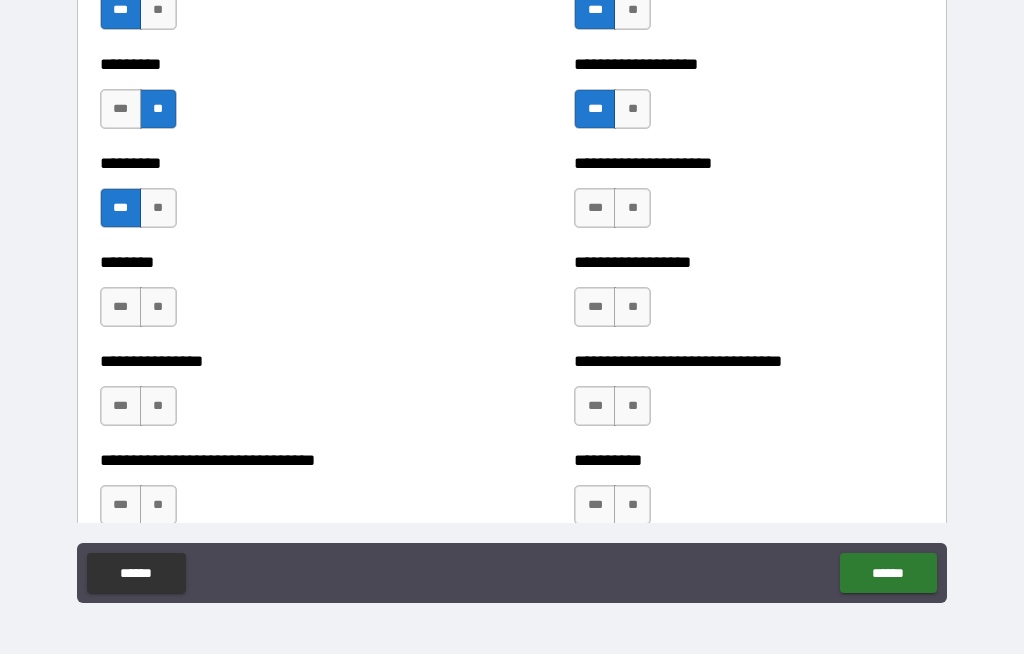 click on "**" at bounding box center (632, 208) 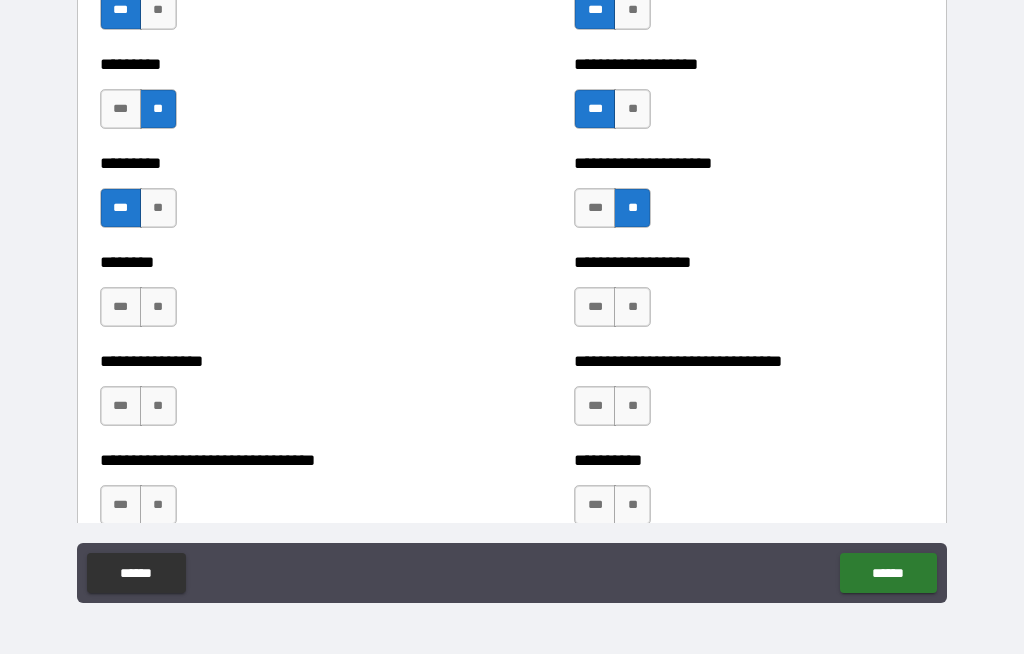 click on "**" at bounding box center [632, 307] 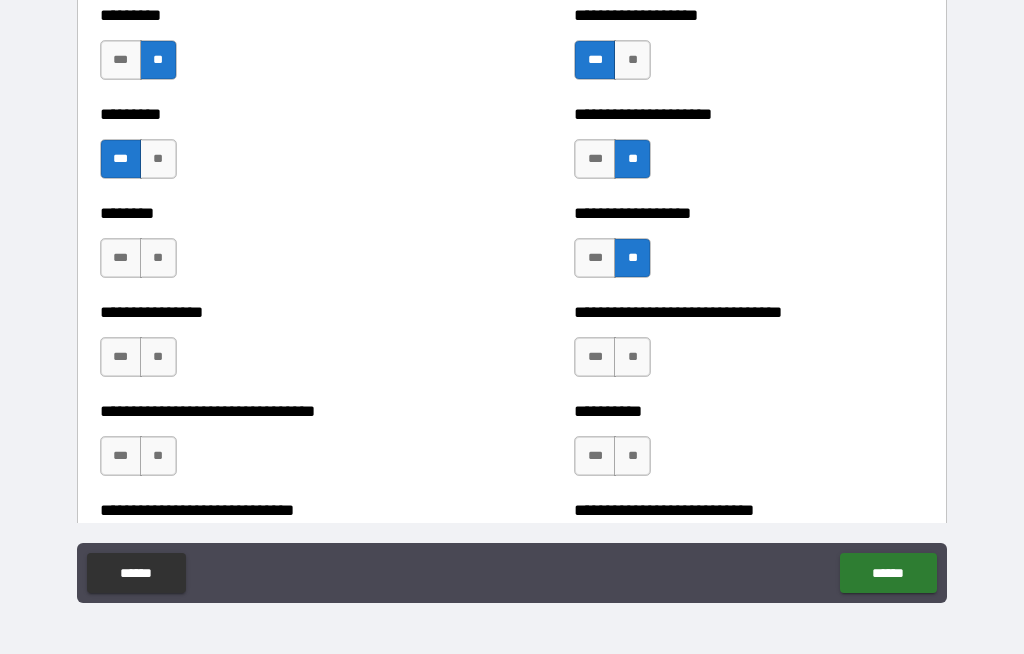 scroll, scrollTop: 7280, scrollLeft: 0, axis: vertical 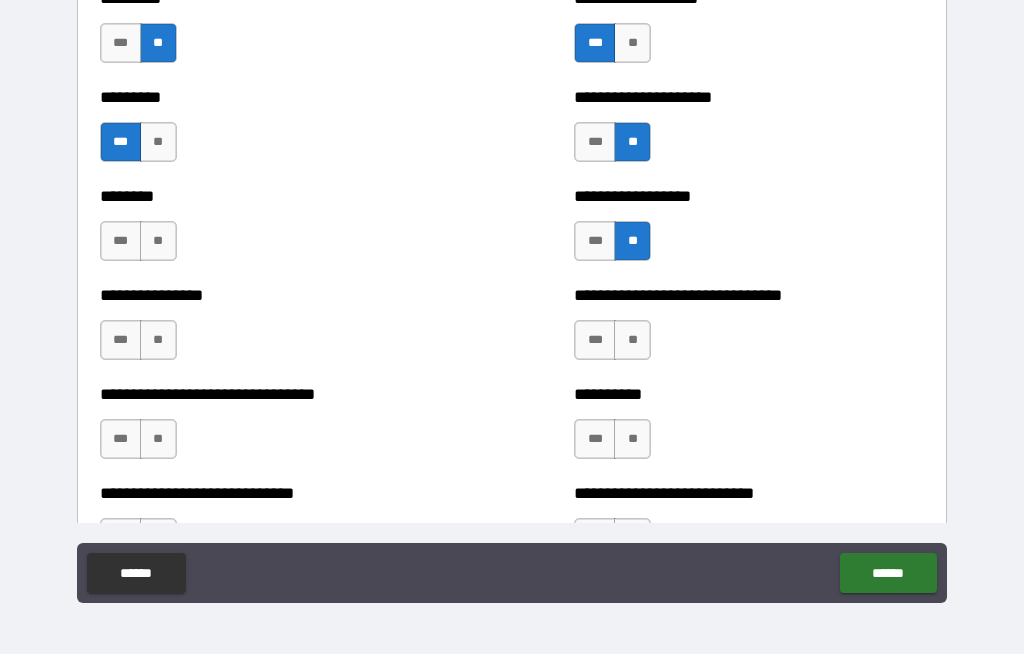 click on "***" at bounding box center (121, 241) 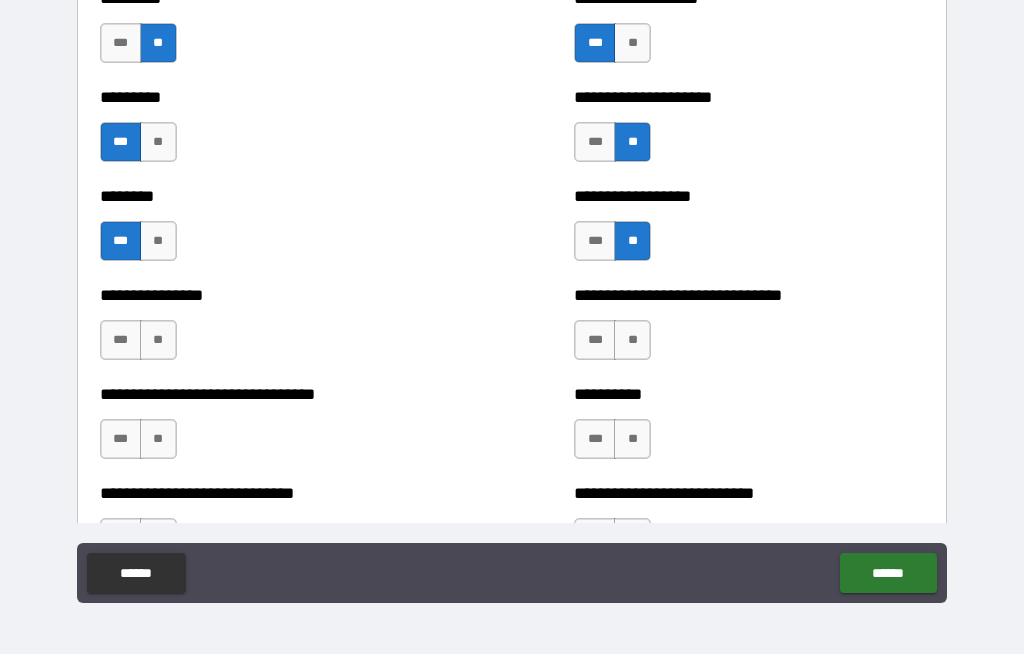 click on "***" at bounding box center [595, 340] 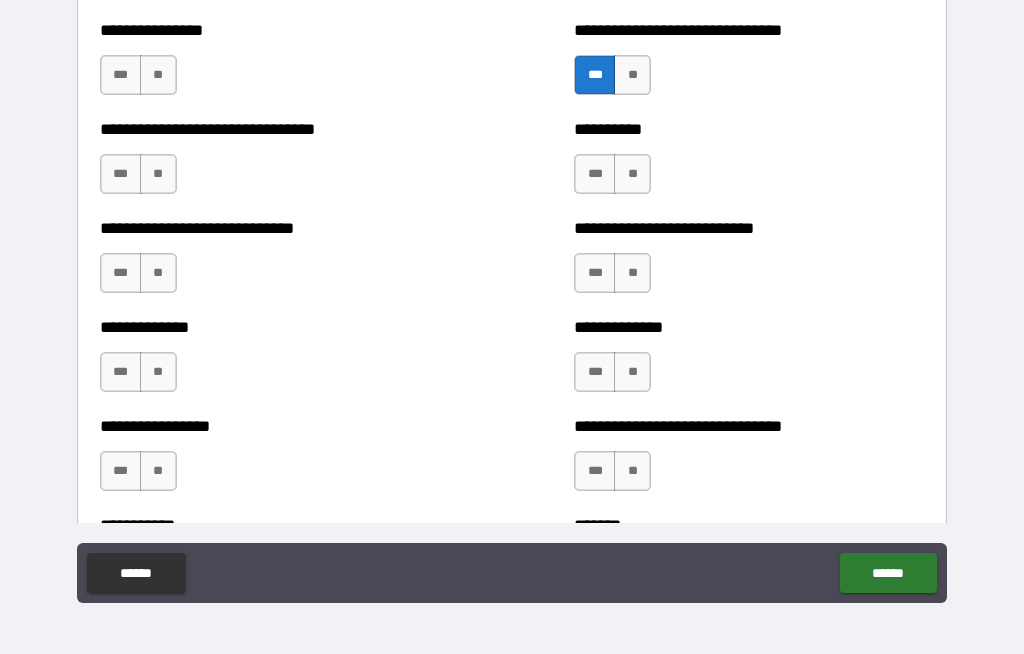 scroll, scrollTop: 7546, scrollLeft: 0, axis: vertical 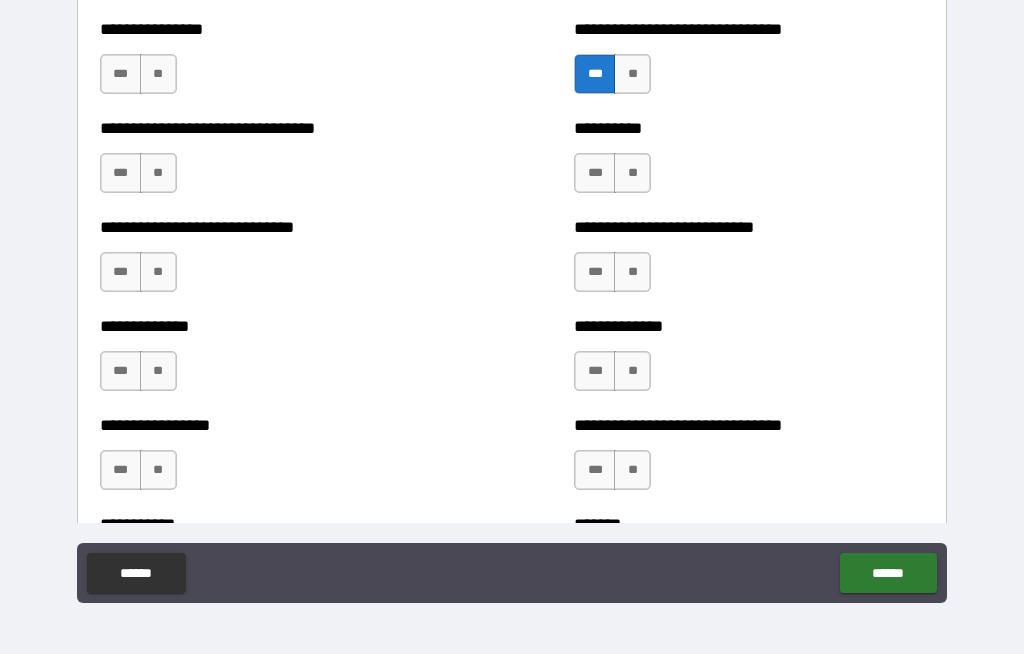 click on "***" at bounding box center [121, 74] 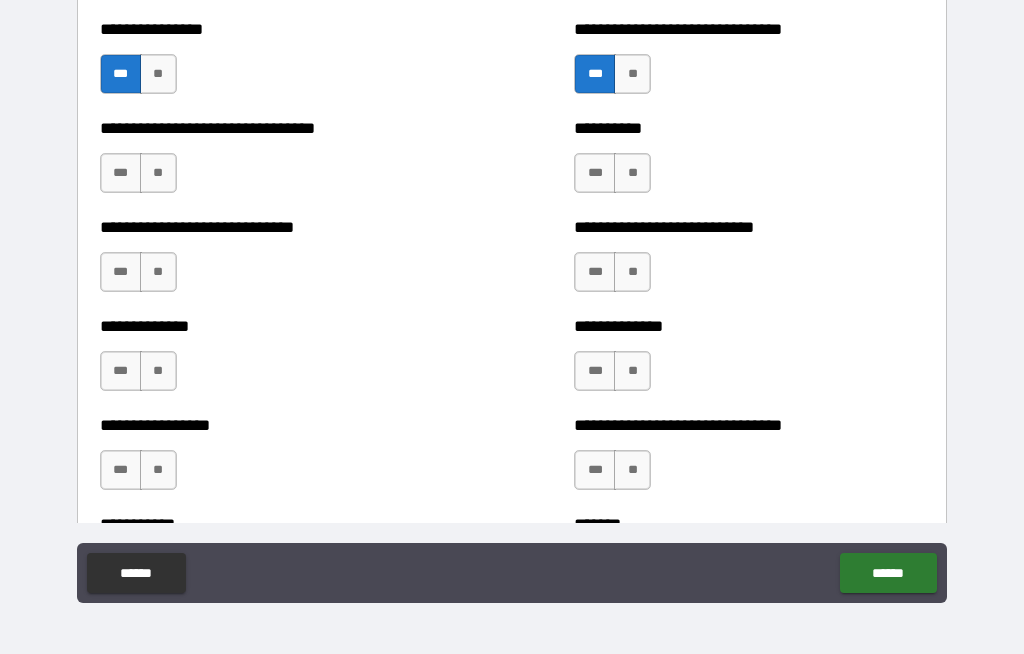 click on "**" at bounding box center [158, 173] 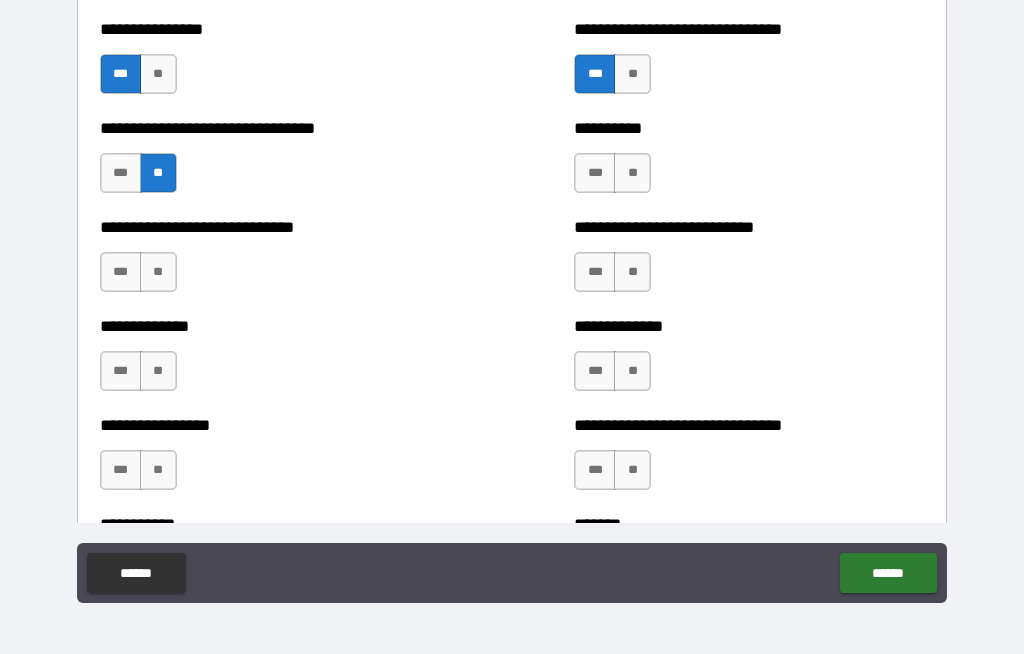 click on "**********" at bounding box center (749, 128) 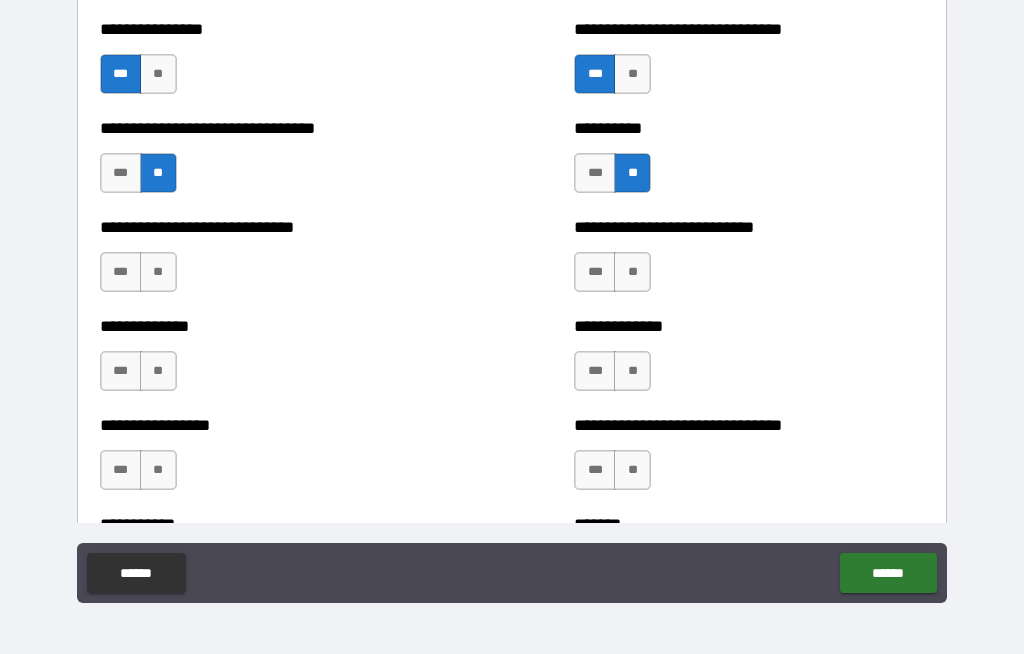 click on "**" at bounding box center [632, 272] 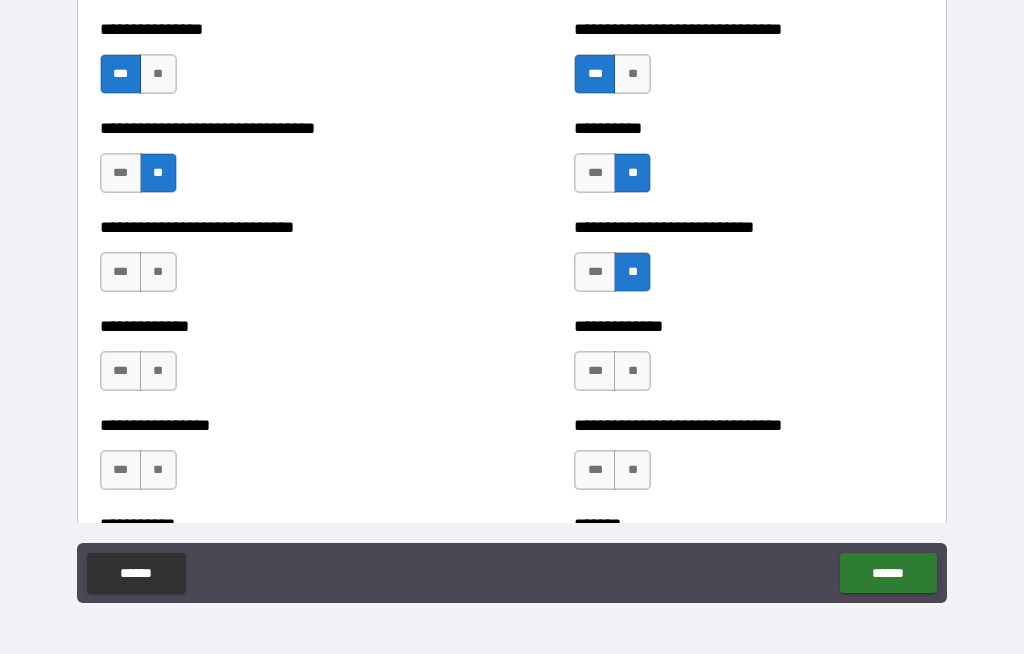 click on "***" at bounding box center [121, 272] 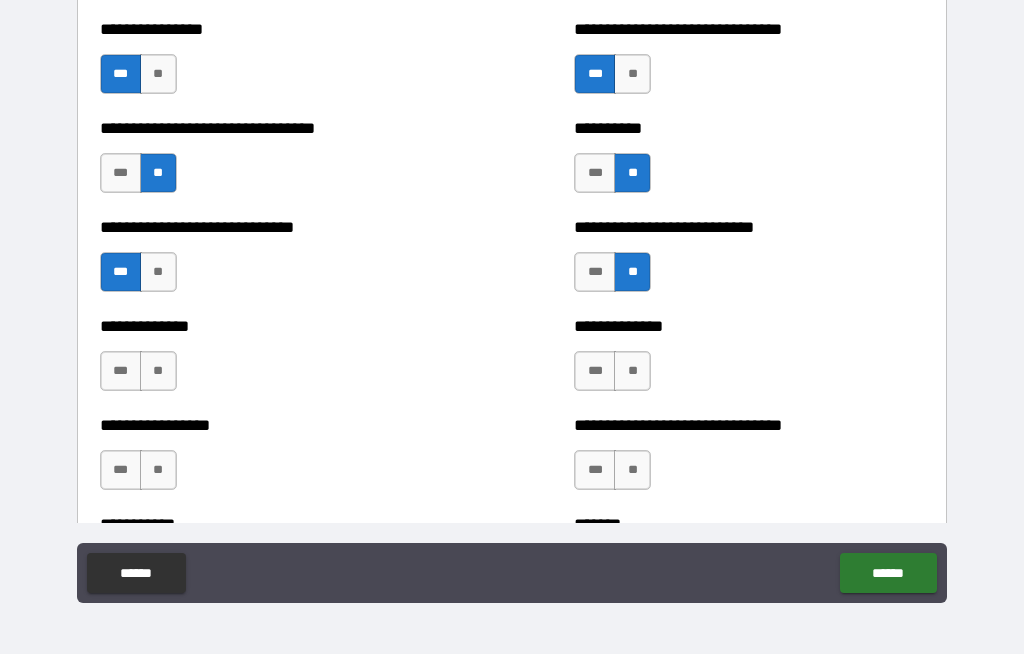 click on "**" at bounding box center (158, 371) 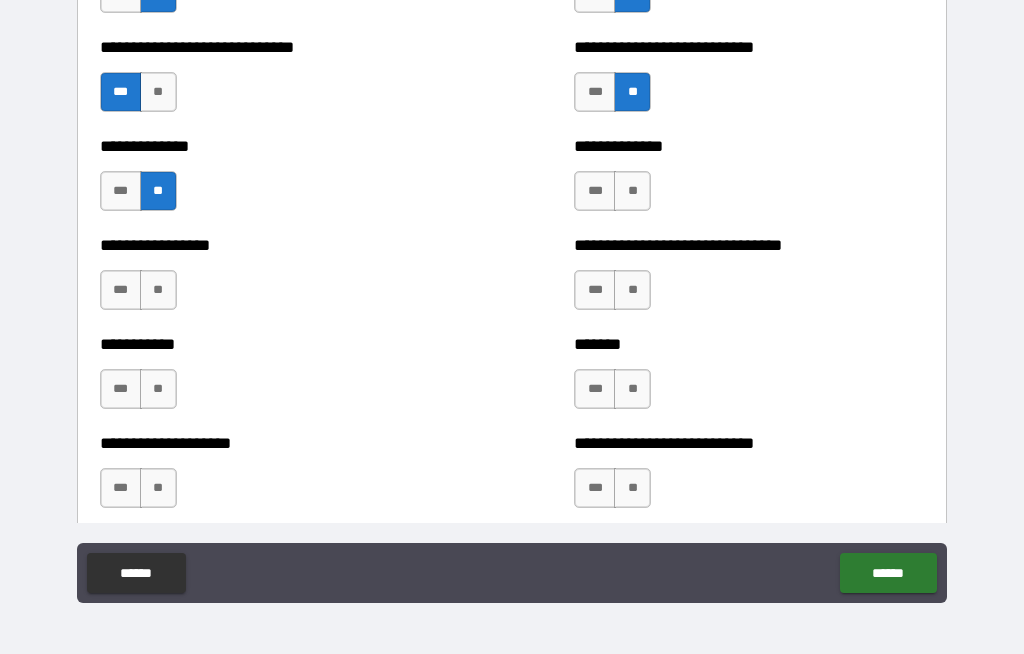 scroll, scrollTop: 7734, scrollLeft: 0, axis: vertical 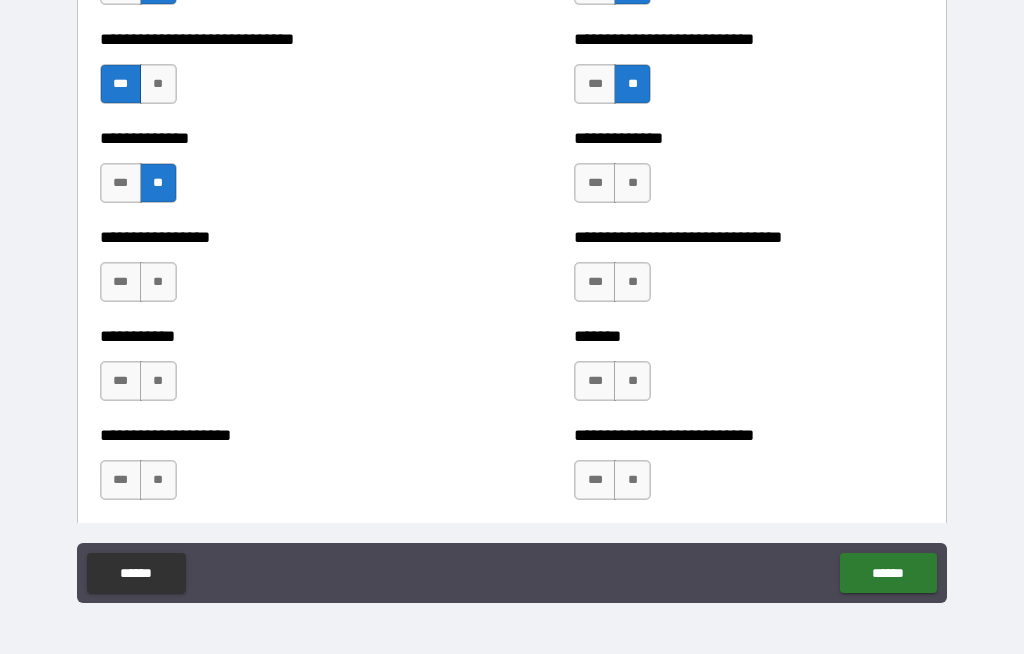 click on "**" at bounding box center (632, 183) 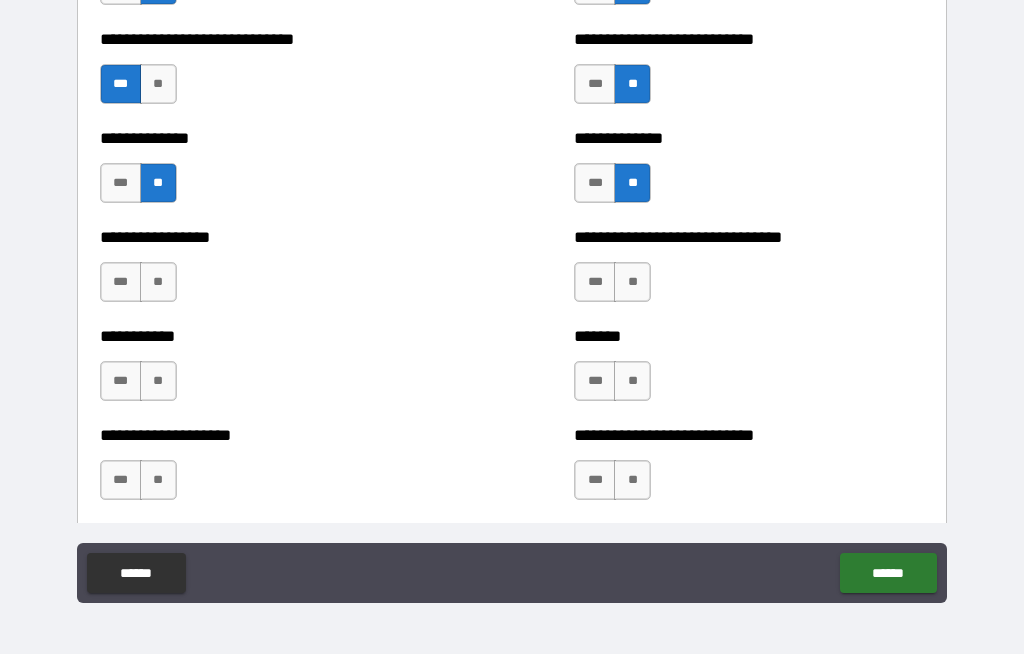 click on "**" at bounding box center [632, 282] 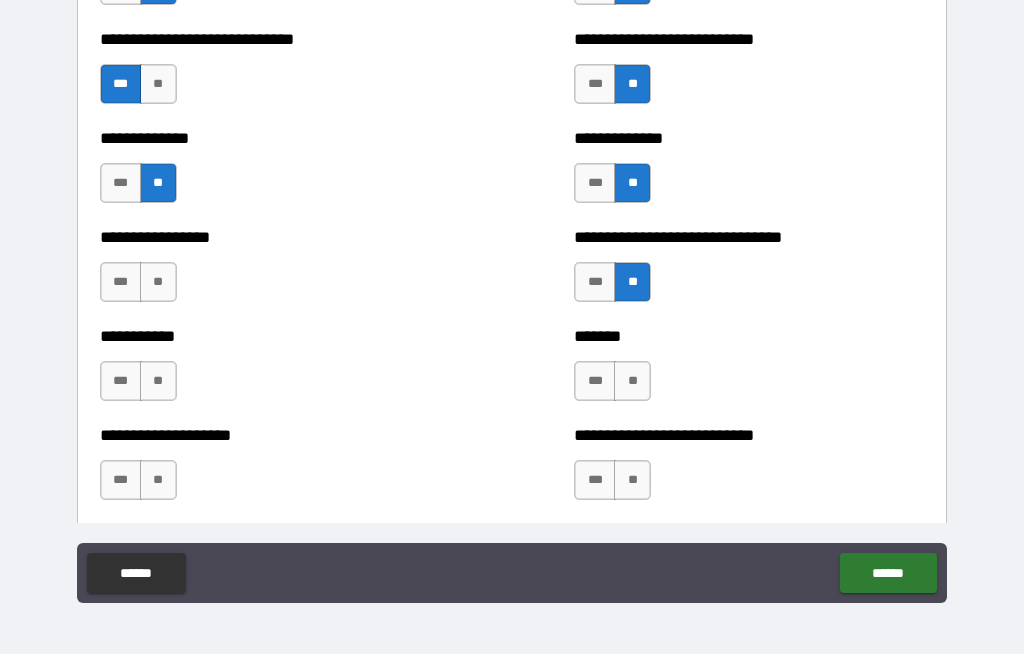 click on "**" at bounding box center [158, 282] 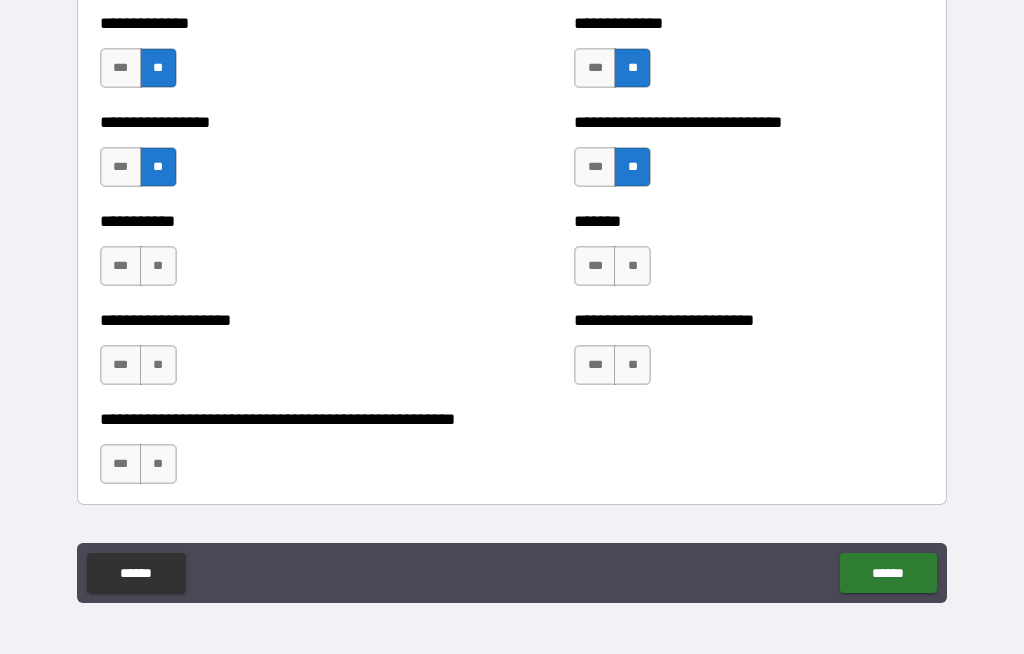scroll, scrollTop: 7870, scrollLeft: 0, axis: vertical 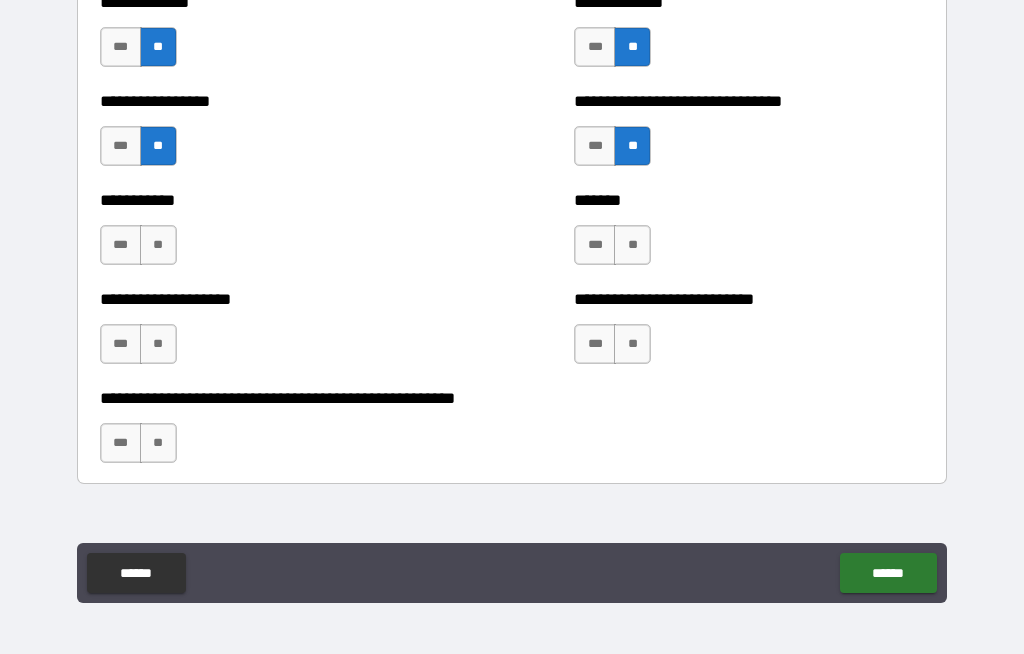 click on "**" at bounding box center (158, 245) 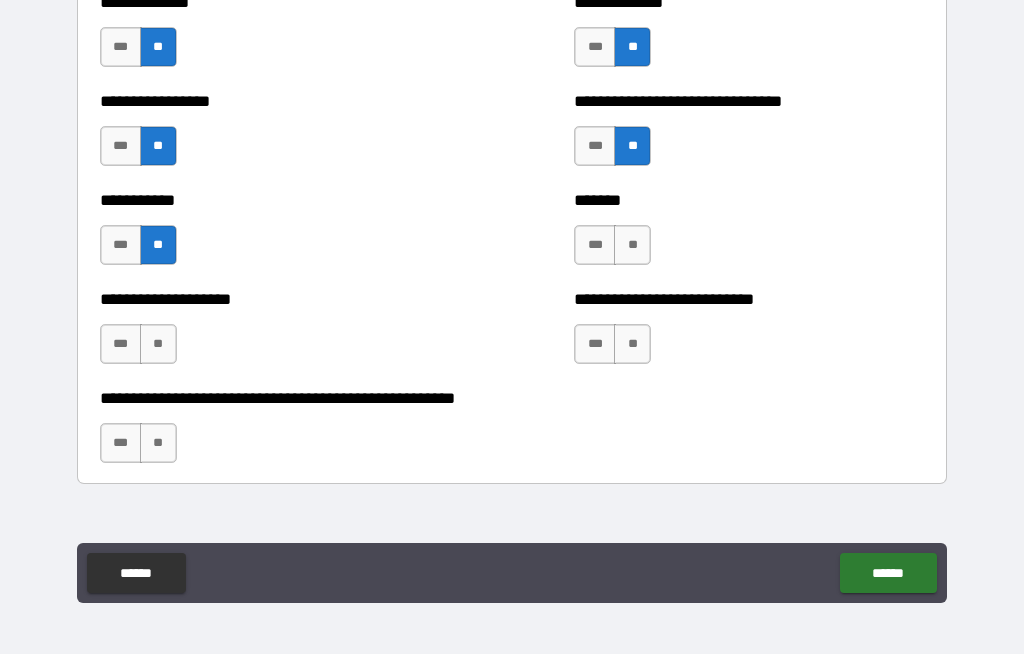 click on "**" at bounding box center (632, 245) 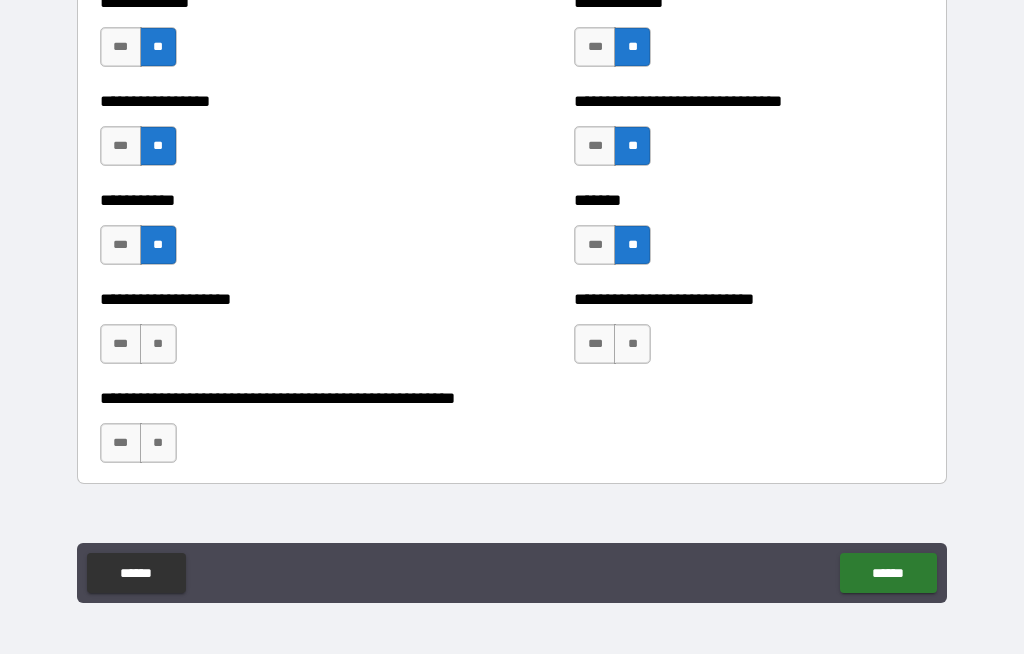 click on "**" at bounding box center [632, 344] 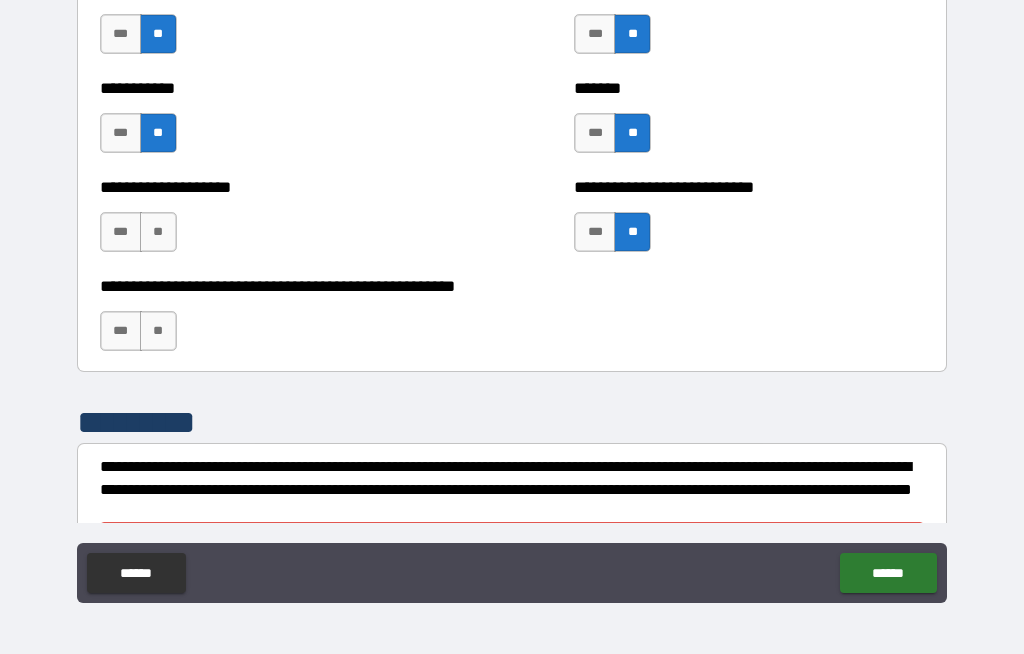 scroll, scrollTop: 7983, scrollLeft: 0, axis: vertical 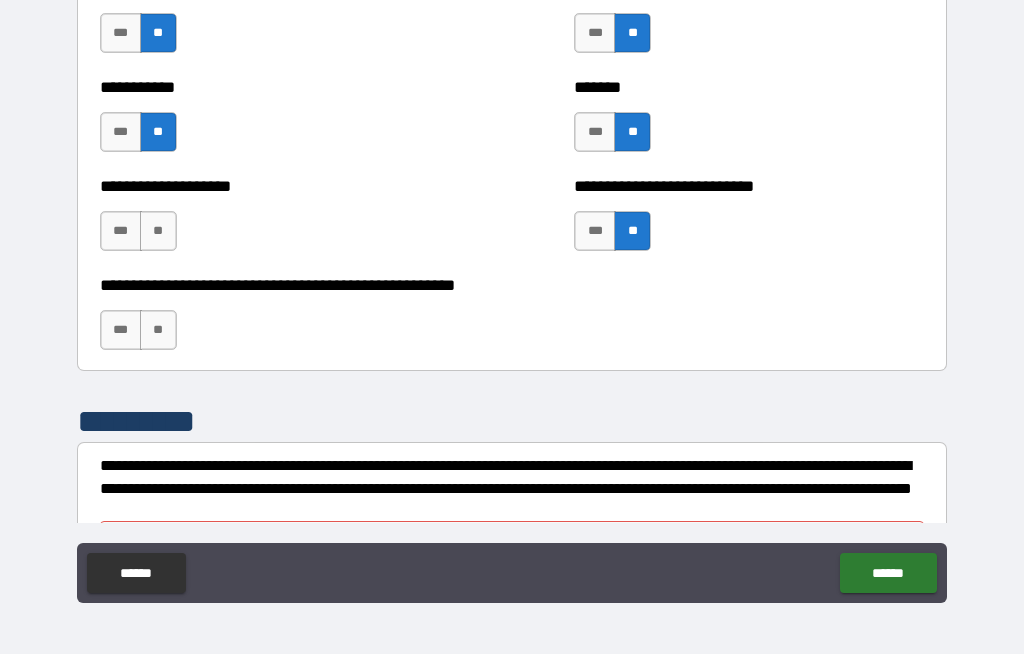 click on "***" at bounding box center [121, 231] 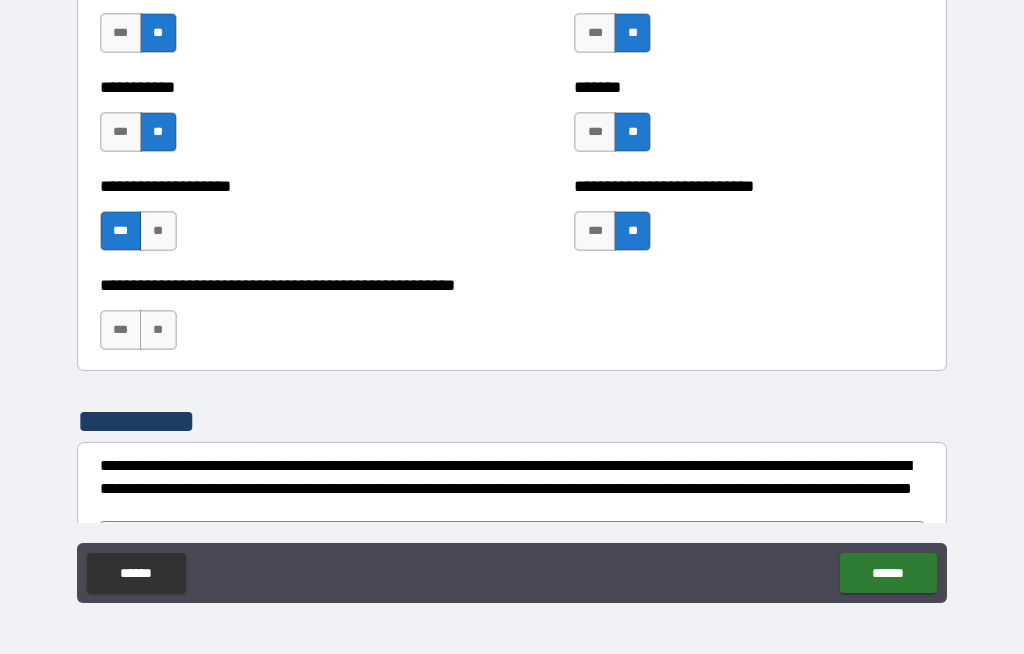 click on "**" at bounding box center (158, 330) 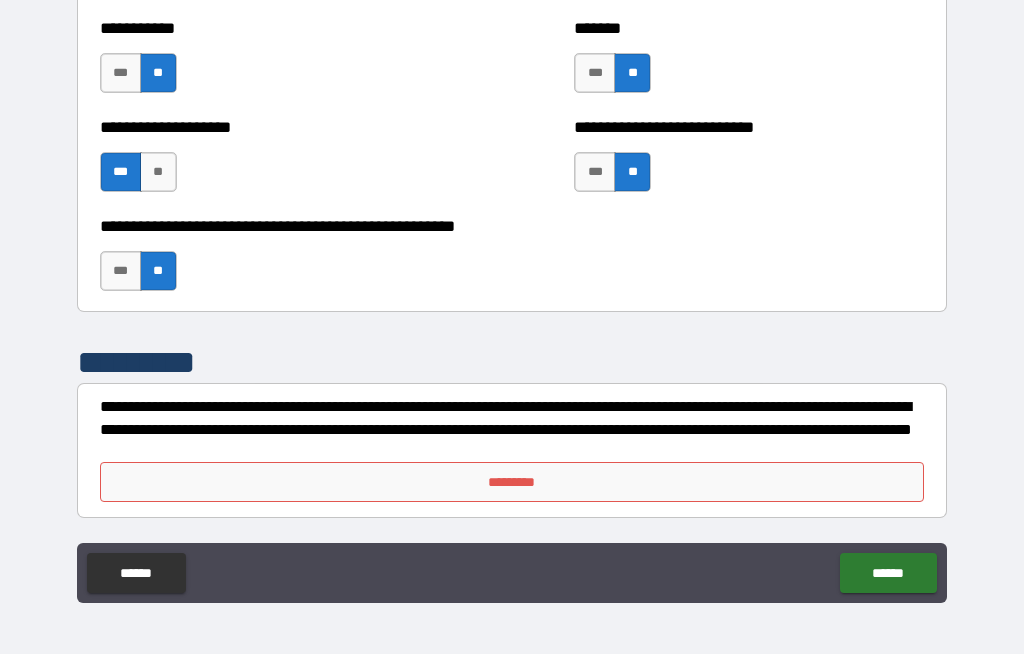 scroll, scrollTop: 8042, scrollLeft: 0, axis: vertical 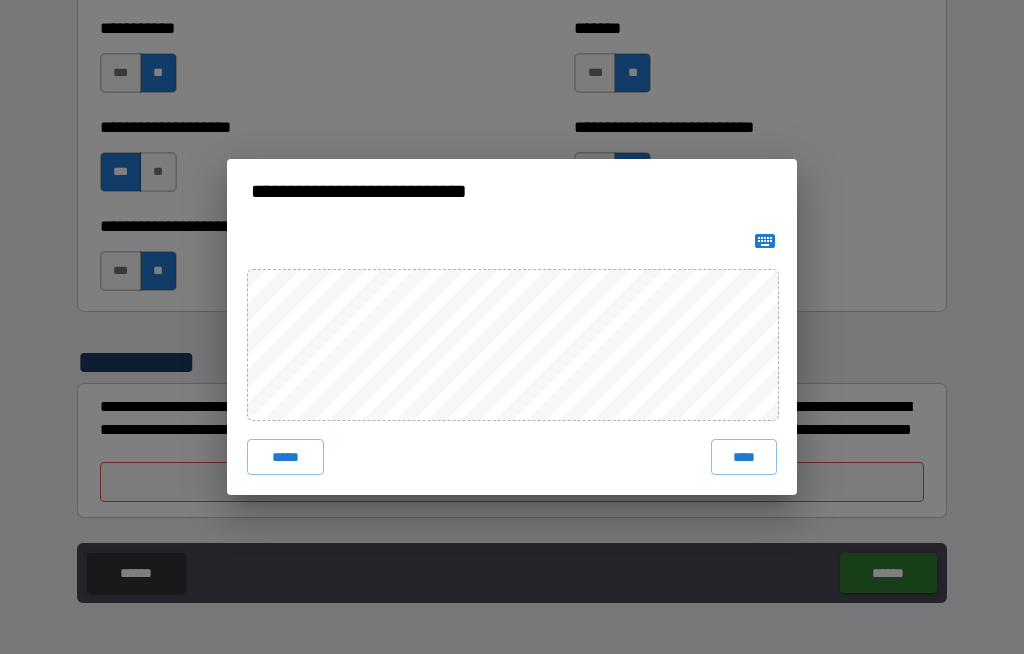 click on "*****" at bounding box center (285, 457) 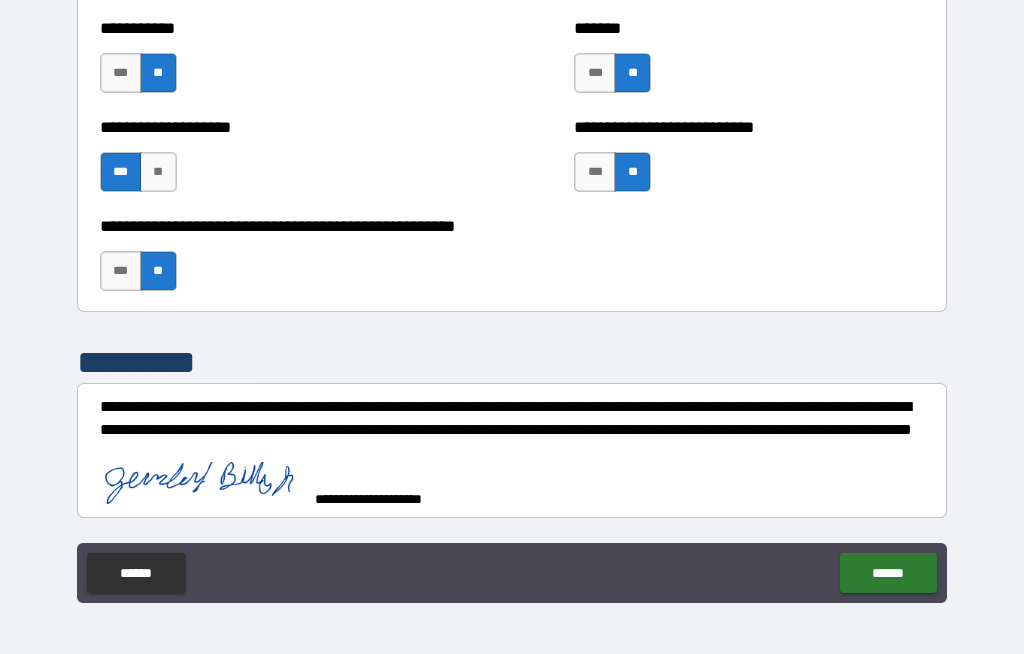 scroll, scrollTop: 8032, scrollLeft: 0, axis: vertical 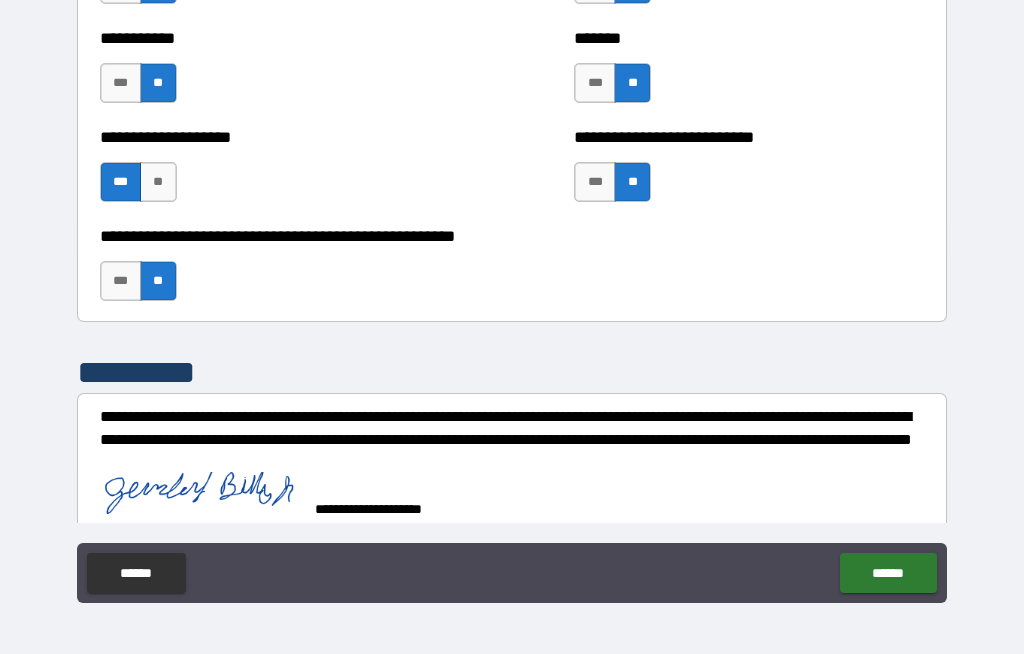 click on "******" at bounding box center (888, 573) 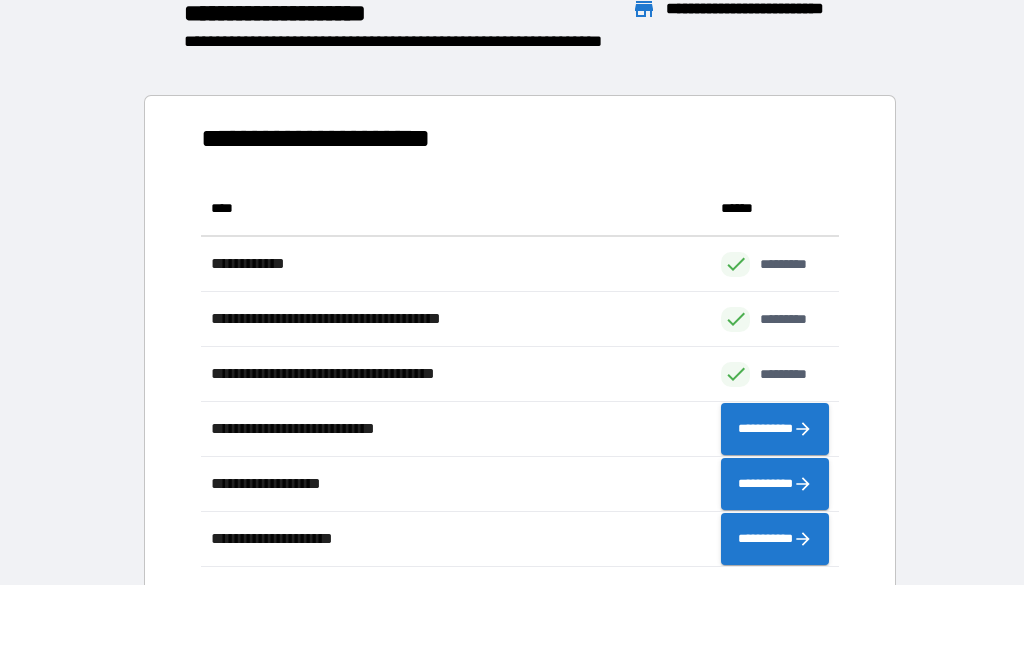 scroll, scrollTop: 386, scrollLeft: 638, axis: both 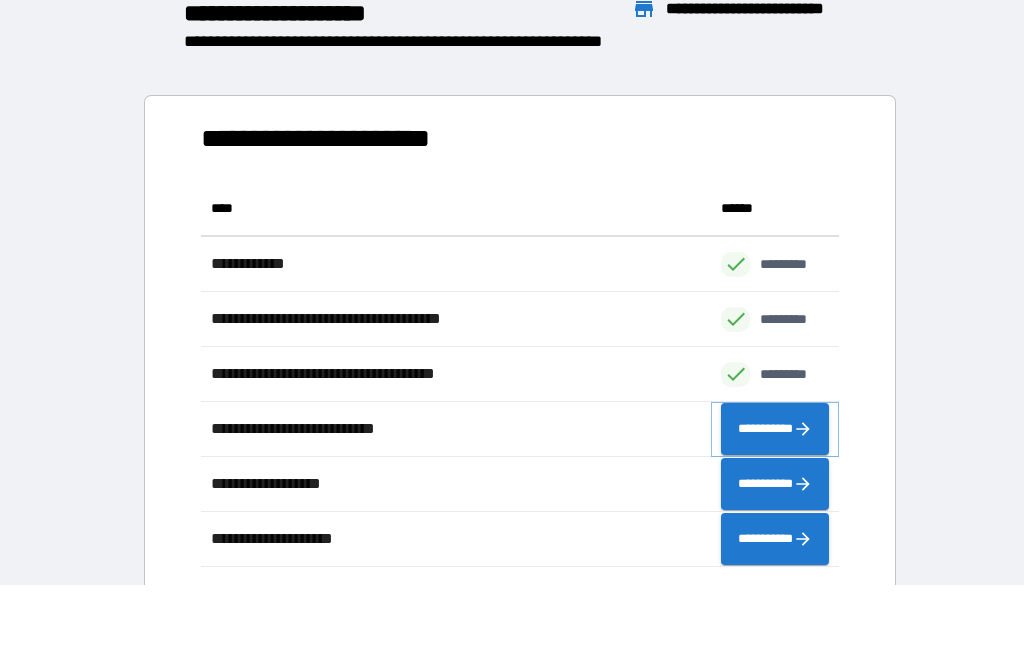 click on "**********" at bounding box center [775, 429] 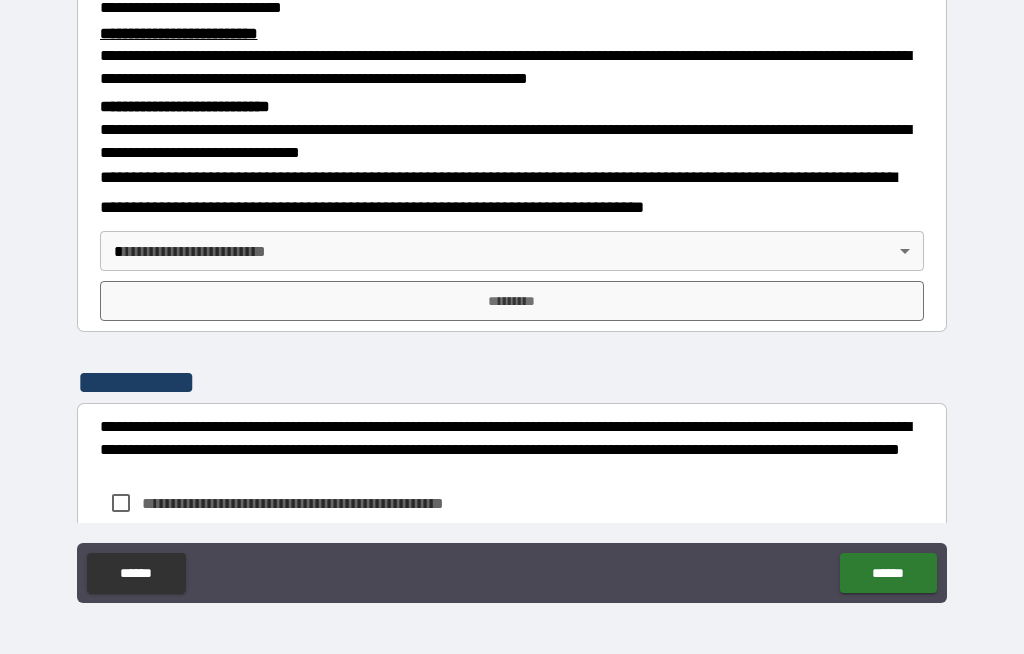scroll, scrollTop: 548, scrollLeft: 0, axis: vertical 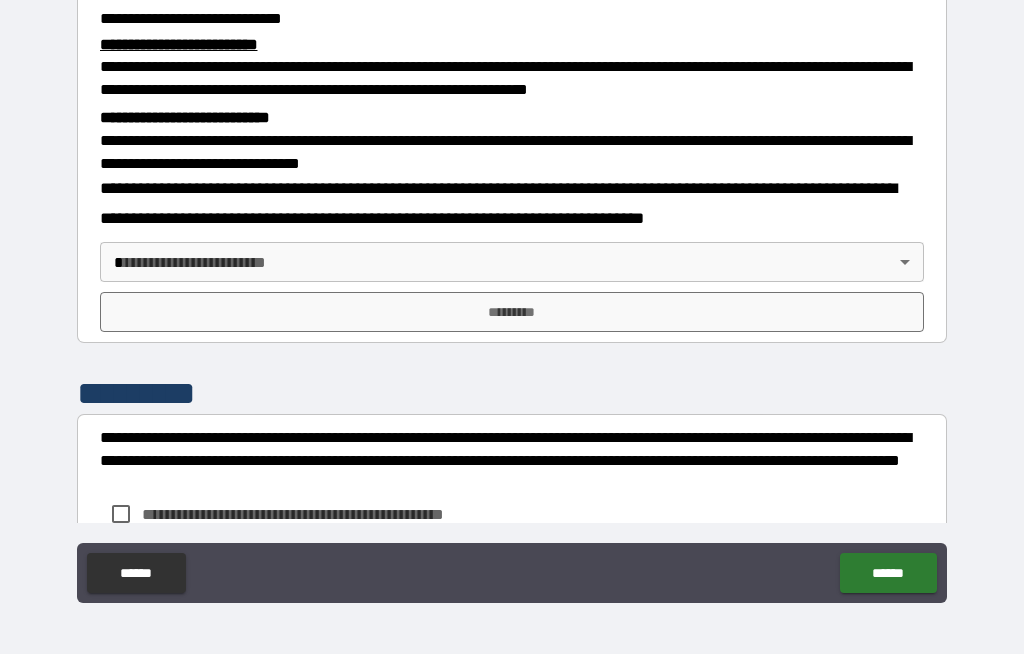 click on "**********" at bounding box center [512, 292] 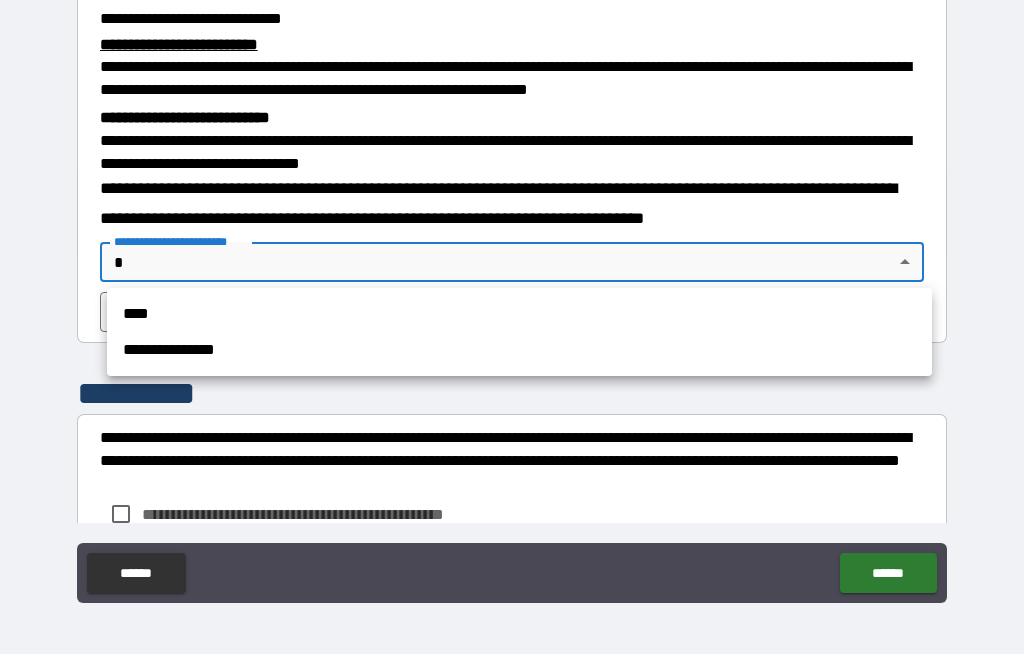 click on "****" at bounding box center [519, 314] 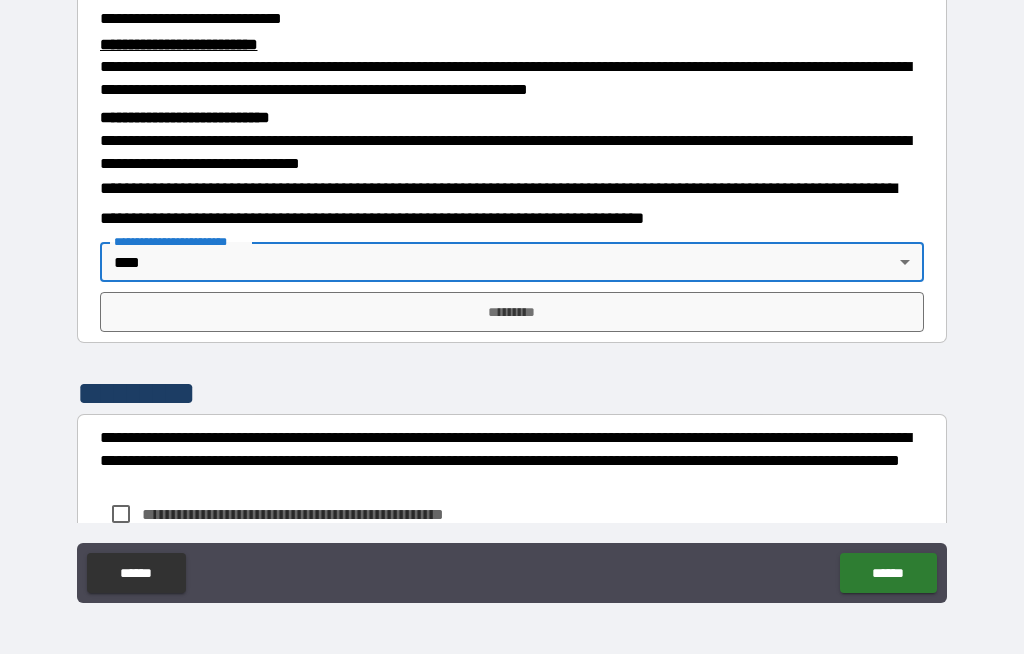 click on "*********" at bounding box center [512, 312] 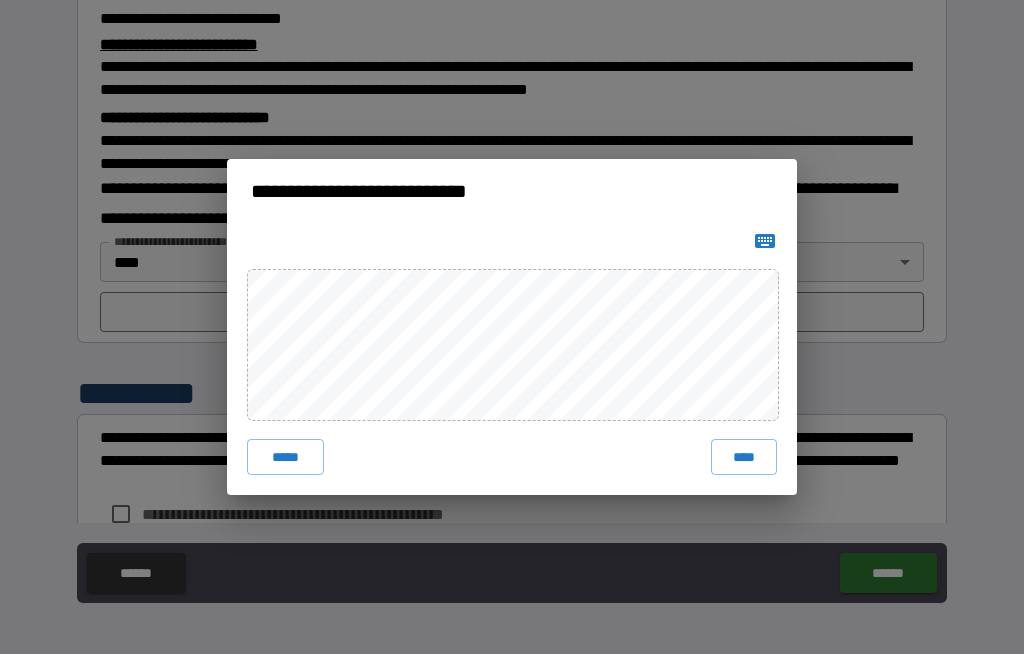 click on "****" at bounding box center (744, 457) 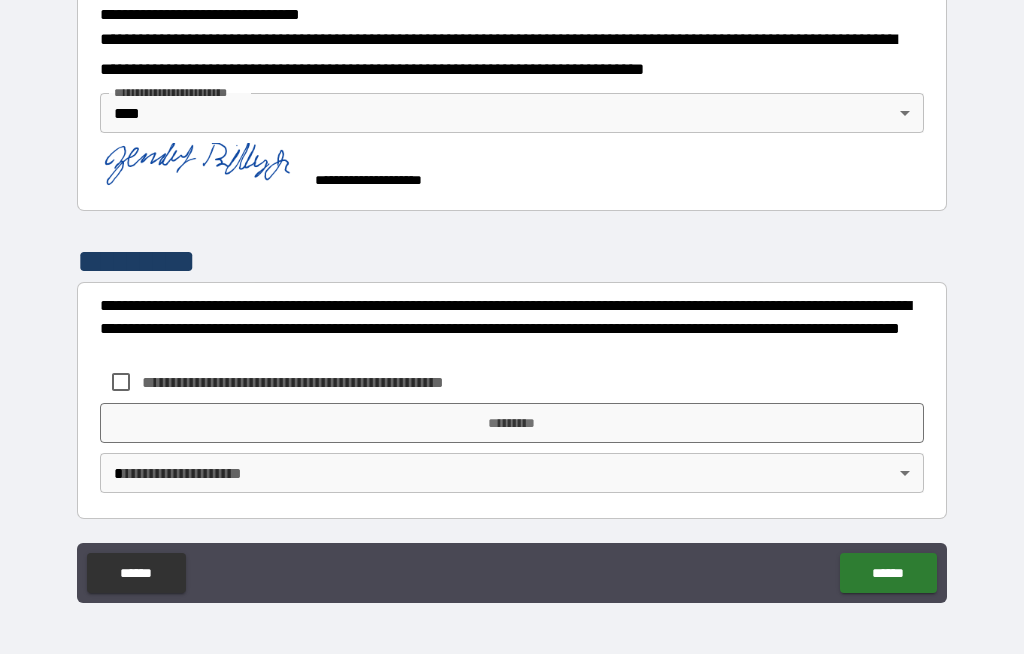 scroll, scrollTop: 696, scrollLeft: 0, axis: vertical 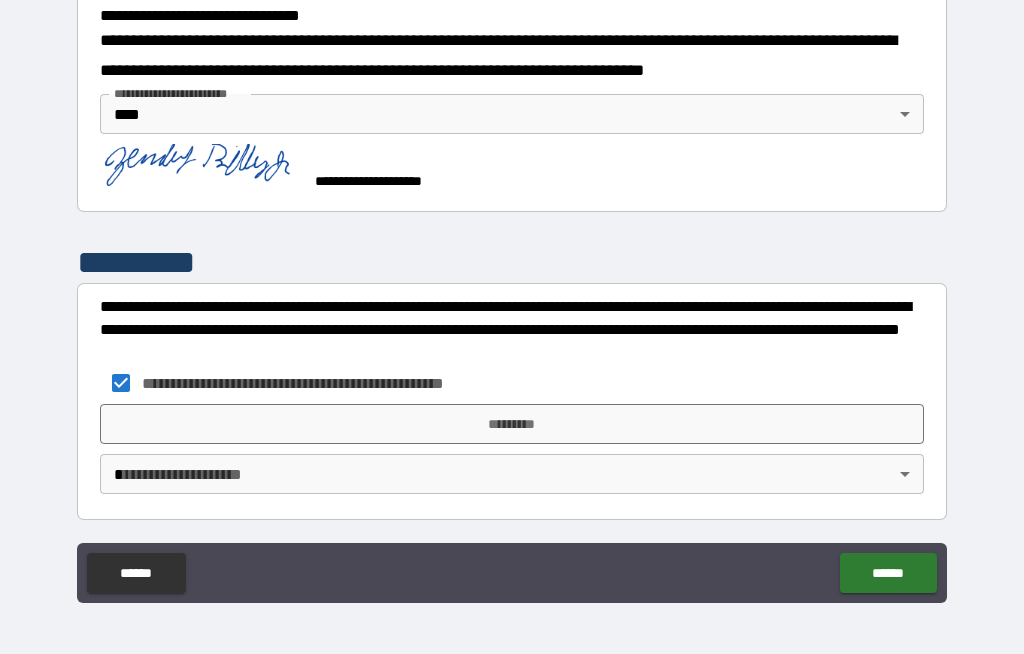 click on "*********" at bounding box center (512, 424) 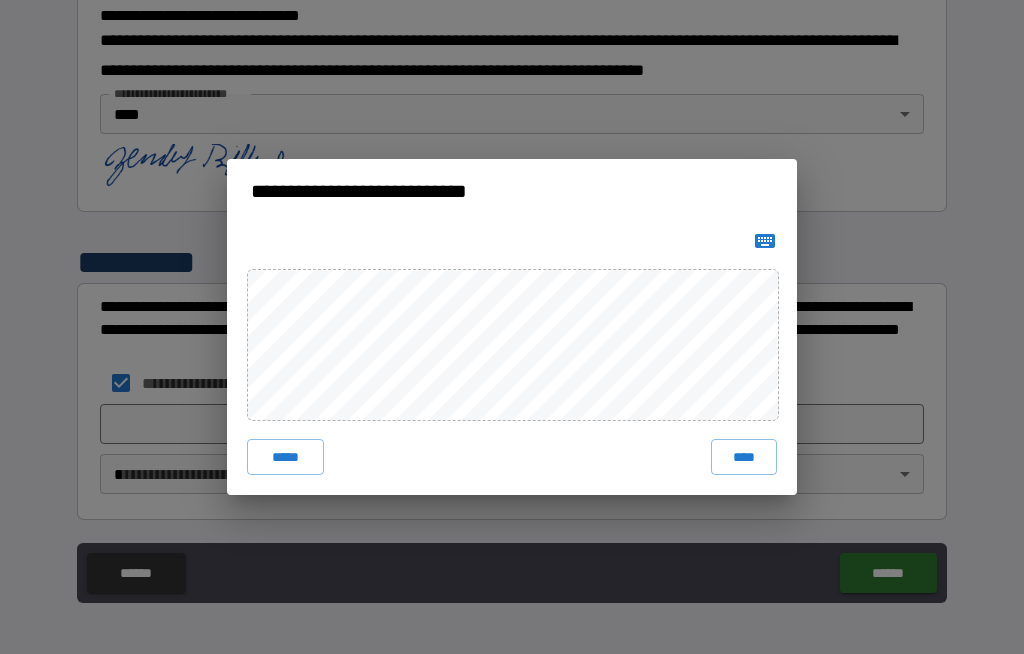 click on "****" at bounding box center (744, 457) 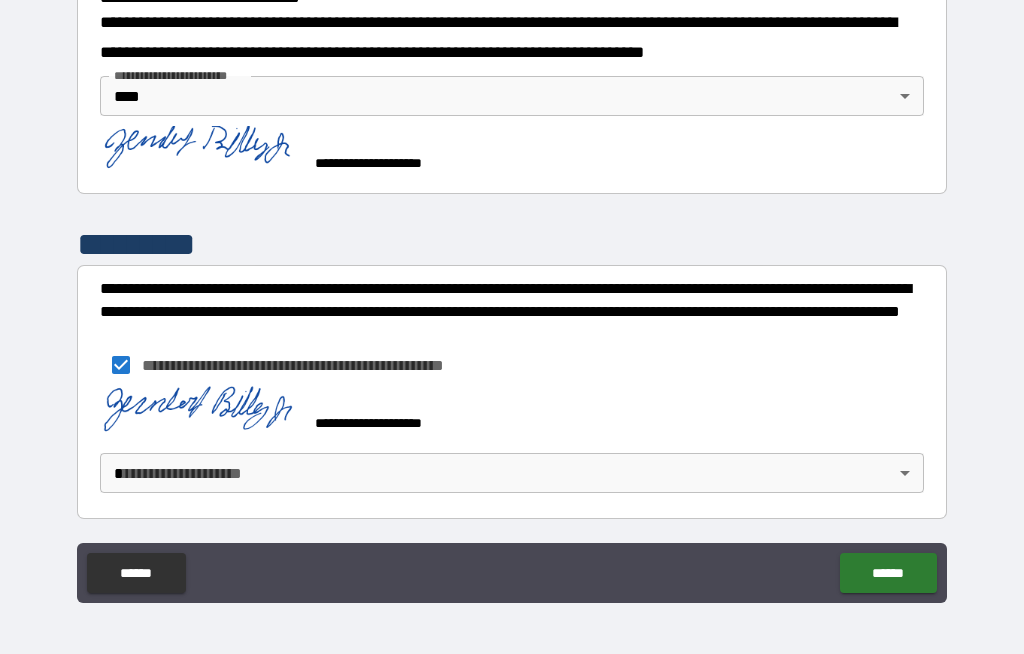 scroll, scrollTop: 713, scrollLeft: 0, axis: vertical 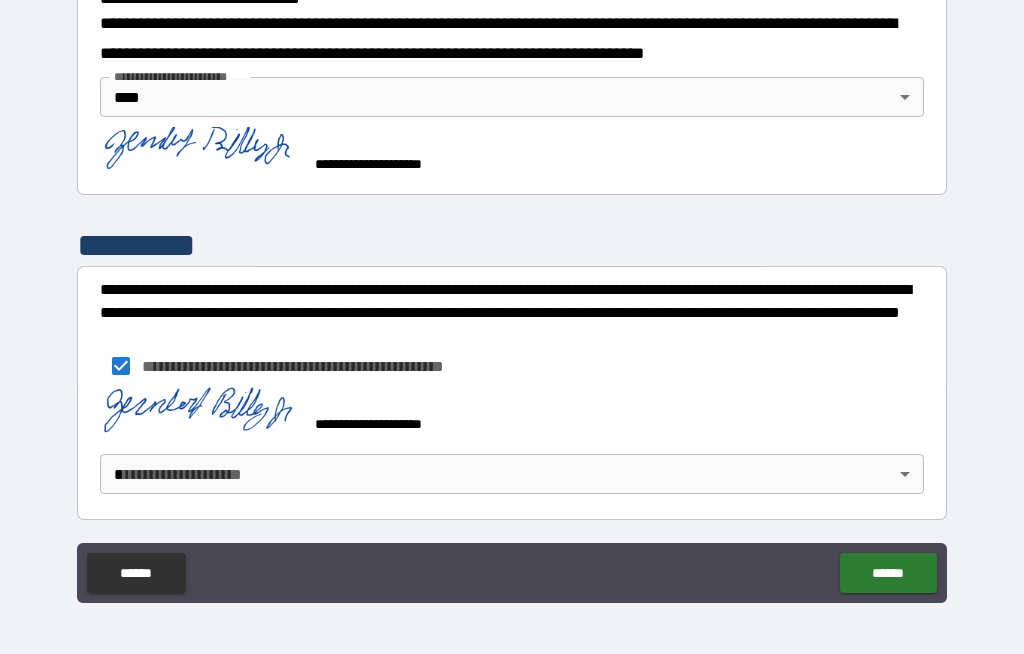 click on "**********" at bounding box center (512, 292) 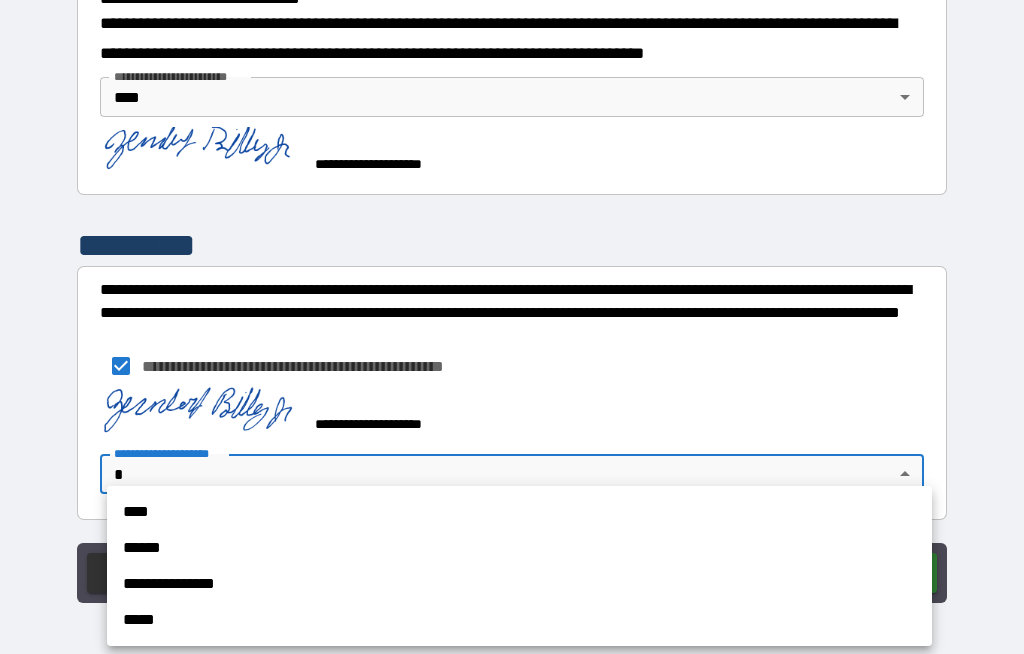 click on "****" at bounding box center [519, 512] 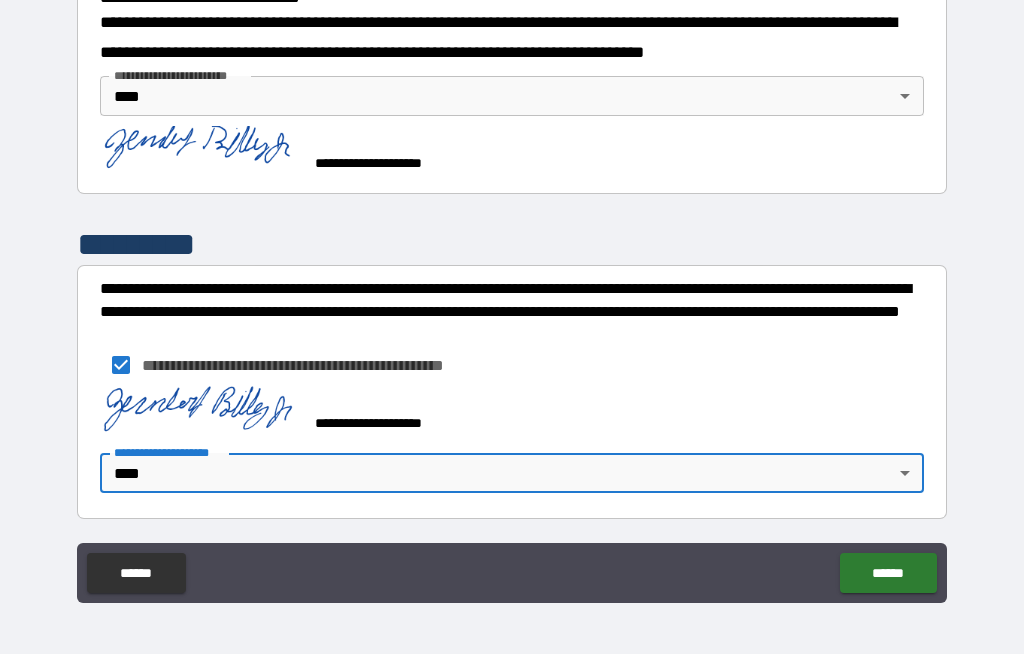 scroll, scrollTop: 713, scrollLeft: 0, axis: vertical 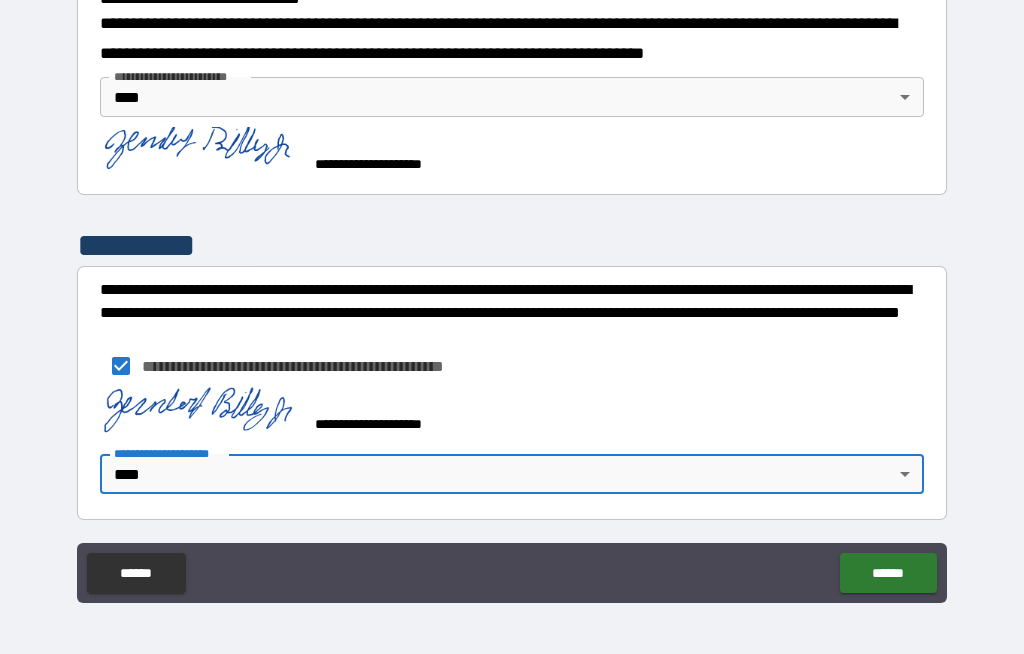 click on "******" at bounding box center [888, 573] 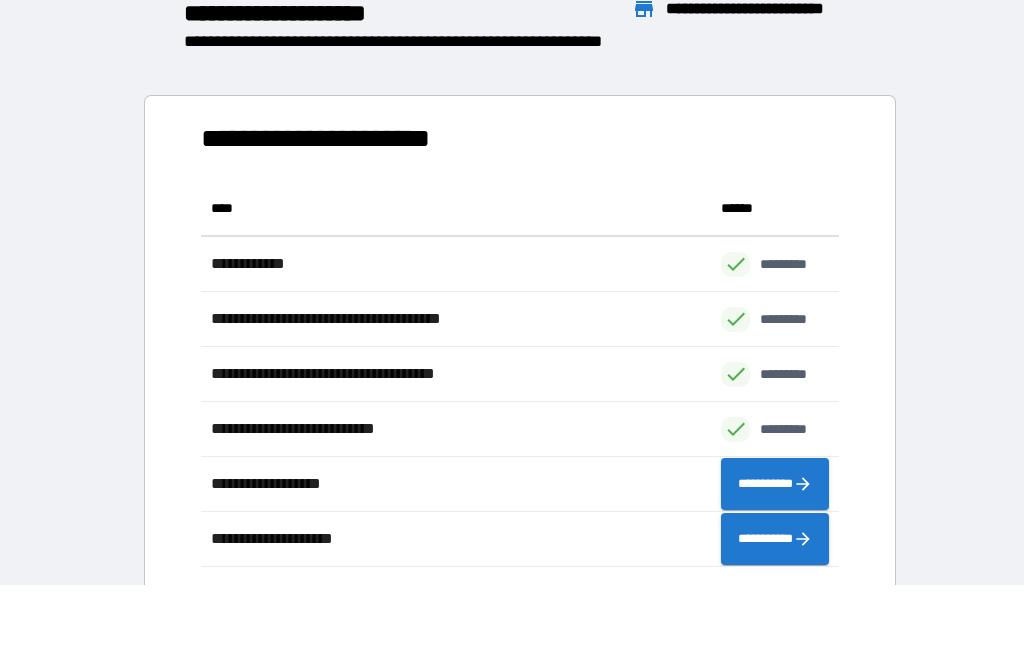 scroll, scrollTop: 1, scrollLeft: 1, axis: both 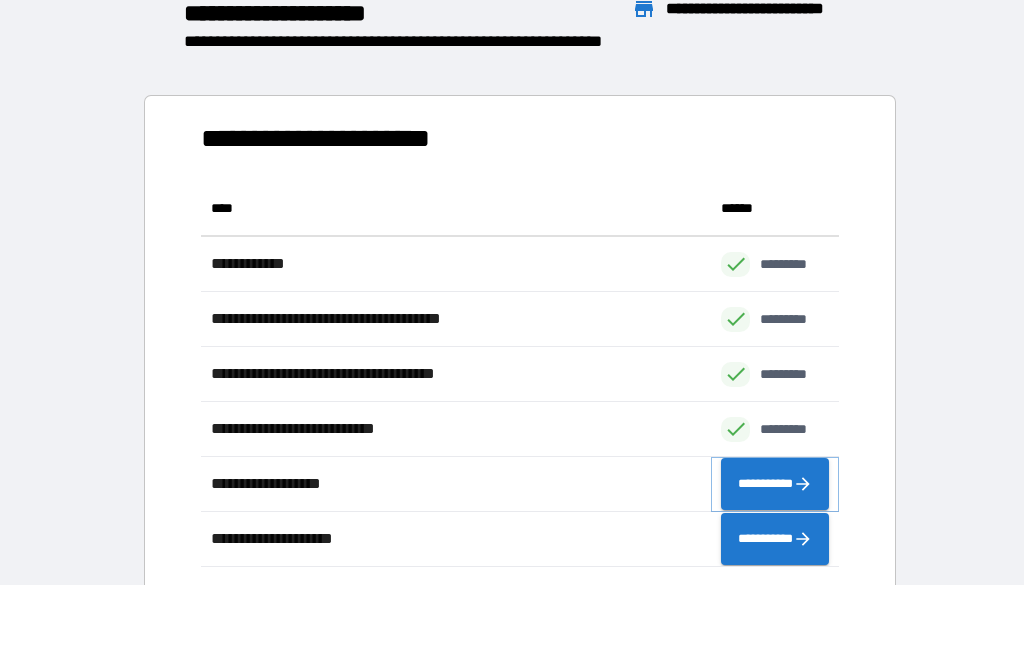 click on "**********" at bounding box center (775, 484) 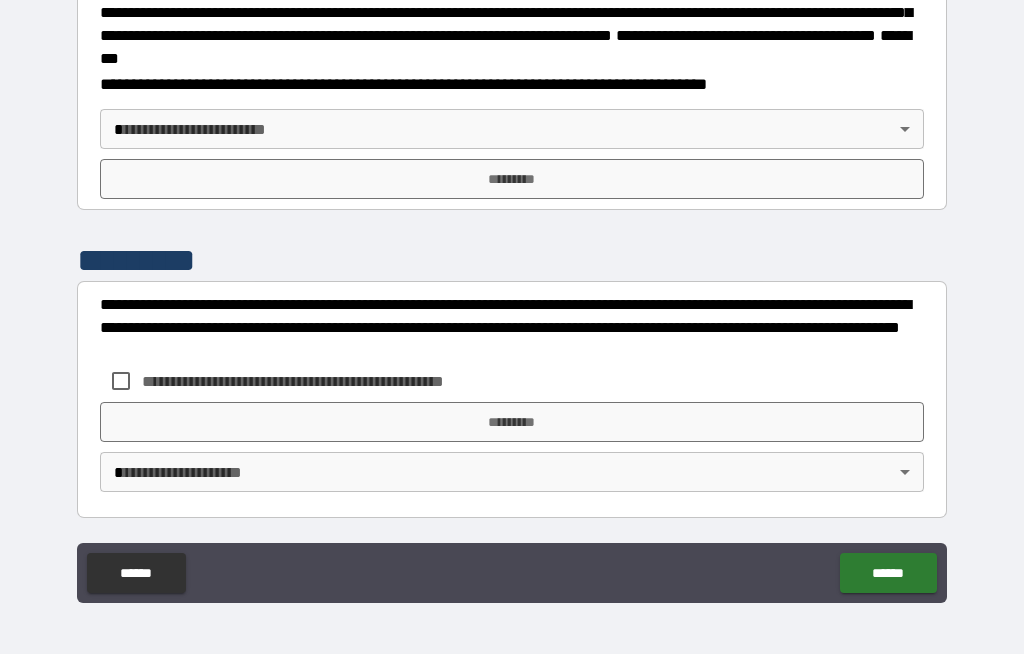 scroll, scrollTop: 2259, scrollLeft: 0, axis: vertical 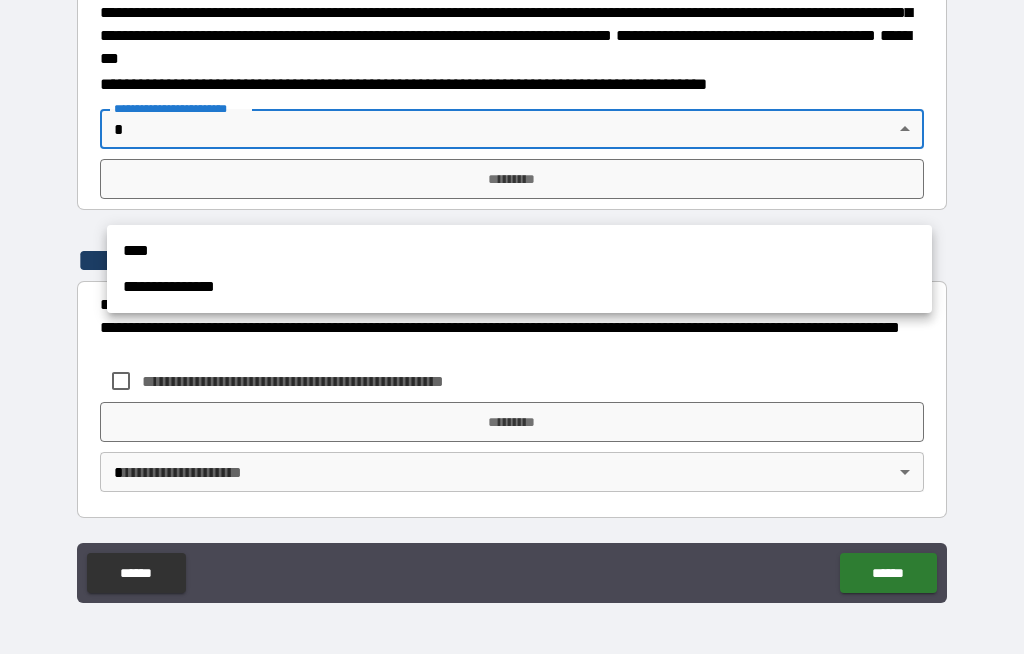 click on "****" at bounding box center [519, 251] 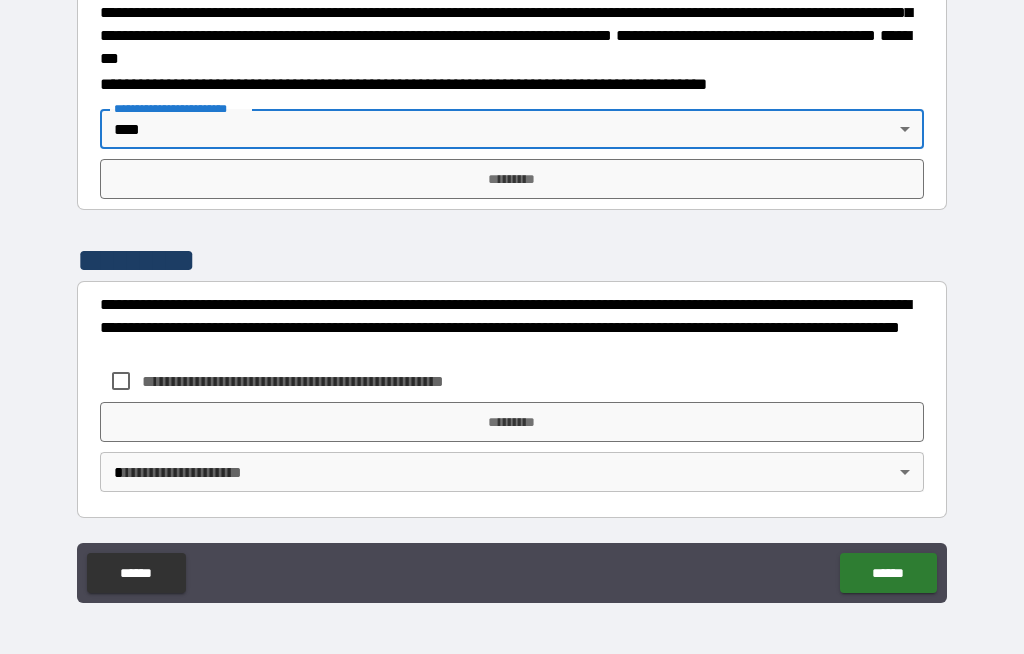 click on "*********" at bounding box center (512, 179) 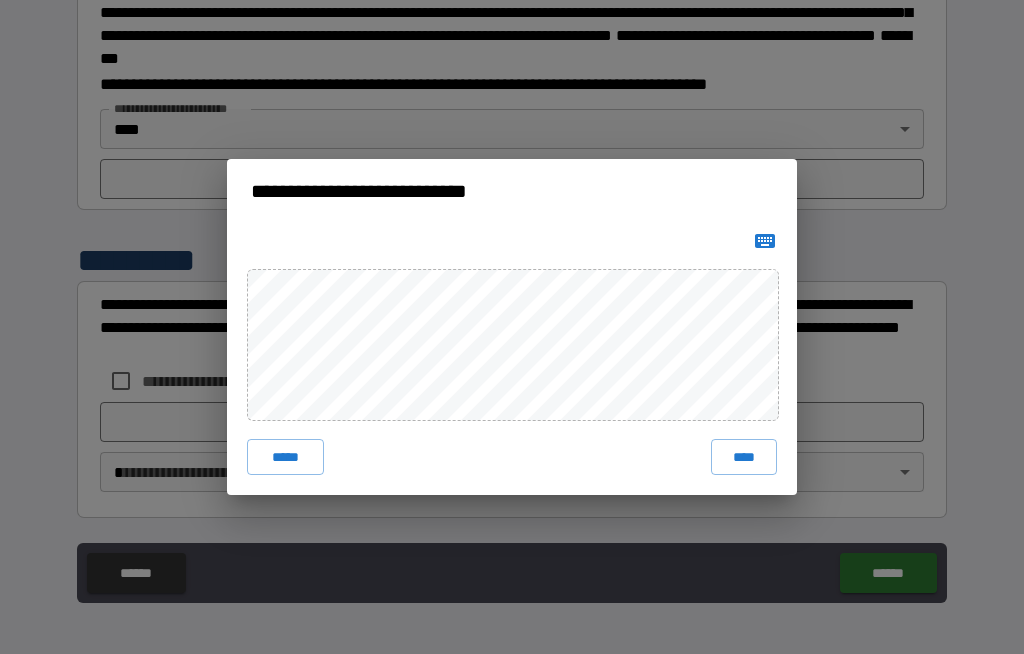 click on "****" at bounding box center (744, 457) 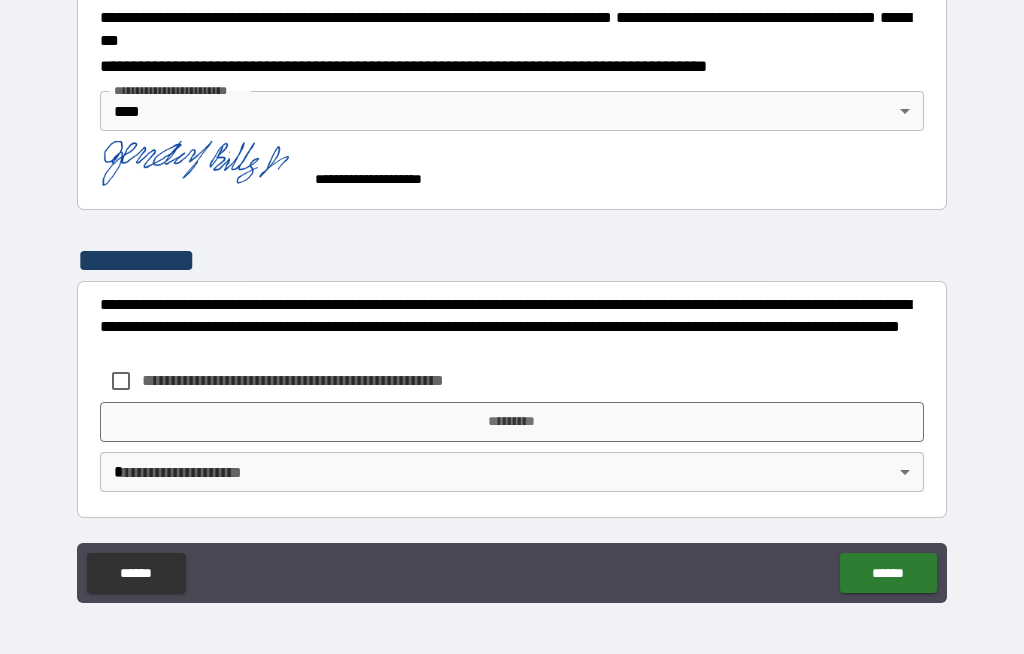 scroll, scrollTop: 2344, scrollLeft: 0, axis: vertical 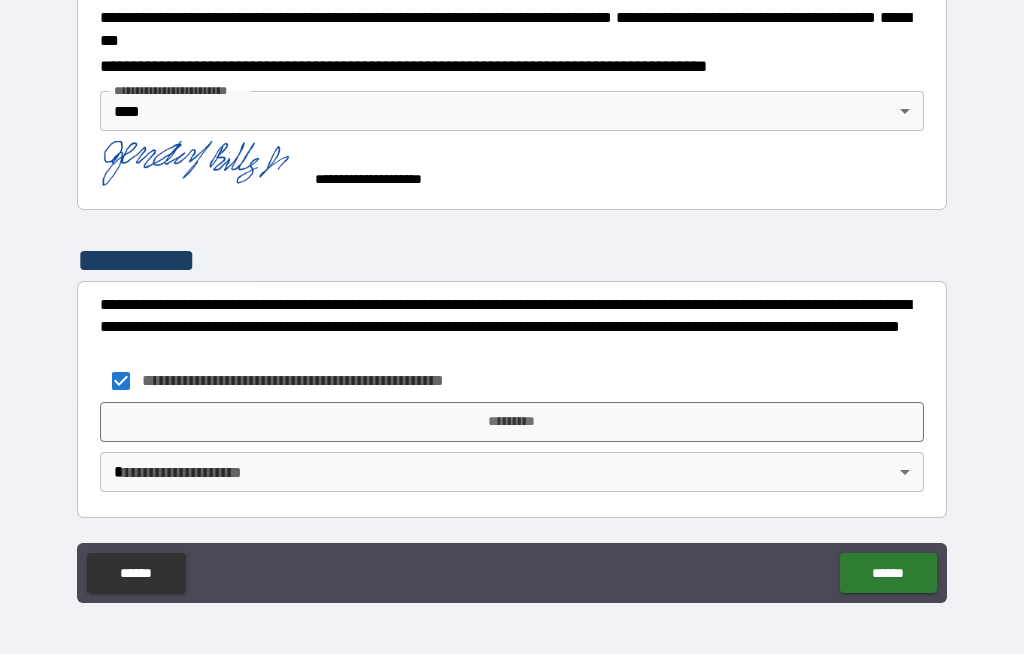 click on "*********" at bounding box center (512, 422) 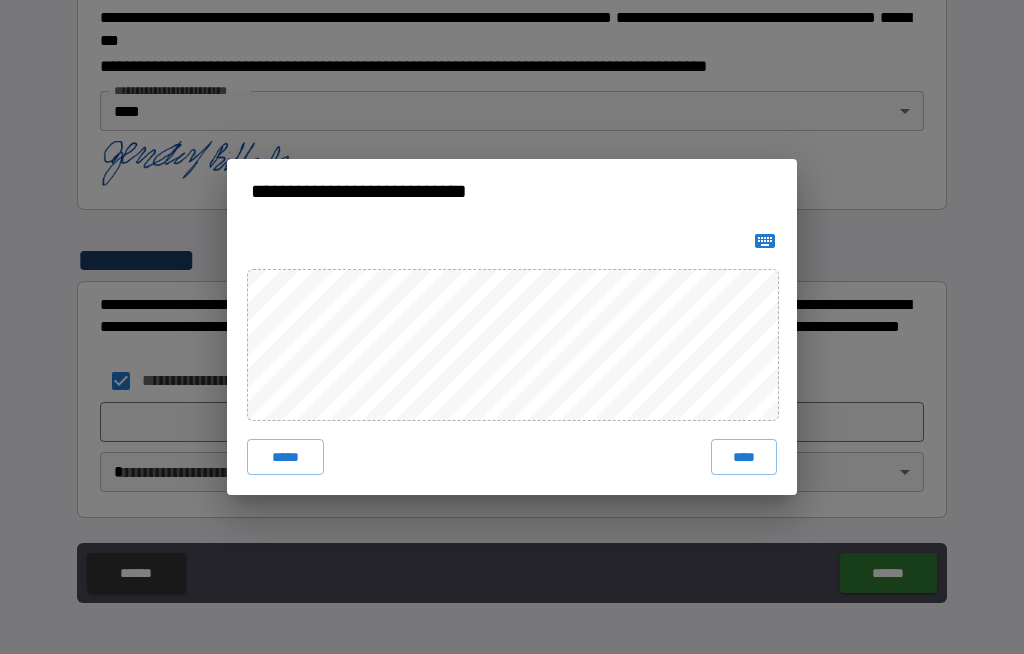 click on "****" at bounding box center [744, 457] 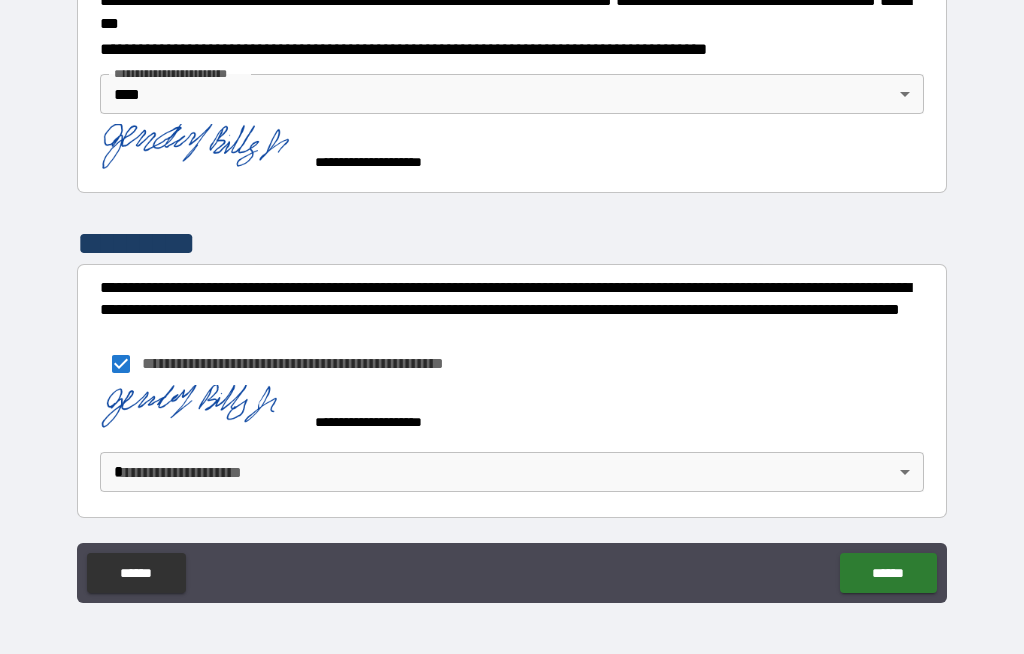 scroll, scrollTop: 2361, scrollLeft: 0, axis: vertical 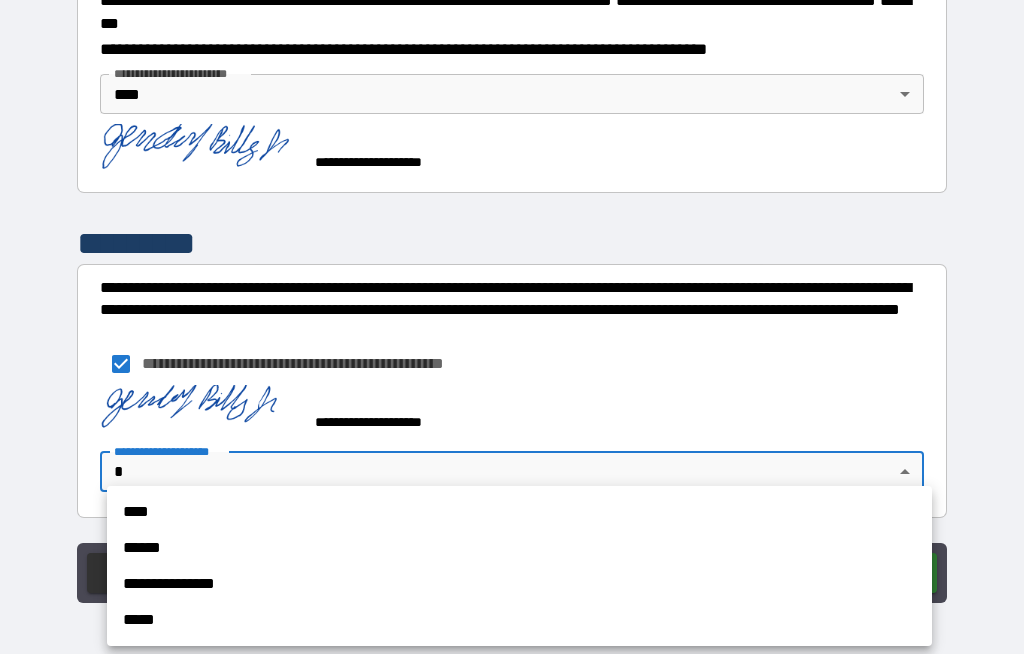 click on "****" at bounding box center (519, 512) 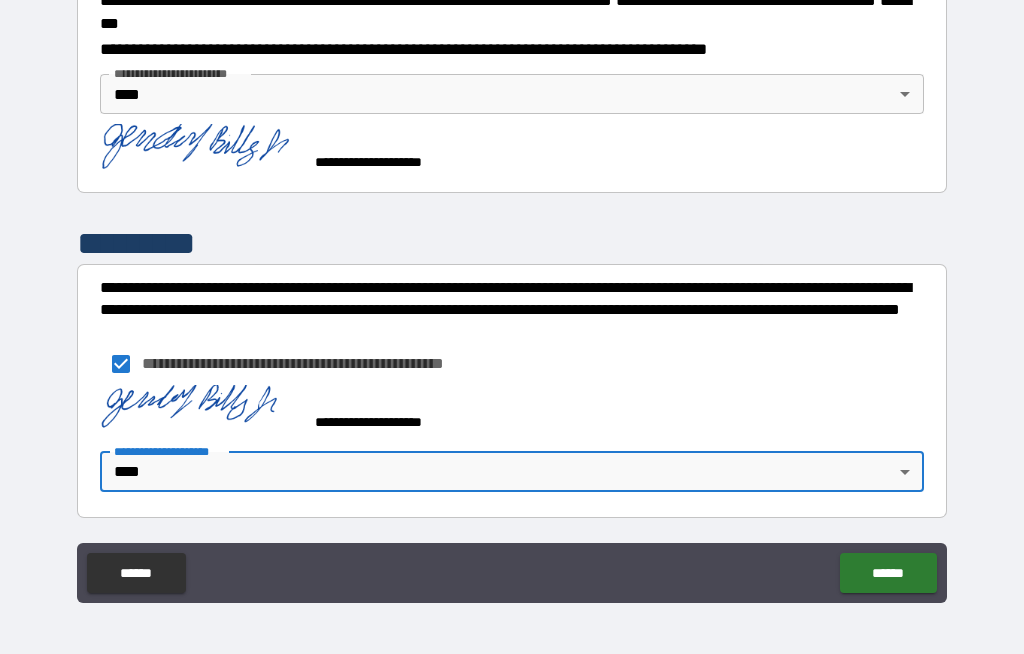 click on "******" at bounding box center (888, 573) 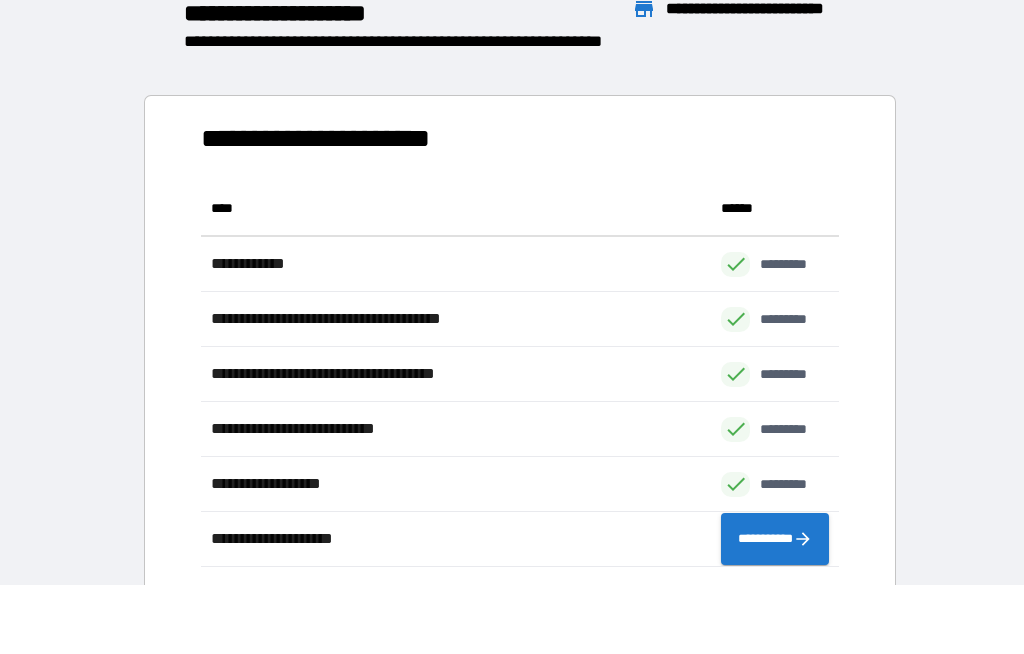 scroll, scrollTop: 386, scrollLeft: 638, axis: both 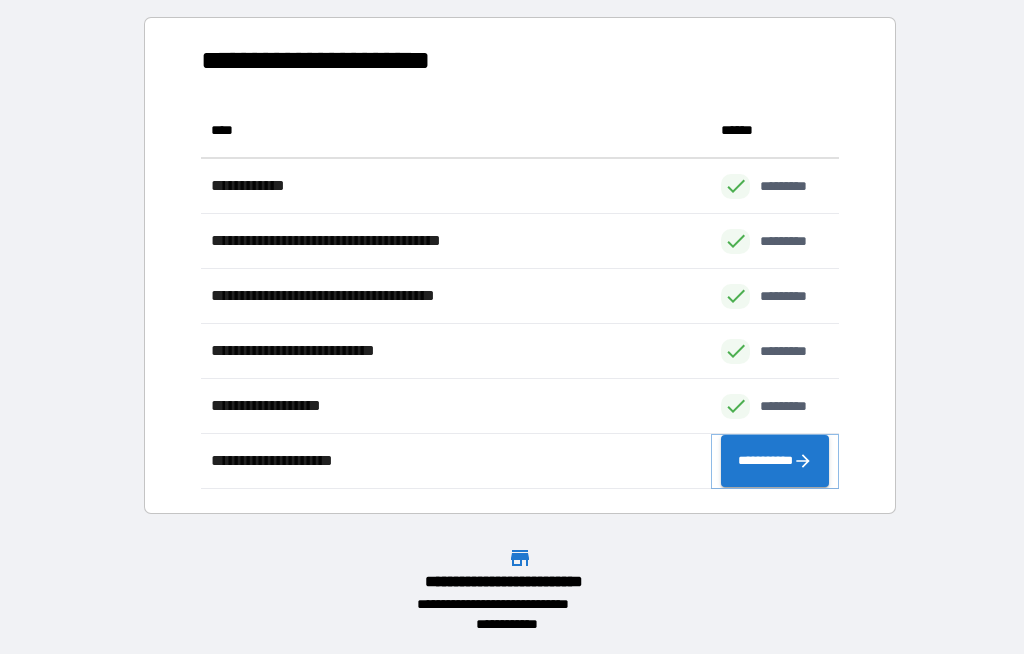 click on "**********" at bounding box center [775, 461] 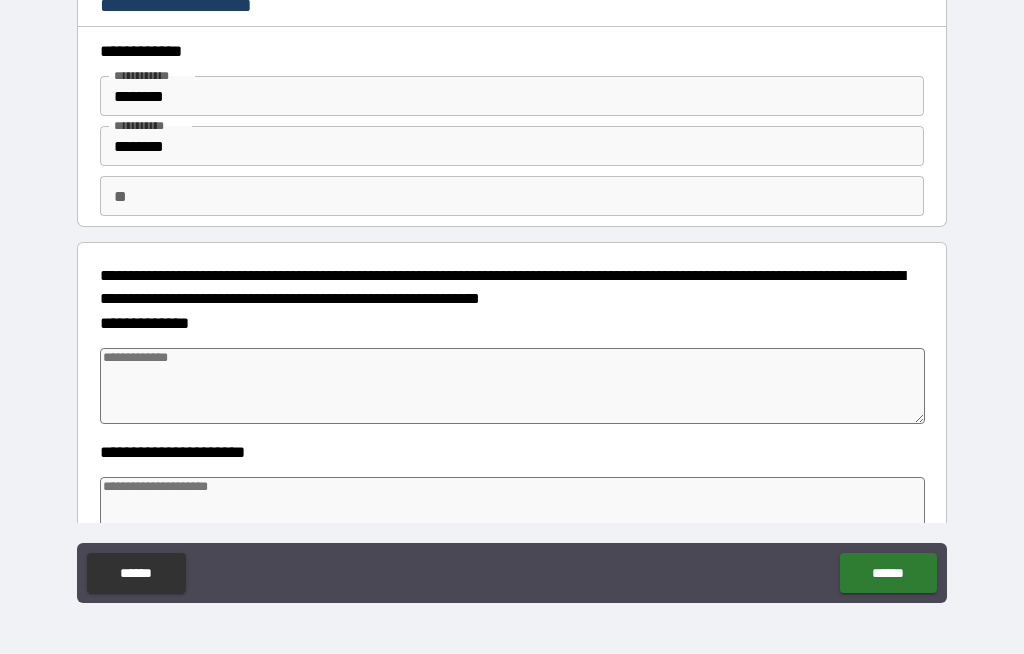 click at bounding box center [513, 386] 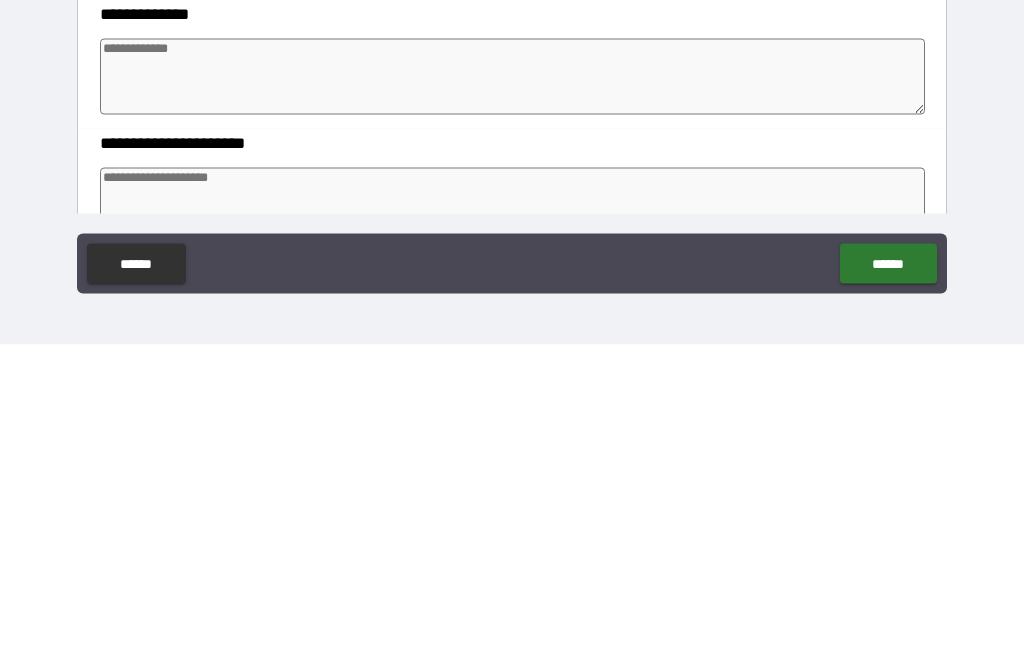 scroll, scrollTop: 0, scrollLeft: 0, axis: both 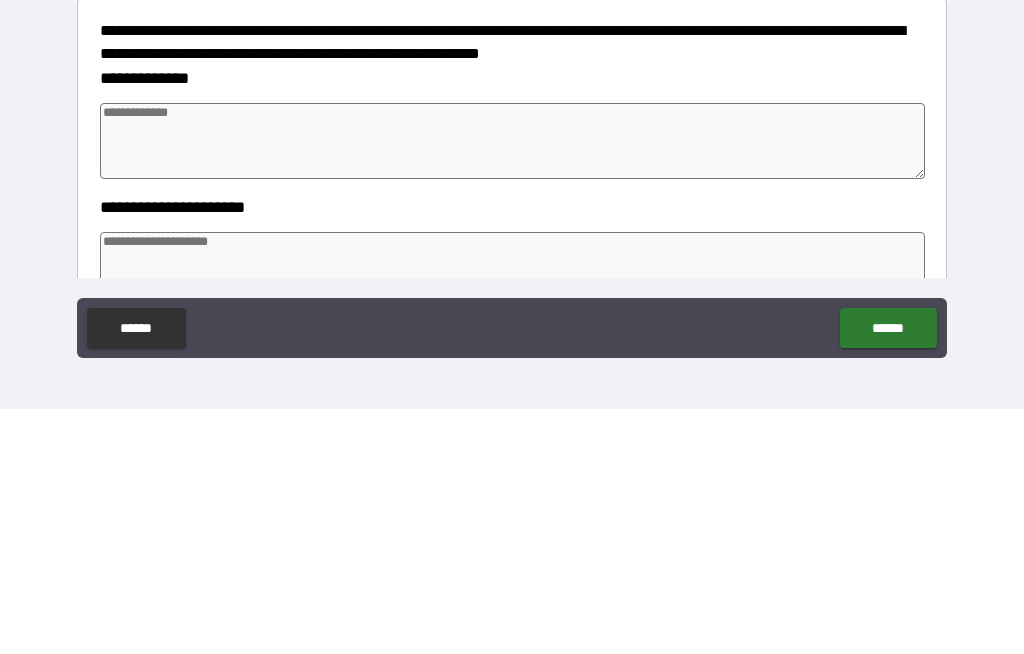 click at bounding box center [513, 386] 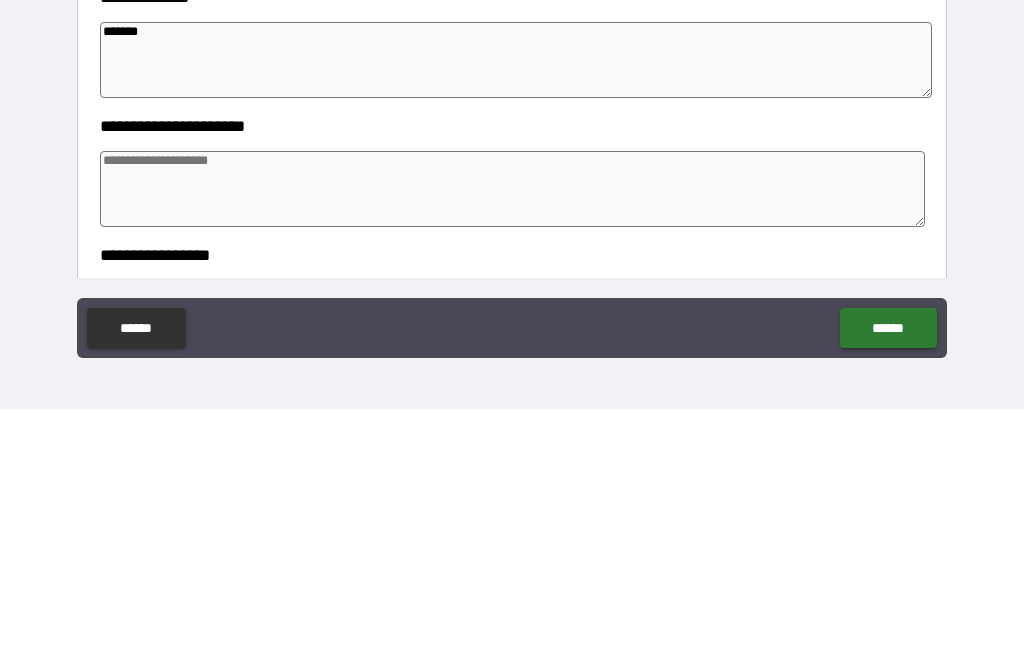 scroll, scrollTop: 98, scrollLeft: 0, axis: vertical 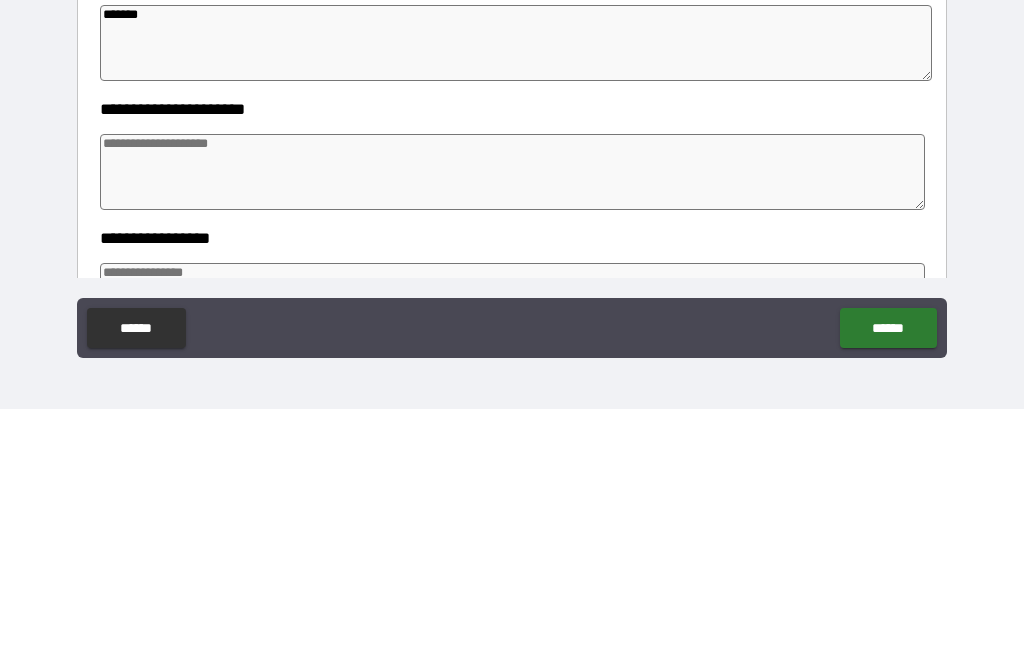 click at bounding box center [513, 417] 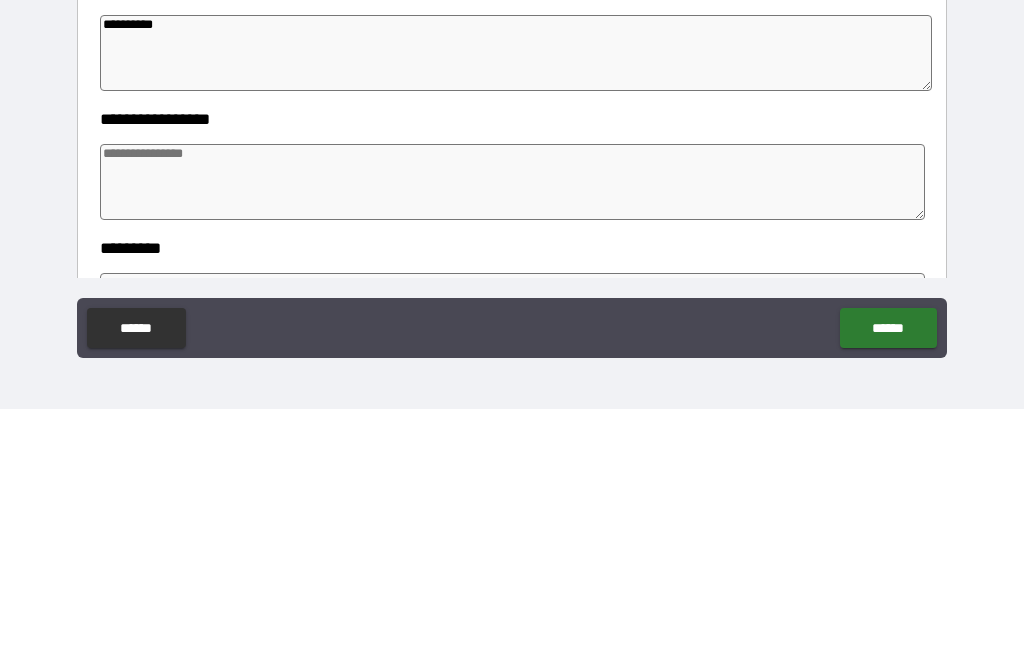 scroll, scrollTop: 221, scrollLeft: 0, axis: vertical 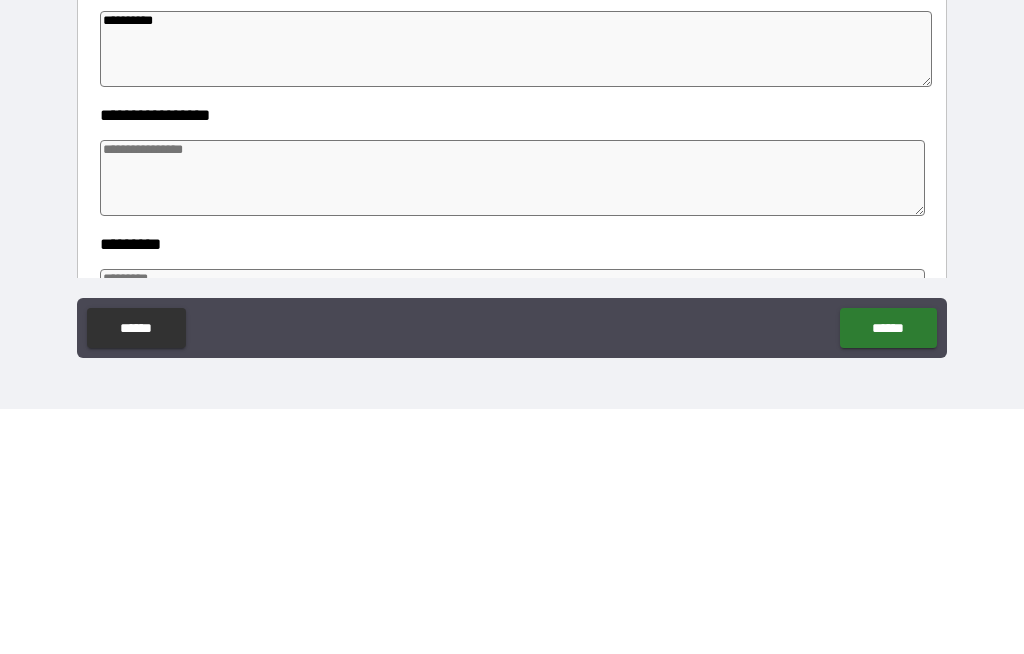 click at bounding box center (513, 423) 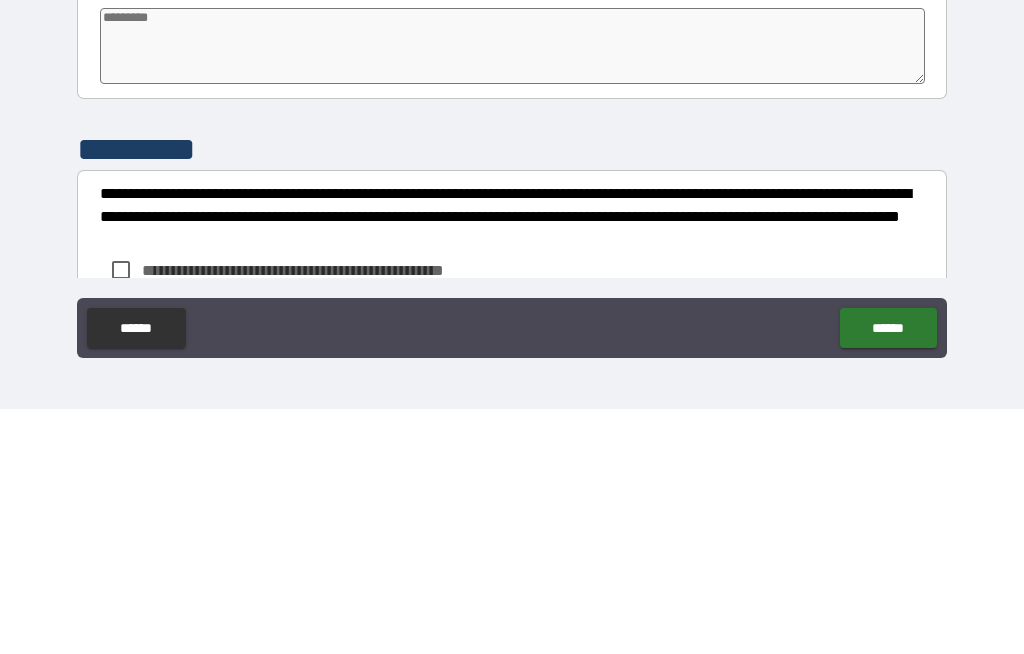click on "**********" at bounding box center (512, 454) 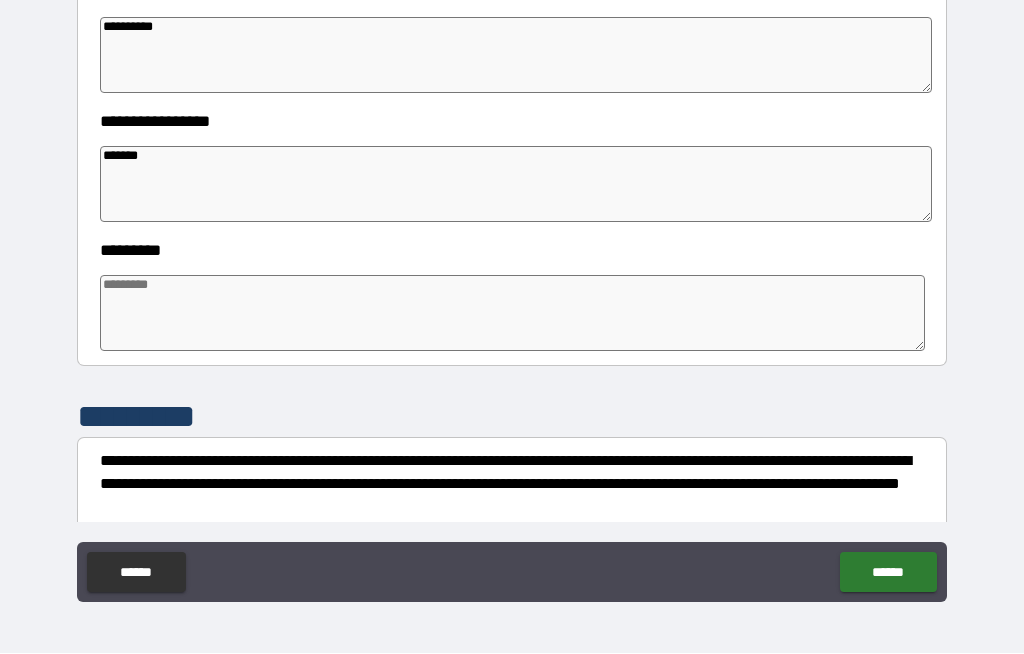 click at bounding box center [513, 314] 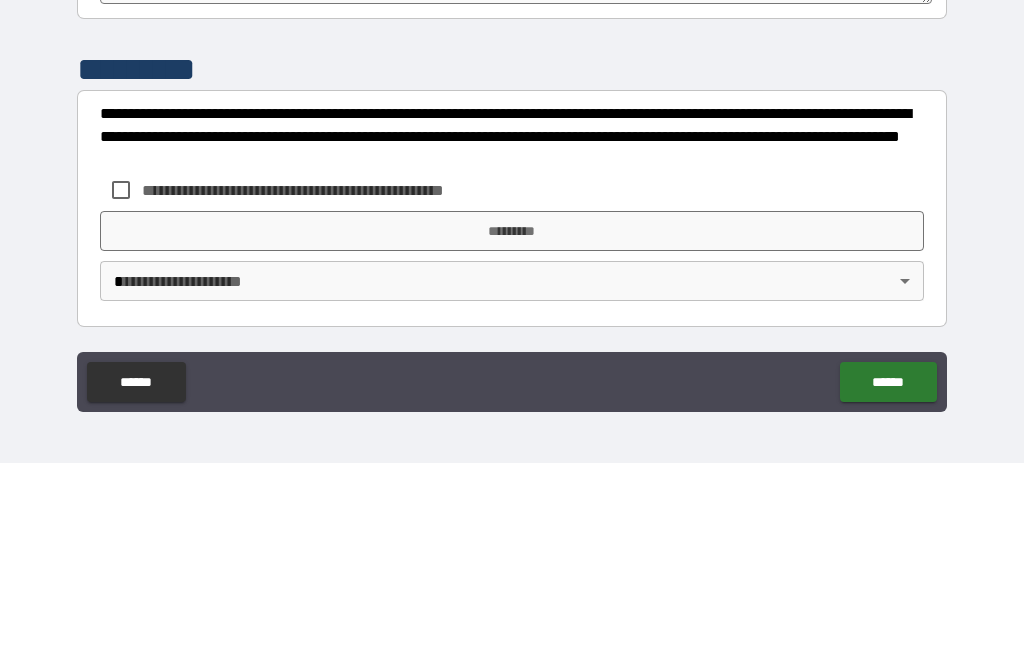 scroll, scrollTop: 616, scrollLeft: 0, axis: vertical 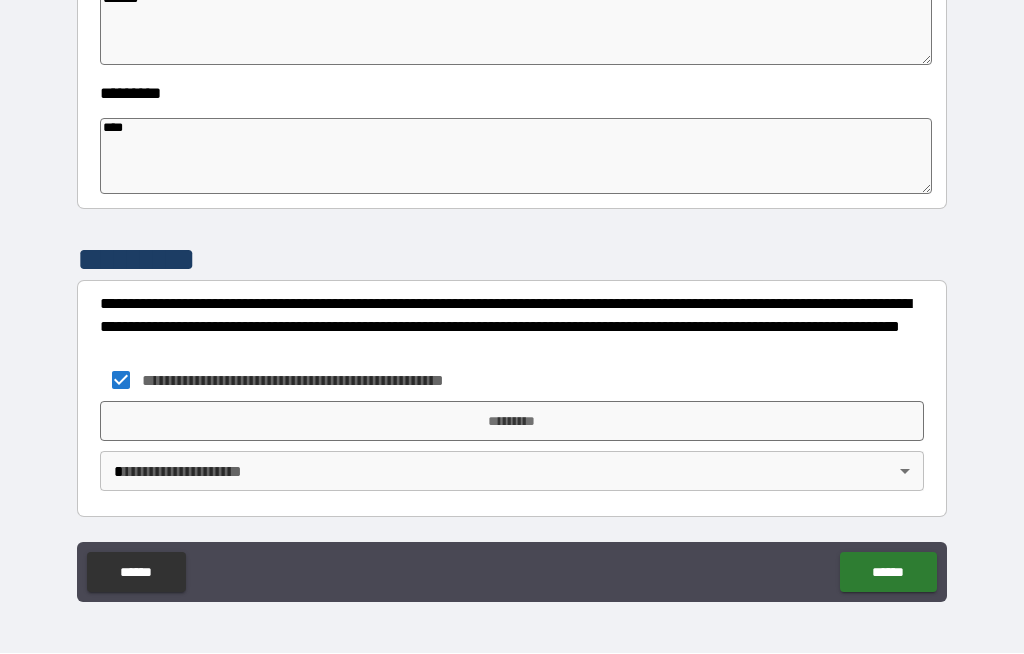 click on "*********" at bounding box center (512, 422) 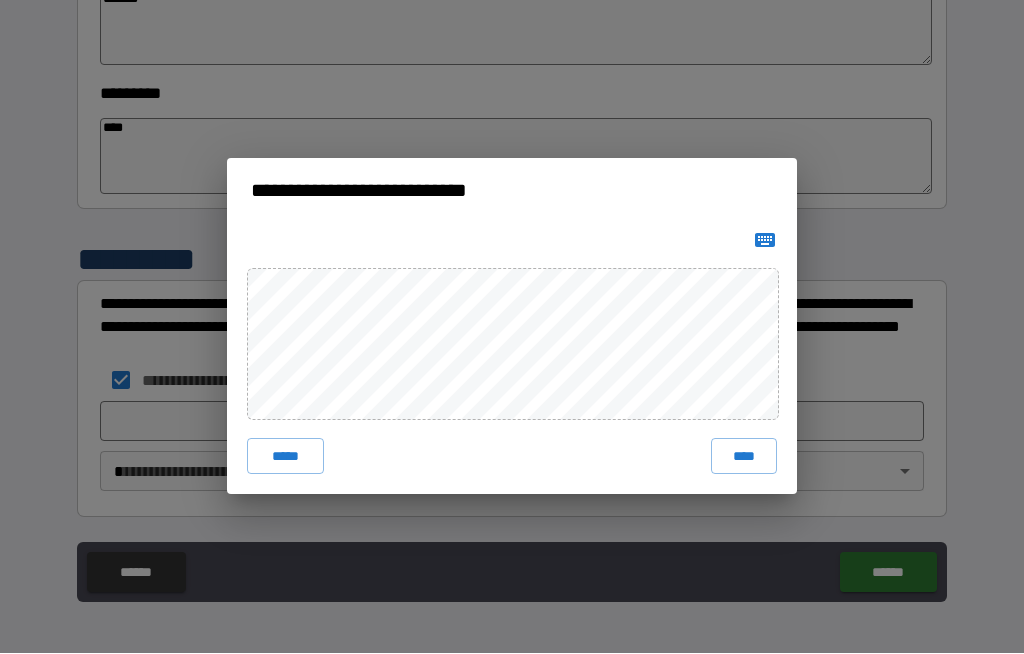 click on "****" at bounding box center [744, 457] 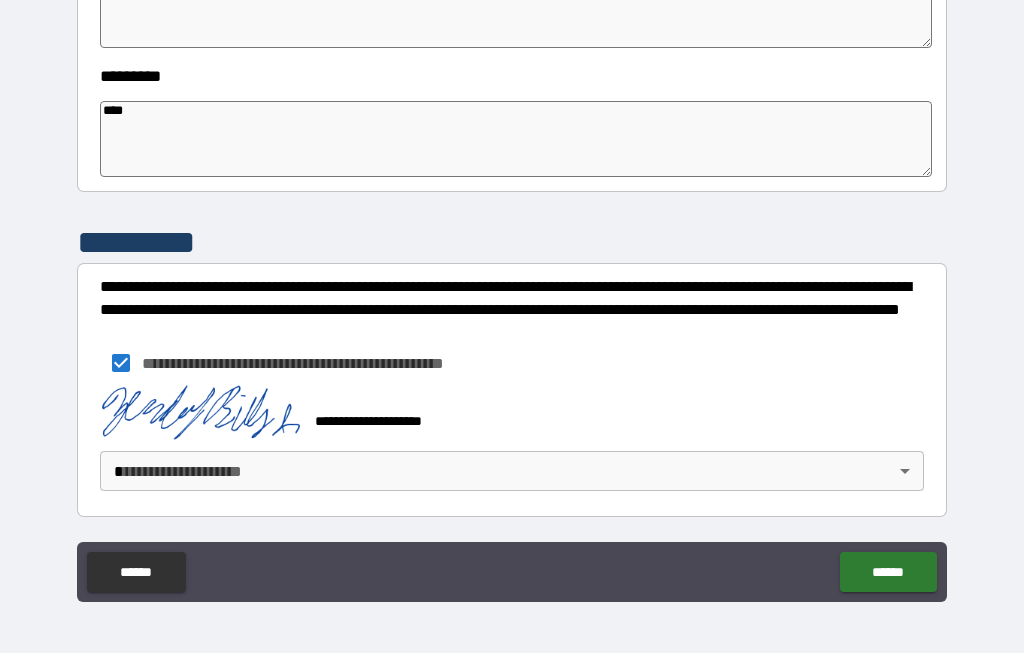 scroll, scrollTop: 633, scrollLeft: 0, axis: vertical 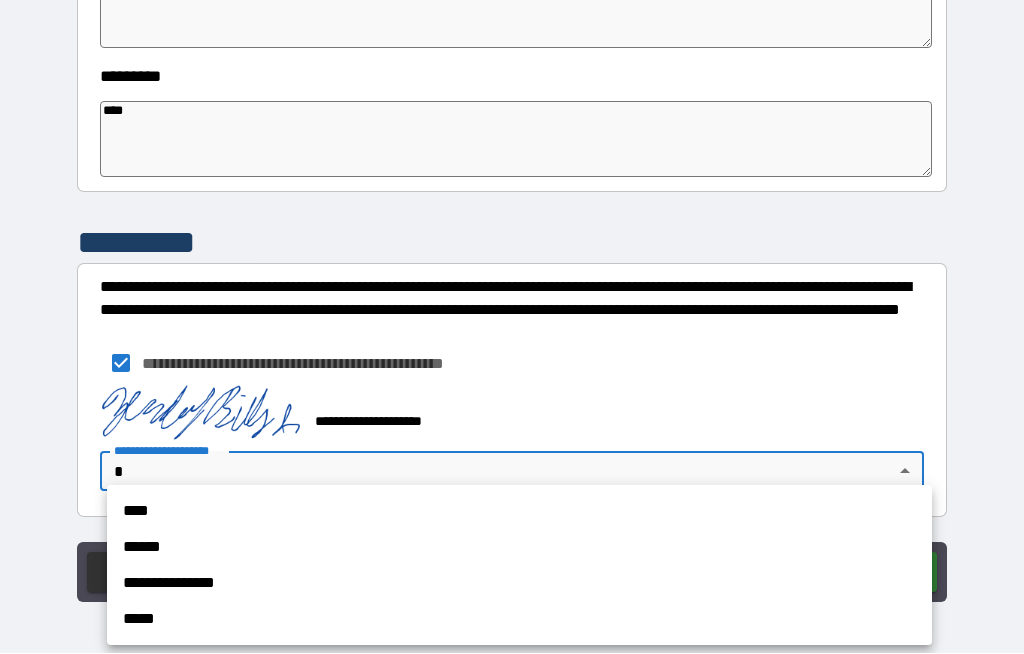 click on "****" at bounding box center [519, 512] 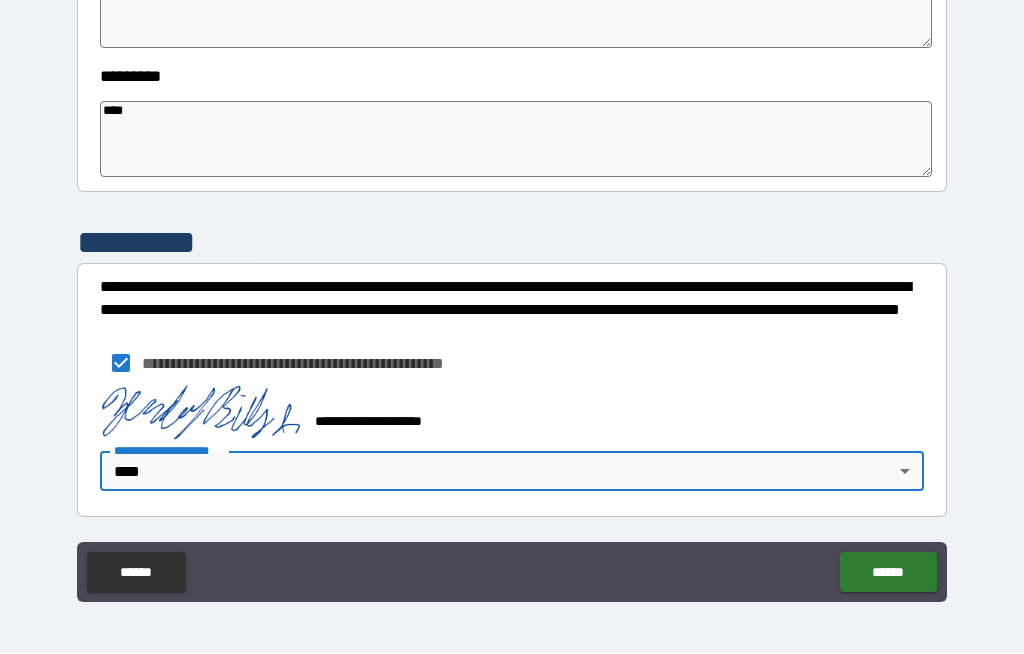 click on "******" at bounding box center (888, 573) 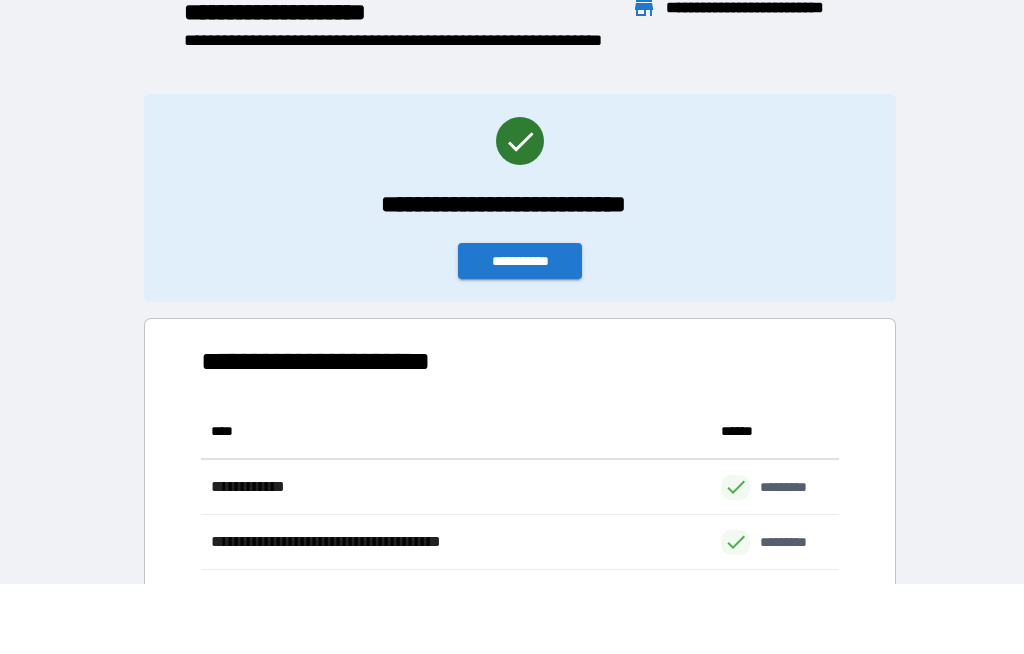 scroll, scrollTop: 386, scrollLeft: 638, axis: both 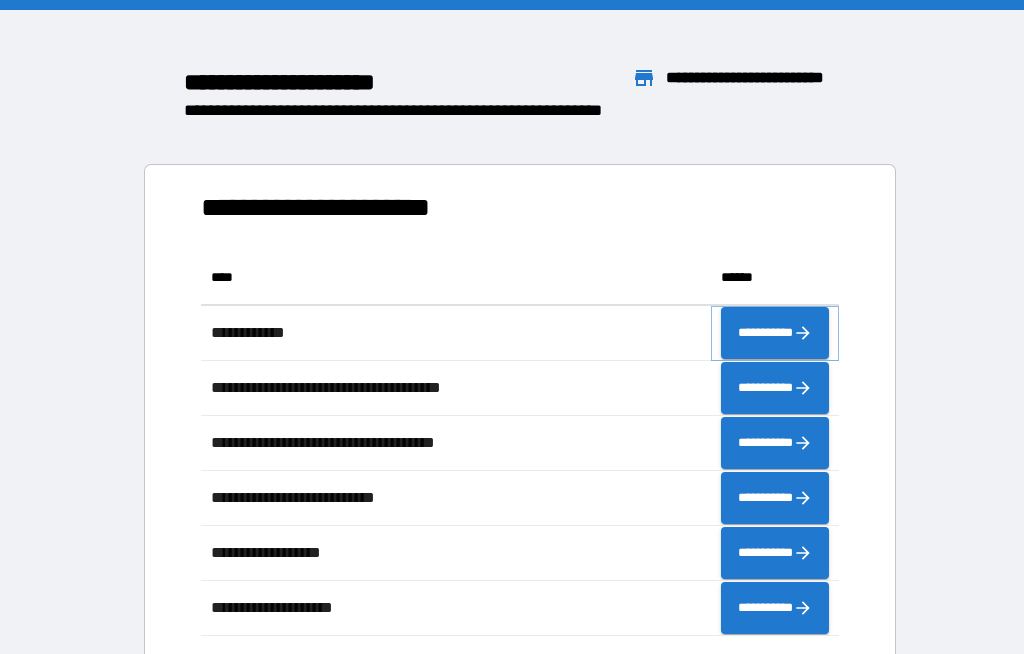 click on "**********" at bounding box center [775, 333] 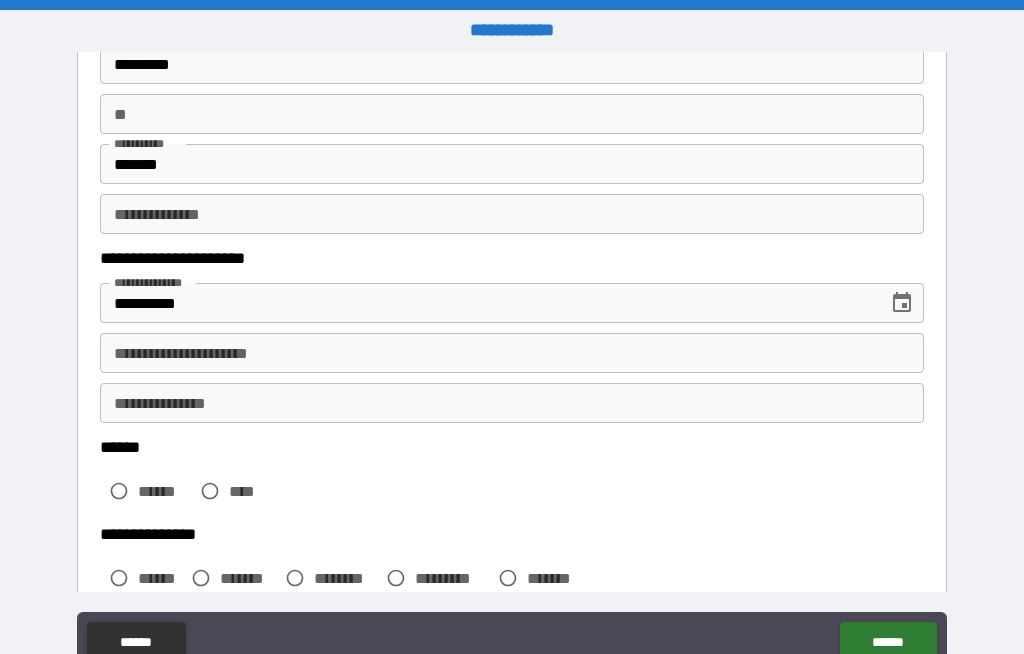 scroll, scrollTop: 171, scrollLeft: 0, axis: vertical 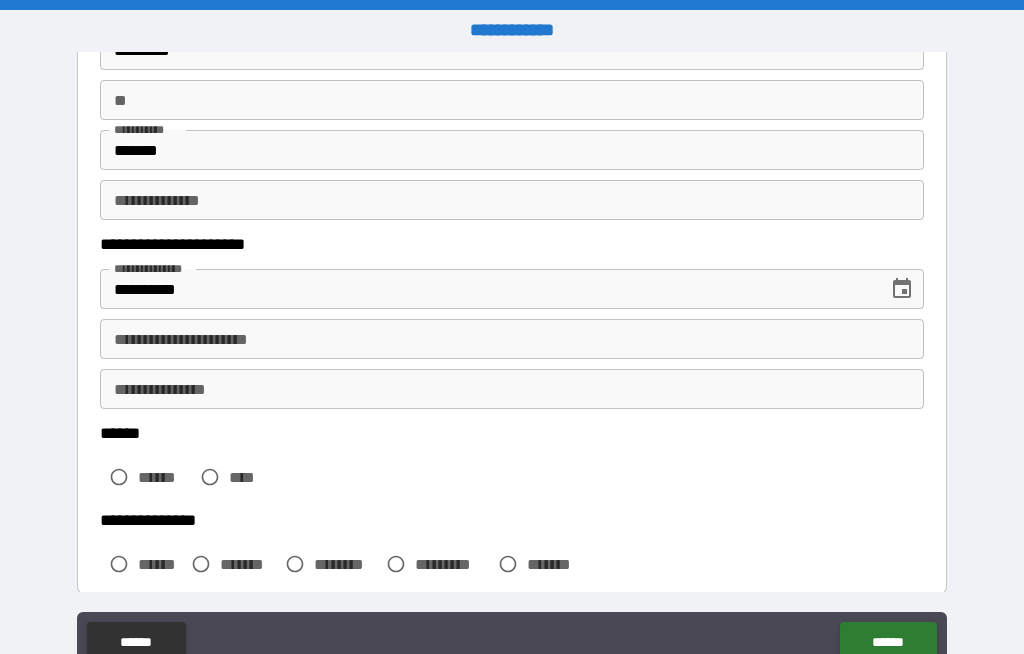click on "**********" at bounding box center [512, 339] 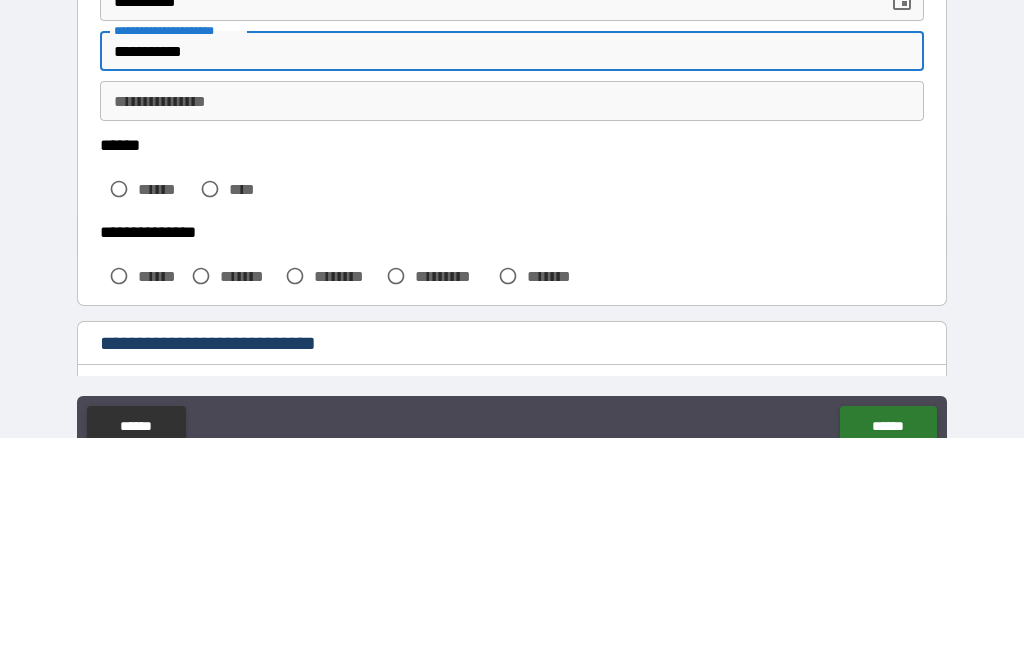 scroll, scrollTop: 246, scrollLeft: 0, axis: vertical 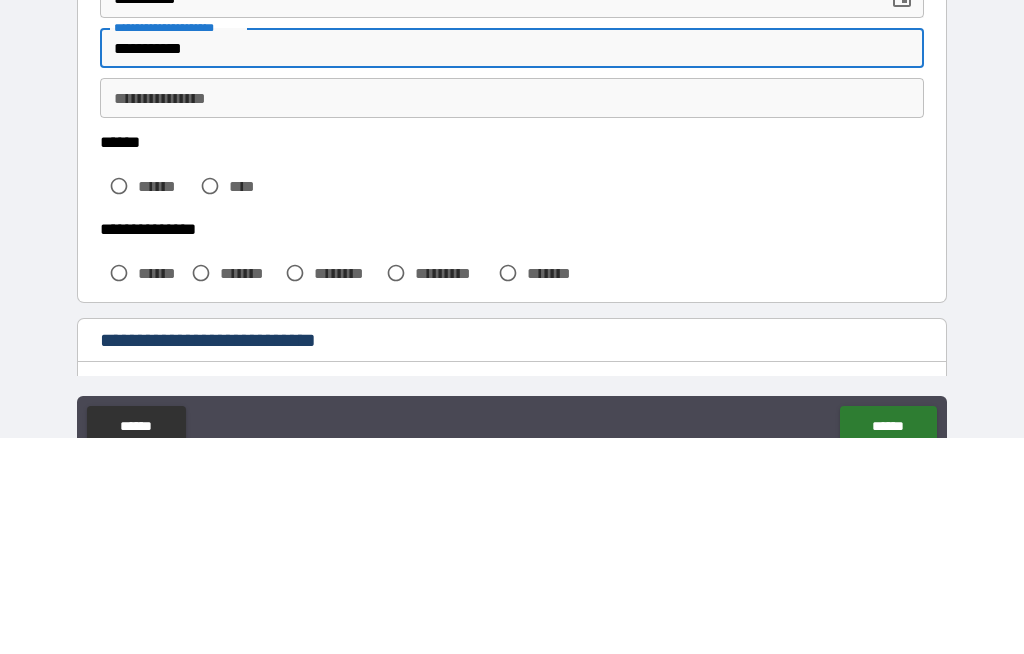 type on "**********" 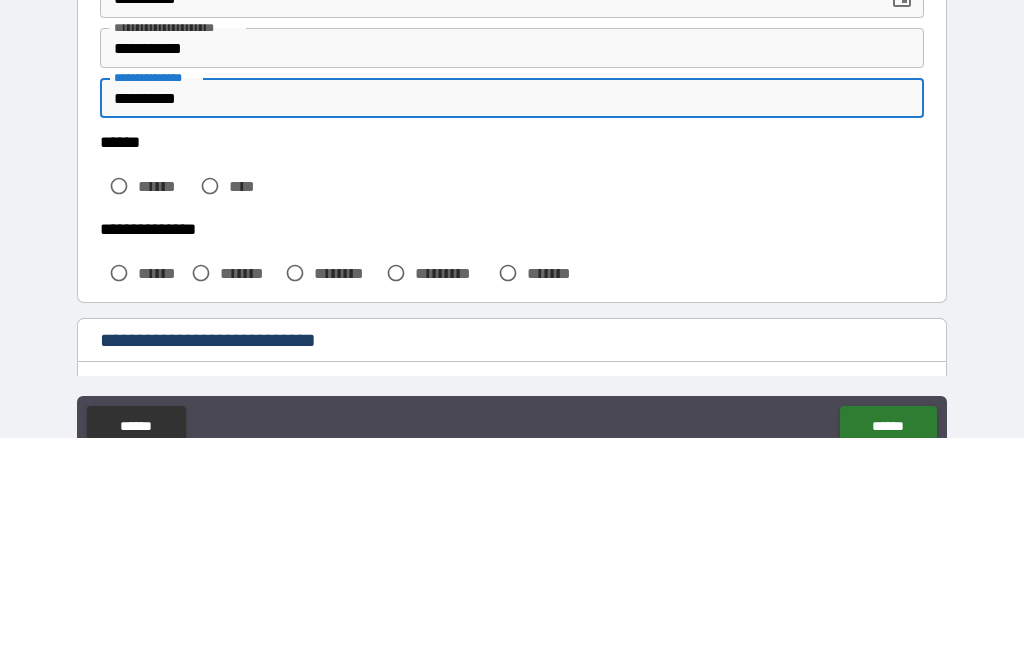 type on "**********" 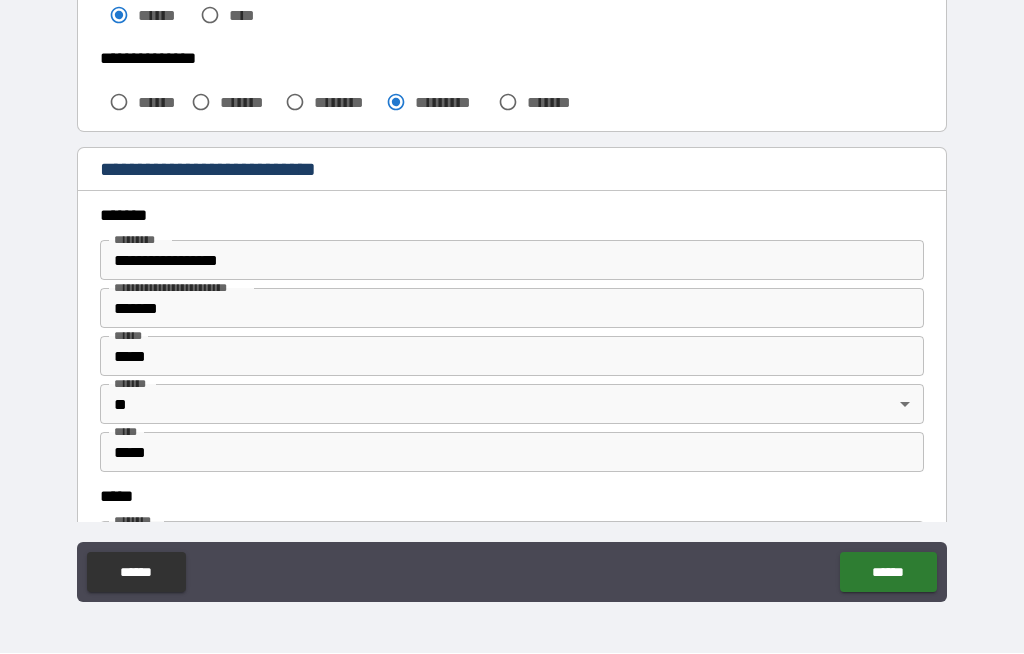 scroll, scrollTop: 564, scrollLeft: 0, axis: vertical 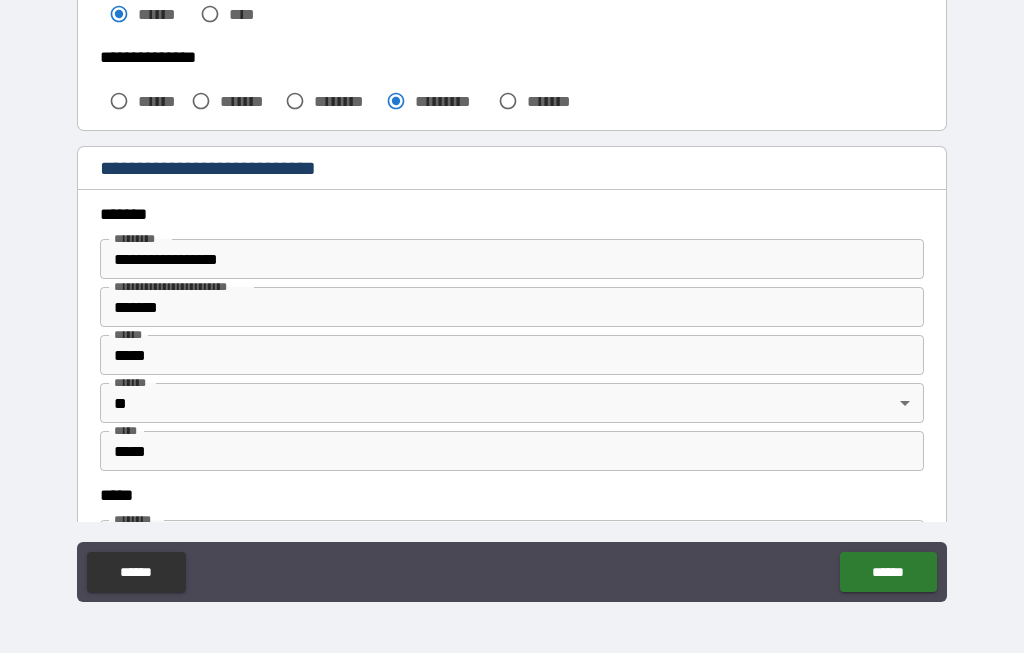 click on "**********" at bounding box center (512, 260) 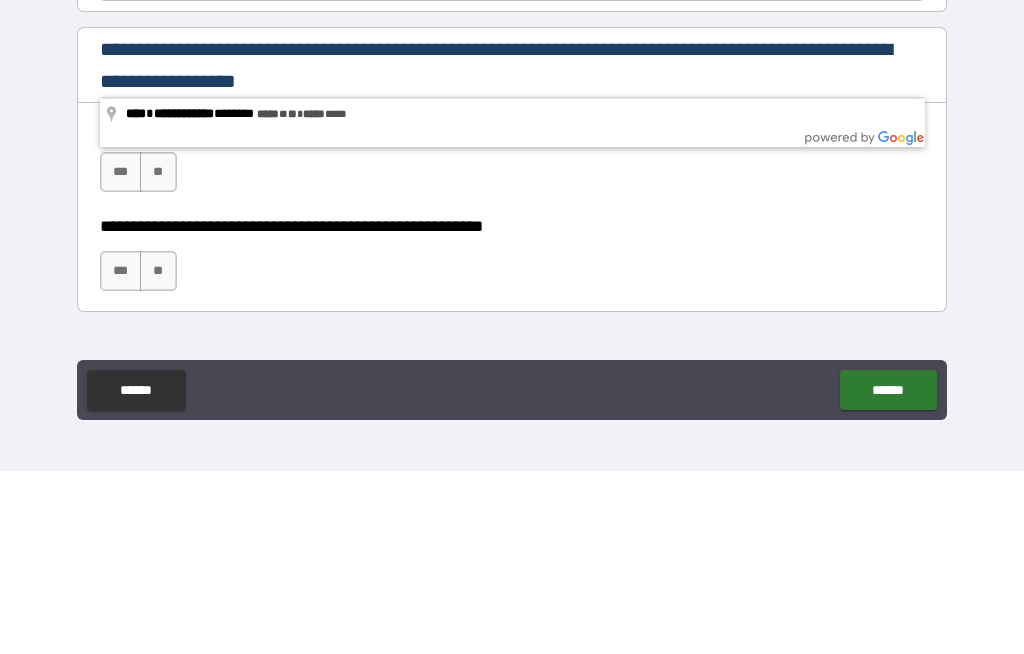scroll, scrollTop: 1131, scrollLeft: 0, axis: vertical 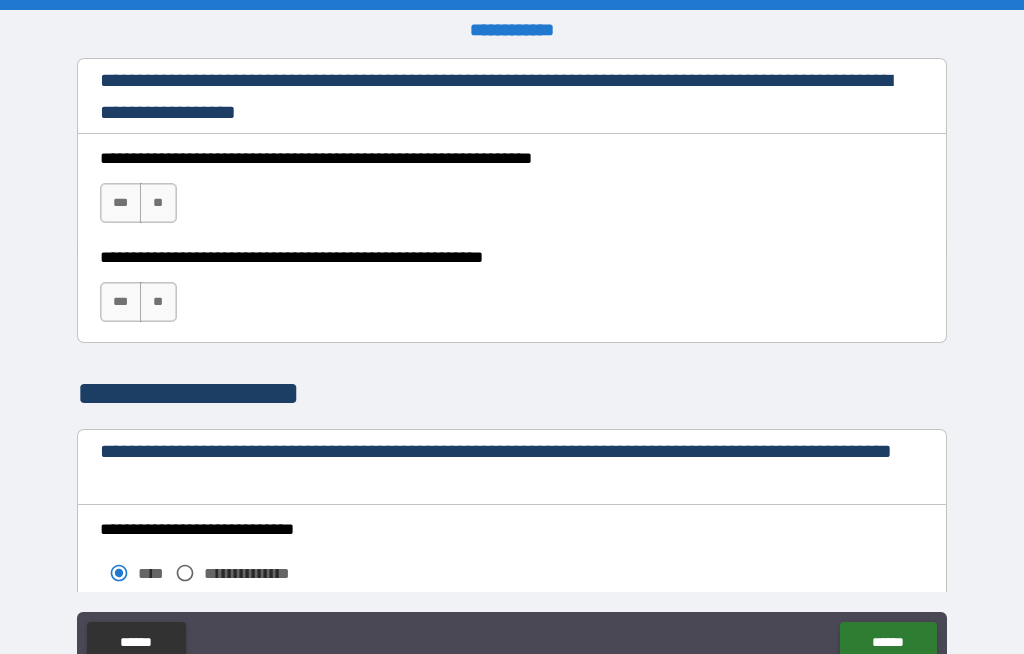 type on "**********" 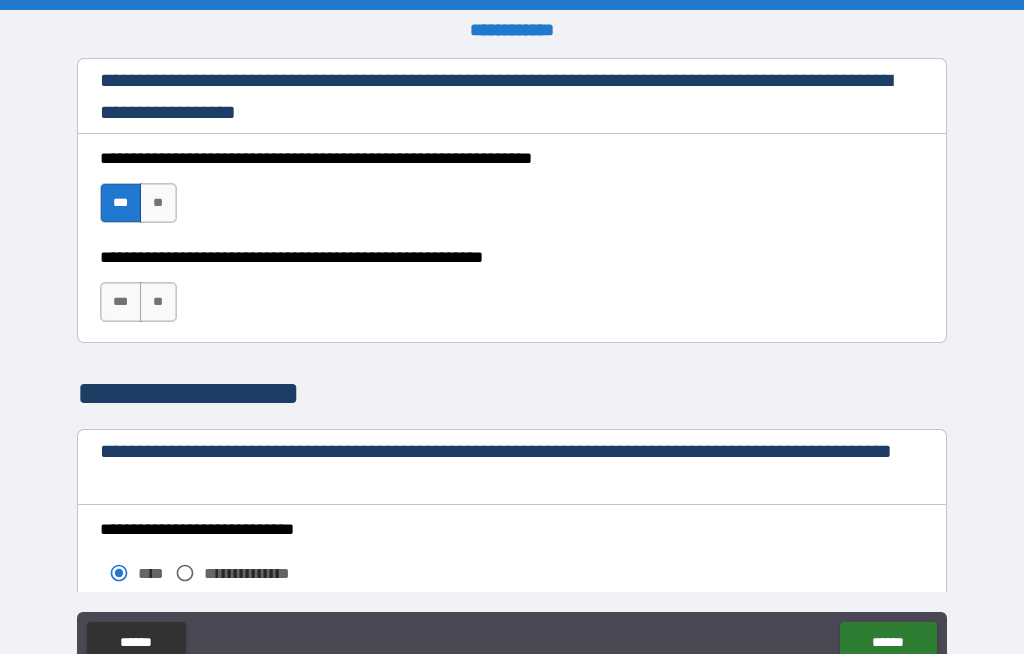 click on "***" at bounding box center (121, 302) 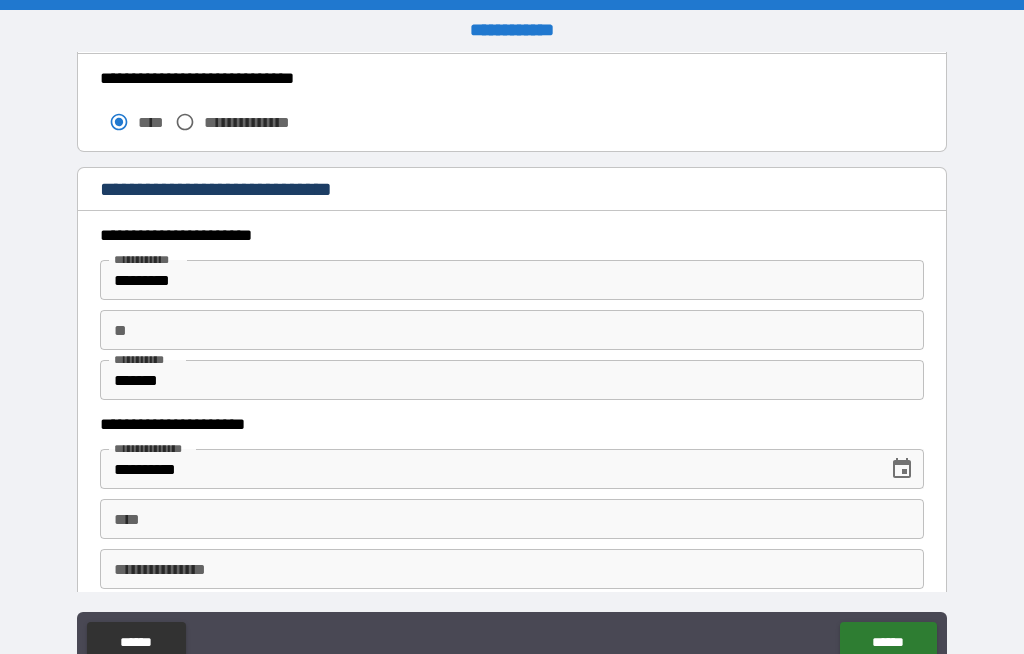 scroll, scrollTop: 1803, scrollLeft: 0, axis: vertical 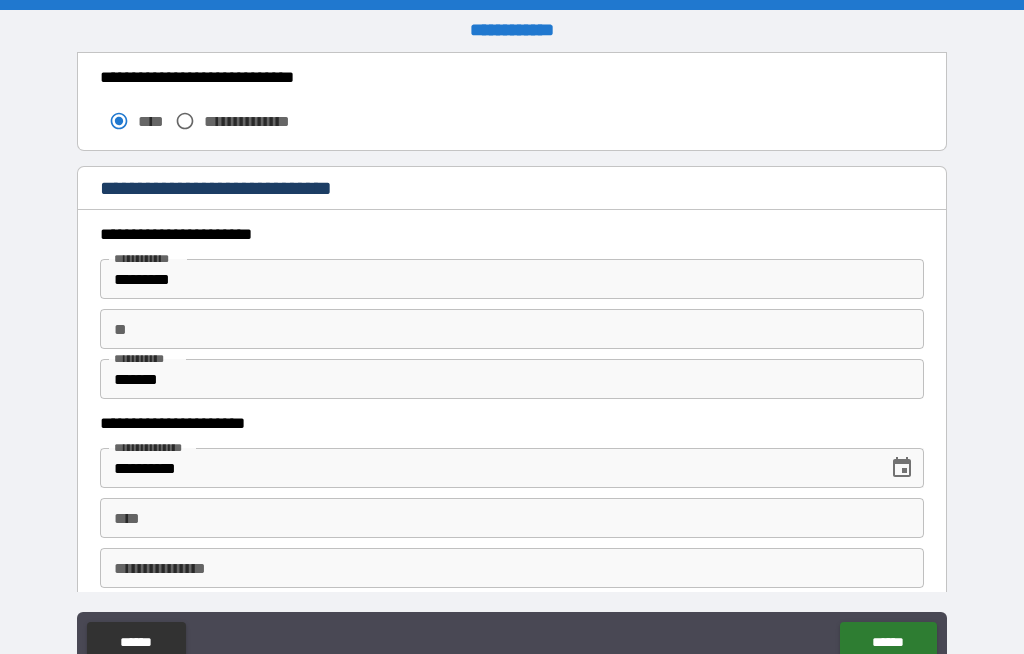 click on "**" at bounding box center [512, 329] 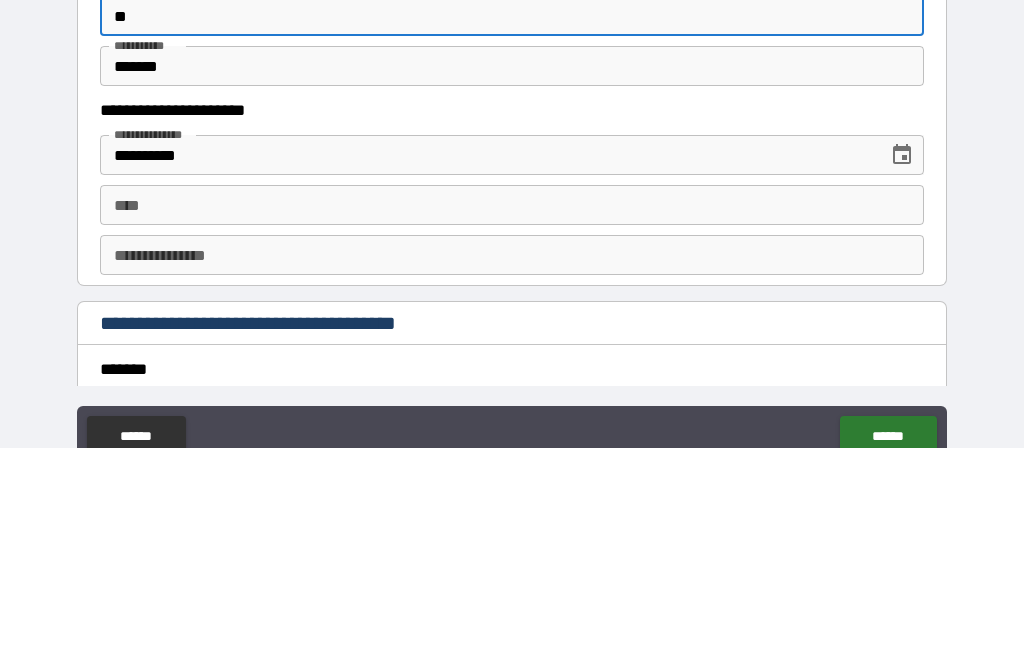 scroll, scrollTop: 1970, scrollLeft: 0, axis: vertical 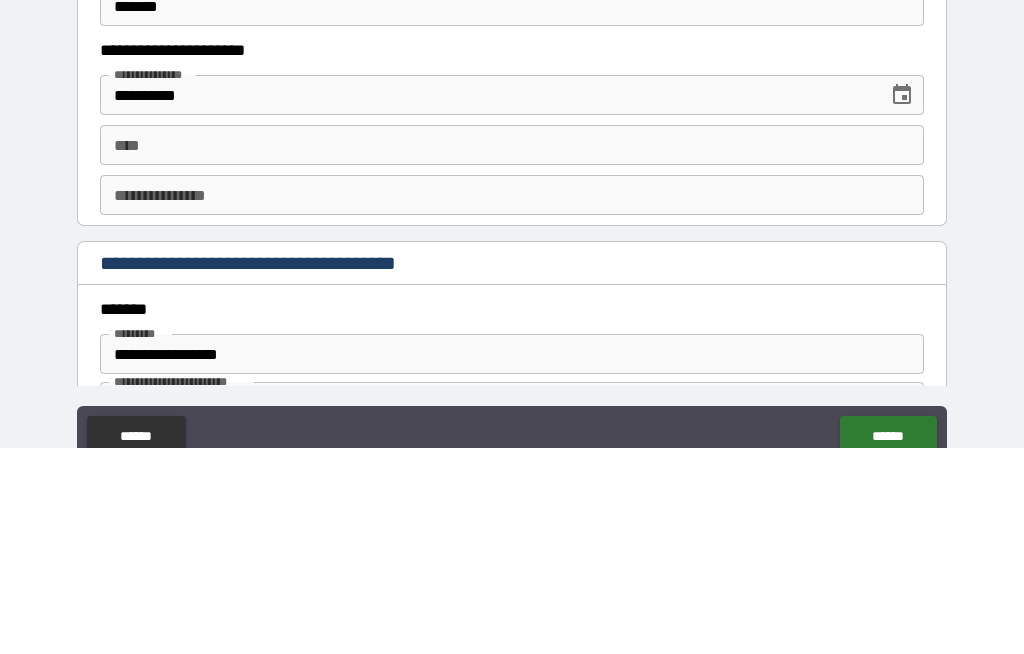 type on "**" 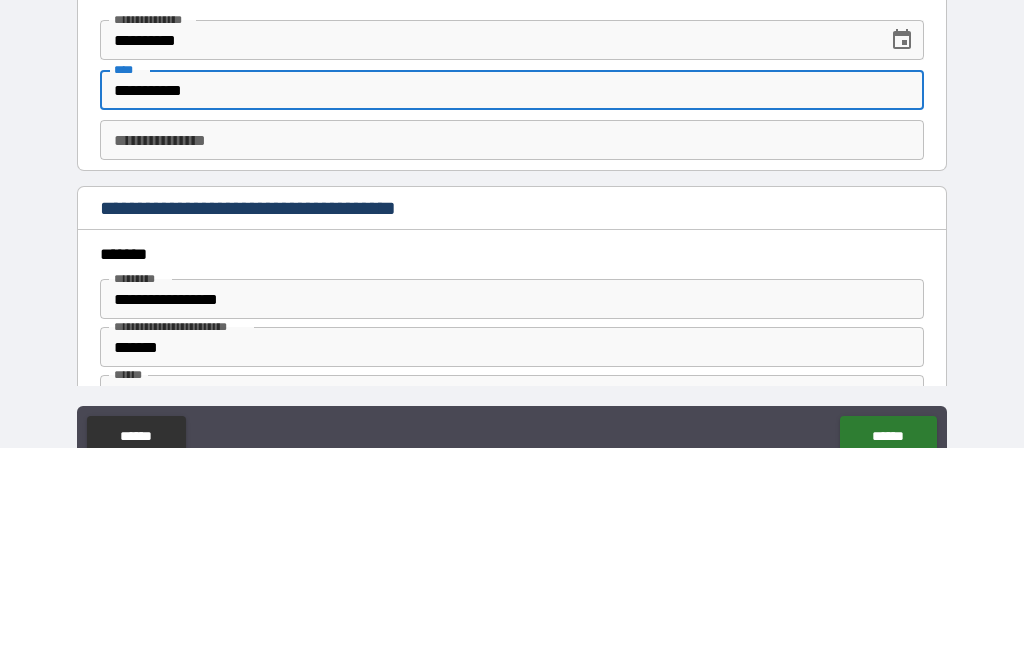 scroll, scrollTop: 2045, scrollLeft: 0, axis: vertical 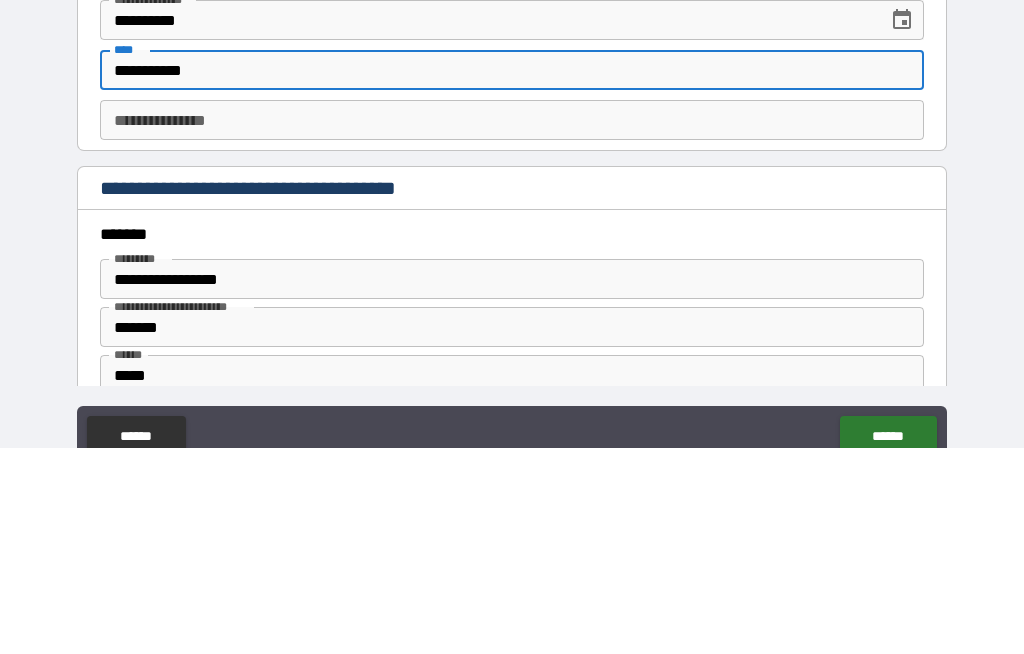 type on "**********" 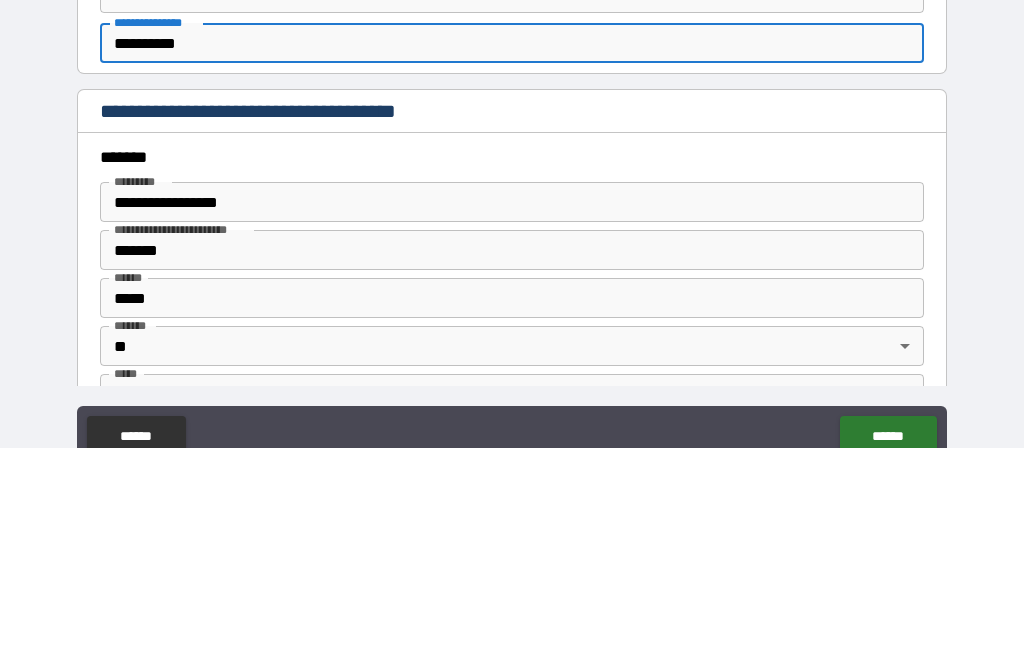 scroll, scrollTop: 2139, scrollLeft: 0, axis: vertical 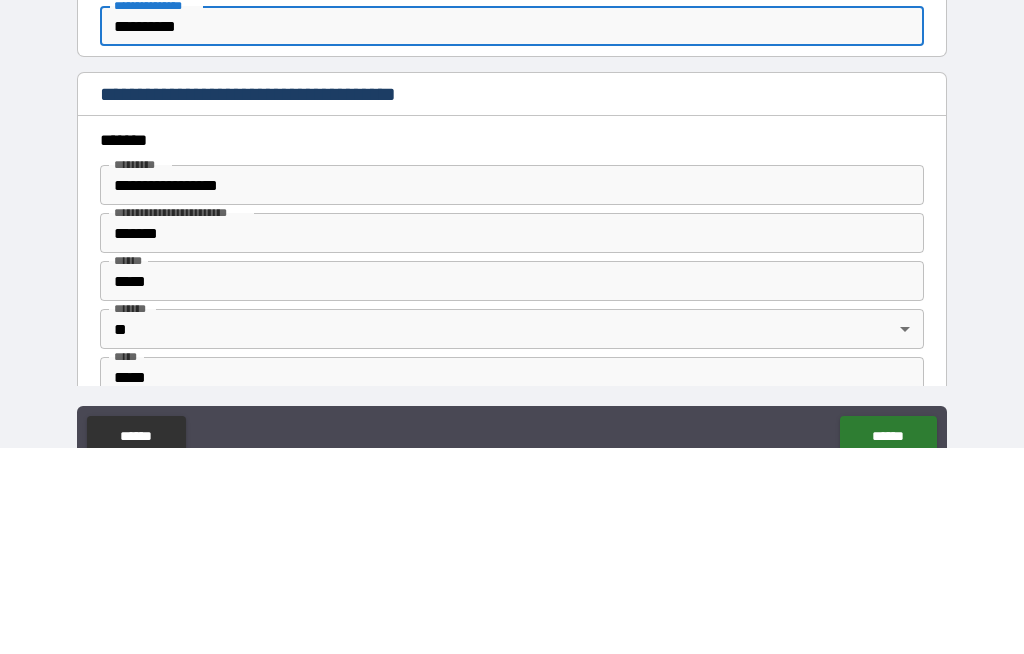 type on "**********" 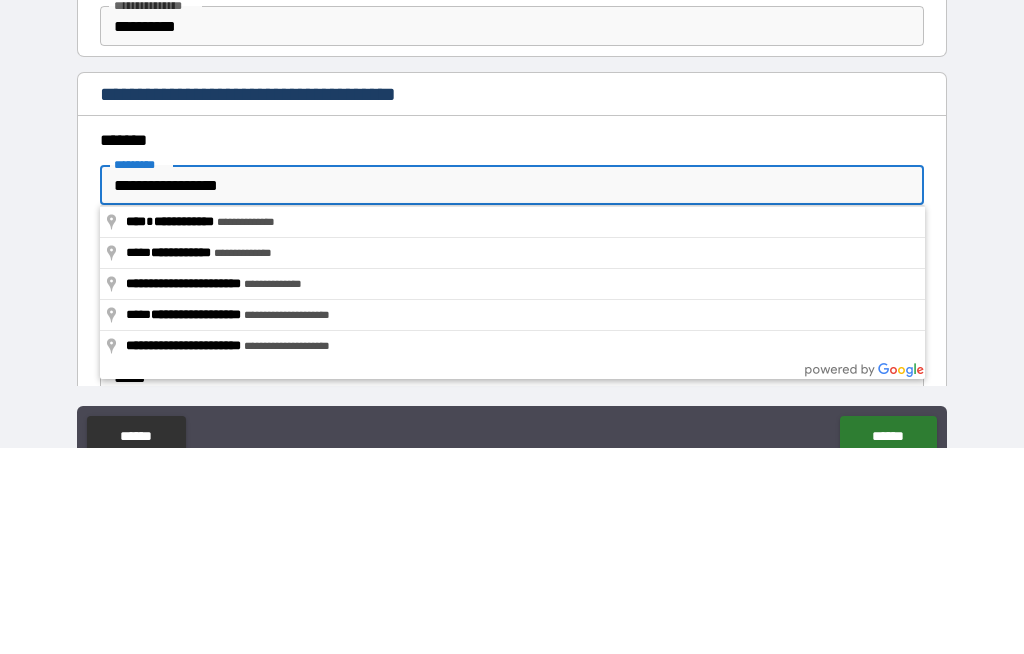 click on "**********" at bounding box center (512, 391) 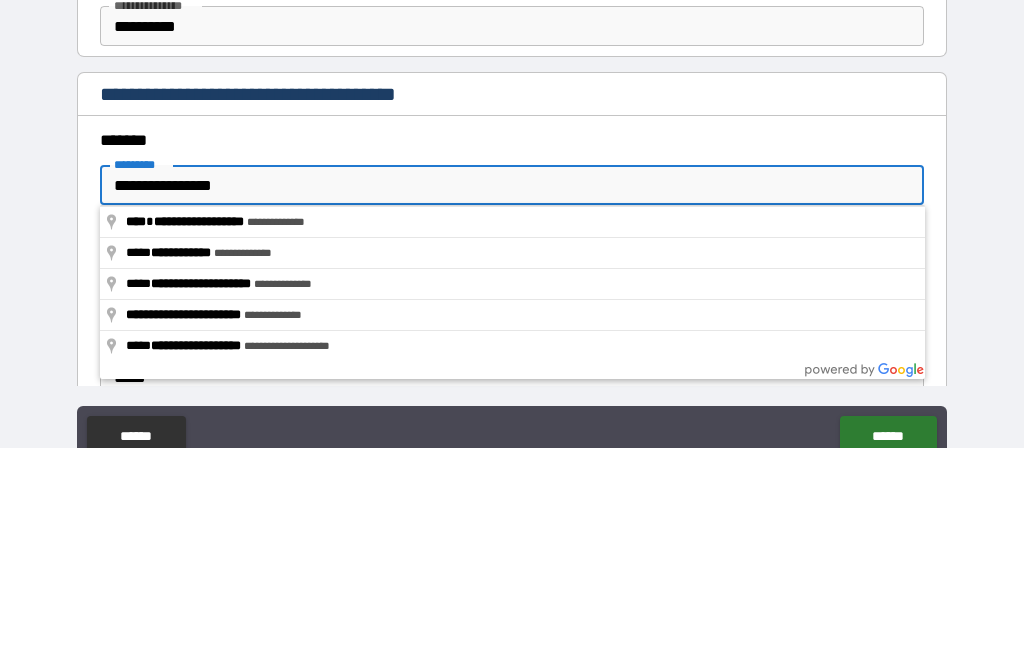 type on "**********" 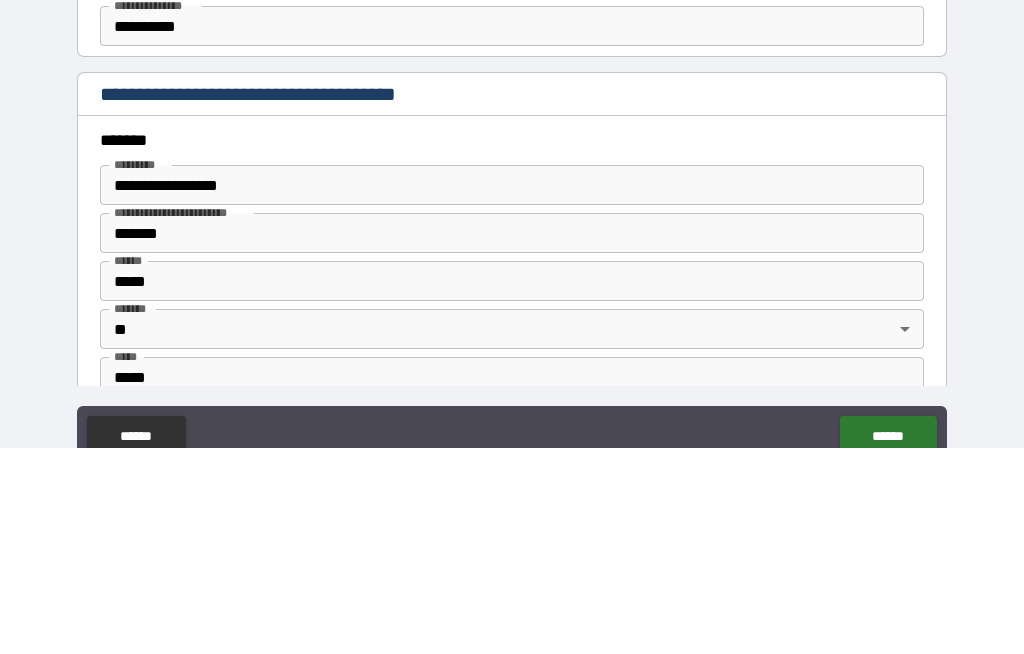 scroll, scrollTop: 69, scrollLeft: 0, axis: vertical 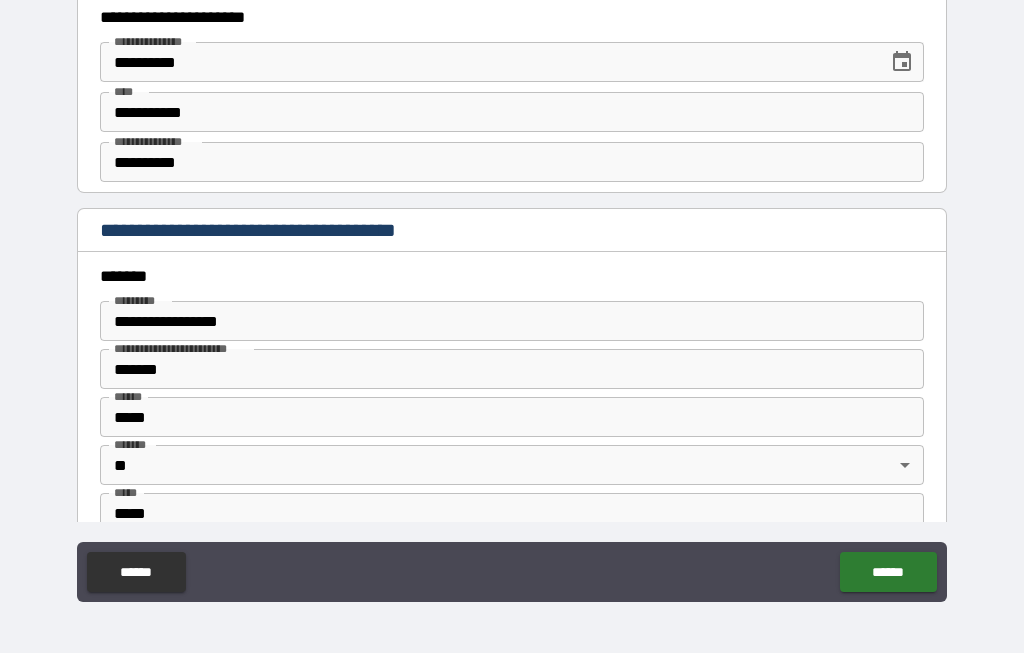 click on "*******" at bounding box center (512, 370) 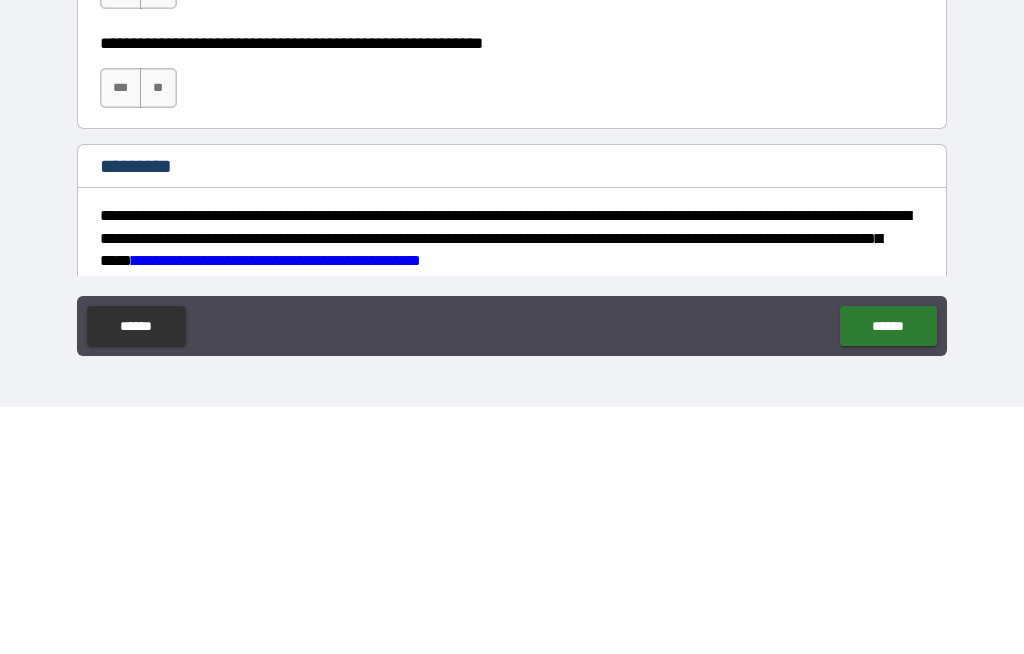 scroll, scrollTop: 2856, scrollLeft: 0, axis: vertical 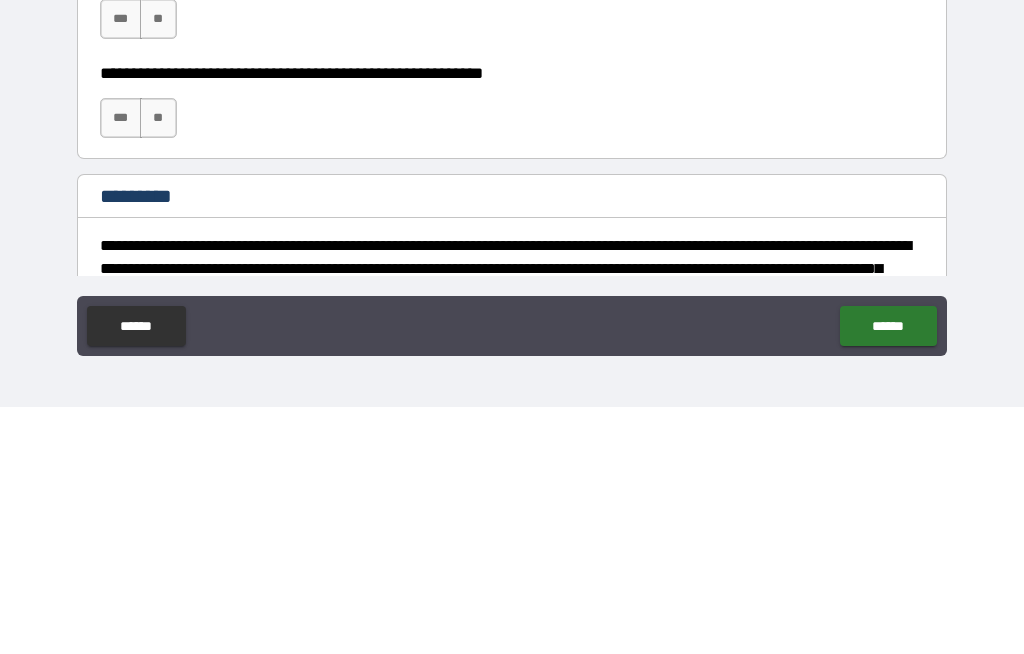 type on "*******" 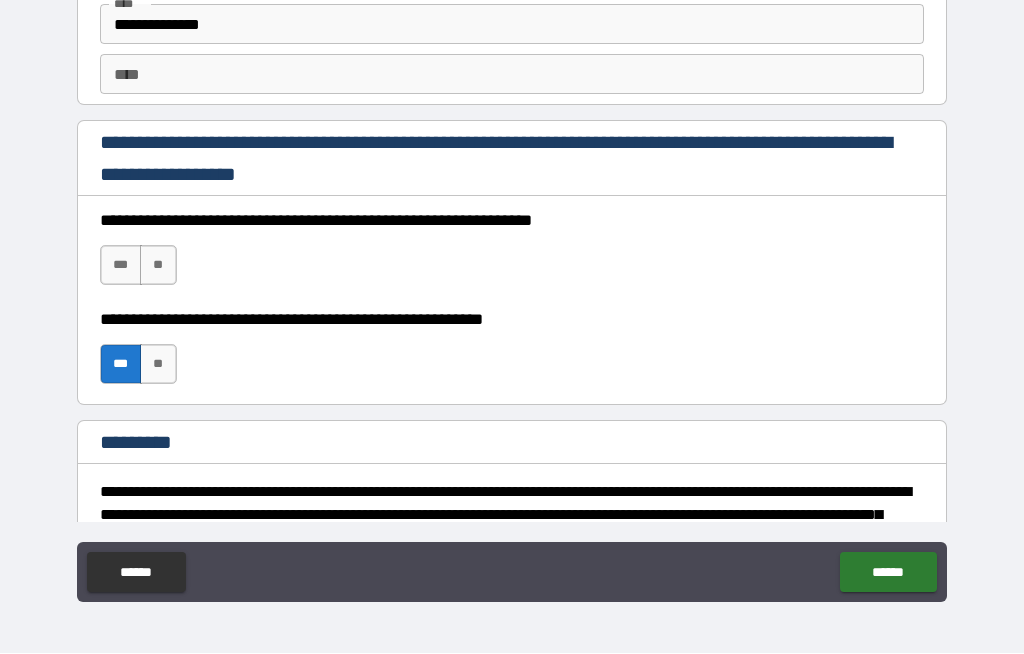 click on "***" at bounding box center [121, 266] 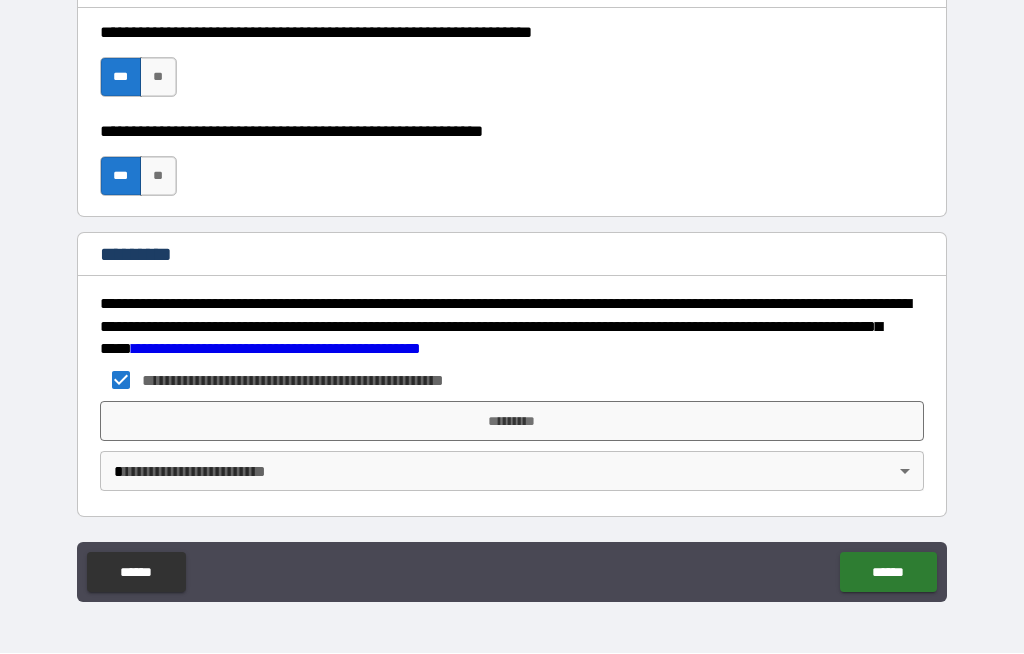 scroll, scrollTop: 3044, scrollLeft: 0, axis: vertical 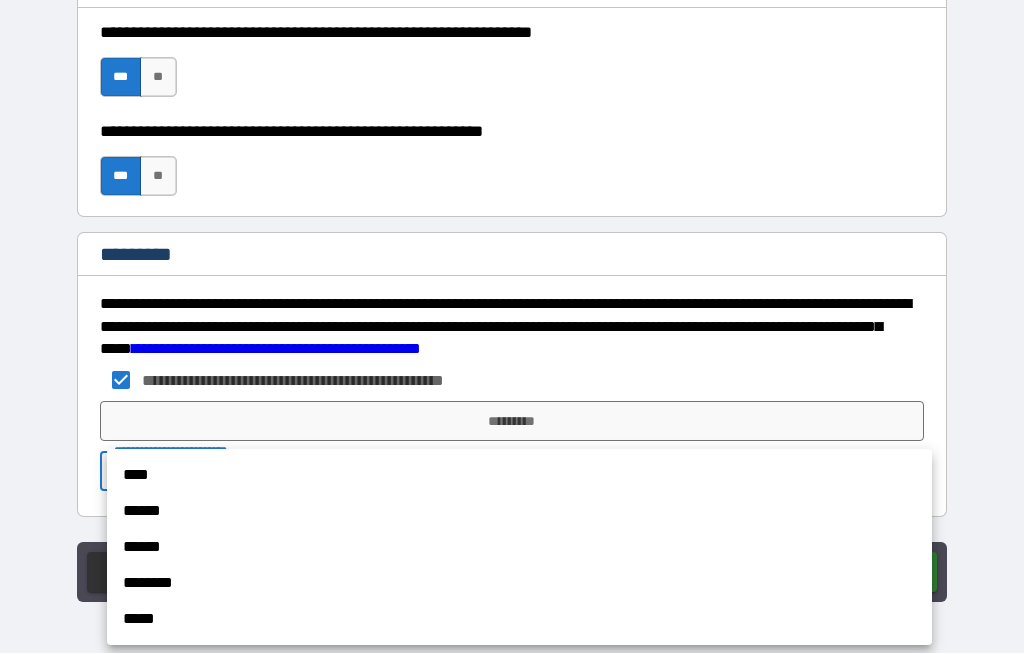 click on "****" at bounding box center [519, 476] 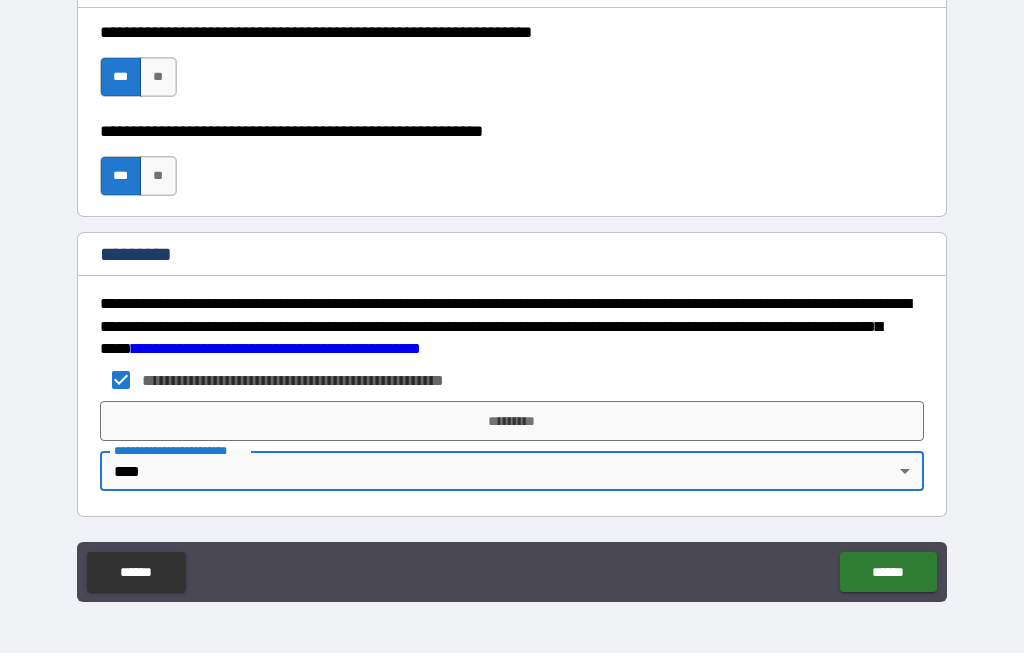type on "*" 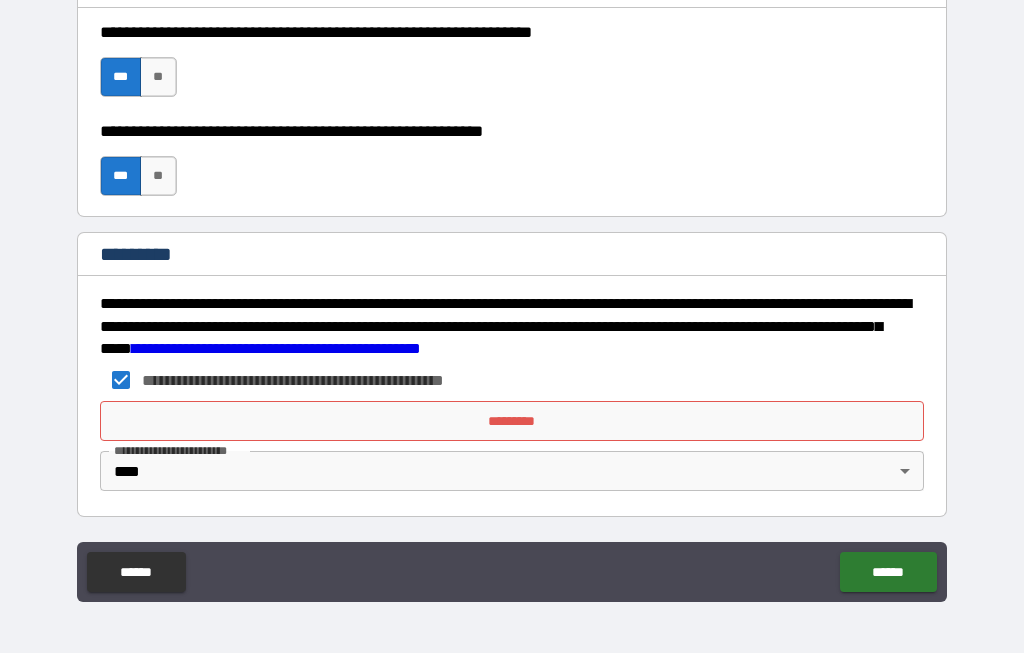 click on "*********" at bounding box center [512, 422] 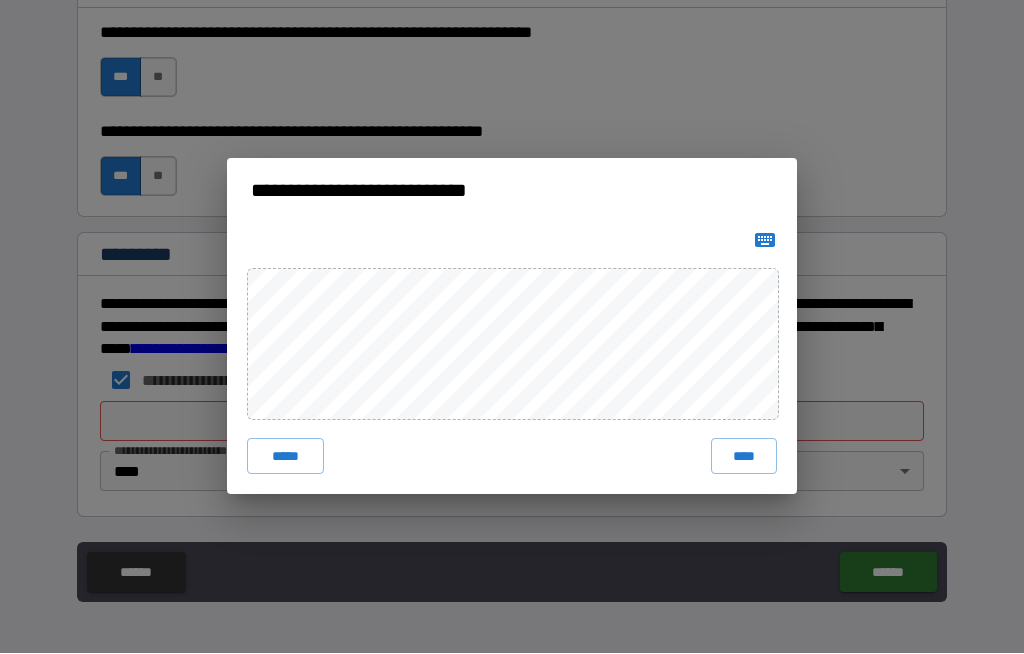 click on "****" at bounding box center [744, 457] 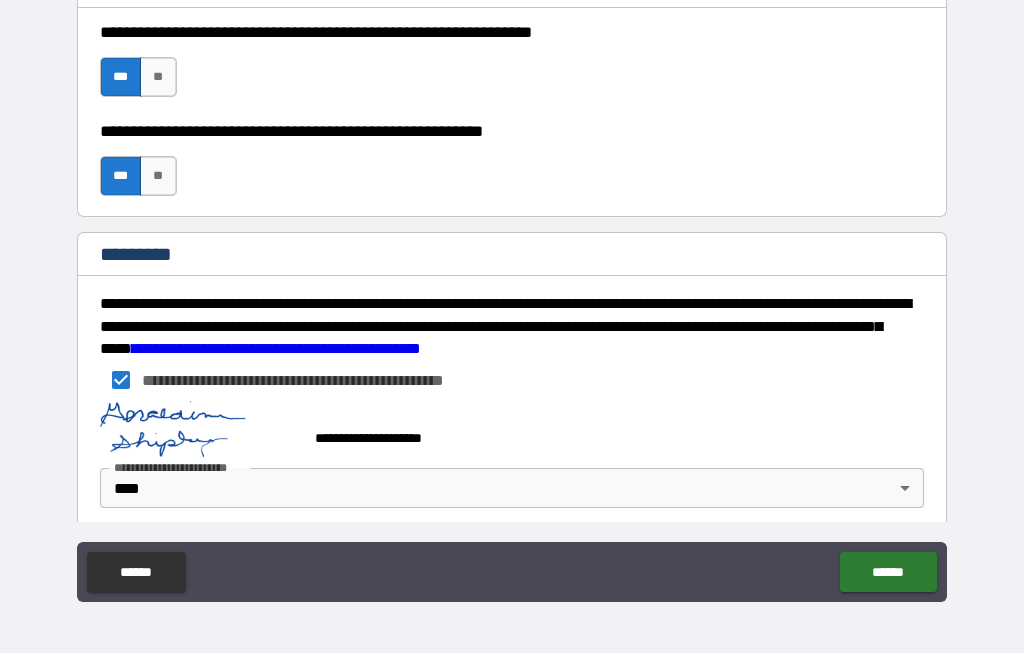 click on "******" at bounding box center [888, 573] 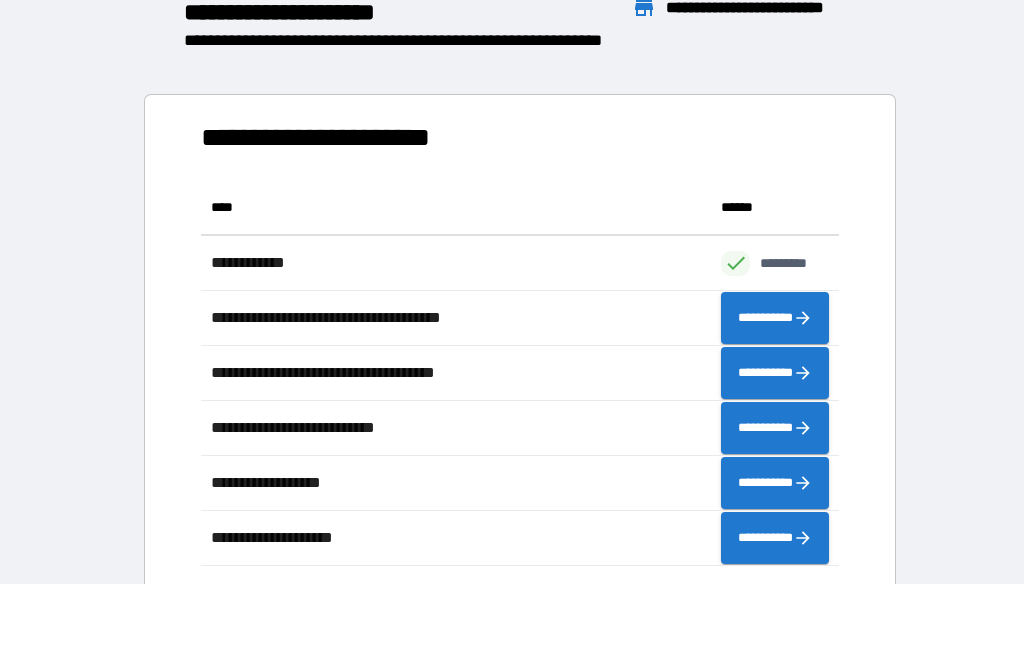 scroll, scrollTop: 1, scrollLeft: 1, axis: both 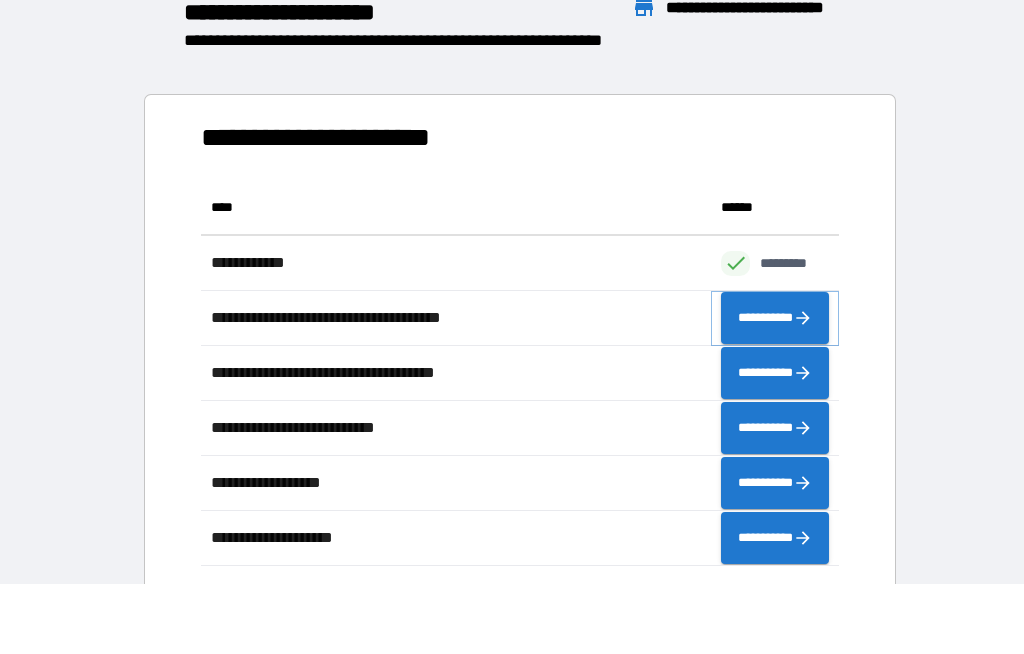 click on "**********" at bounding box center (775, 319) 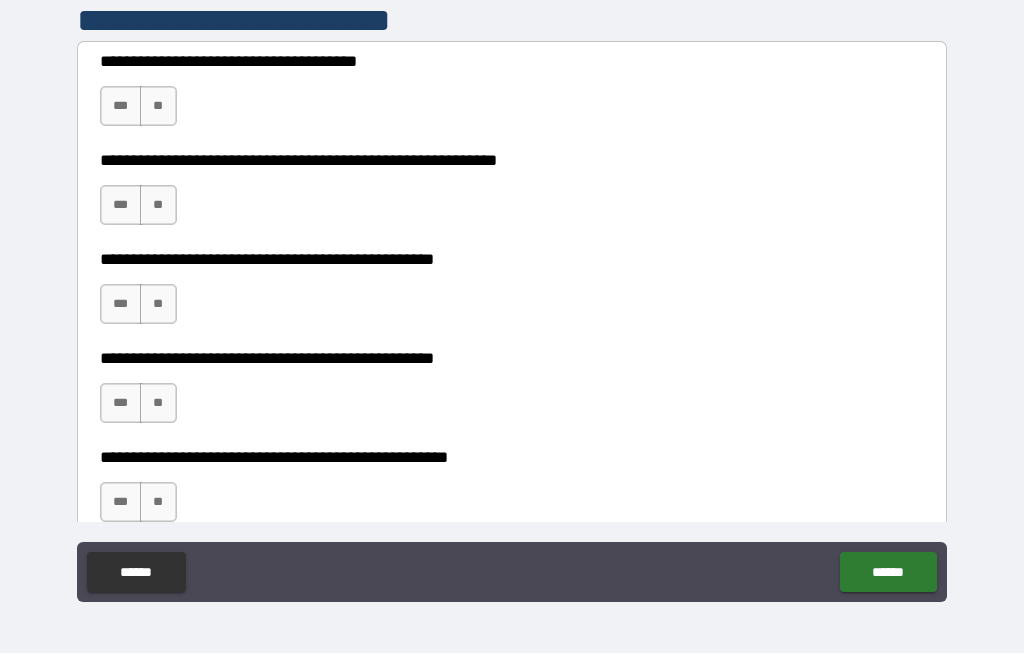 scroll, scrollTop: 408, scrollLeft: 0, axis: vertical 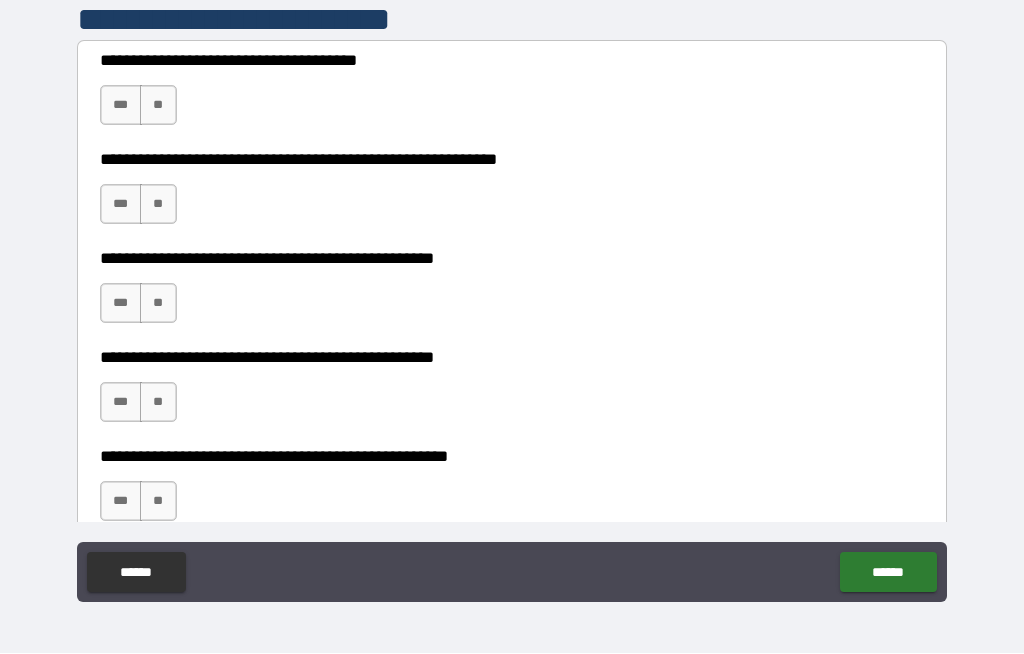click on "***" at bounding box center [121, 106] 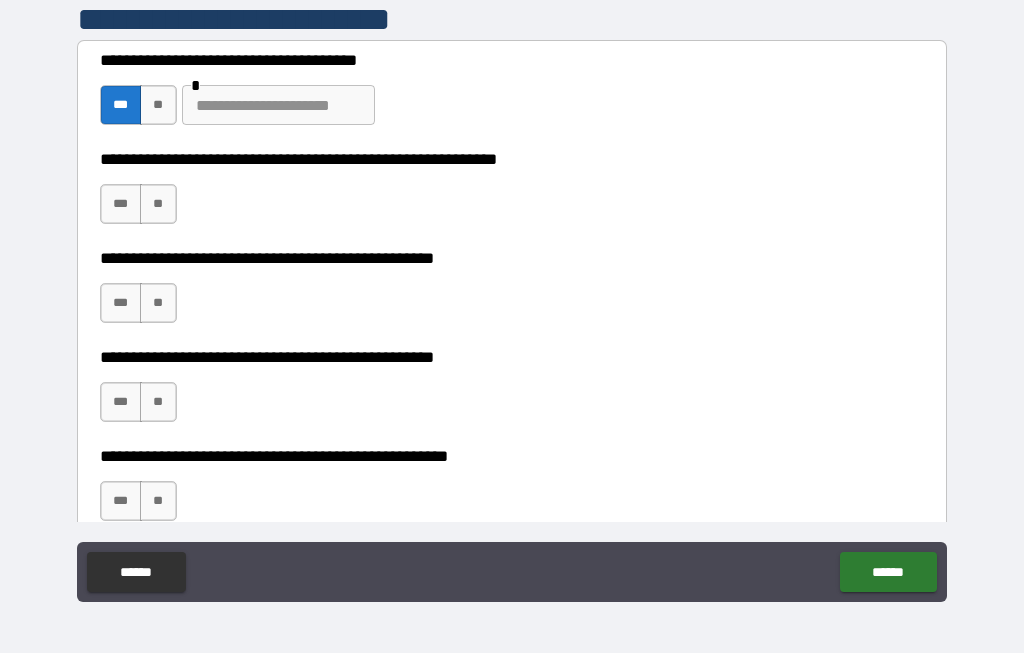 click on "**" at bounding box center (158, 106) 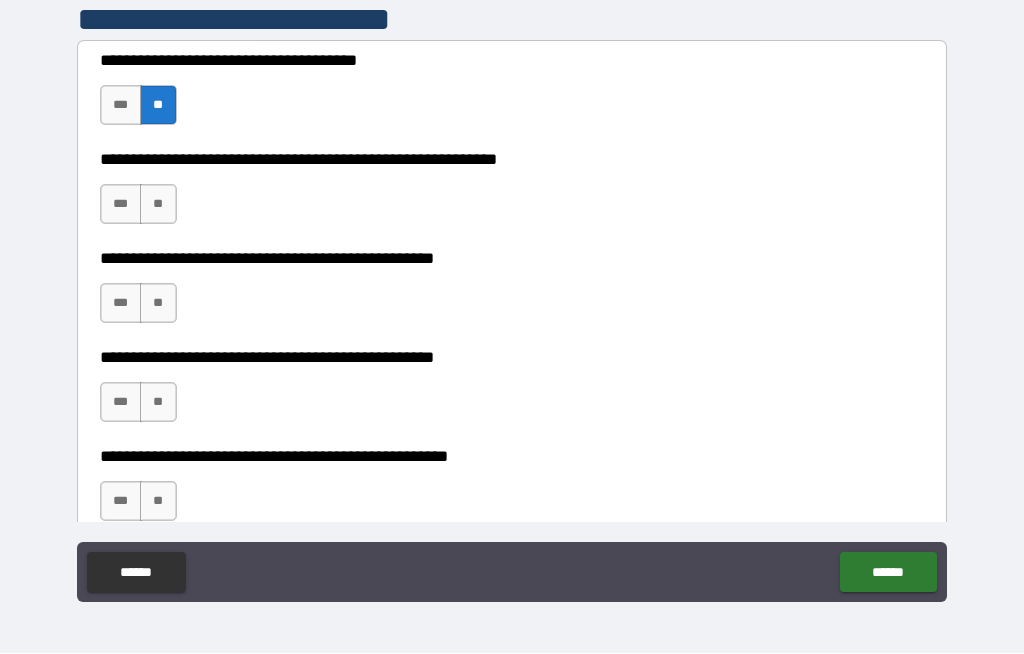 click on "***" at bounding box center [121, 205] 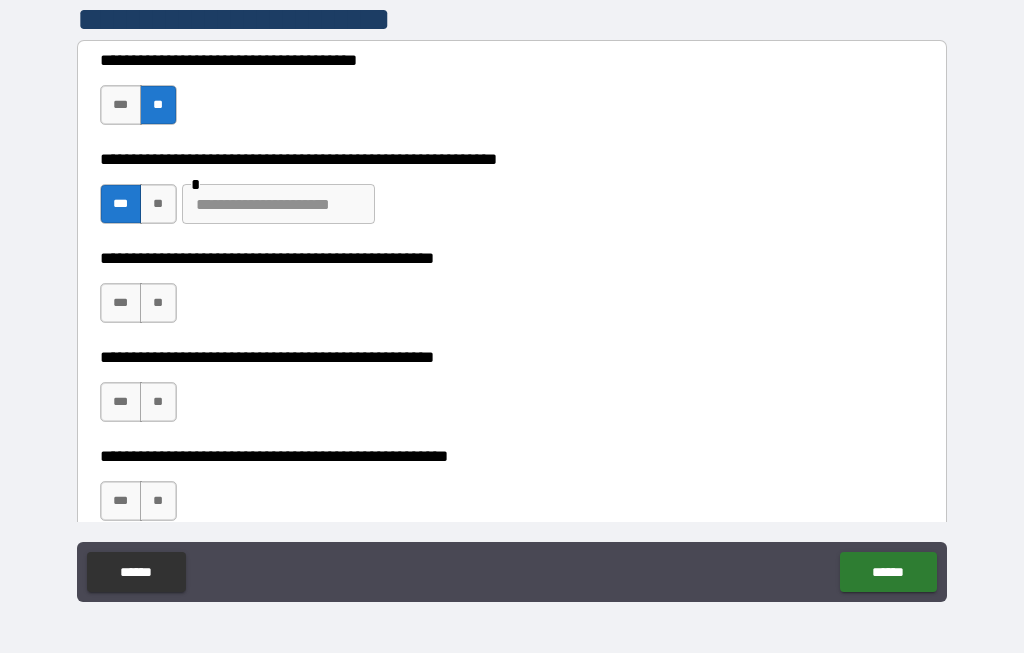 click on "**********" at bounding box center (512, 295) 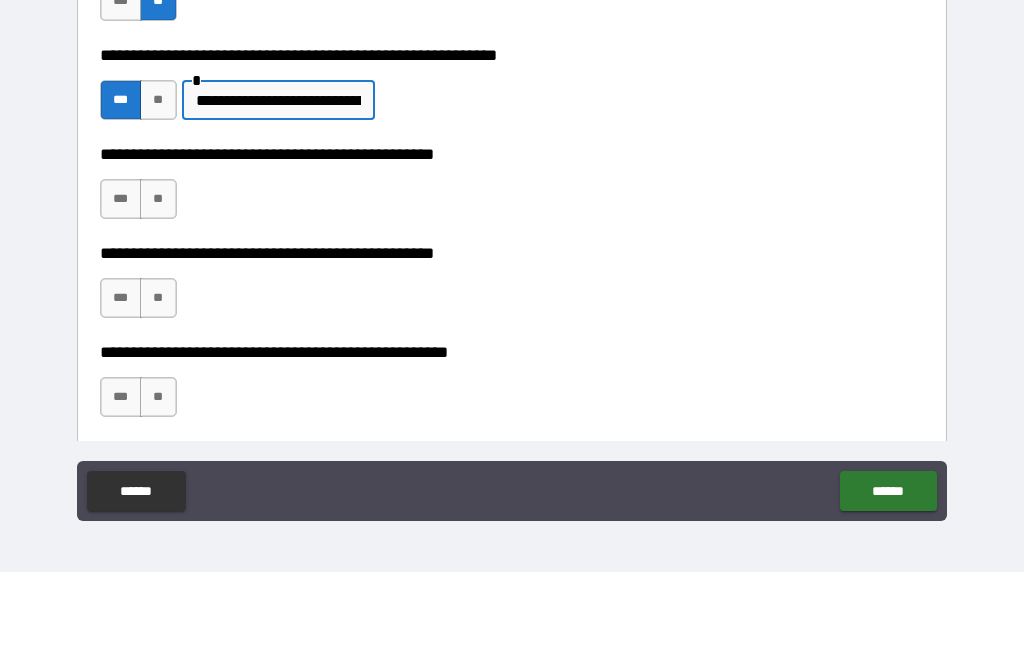 scroll, scrollTop: 433, scrollLeft: 0, axis: vertical 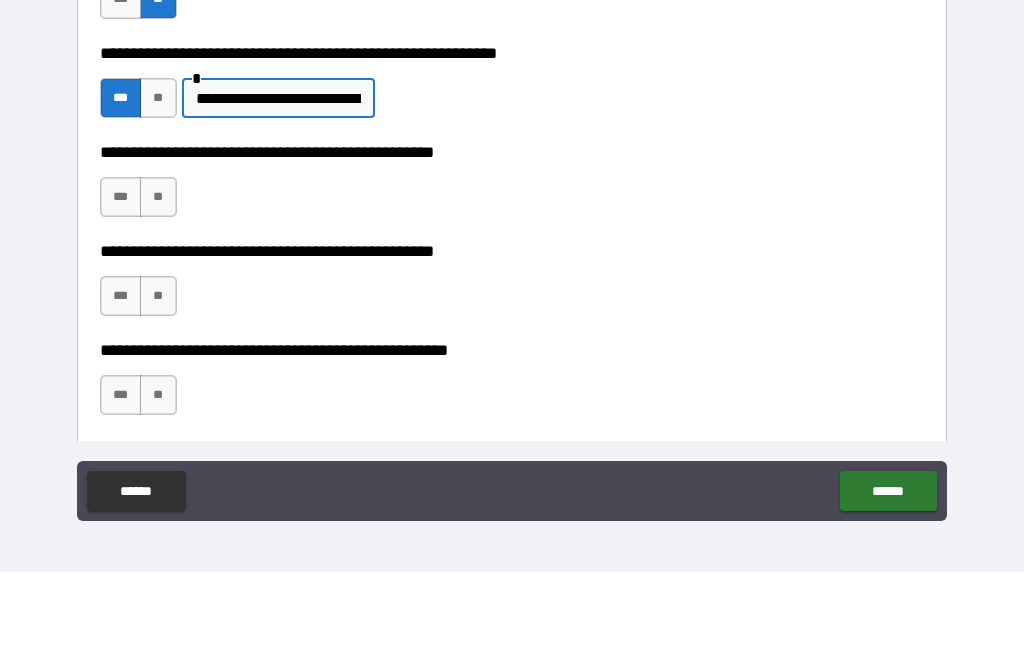 type on "**********" 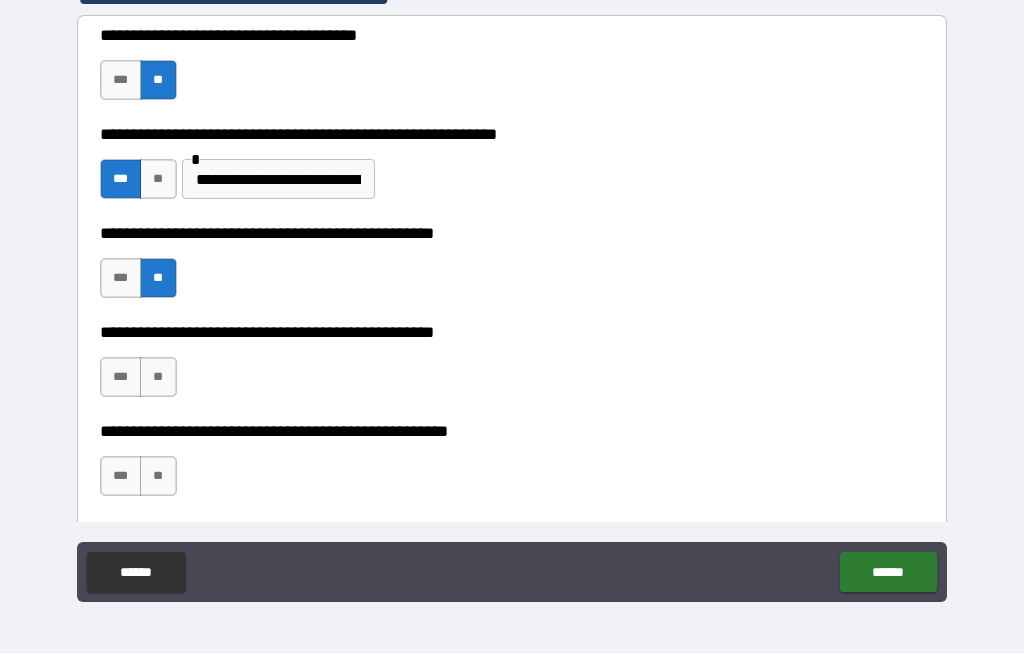 click on "***" at bounding box center (121, 378) 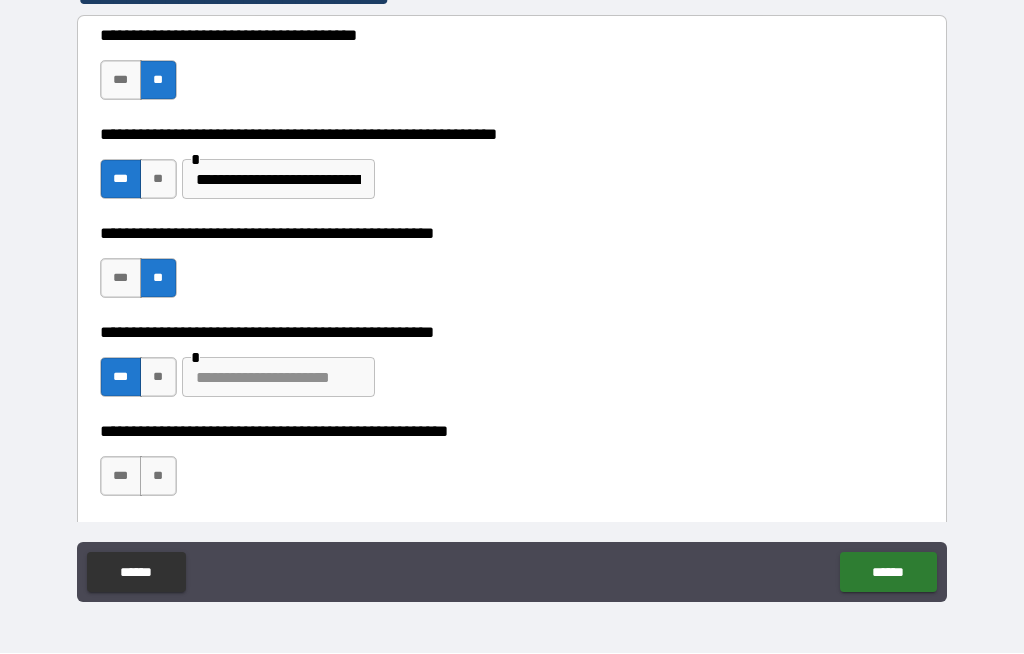 click on "**" at bounding box center [158, 477] 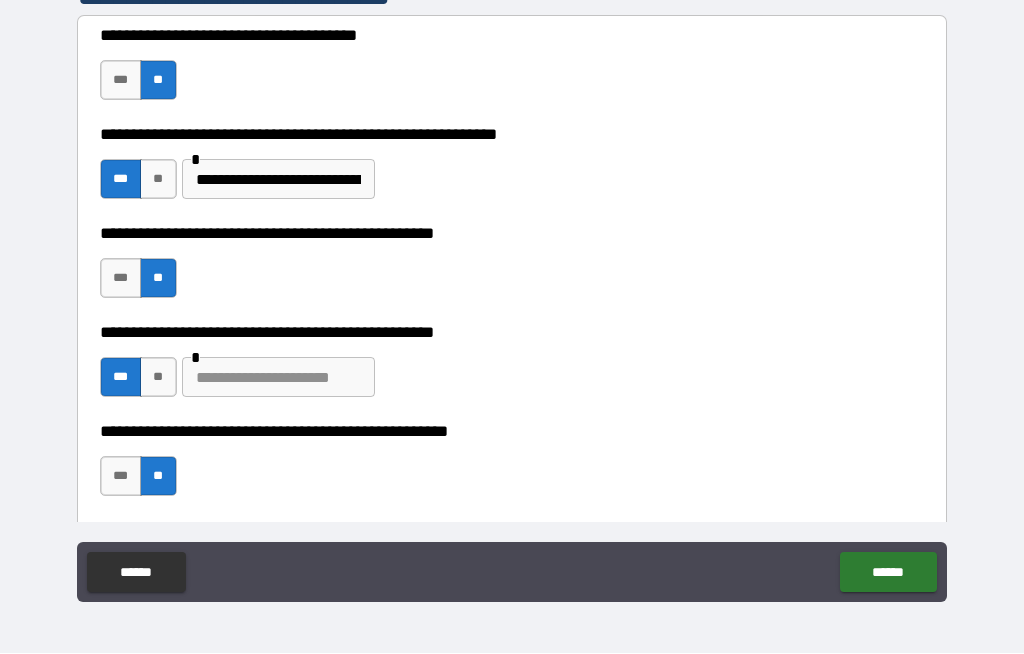 click at bounding box center (278, 378) 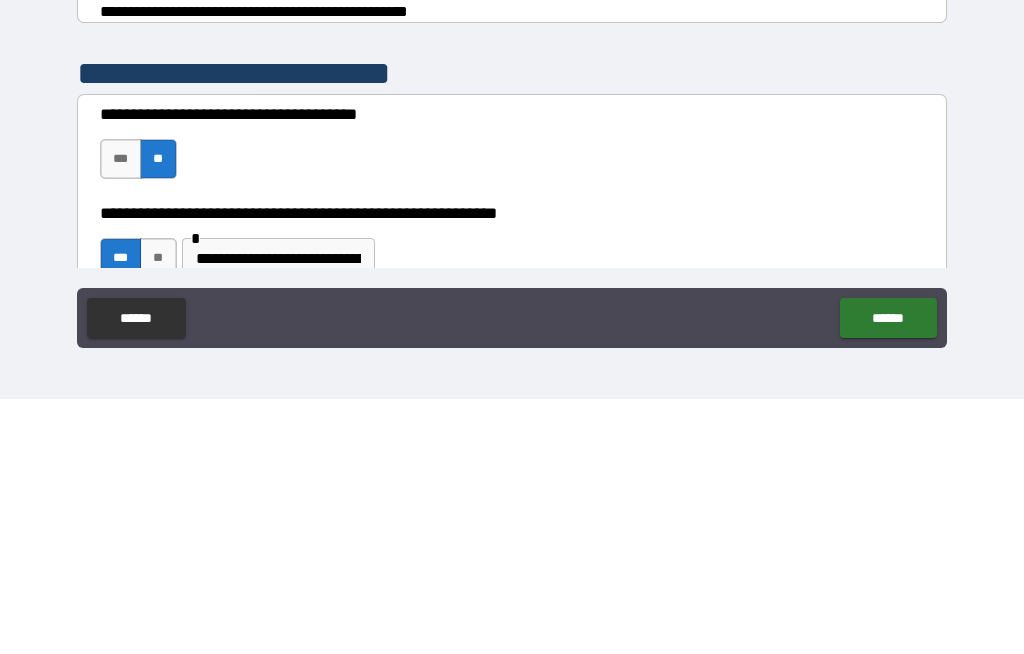 scroll, scrollTop: 98, scrollLeft: 0, axis: vertical 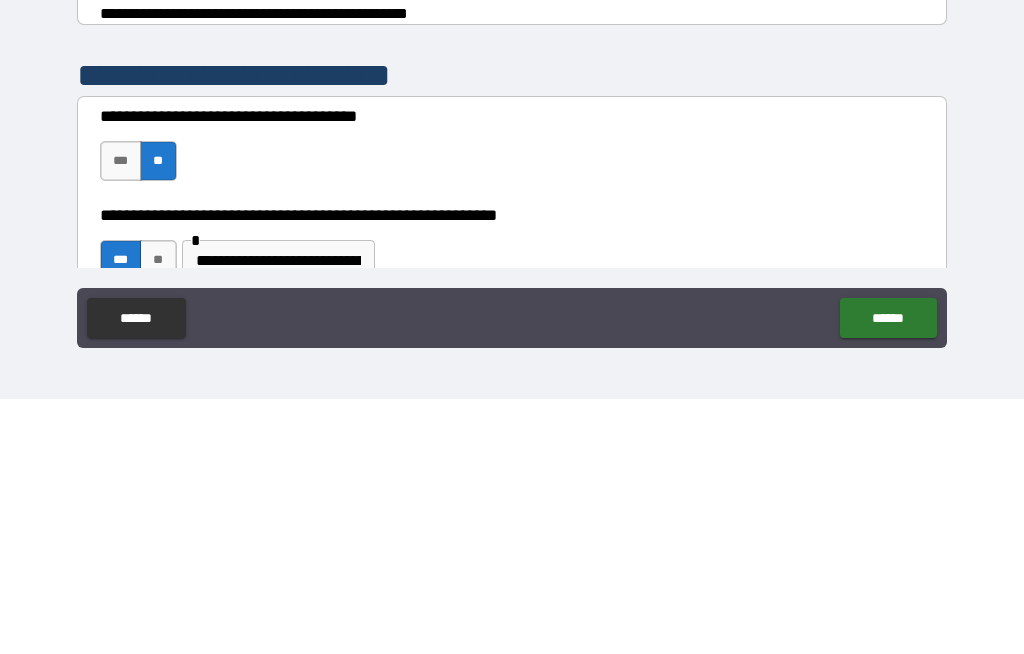 type on "**********" 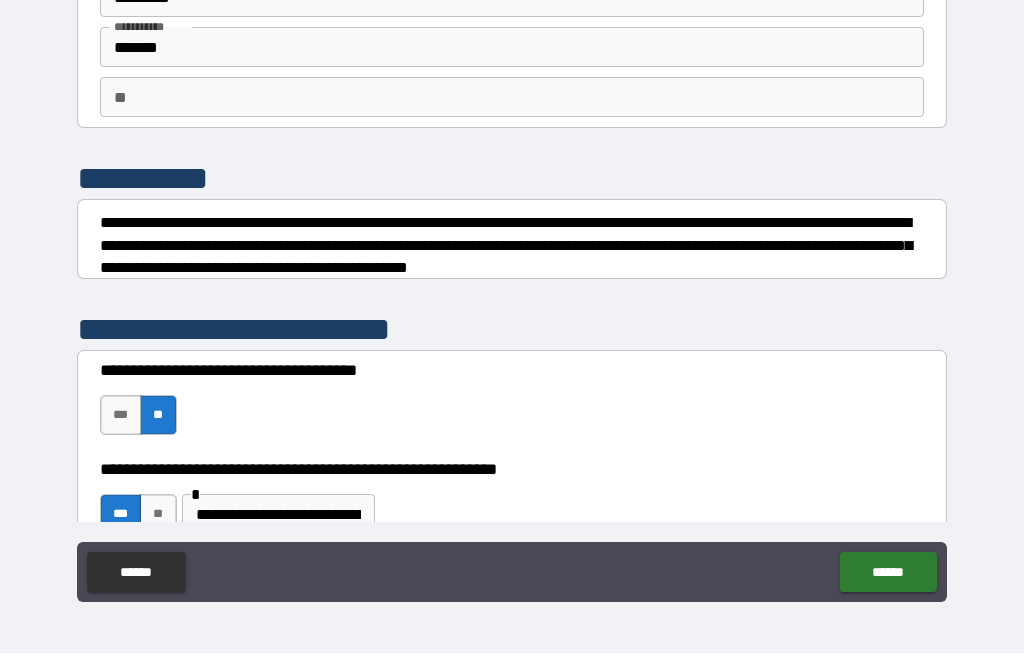 click on "***" at bounding box center [121, 416] 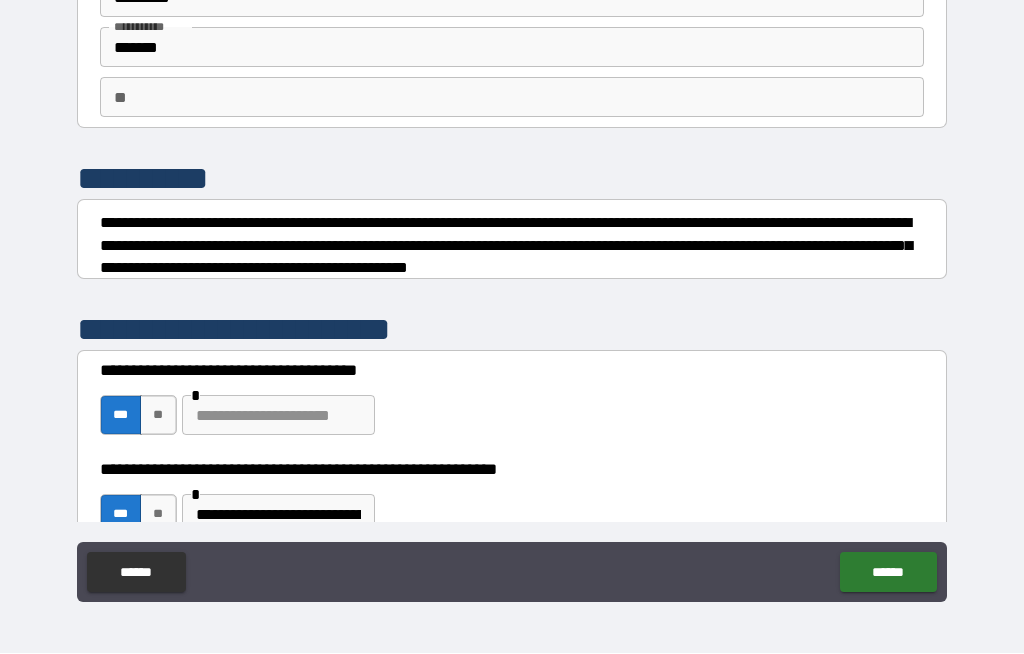 click at bounding box center [278, 416] 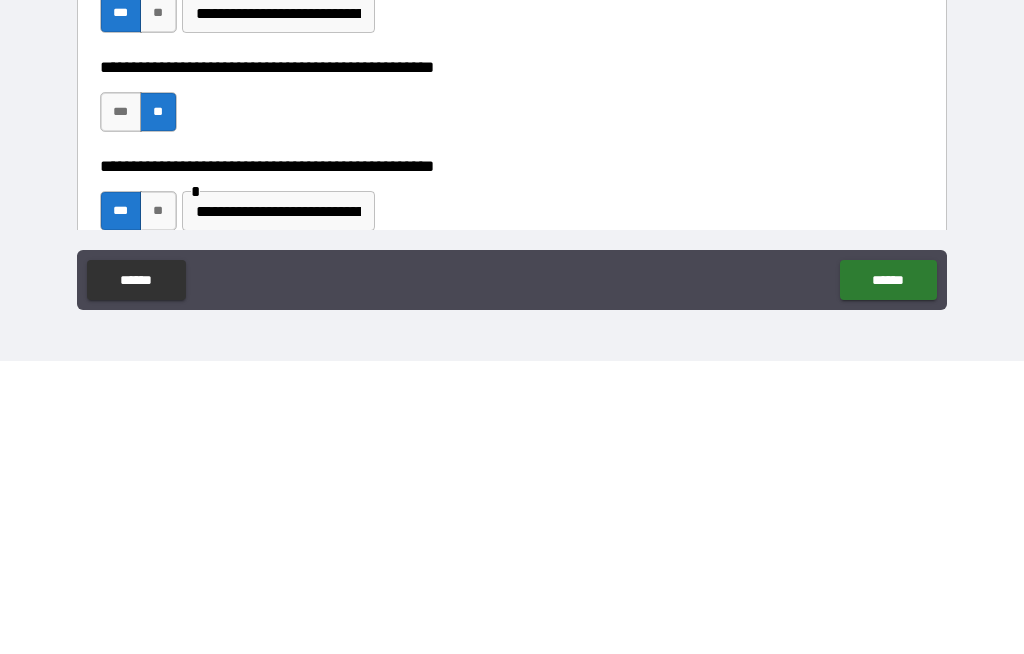 scroll, scrollTop: 344, scrollLeft: 0, axis: vertical 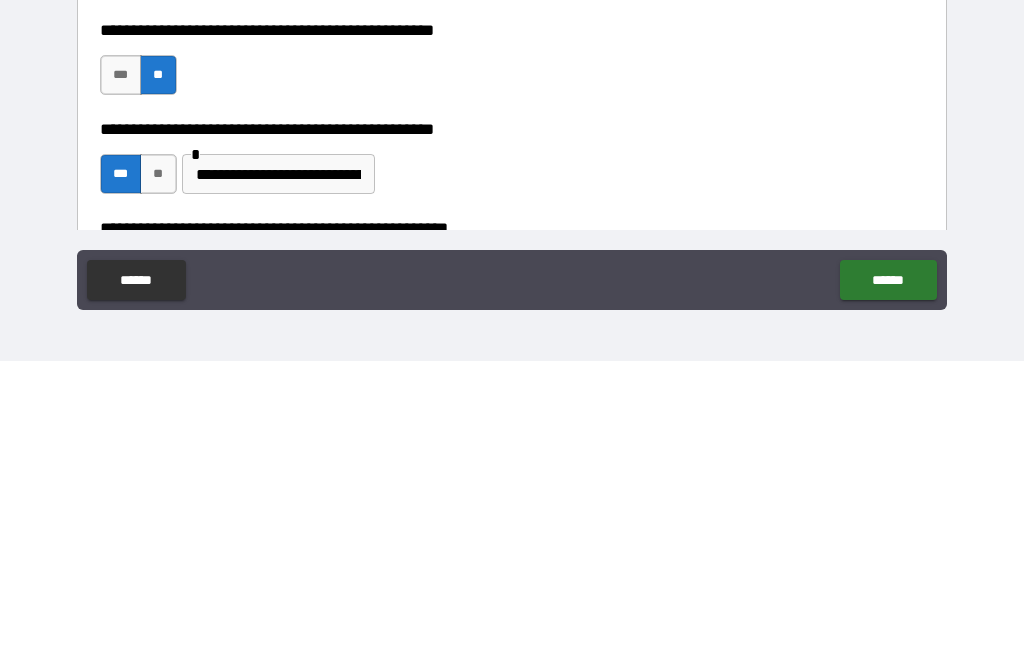 type on "**********" 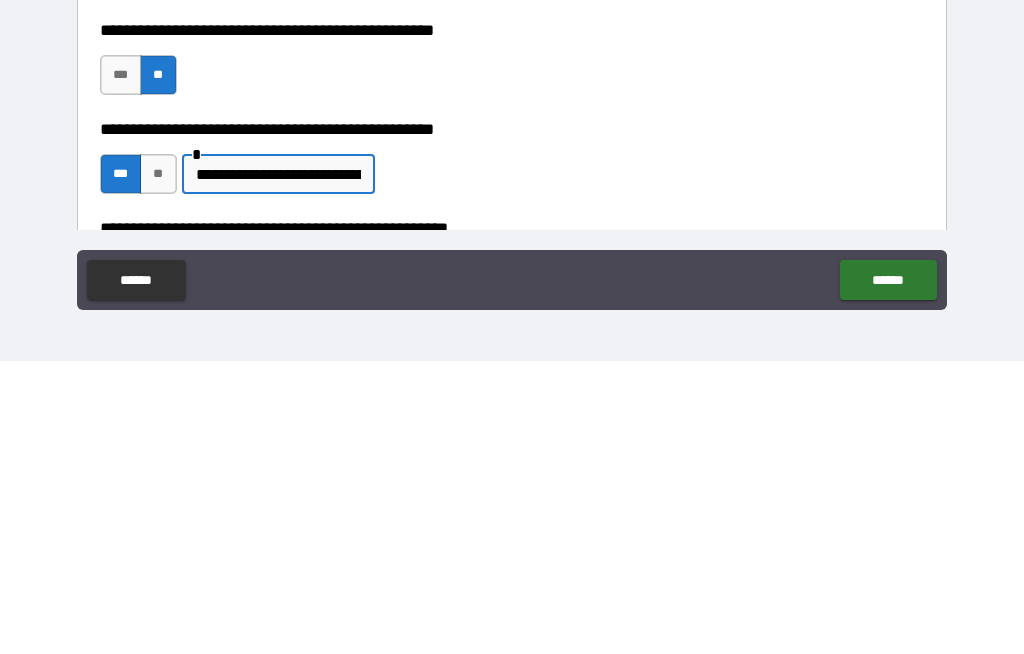 click on "**********" at bounding box center (278, 467) 